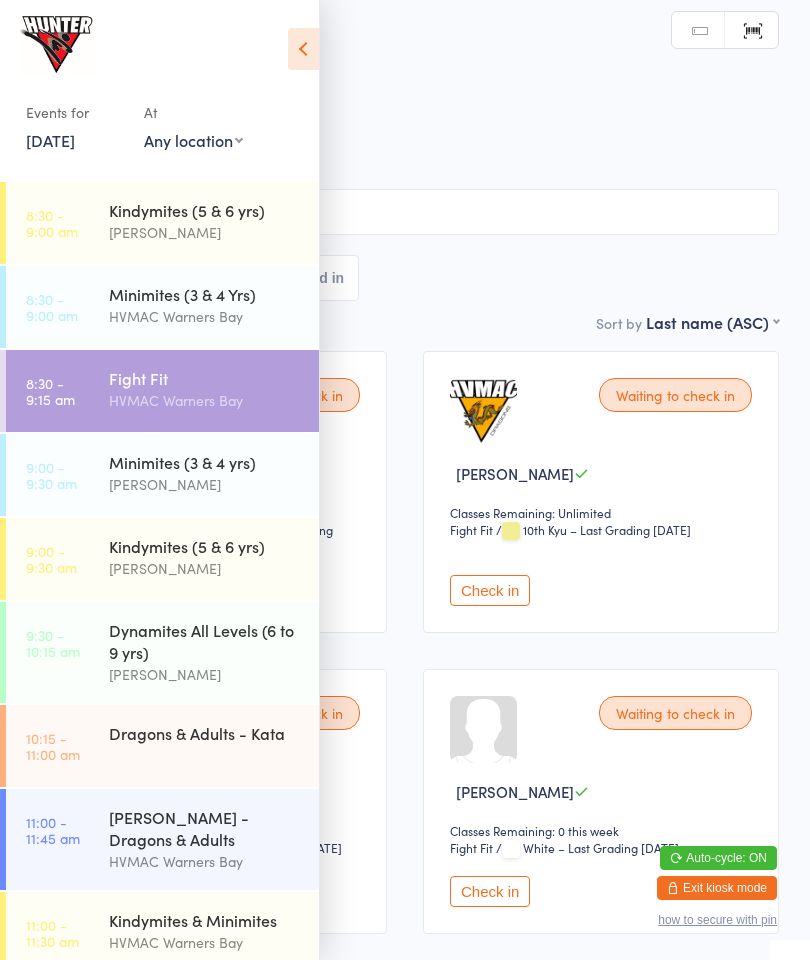 scroll, scrollTop: 0, scrollLeft: 0, axis: both 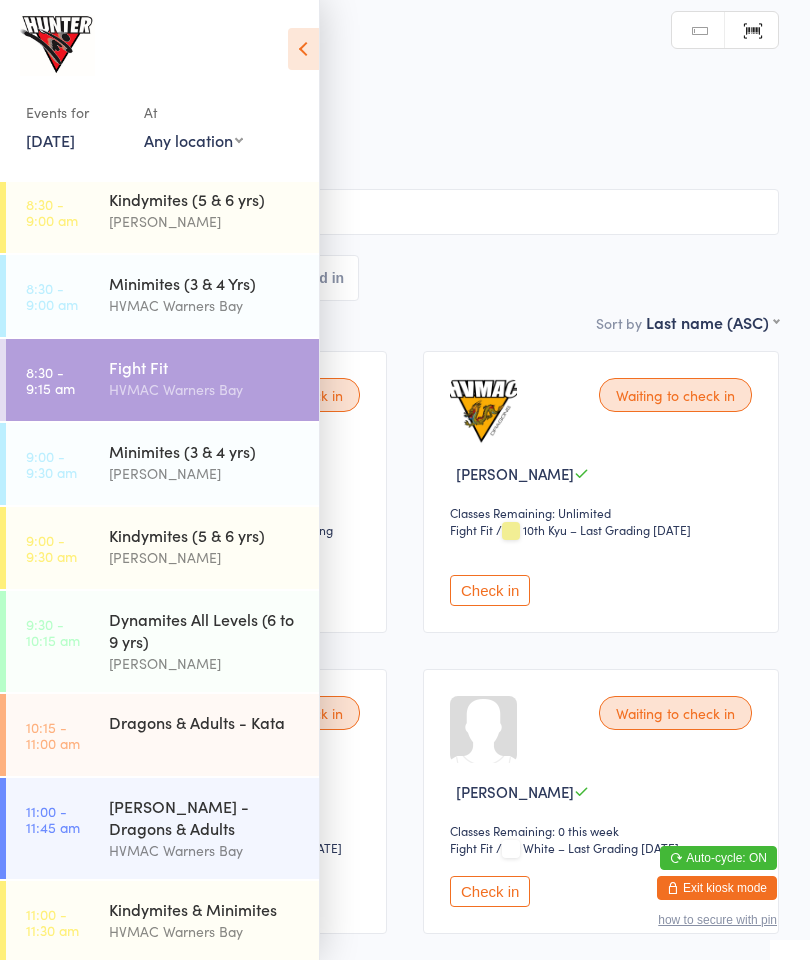 click at bounding box center [303, 49] 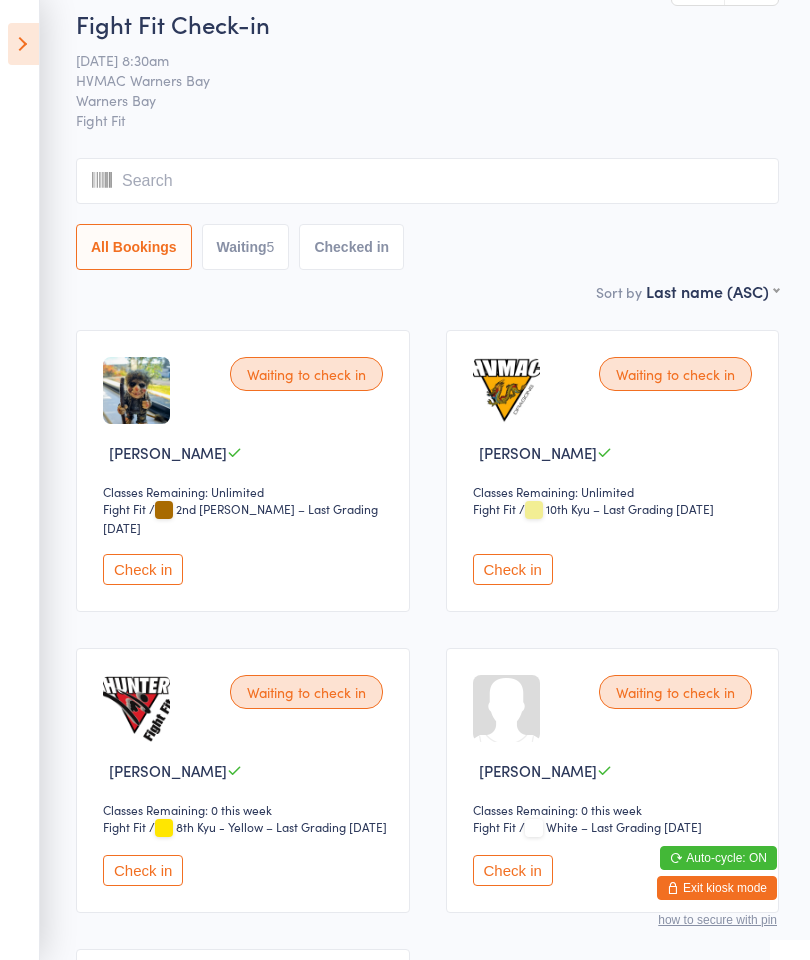 scroll, scrollTop: 0, scrollLeft: 0, axis: both 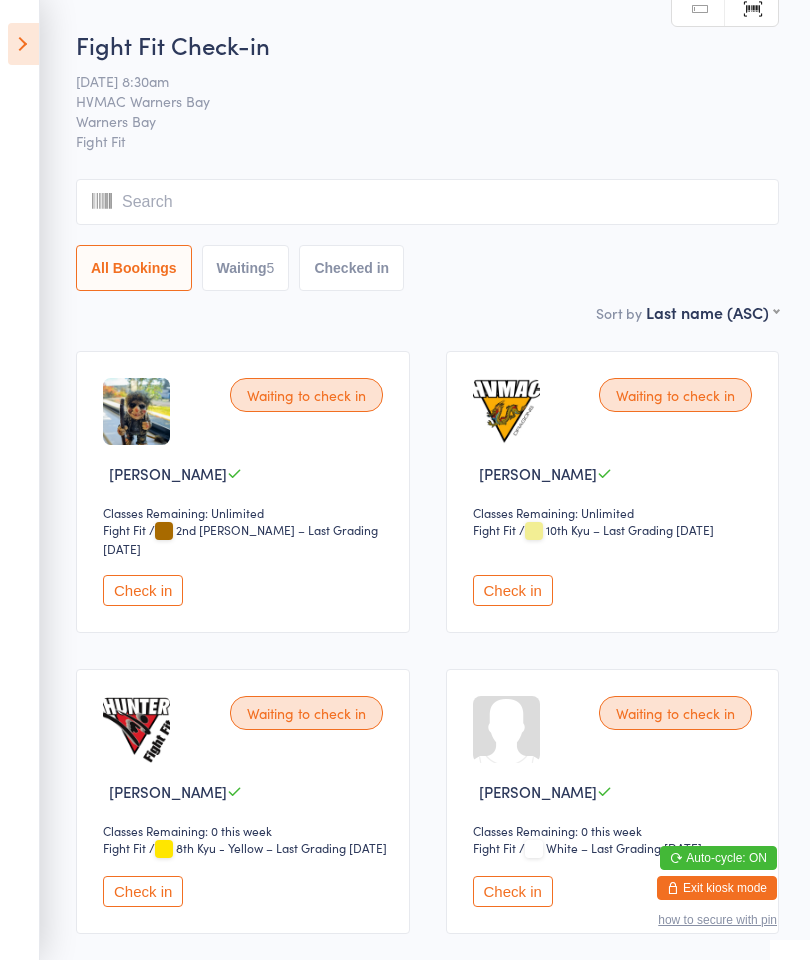 click at bounding box center (23, 44) 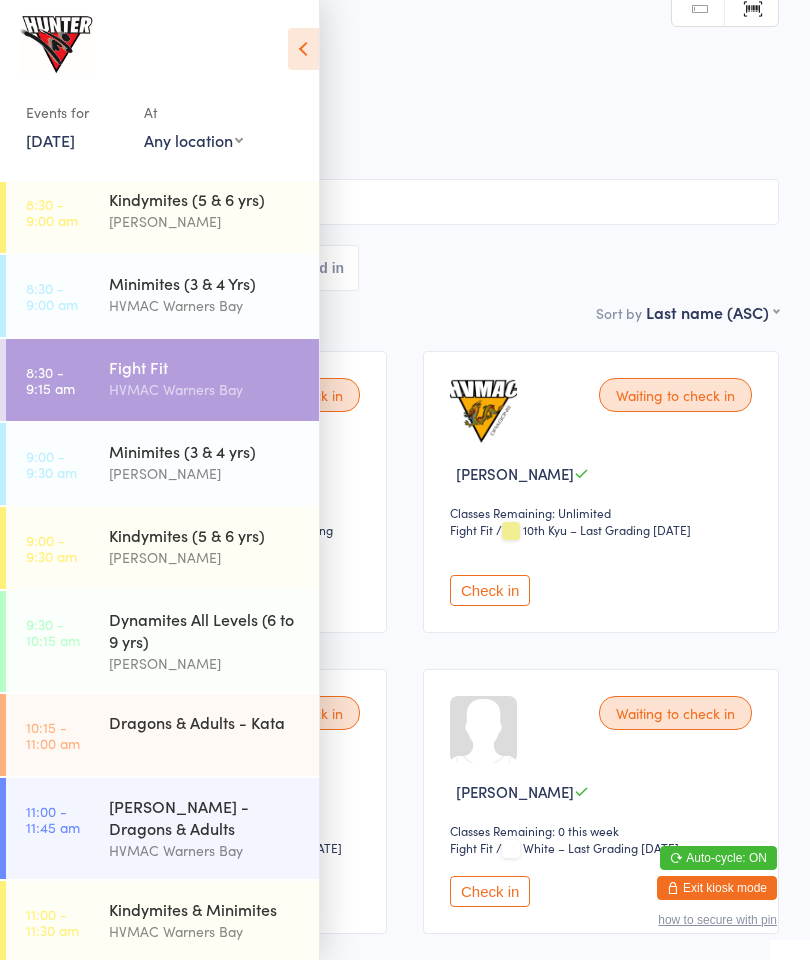click on "Kindymites (5 & 6 yrs)" at bounding box center [205, 199] 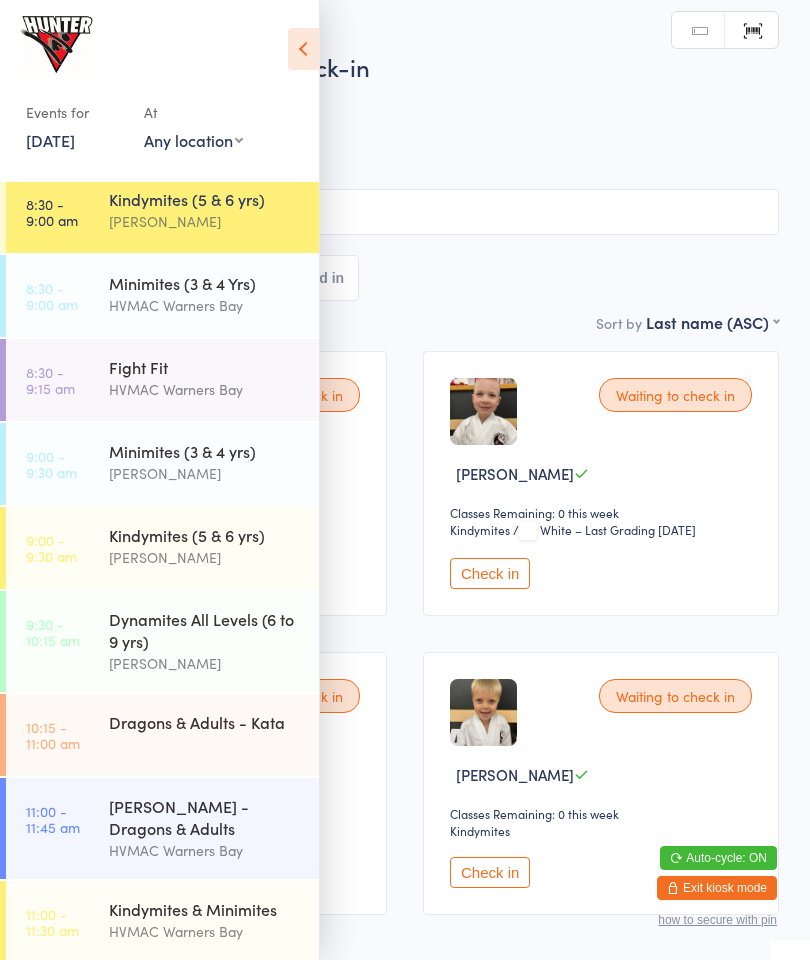 click at bounding box center [303, 49] 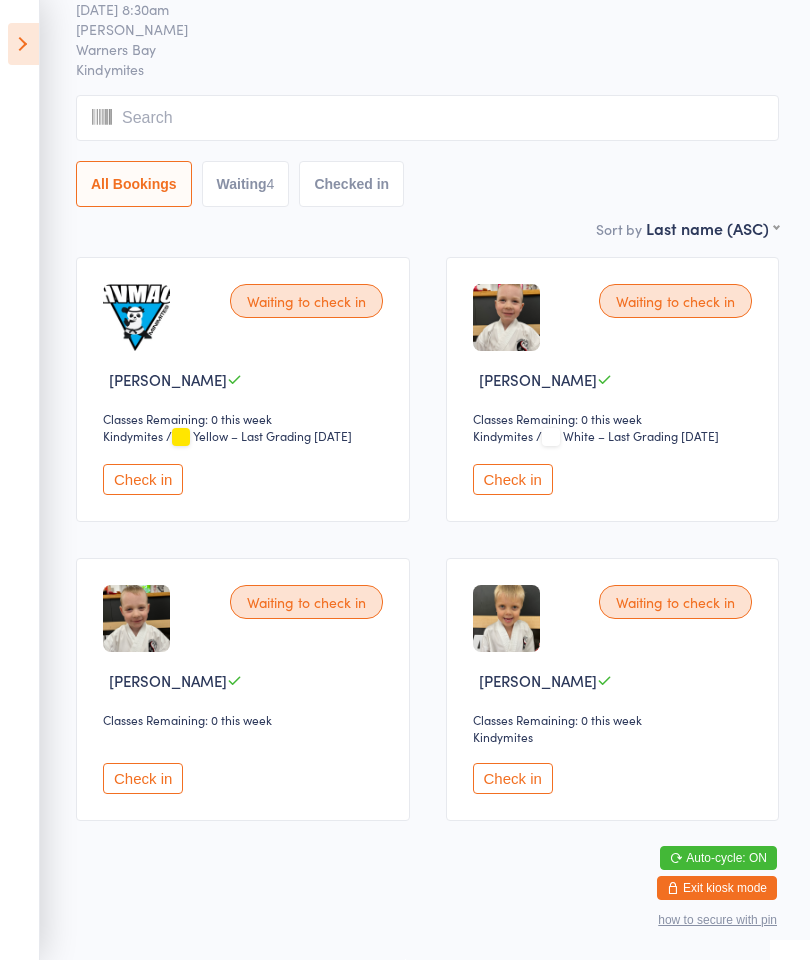 scroll, scrollTop: 124, scrollLeft: 0, axis: vertical 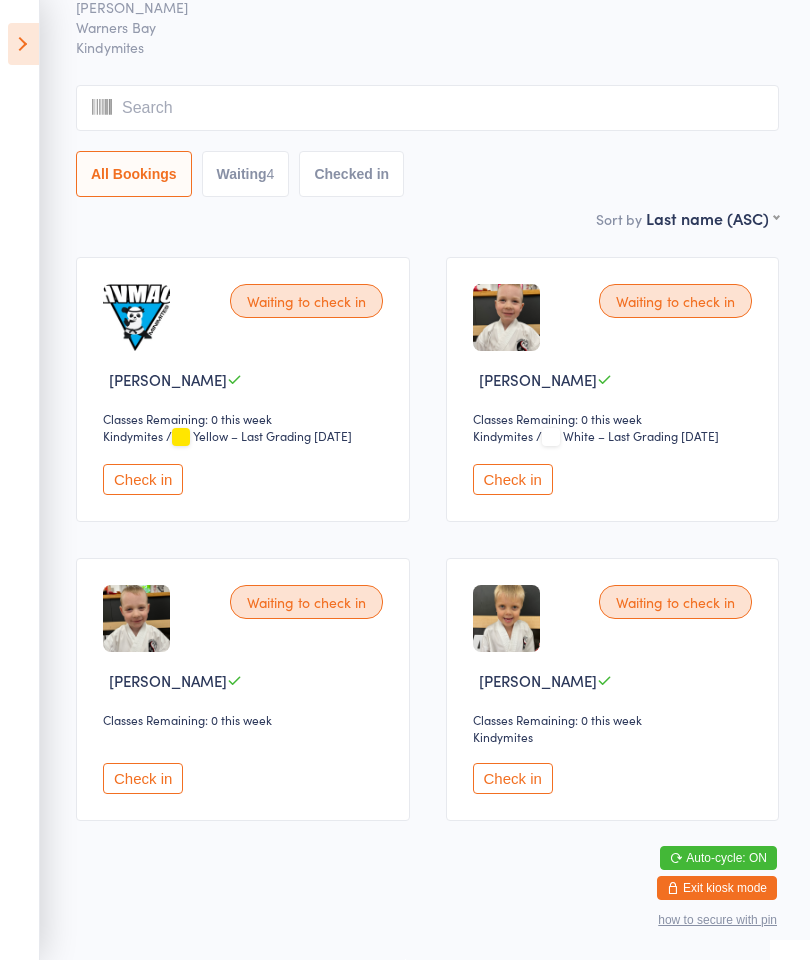 click on "Check in" at bounding box center [143, 778] 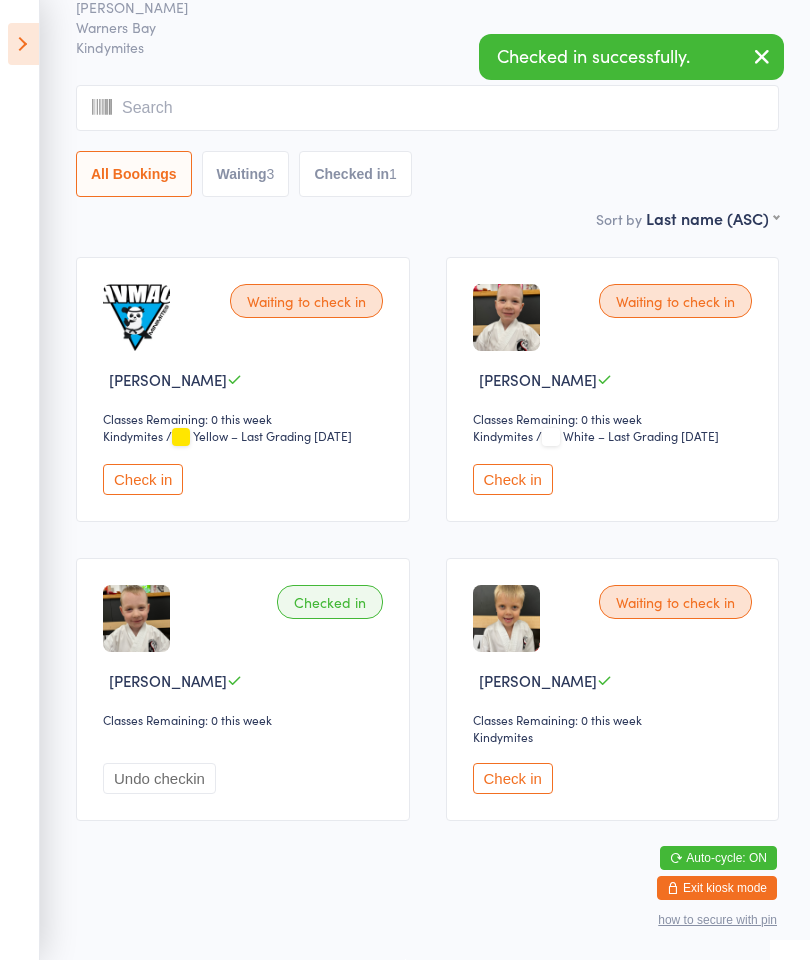 click on "Check in" at bounding box center (513, 479) 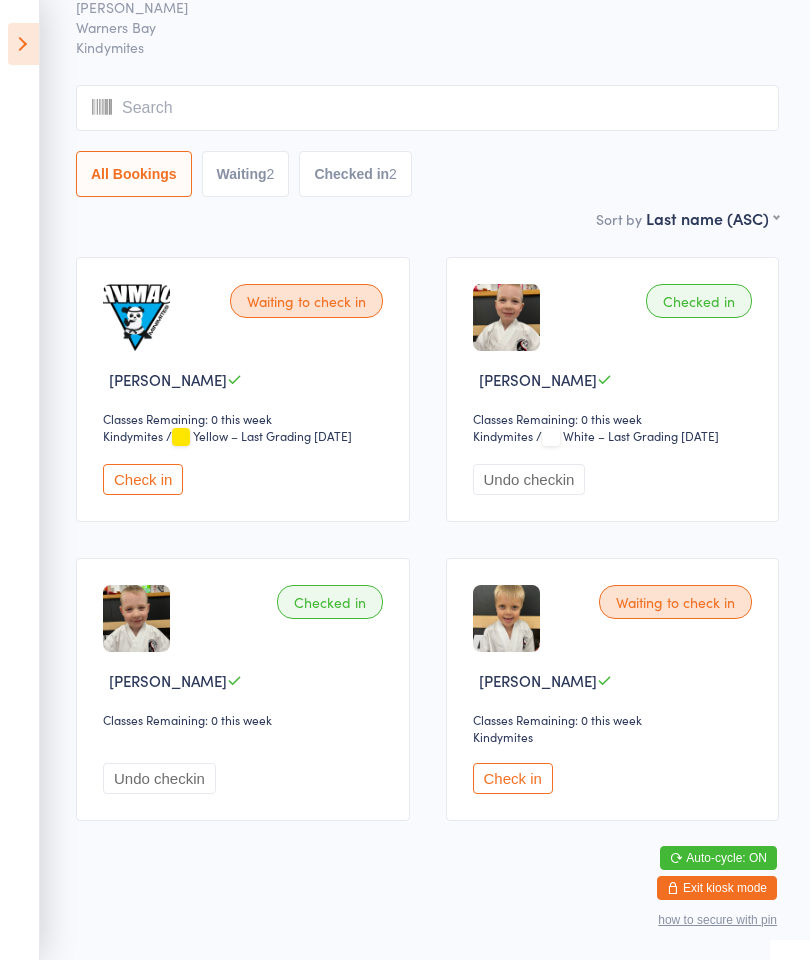 click on "Check in" at bounding box center (513, 778) 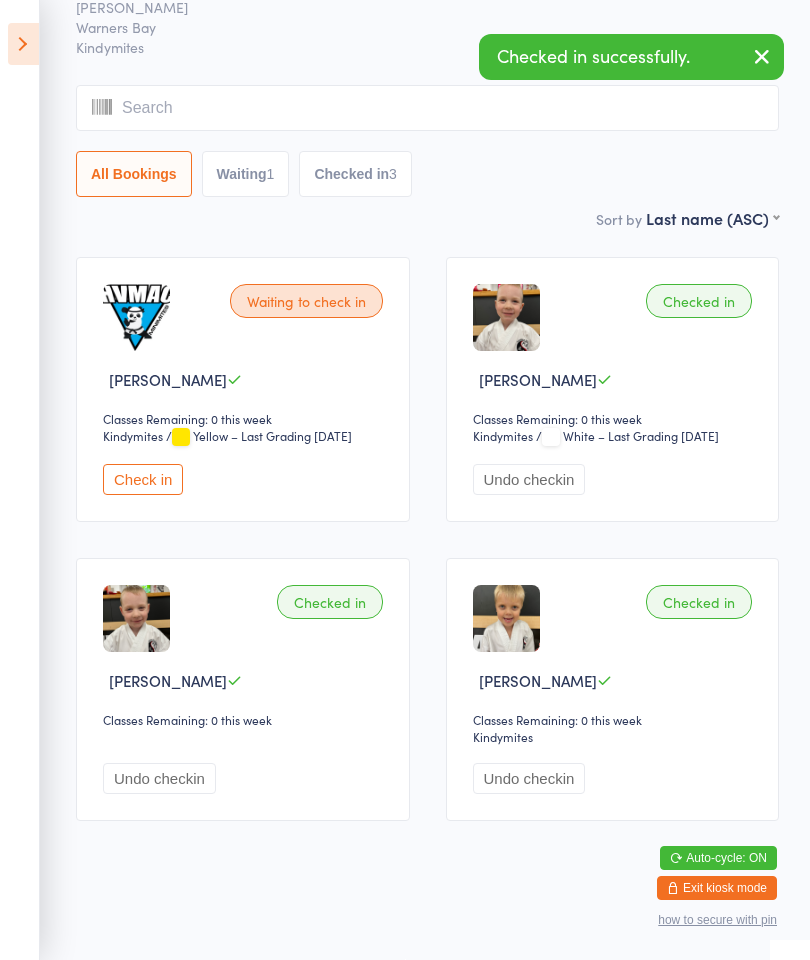 click on "Events for [DATE] [DATE]
[DATE]
Sun Mon Tue Wed Thu Fri Sat
27
29
30
01
02
03
04
05
28
06
07
08
09
10
11
12
29
13
14
15
16
17
18
19
30
20
21
22
23
24
25
26
31
27
28
29
30
31
01
02" at bounding box center [20, 480] 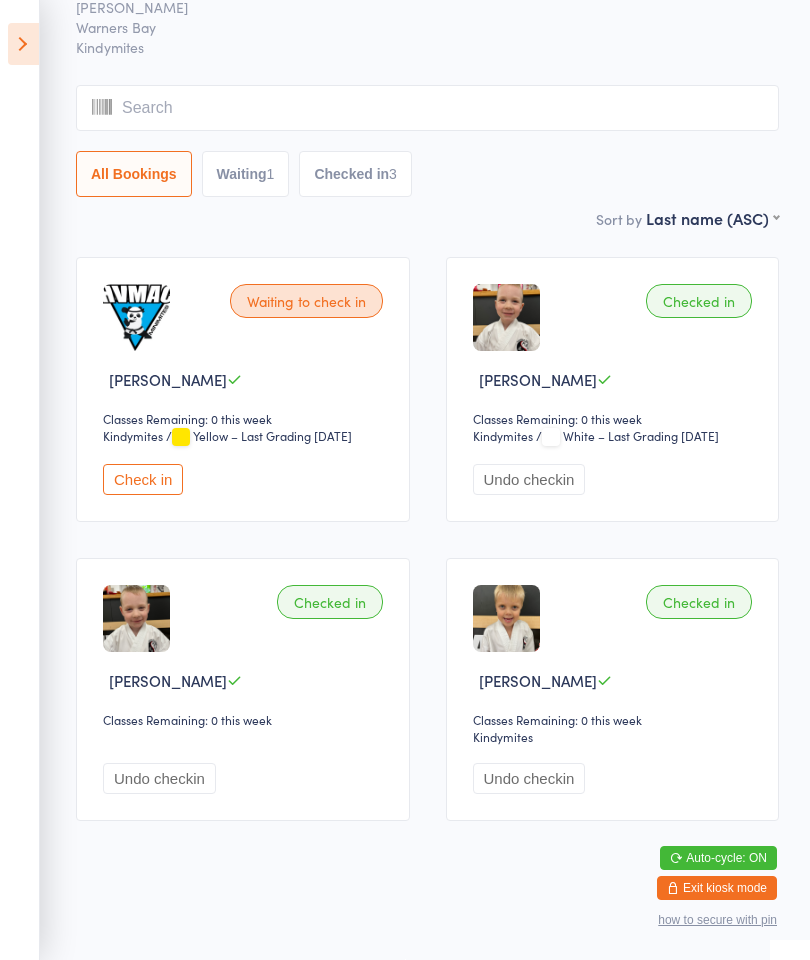 click at bounding box center [23, 44] 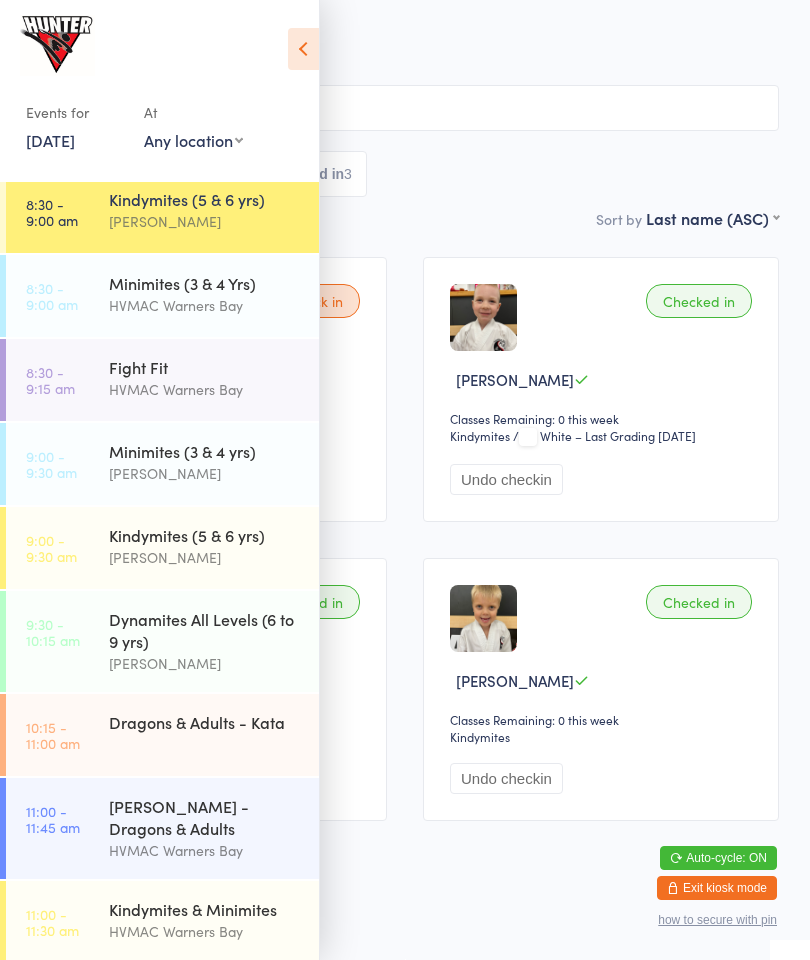 click on "Minimites (3 & 4 Yrs)" at bounding box center [205, 283] 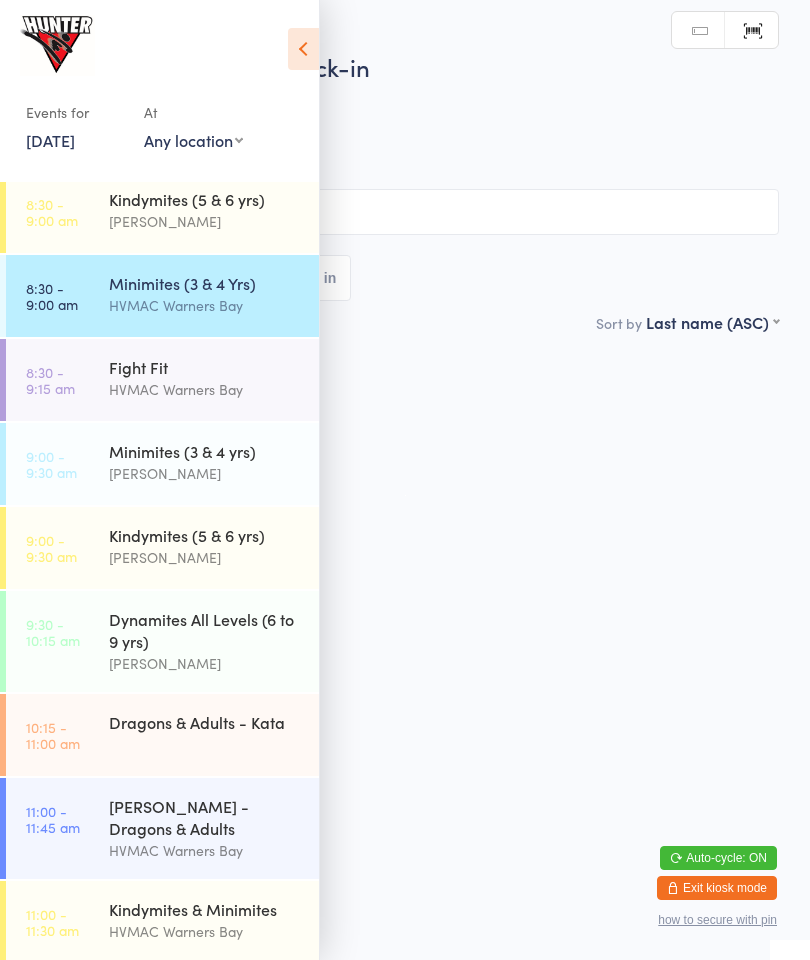 scroll, scrollTop: 0, scrollLeft: 0, axis: both 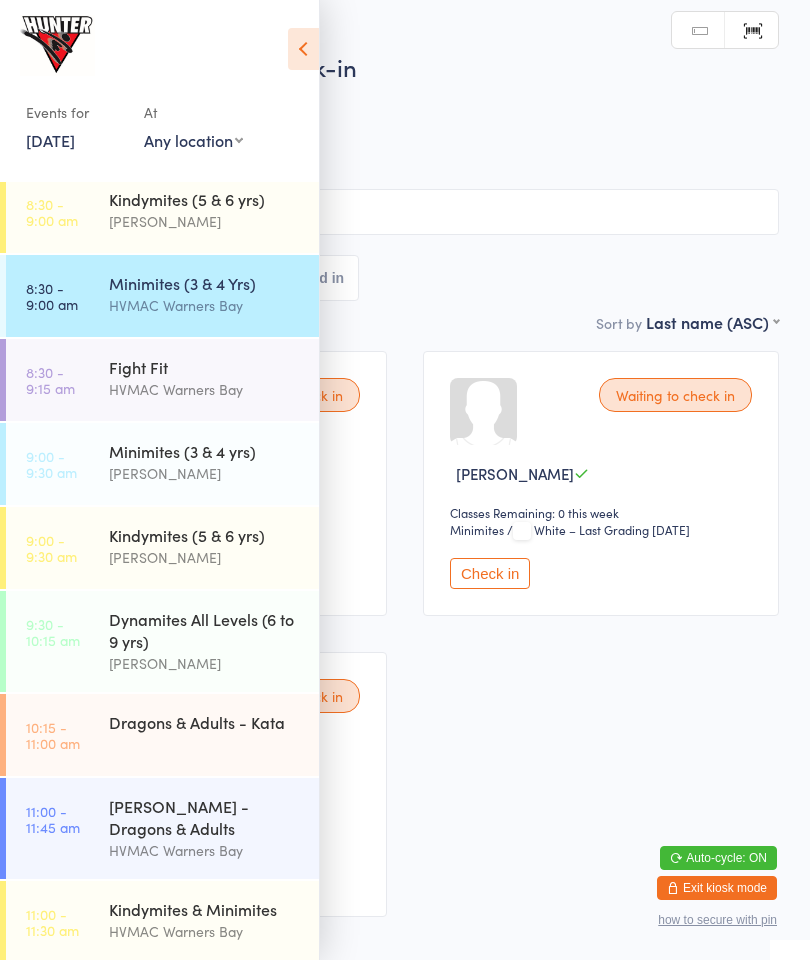 click on "Waiting to check in Roly Burden  Classes Remaining: 1 this week   Check in Waiting to check in [PERSON_NAME]  Classes Remaining: 0 this week Minimites  Minimites   /  White – Last Grading [DATE]   Check in Waiting to check in [PERSON_NAME]  Classes Remaining: 0 this week Minimites  Minimites   /  Green – Last Grading [DATE]   Check in" at bounding box center [405, 634] 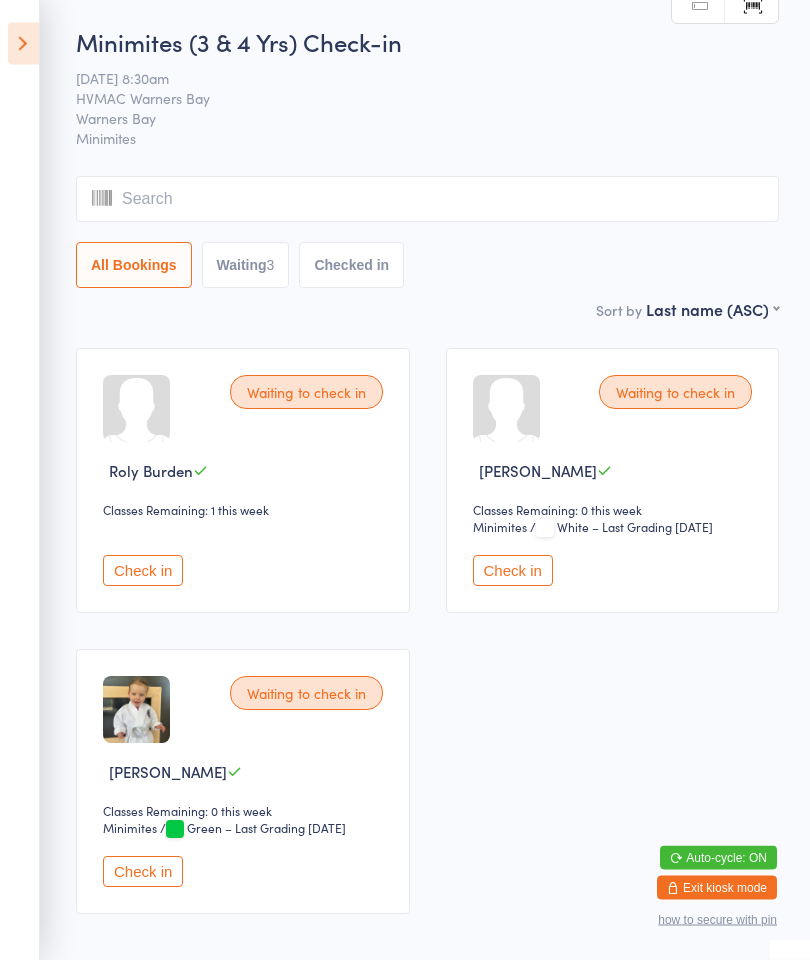 scroll, scrollTop: 5, scrollLeft: 0, axis: vertical 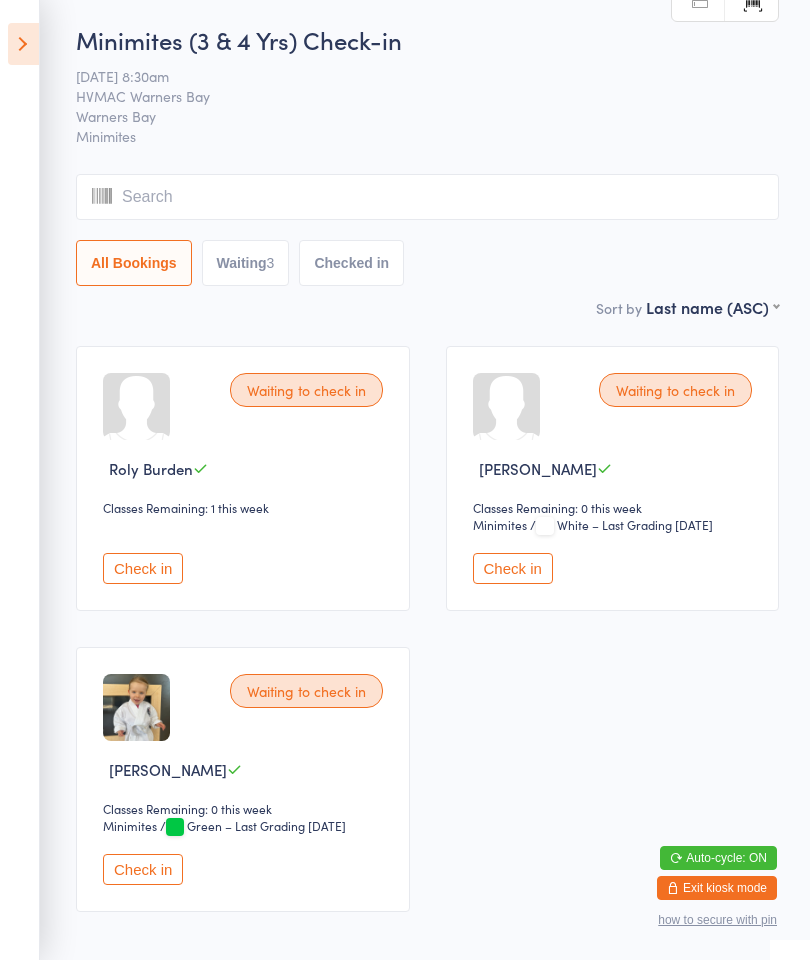 click on "Check in" at bounding box center (513, 568) 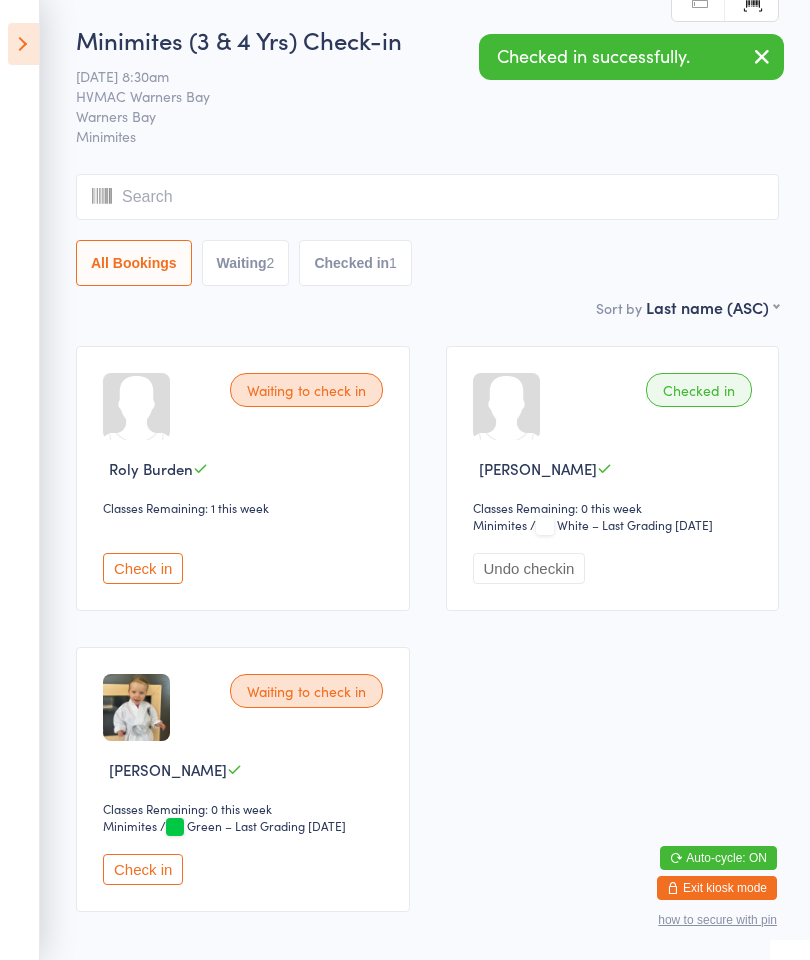 click at bounding box center (506, 406) 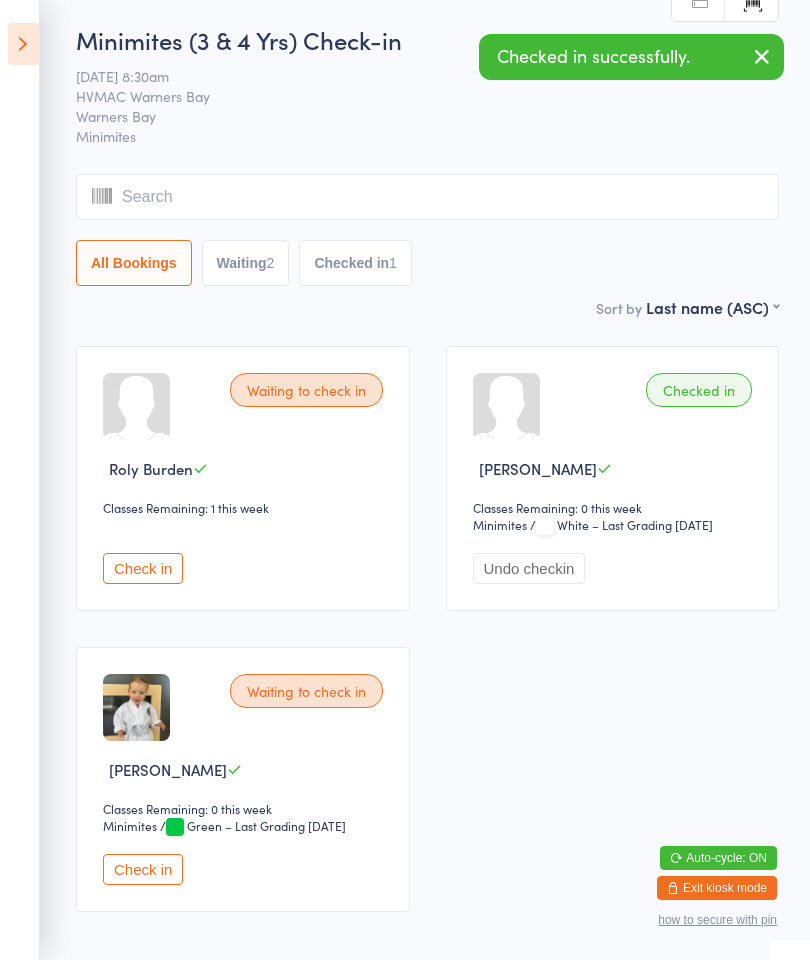 click on "Classes Remaining: 0 this week" at bounding box center [616, 507] 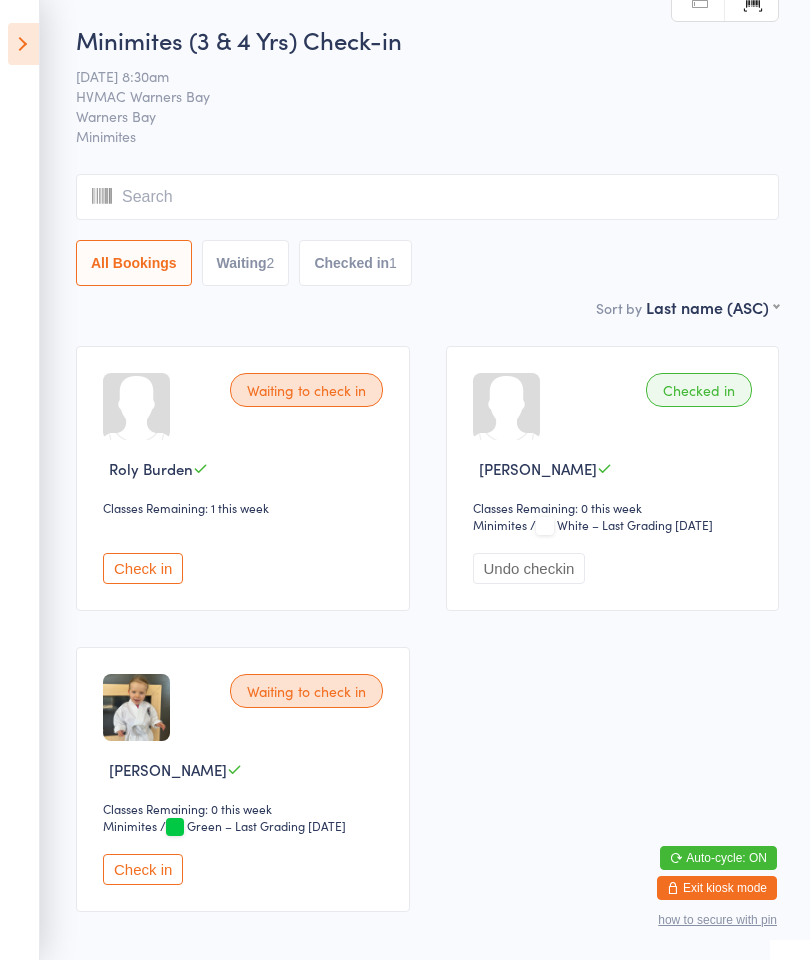 click at bounding box center [23, 44] 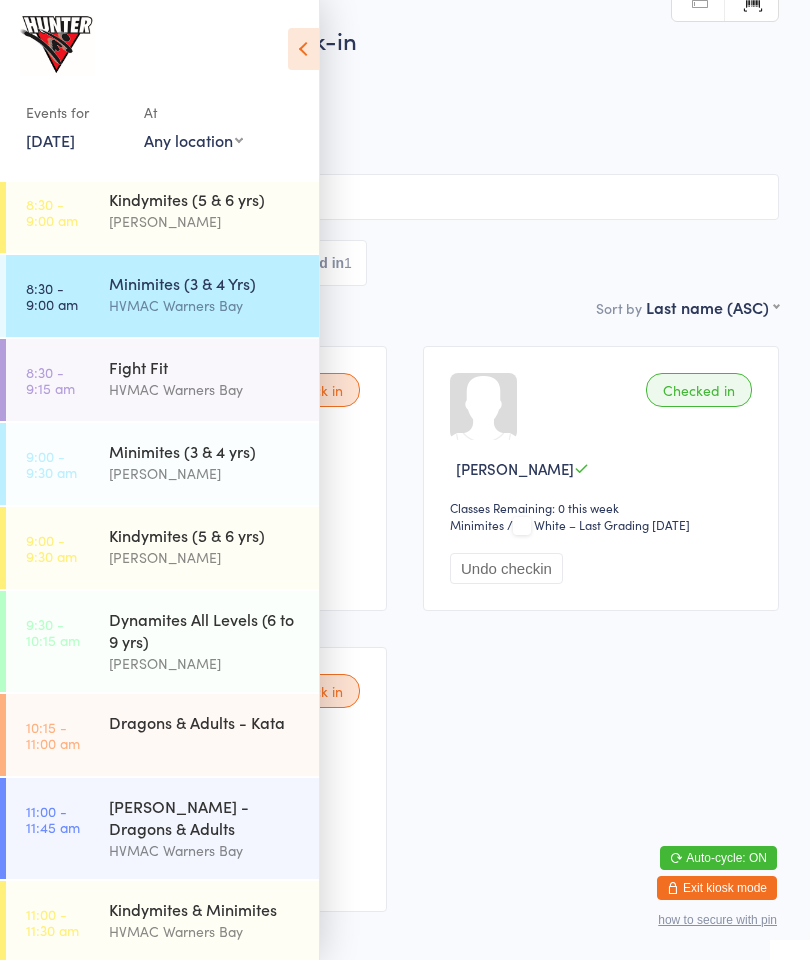 click on "Fight Fit" at bounding box center (205, 367) 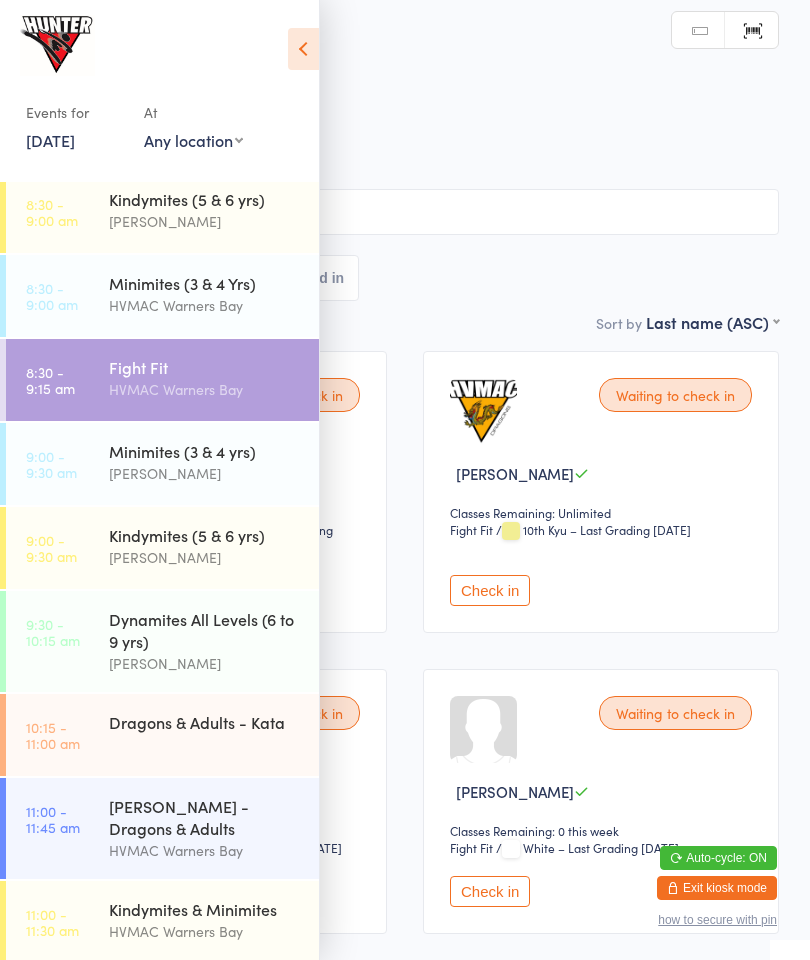 click at bounding box center (303, 49) 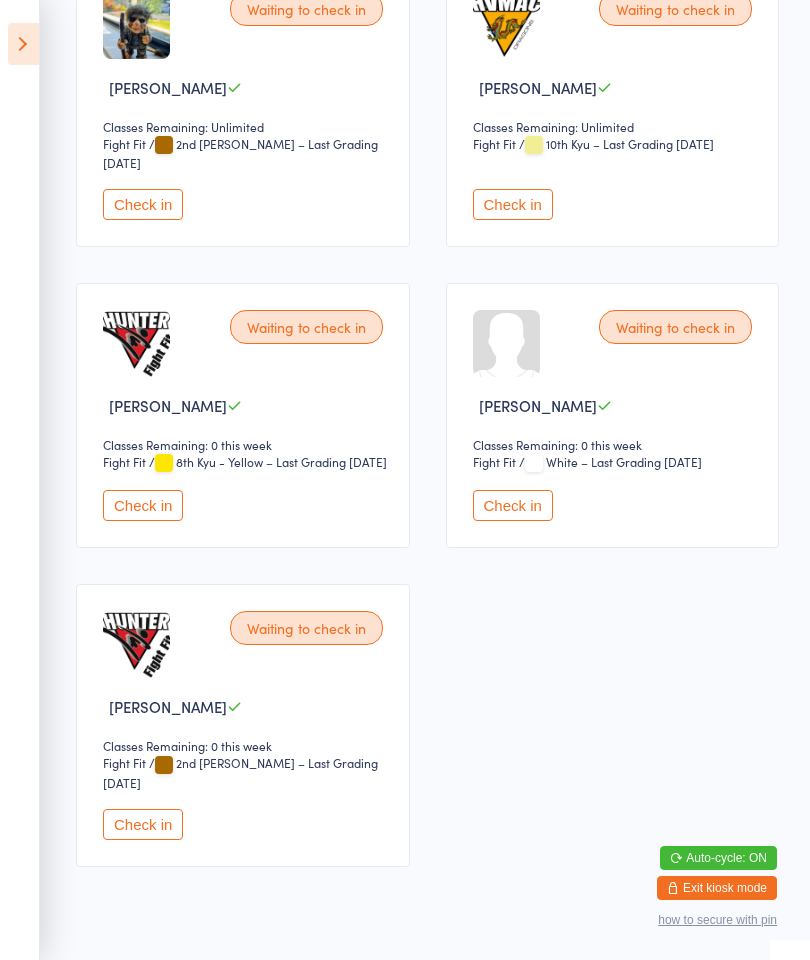 scroll, scrollTop: 406, scrollLeft: 0, axis: vertical 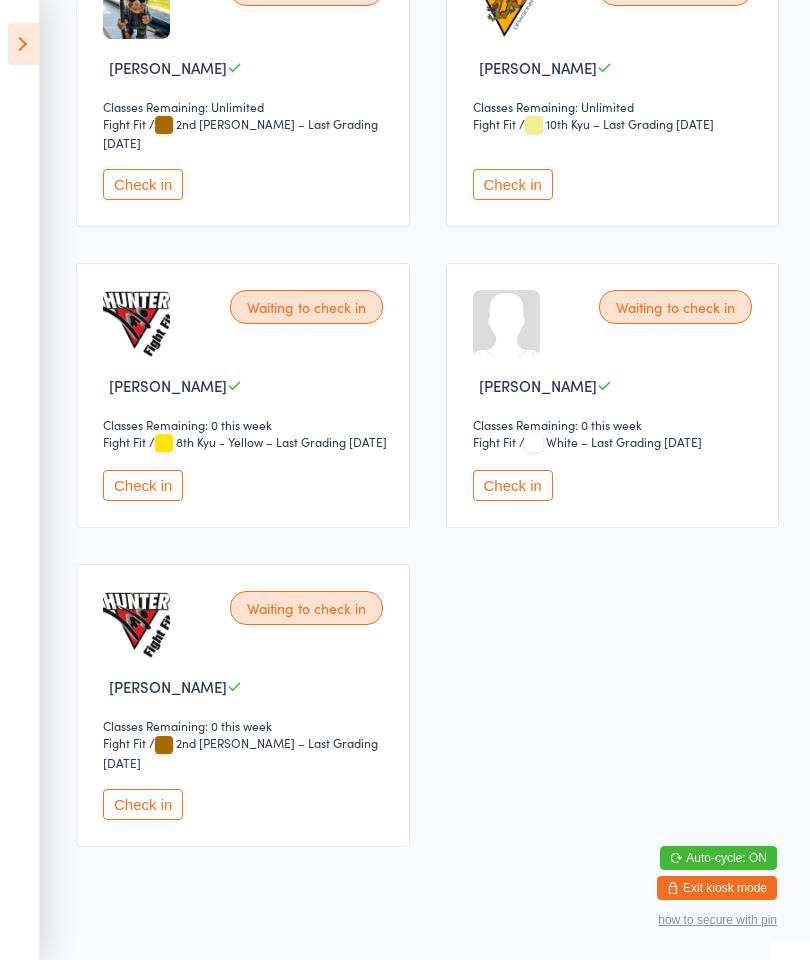 click on "Check in" at bounding box center (143, 804) 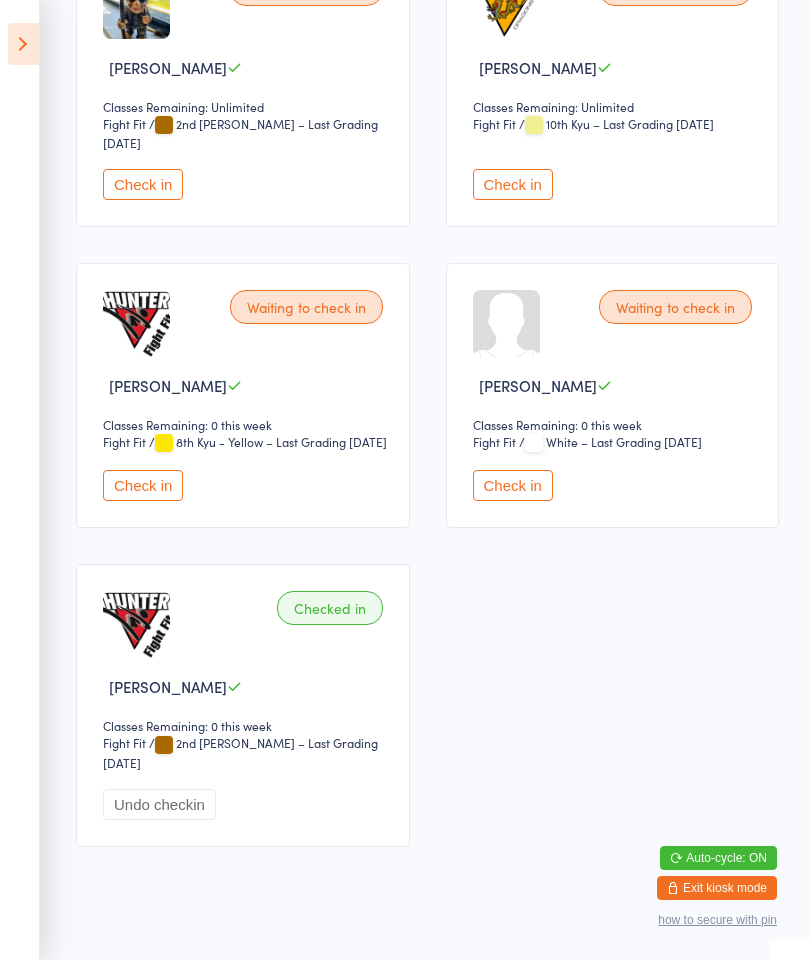 scroll, scrollTop: 486, scrollLeft: 0, axis: vertical 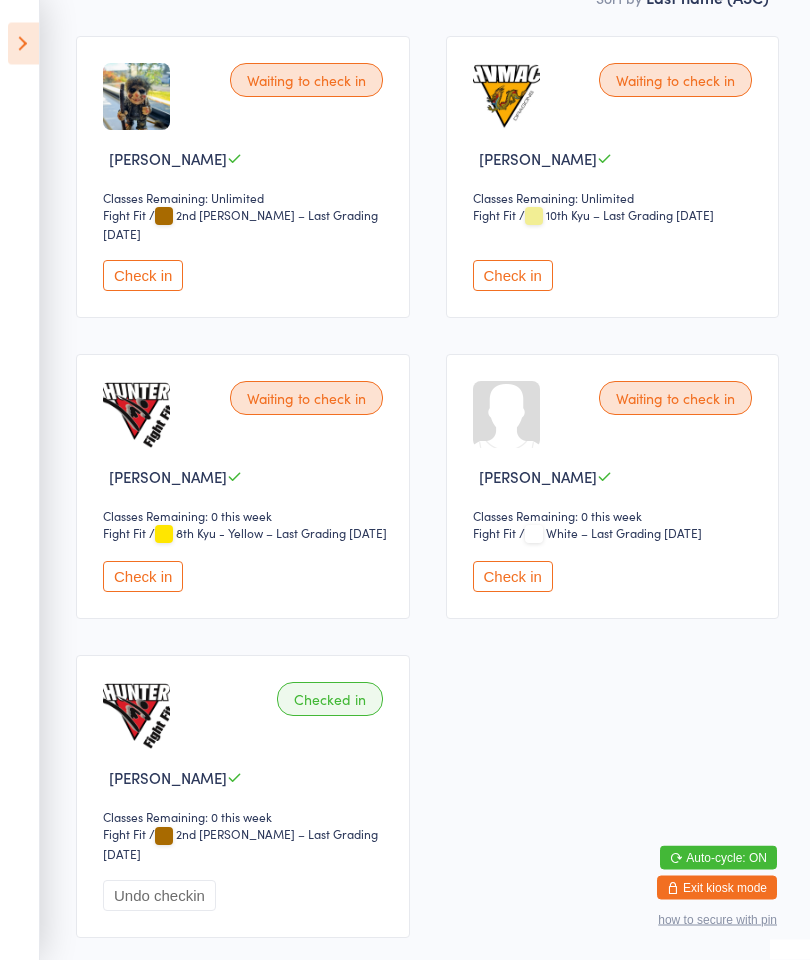click on "Check in" at bounding box center (513, 276) 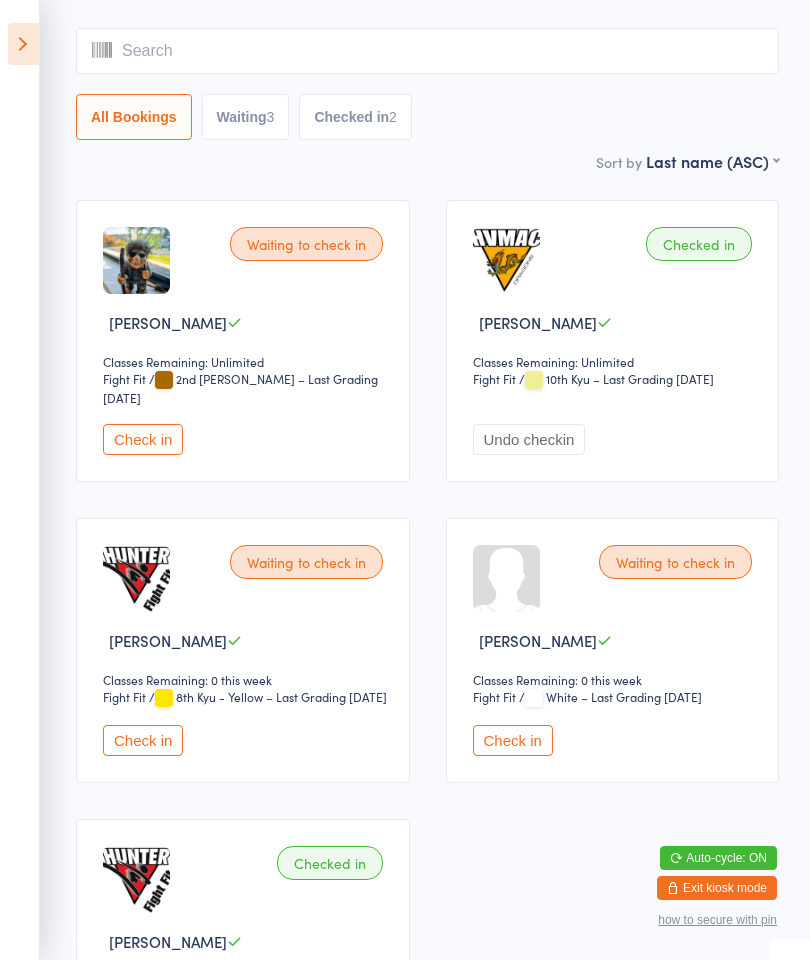 scroll, scrollTop: 144, scrollLeft: 0, axis: vertical 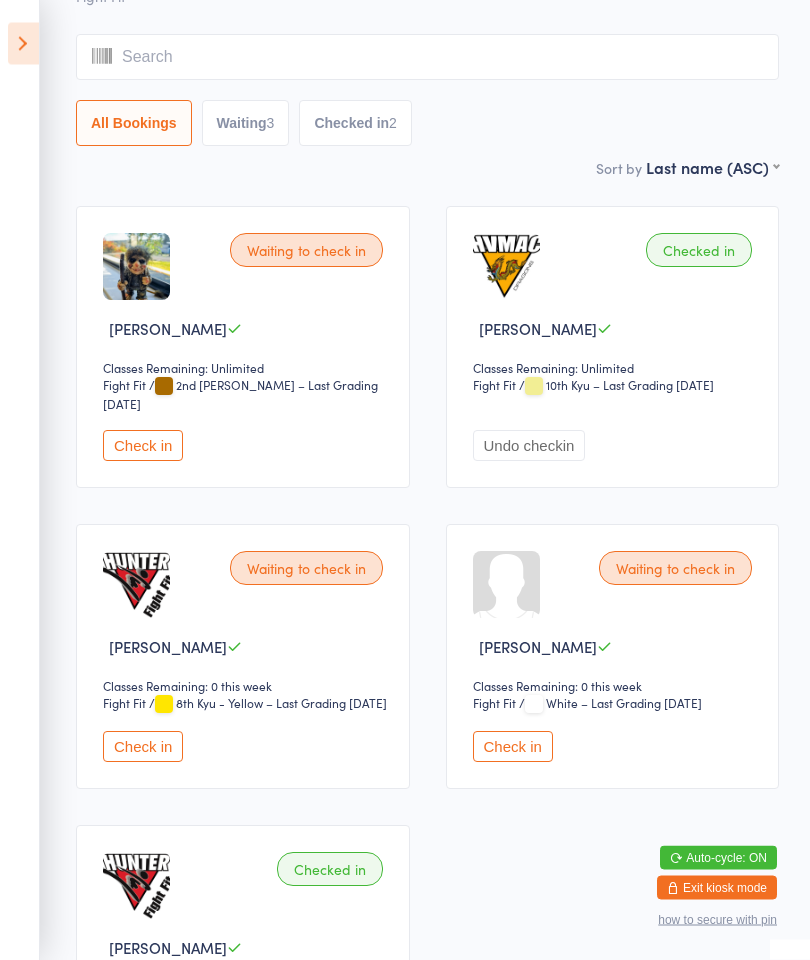 click on "All Bookings" at bounding box center (134, 124) 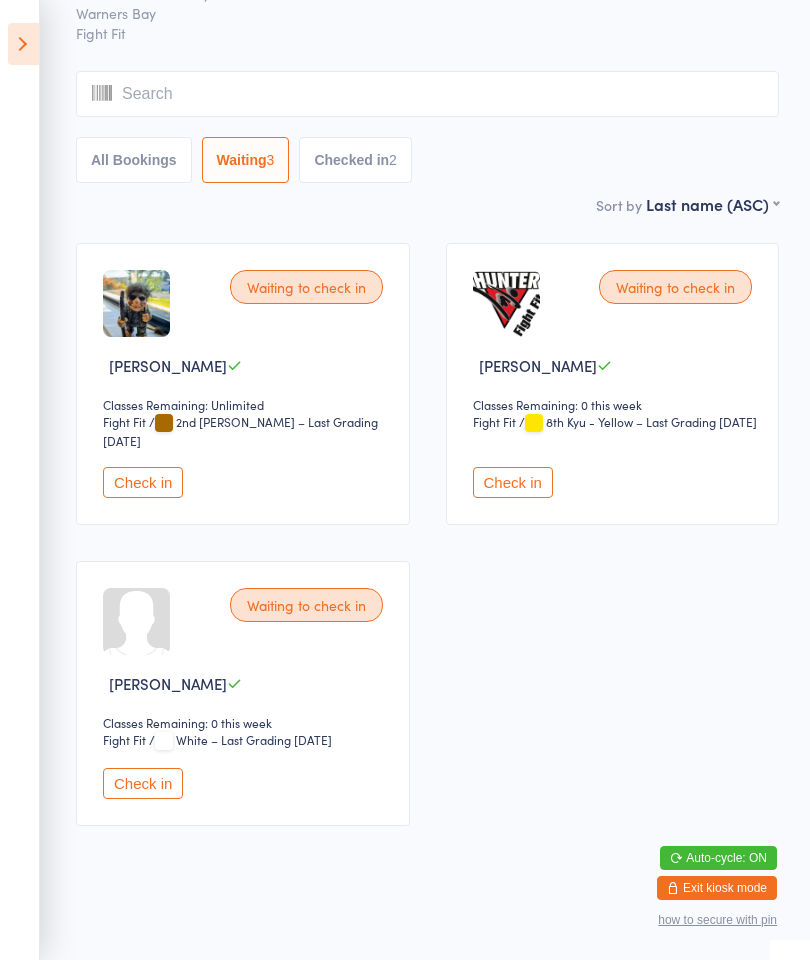 scroll, scrollTop: 0, scrollLeft: 0, axis: both 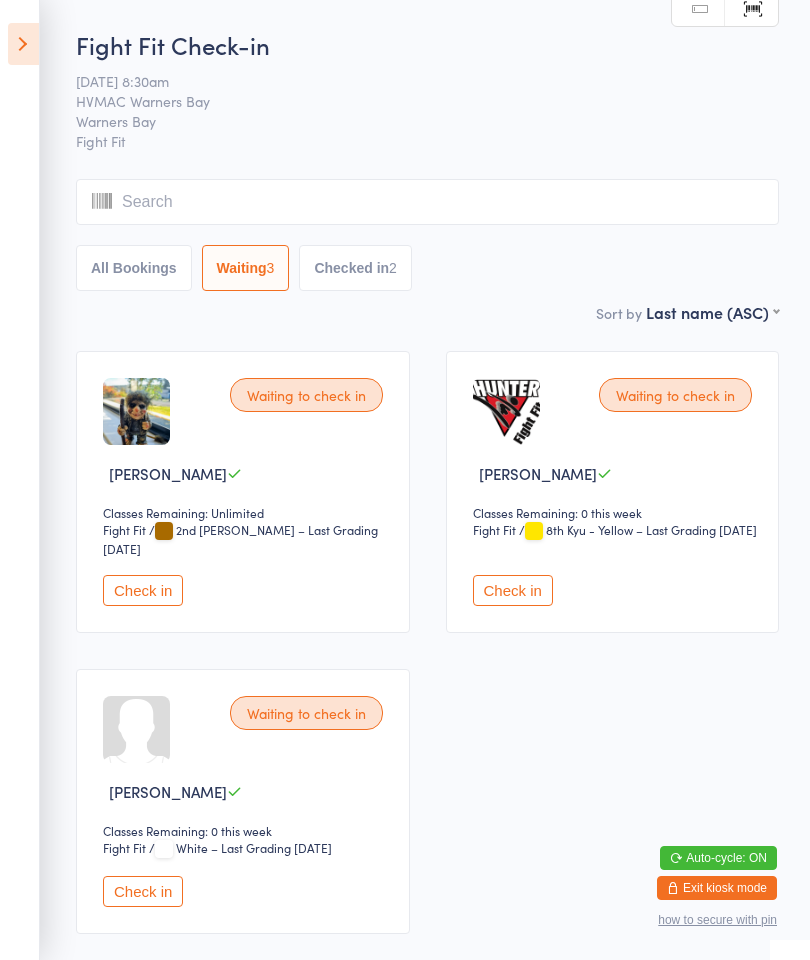 click at bounding box center (427, 202) 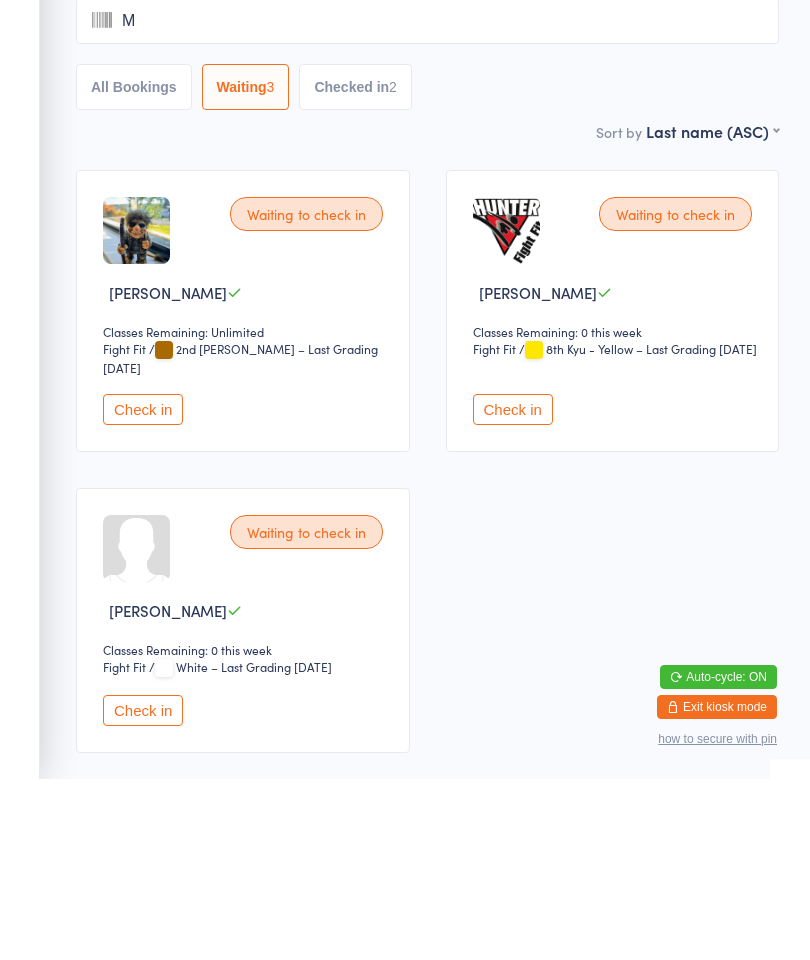 type on "Mi" 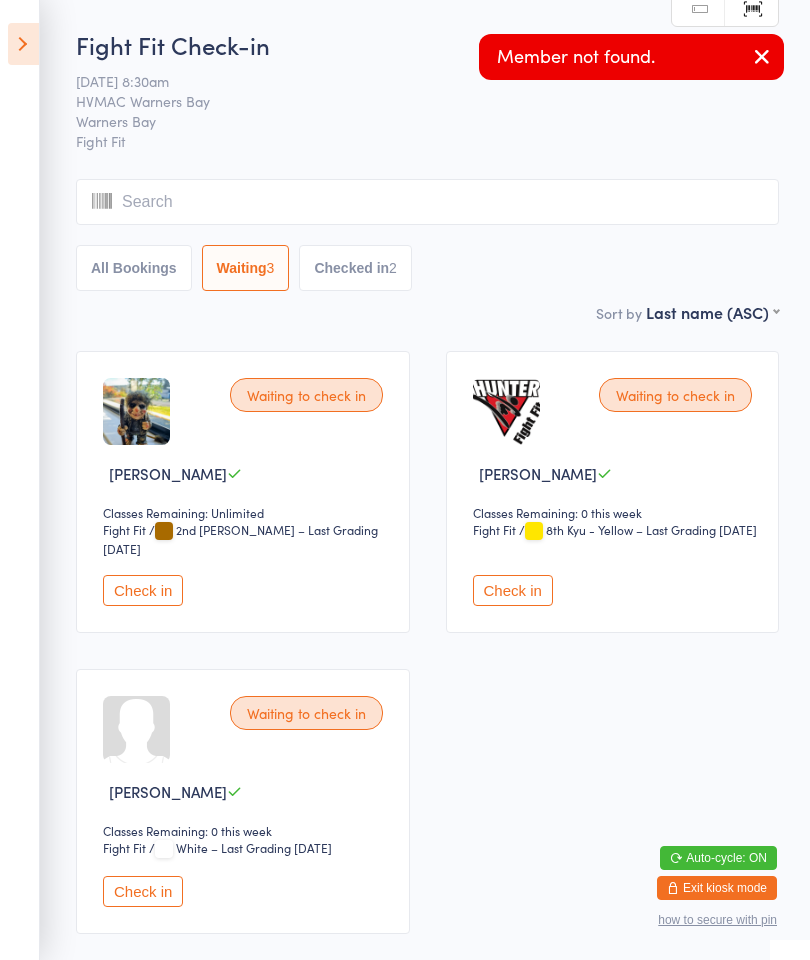 type on "N" 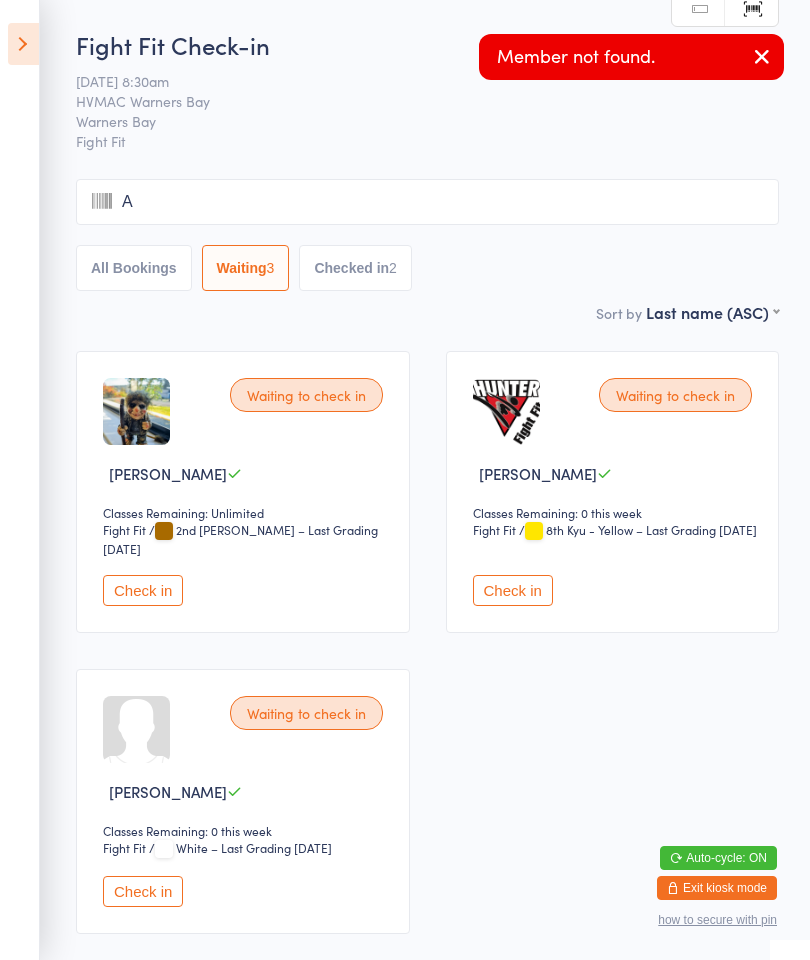 type on "An" 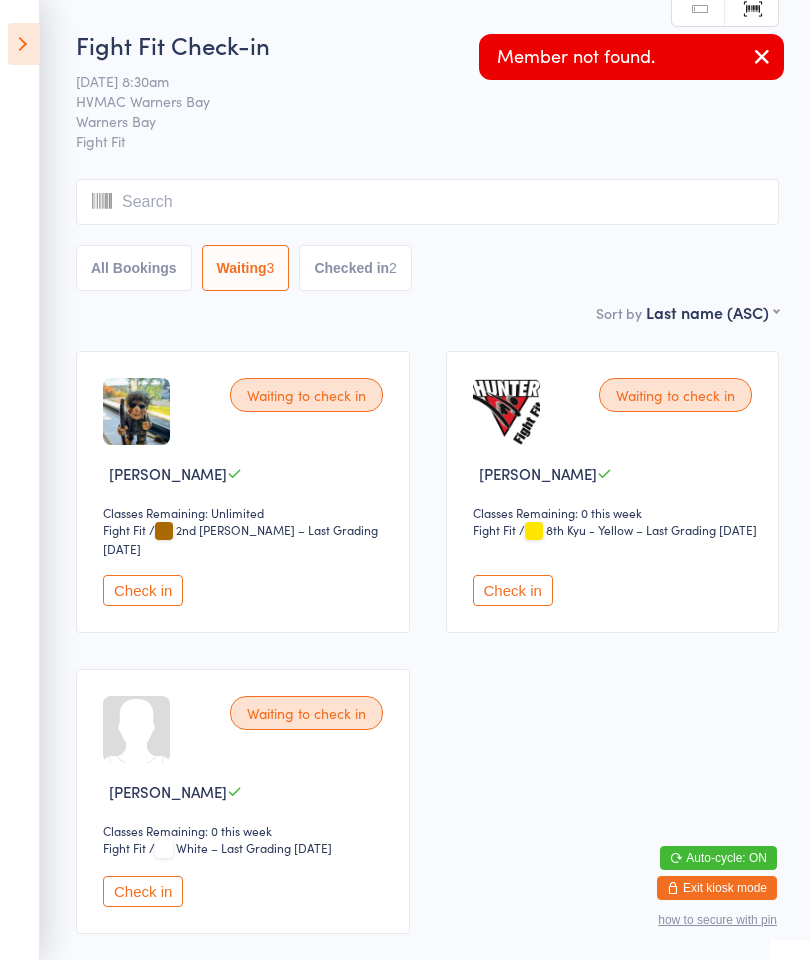 type on "A" 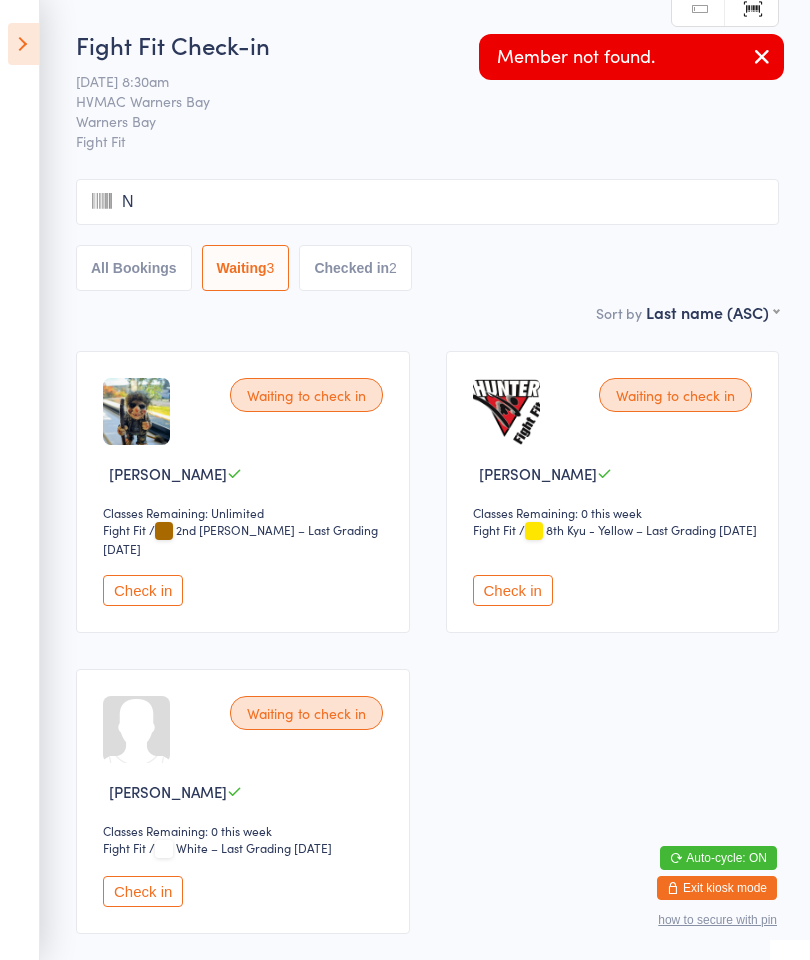type on "Nn" 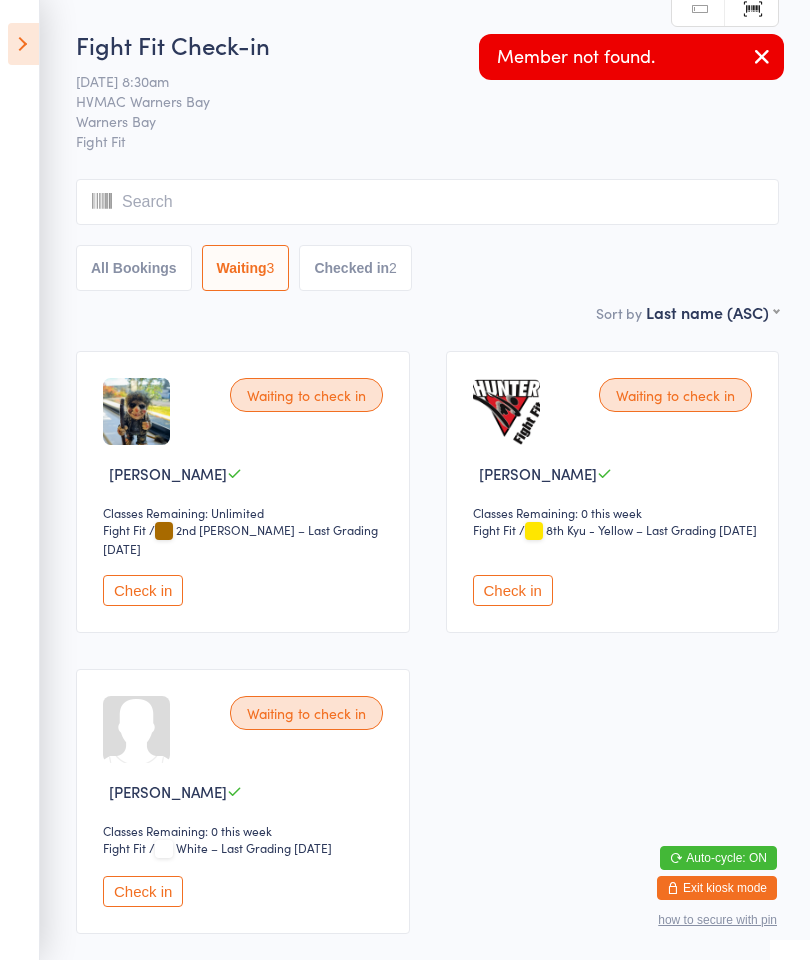 type on "A" 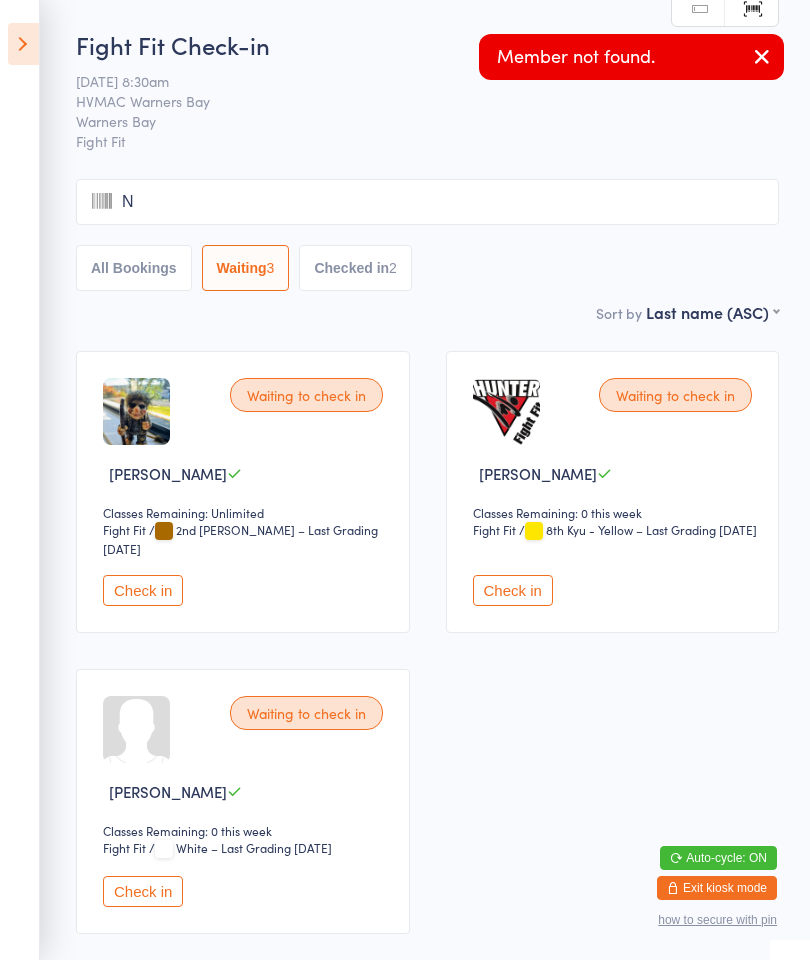 type on "Nn" 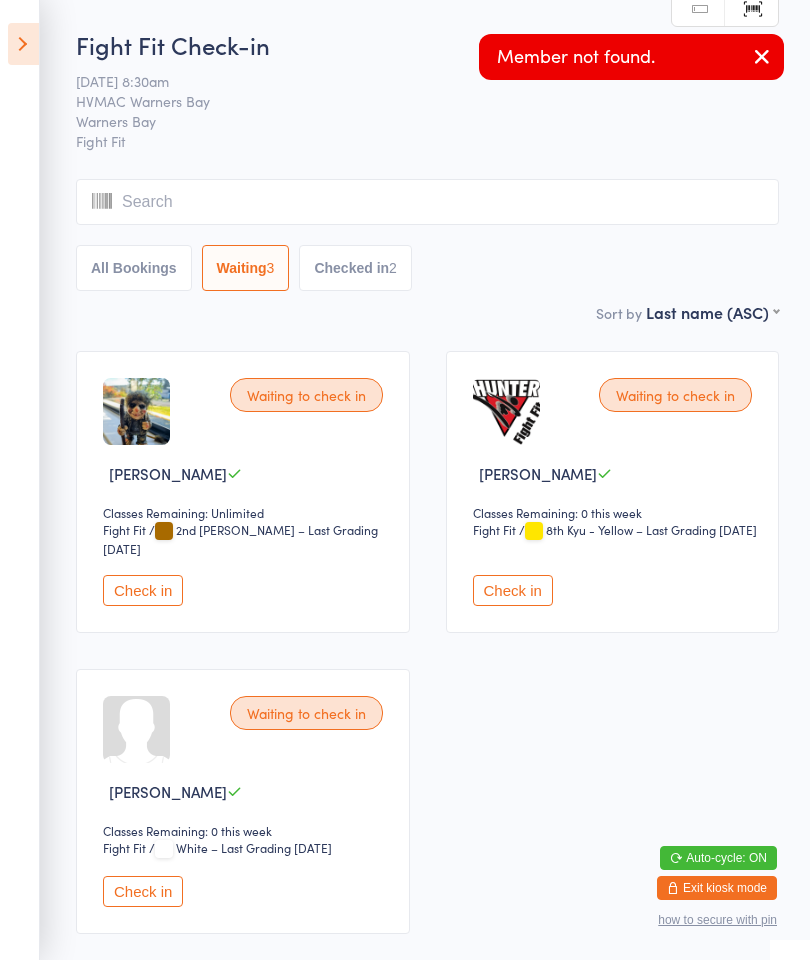 type on "A" 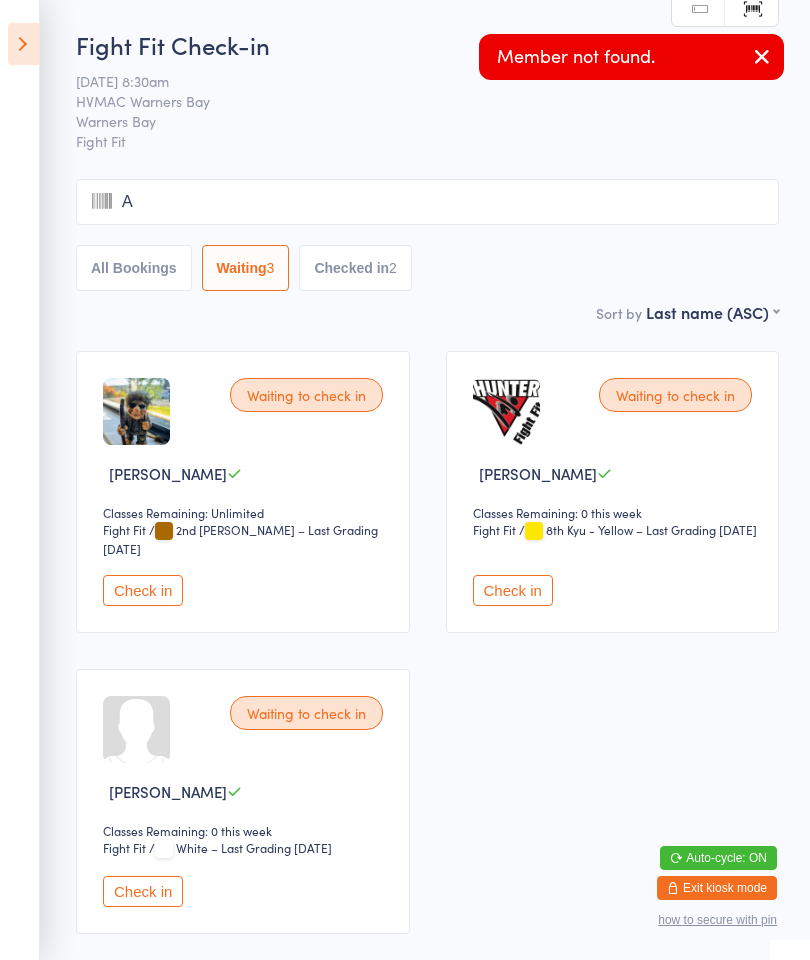 type 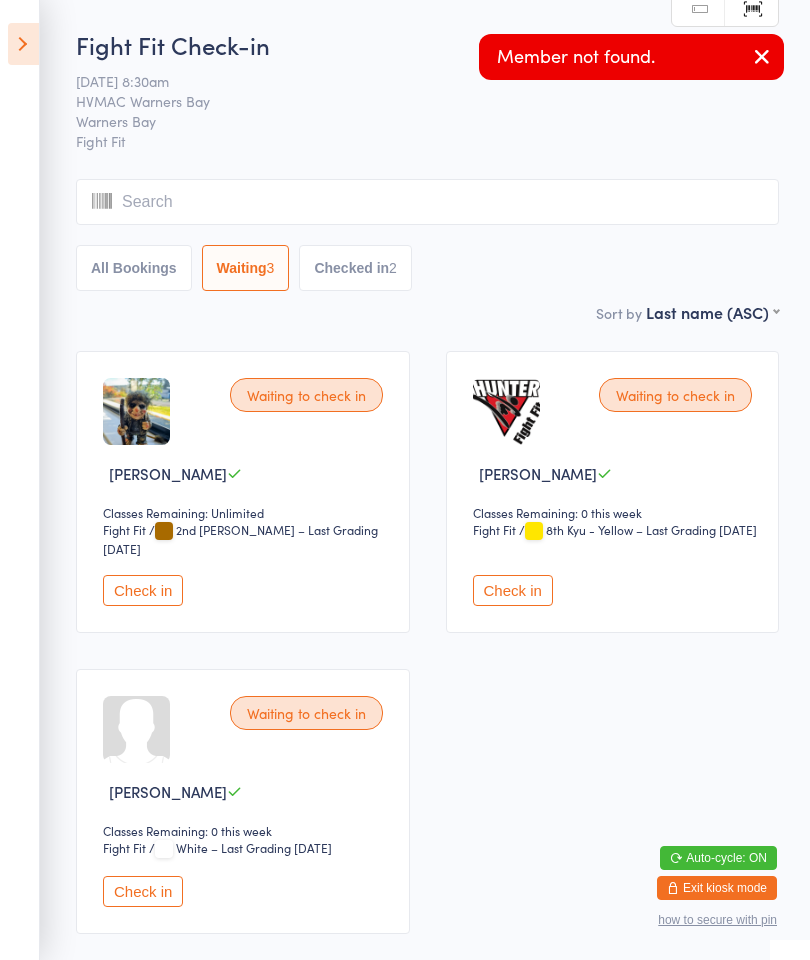 click on "Waiting to check in [PERSON_NAME]  Classes Remaining: Unlimited Fight Fit  Fight Fit   /  2nd [PERSON_NAME] – Last Grading [DATE]   Check in" at bounding box center (243, 492) 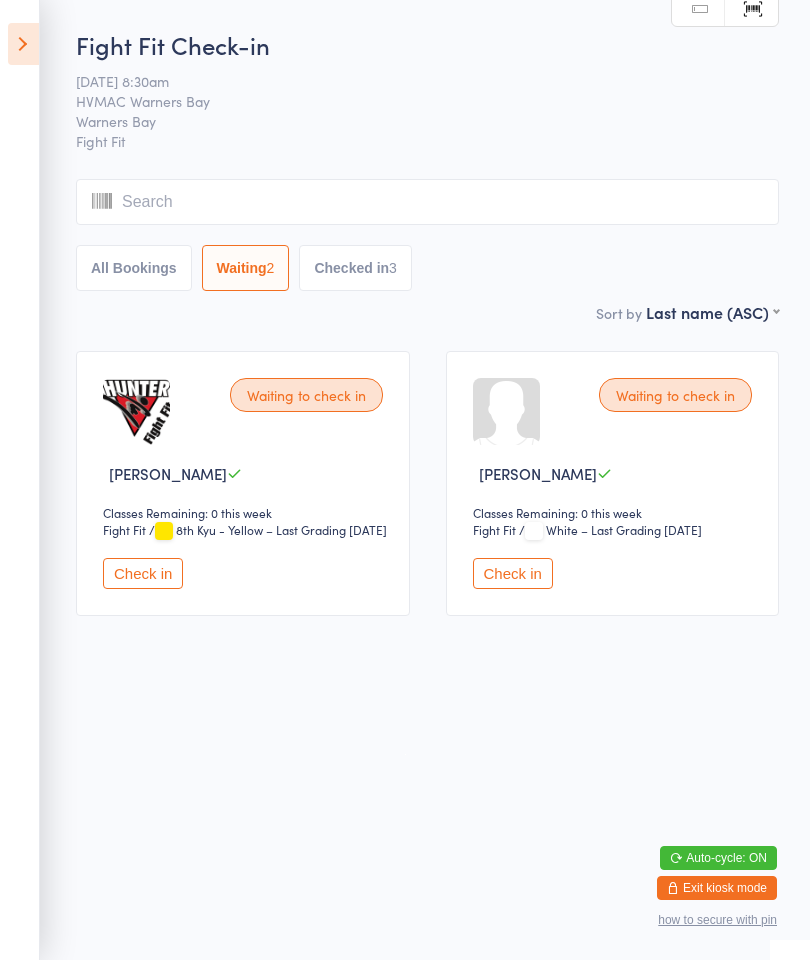 click on "Check in" at bounding box center [143, 573] 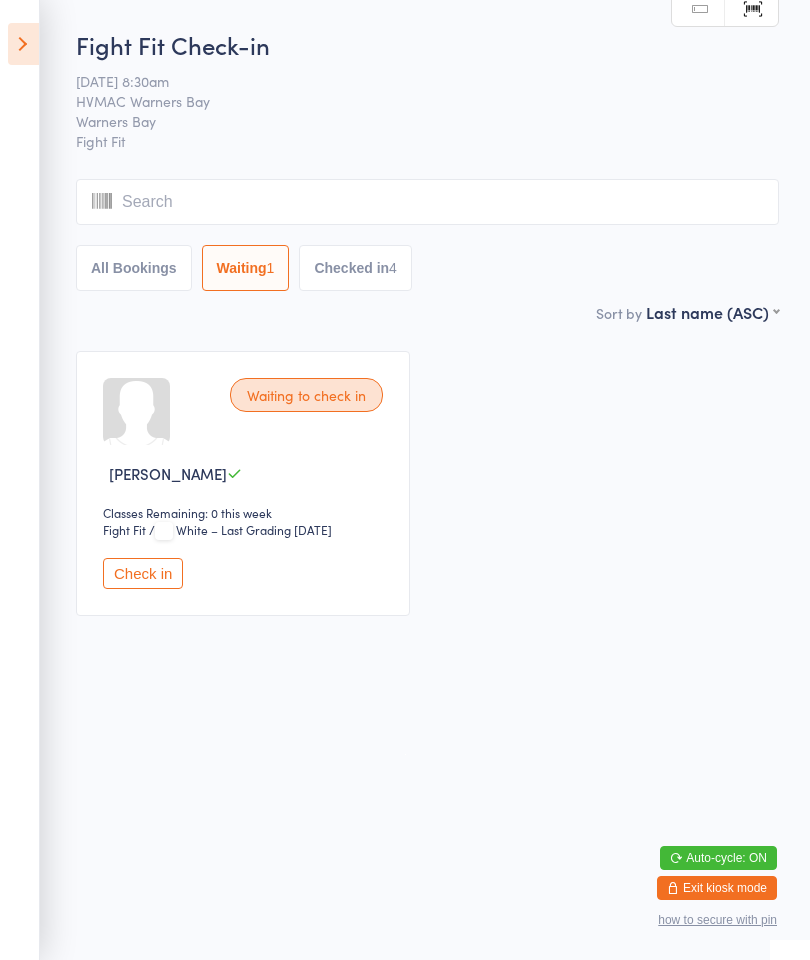 click on "All Bookings" at bounding box center [134, 268] 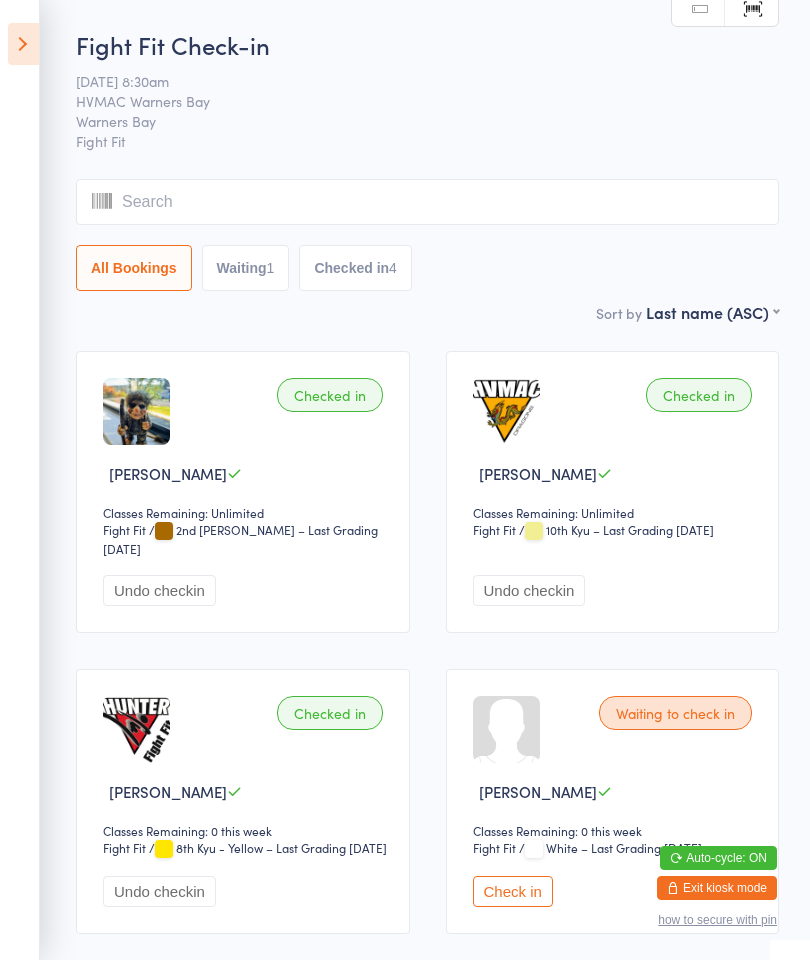 click at bounding box center (23, 44) 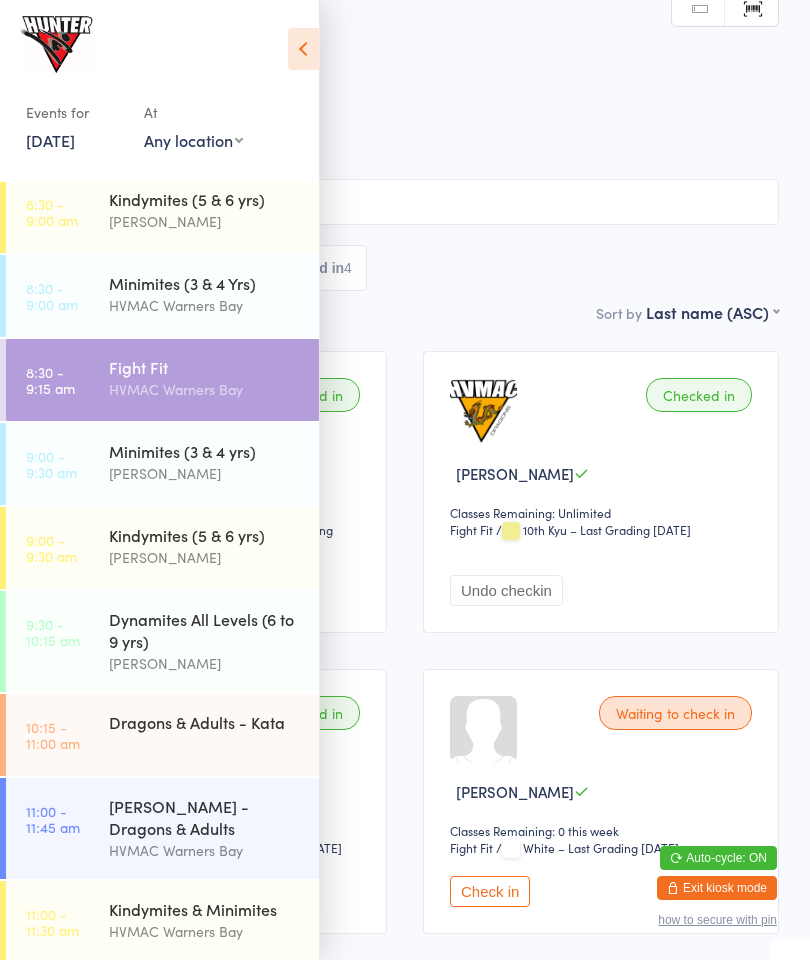 click on "[PERSON_NAME]" at bounding box center [205, 473] 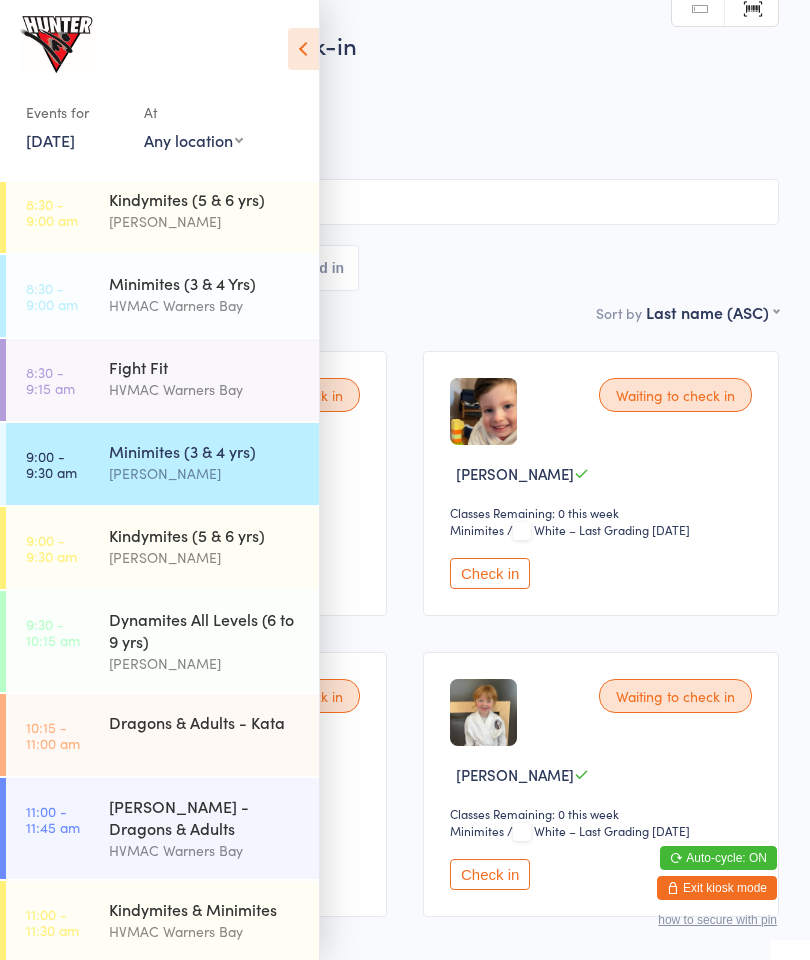 click on "[PERSON_NAME]" at bounding box center [205, 221] 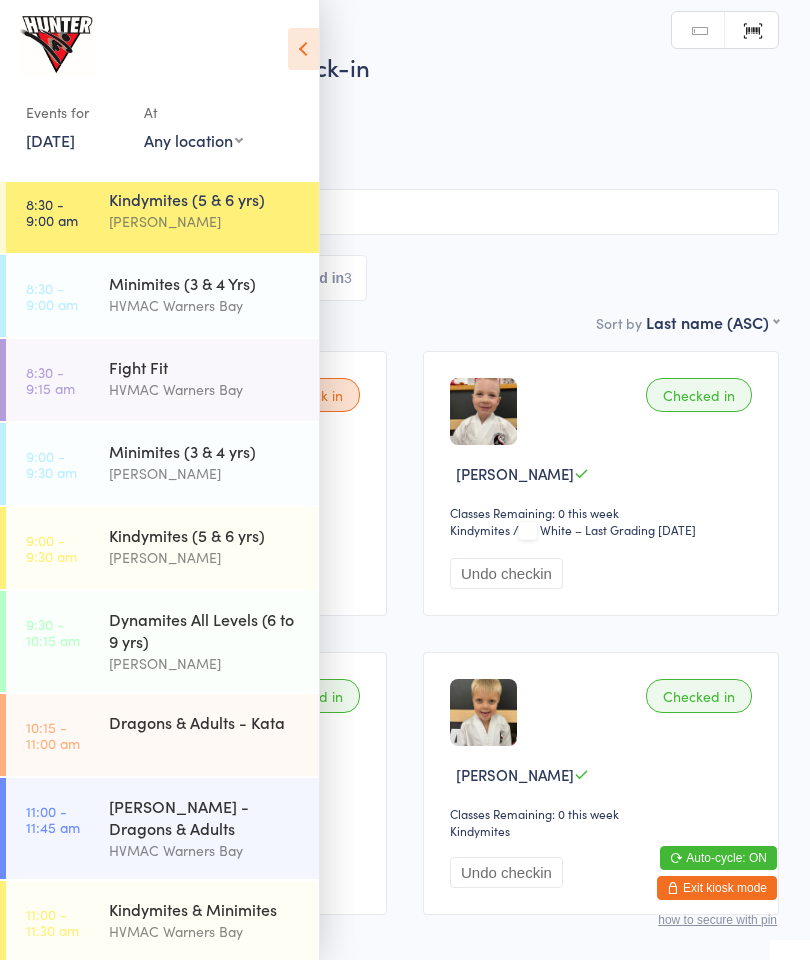 click at bounding box center [303, 49] 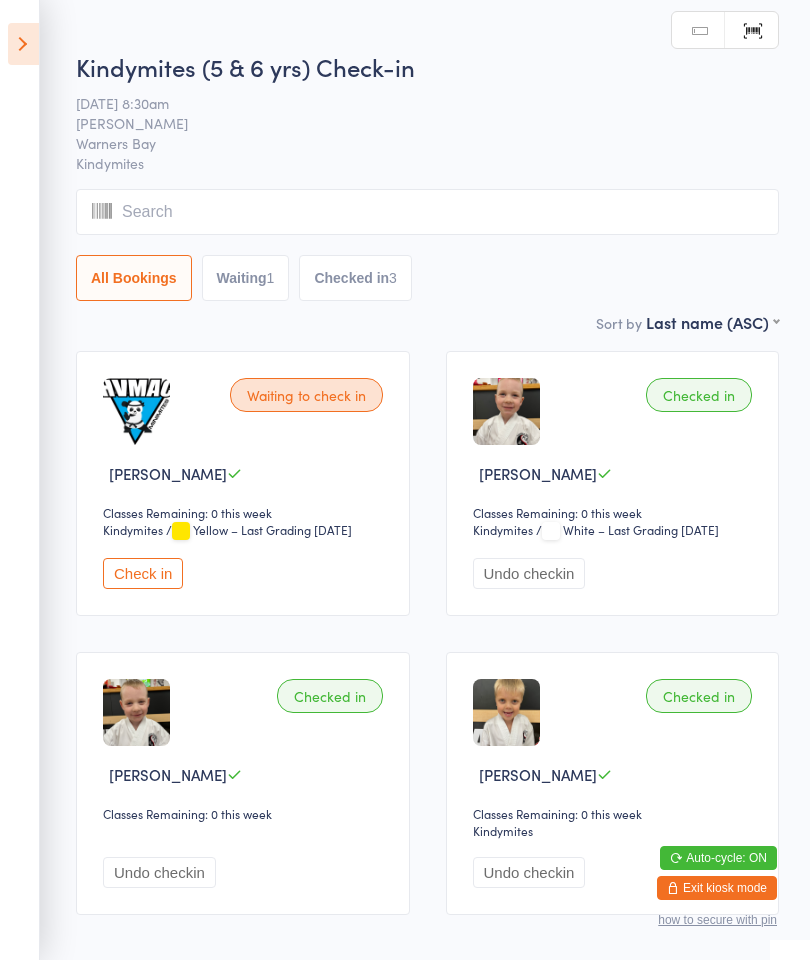 click on "Check in" at bounding box center [143, 573] 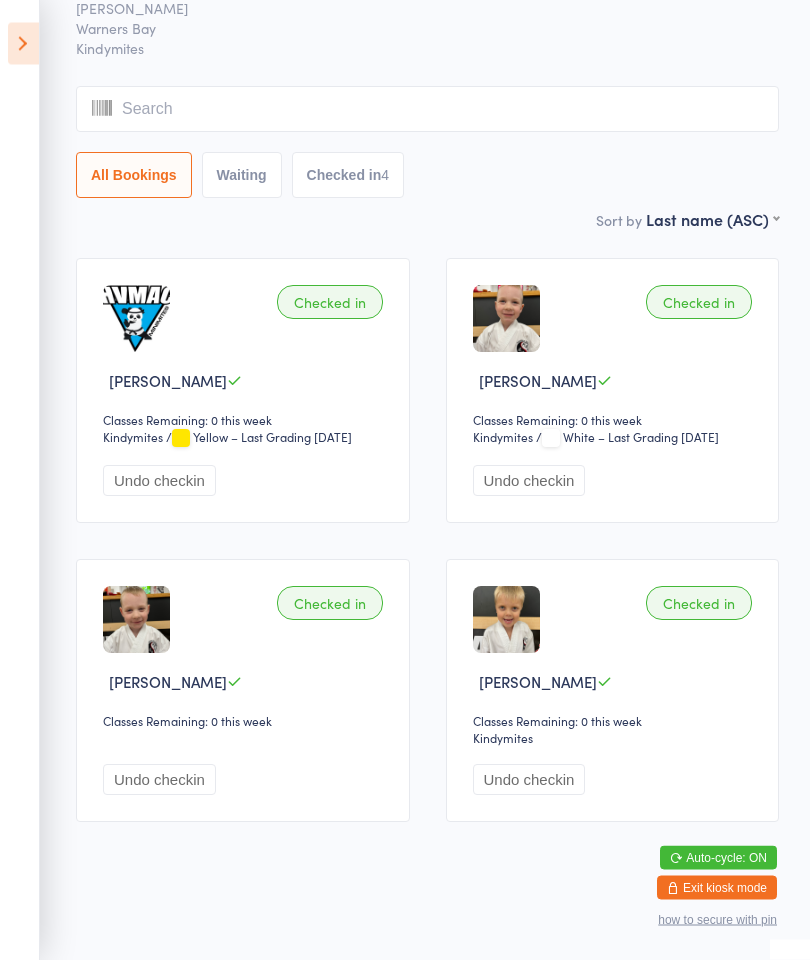 scroll, scrollTop: 124, scrollLeft: 0, axis: vertical 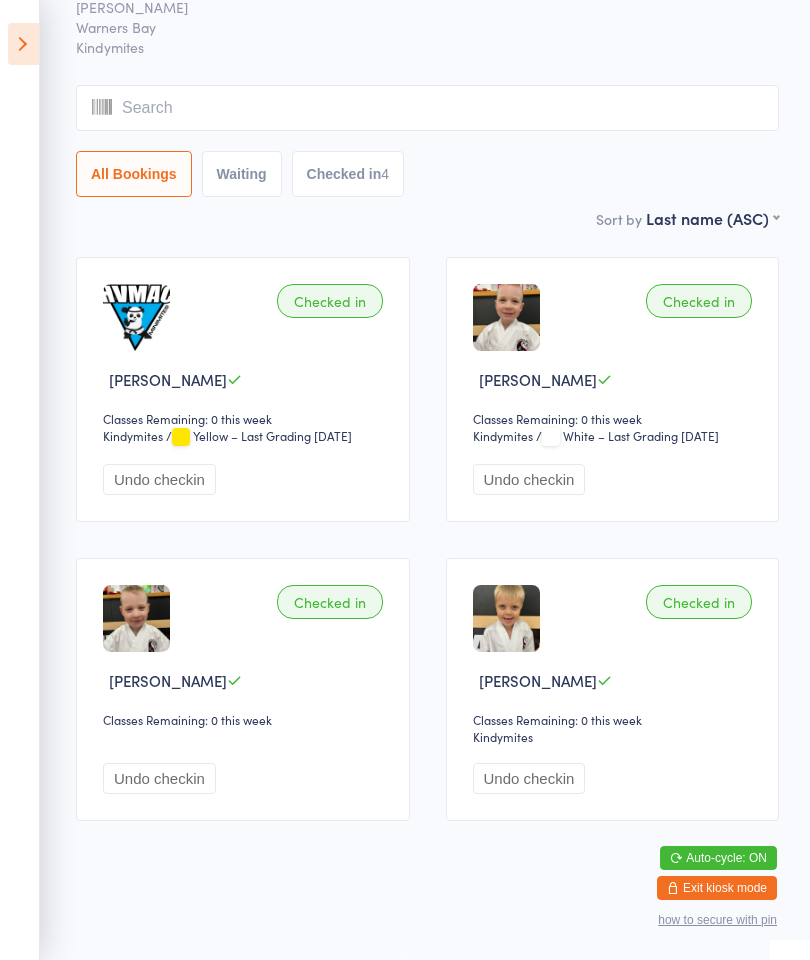 click at bounding box center [23, 44] 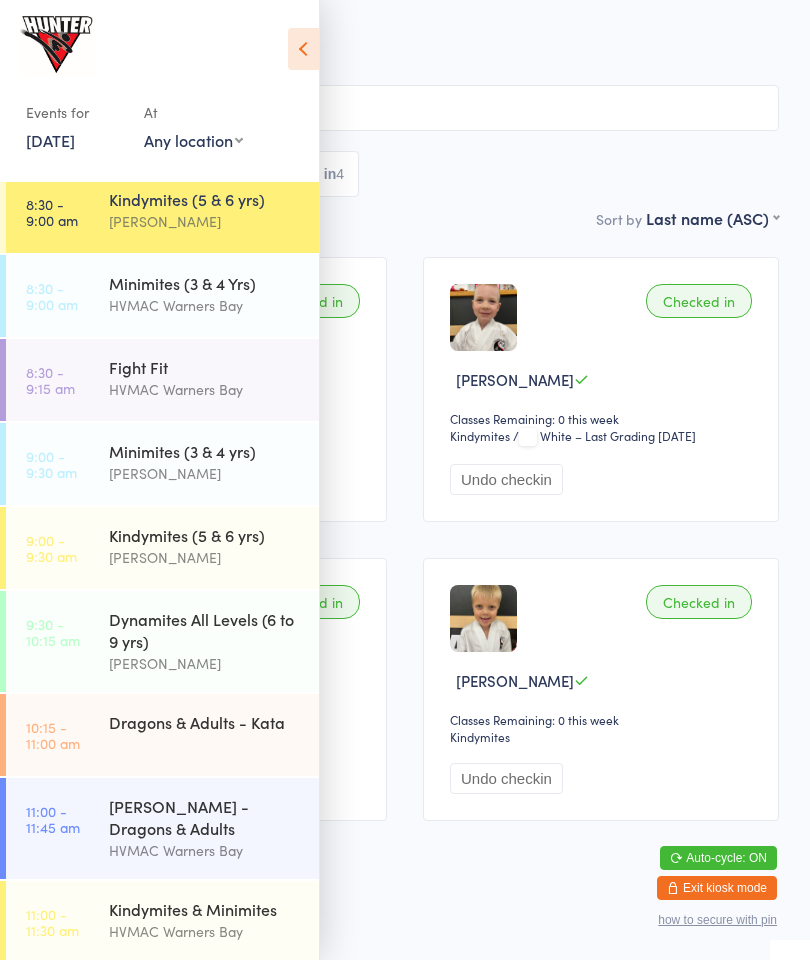 click on "Kindymites (5 & 6 yrs)" at bounding box center [205, 535] 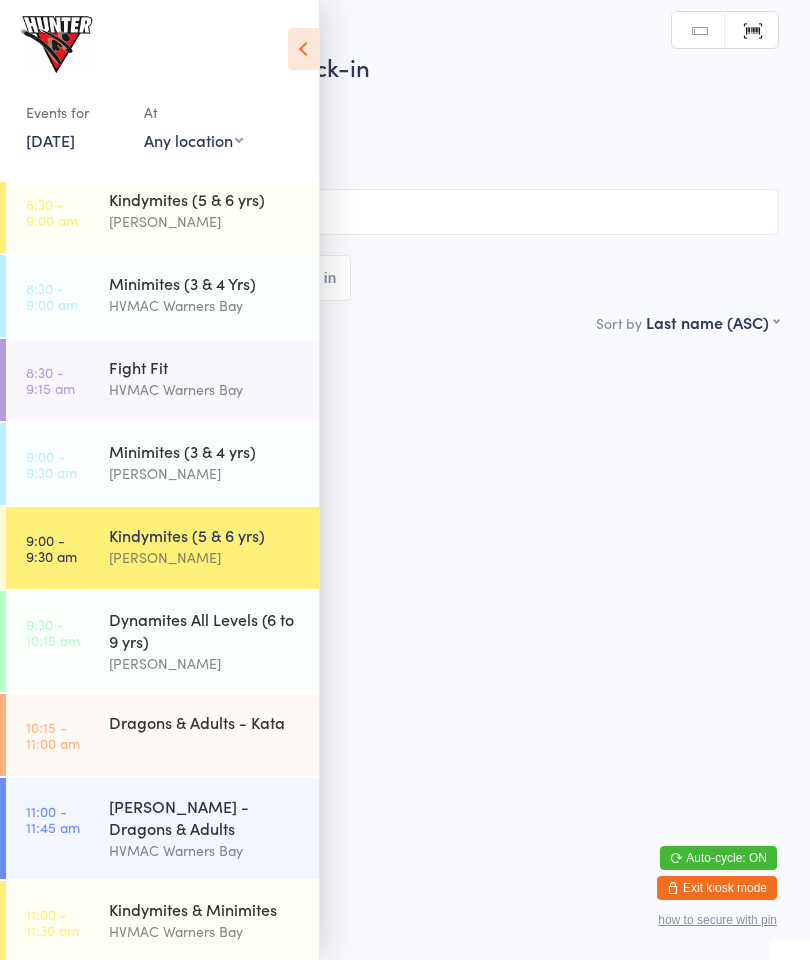 scroll, scrollTop: 0, scrollLeft: 0, axis: both 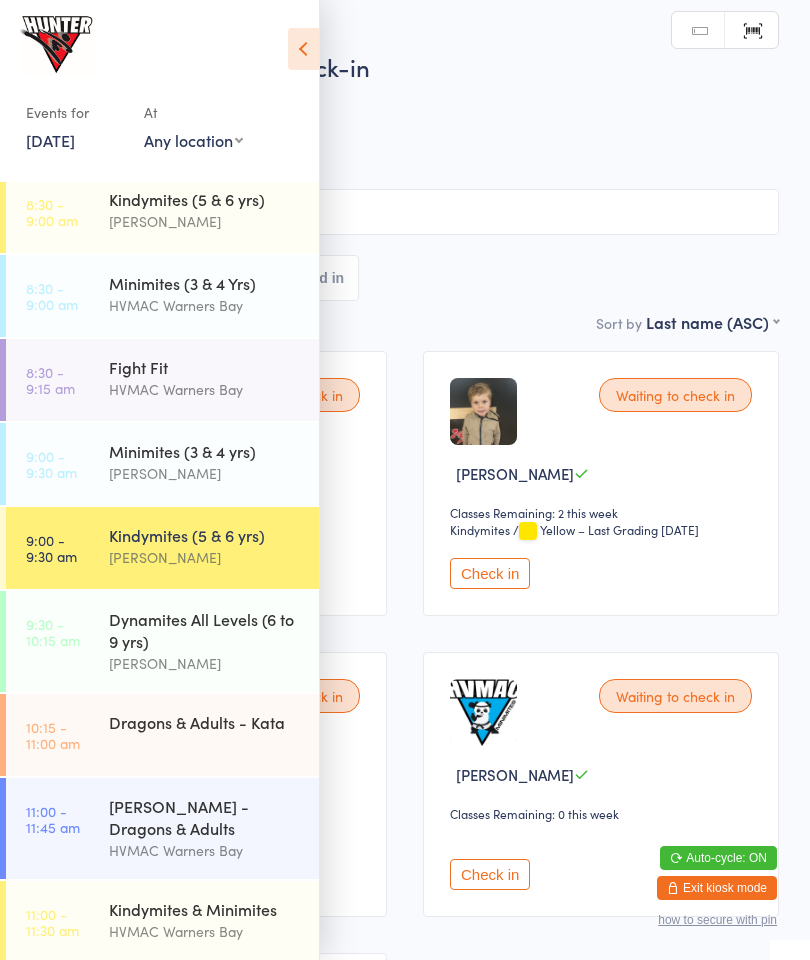 click at bounding box center (303, 49) 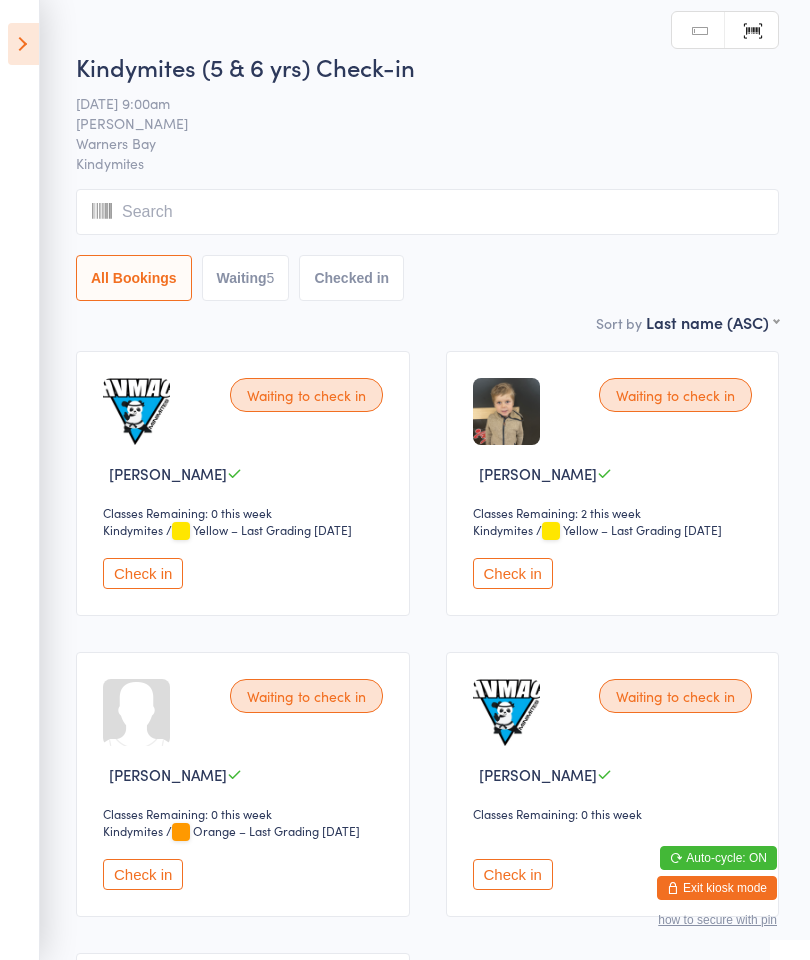 click on "Waiting to check in" at bounding box center (306, 696) 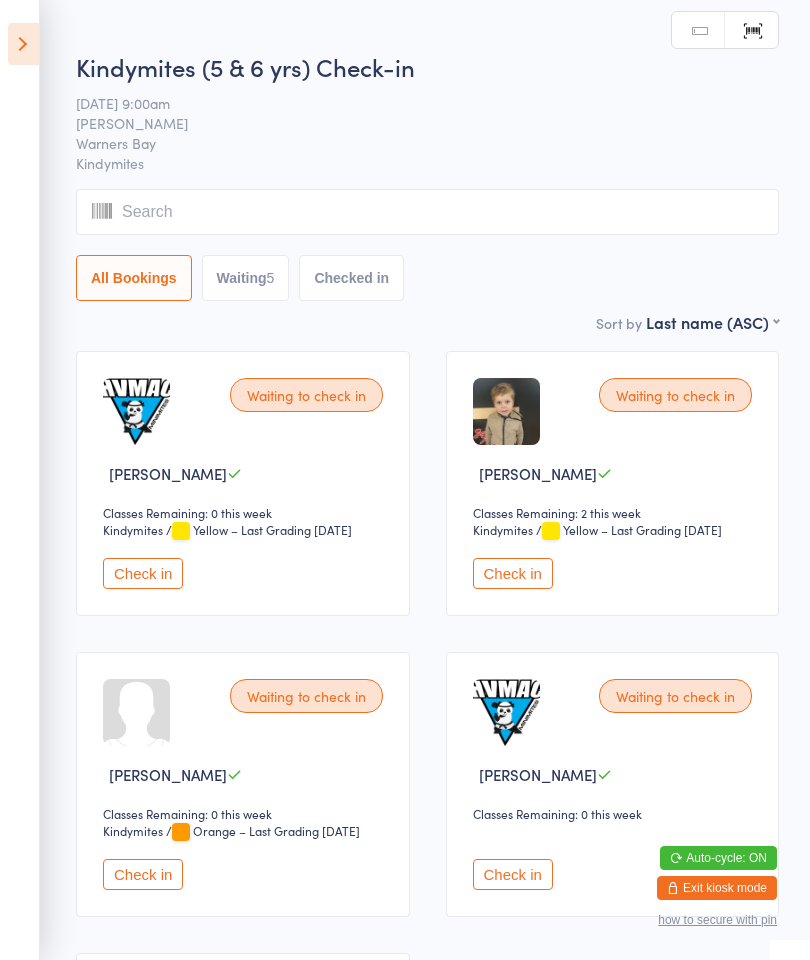 click on "Check in" at bounding box center (143, 874) 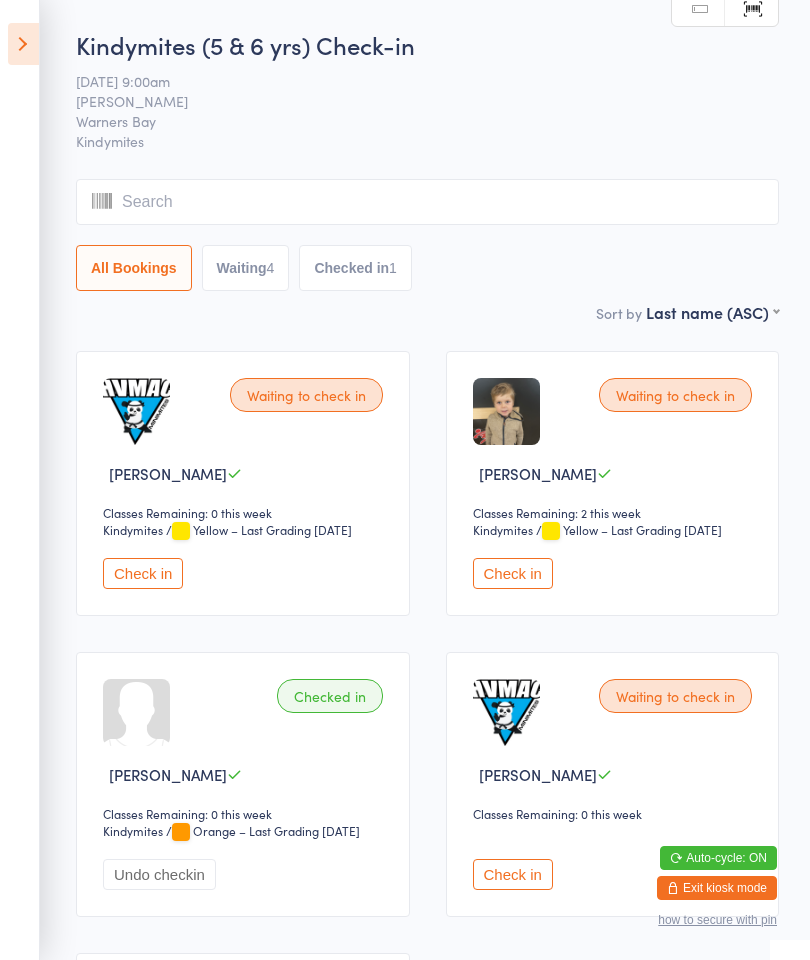 click at bounding box center (23, 44) 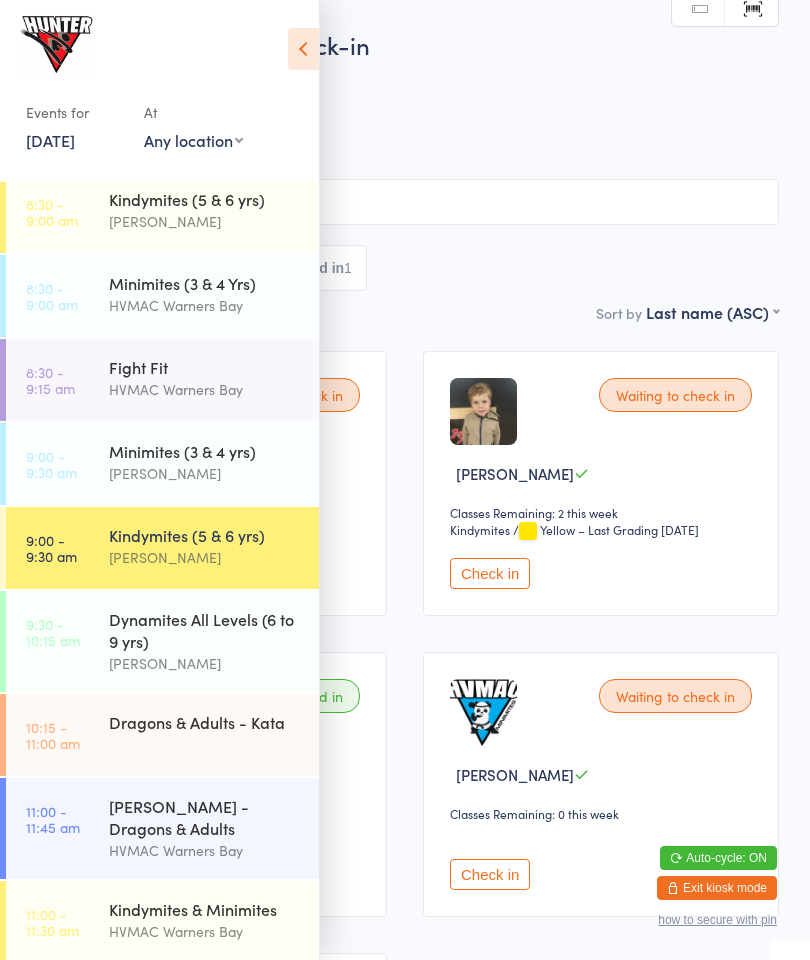 click on "Minimites (3 & 4 yrs)" at bounding box center [205, 451] 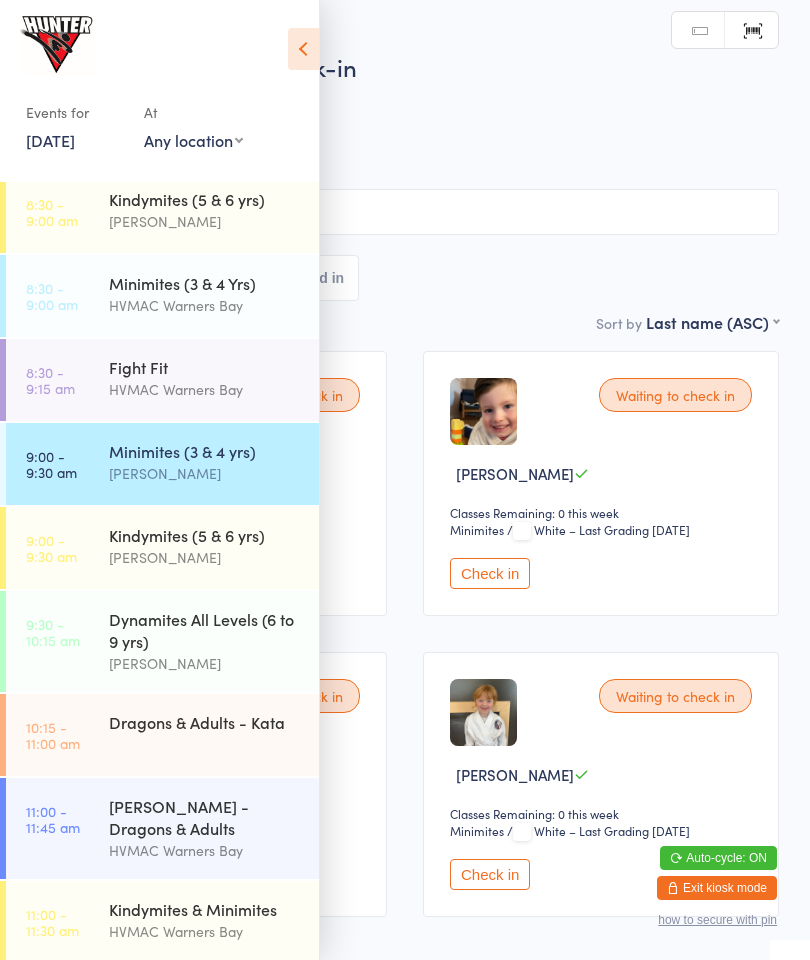 click on "All Bookings Waiting  4 Checked in" at bounding box center [405, 278] 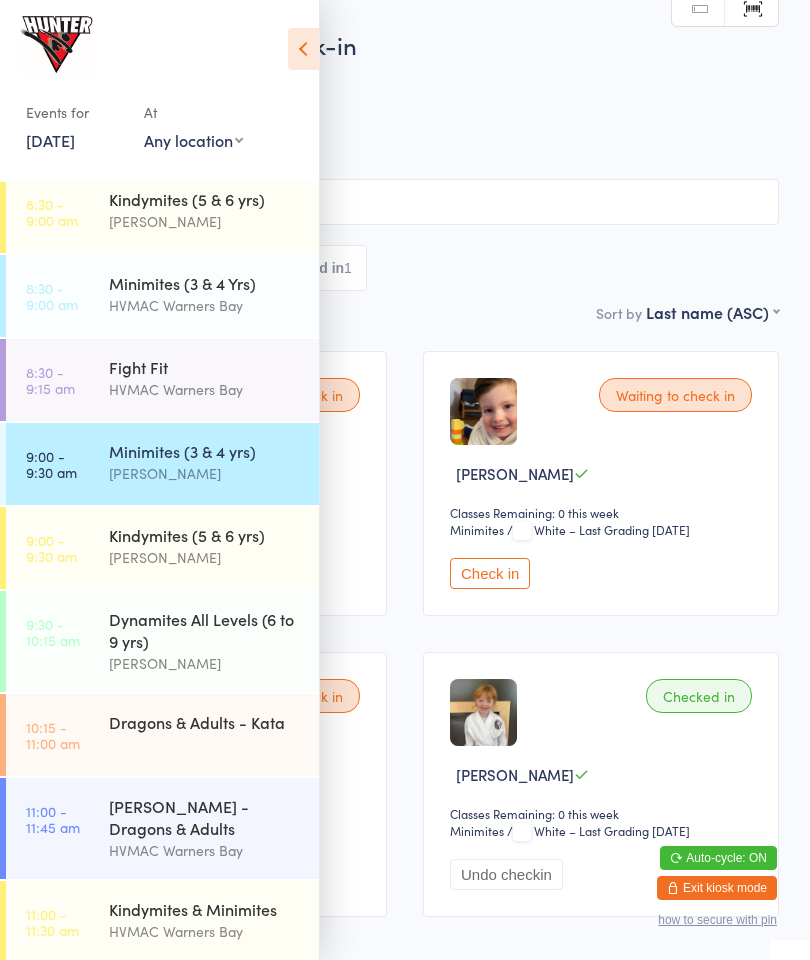 click on "[PERSON_NAME]" at bounding box center (205, 557) 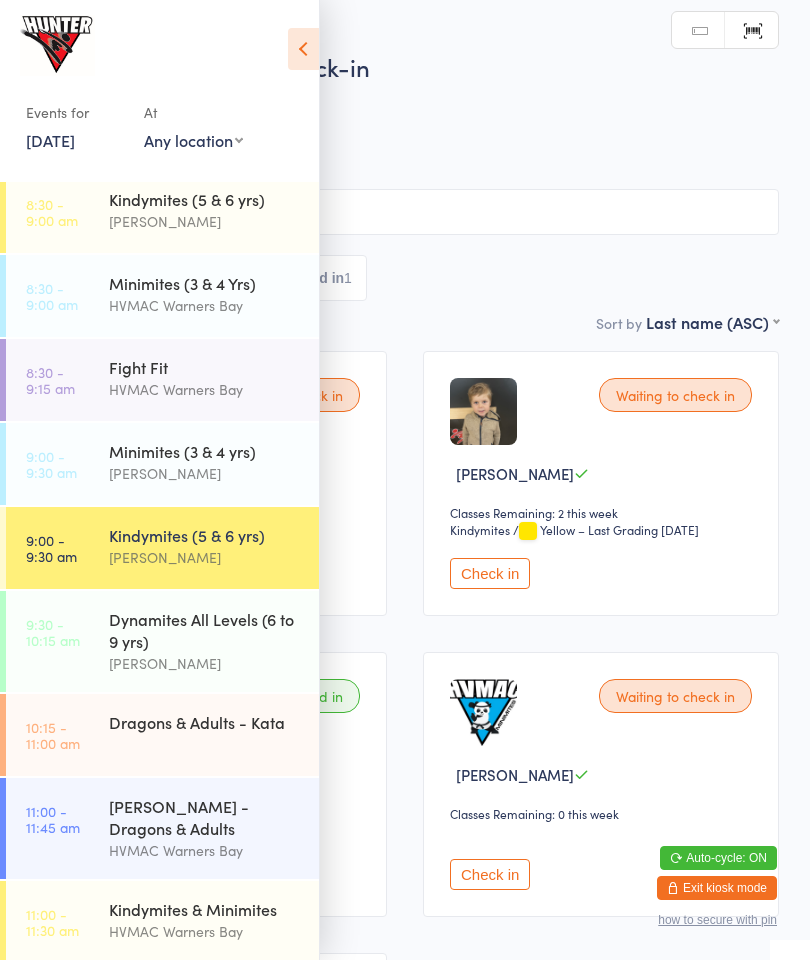 click on "First name (ASC) First name (DESC) Last name (ASC) Last name (DESC) Check in time (ASC) Check in time (DESC) Rank (ASC) Rank (DESC)" at bounding box center [712, 319] 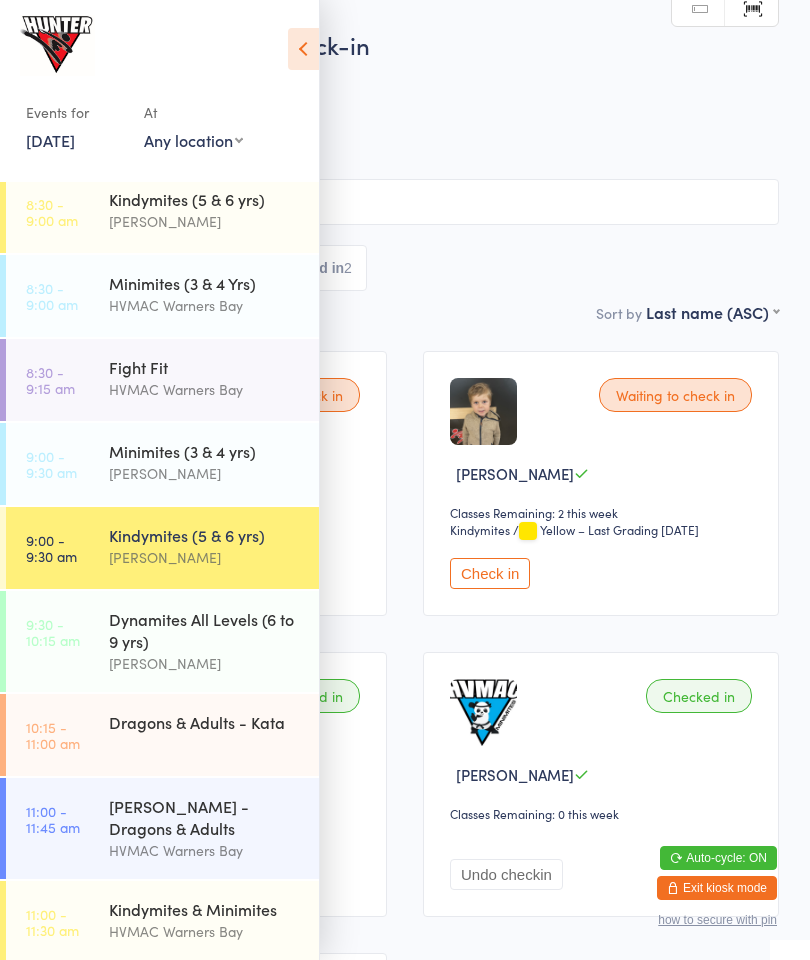click on "[PERSON_NAME]" at bounding box center (205, 557) 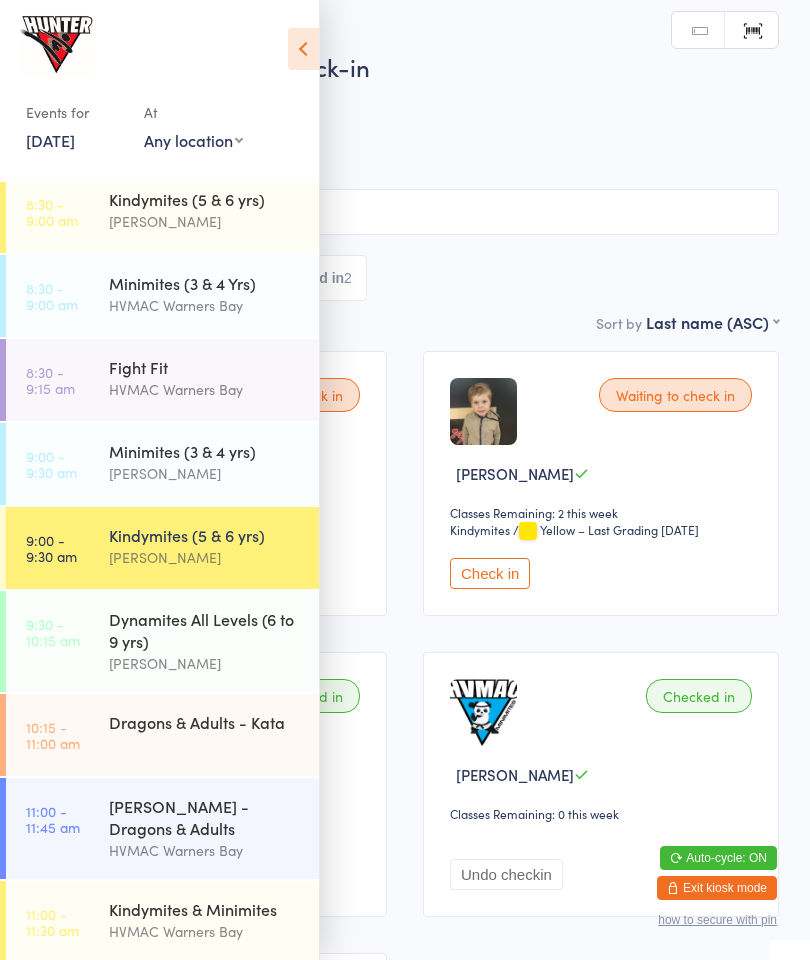 click on "All Bookings Waiting  3 Checked in  2" at bounding box center [405, 278] 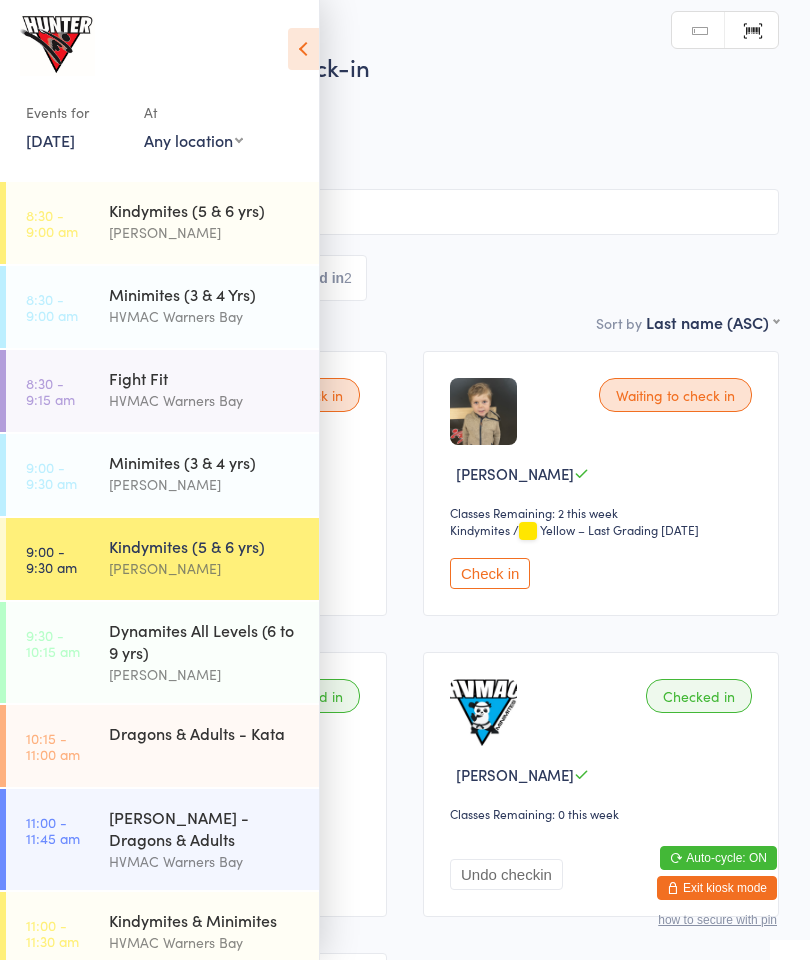 scroll, scrollTop: 0, scrollLeft: 0, axis: both 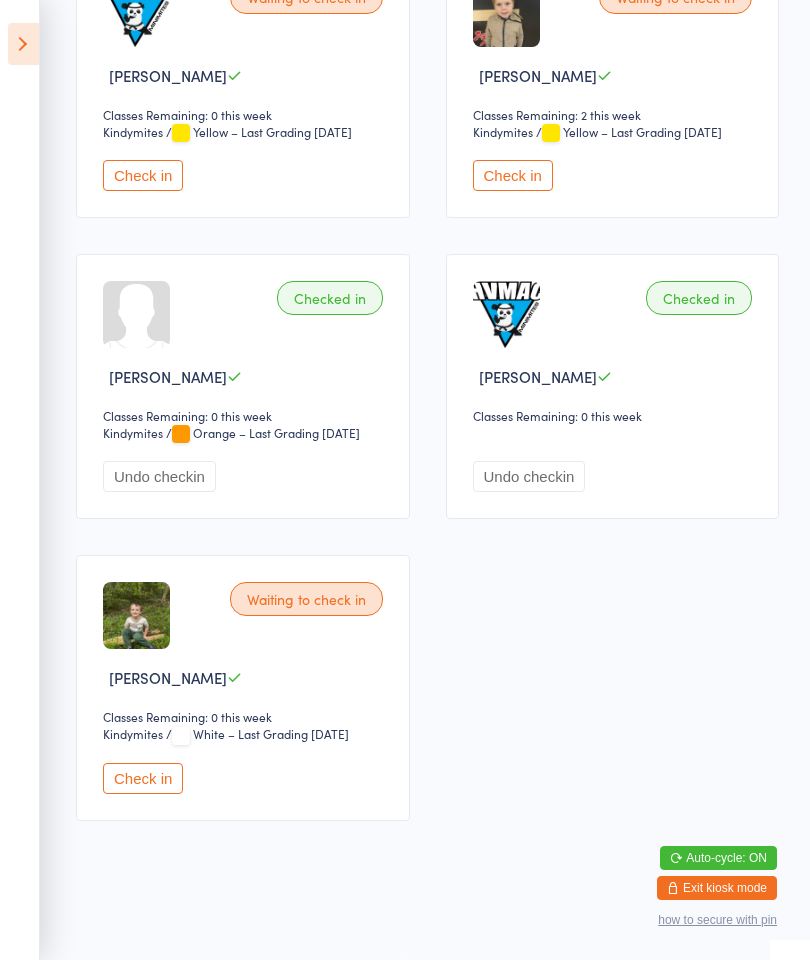 click on "Events for [DATE] [DATE]
[DATE]
Sun Mon Tue Wed Thu Fri Sat
27
29
30
01
02
03
04
05
28
06
07
08
09
10
11
12
29
13
14
15
16
17
18
19
30
20
21
22
23
24
25
26
31
27
28
29
30
31
01
02" at bounding box center (20, 480) 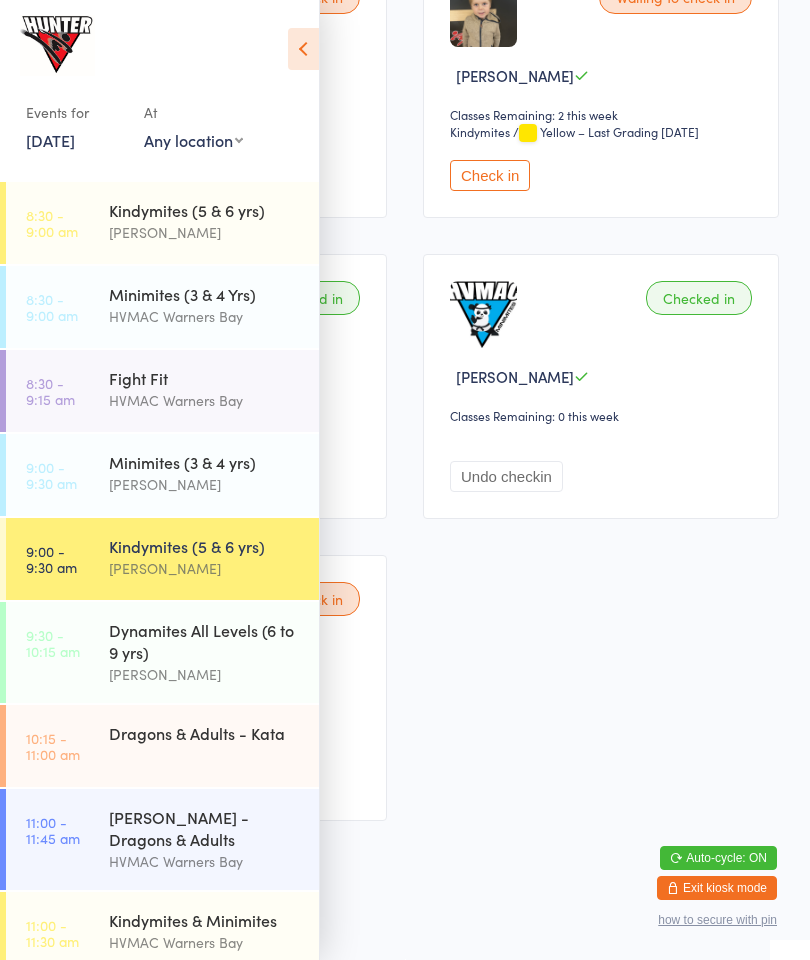 click on "[PERSON_NAME]" at bounding box center [205, 484] 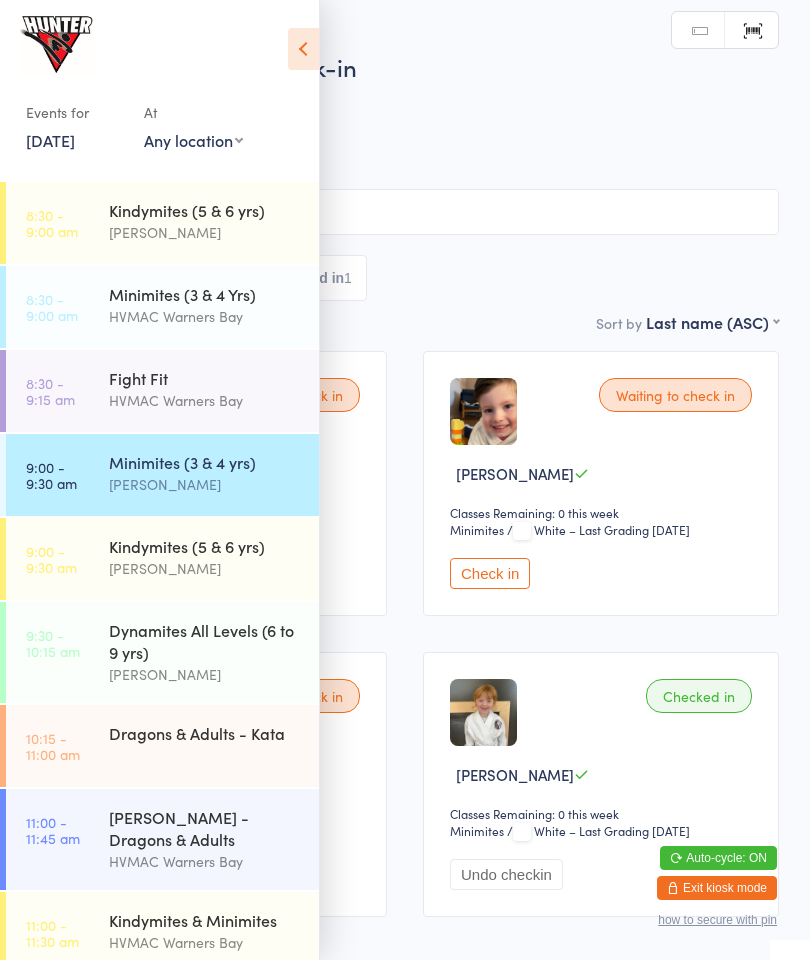 click on "Minimites (3 & 4 yrs) Check-in [DATE] 9:00am  [PERSON_NAME]  Warners Bay  Minimites  Manual search Scanner input All Bookings Waiting  3 Checked in  1" at bounding box center (405, 180) 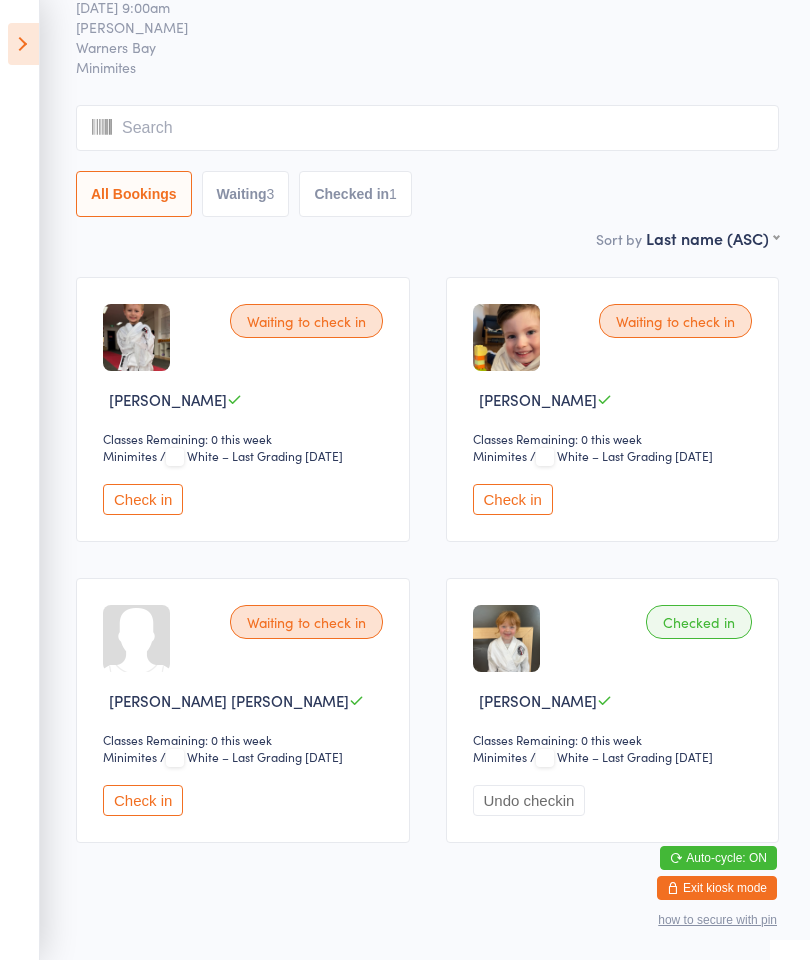 scroll, scrollTop: 125, scrollLeft: 0, axis: vertical 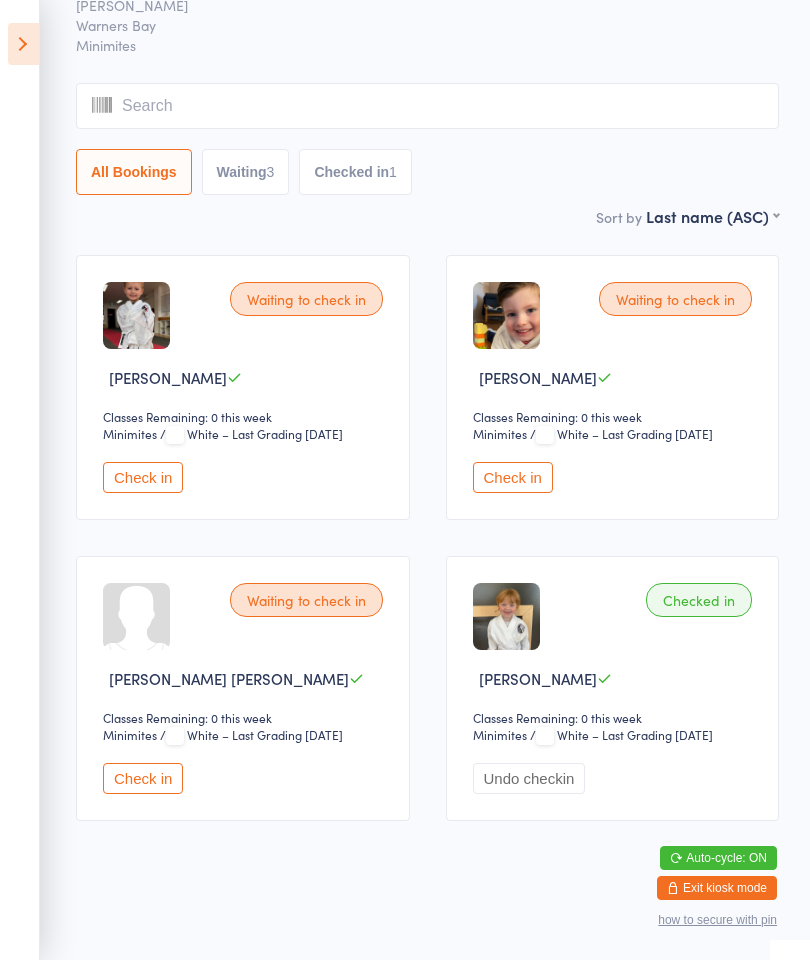 click on "Waiting to check in" at bounding box center (306, 600) 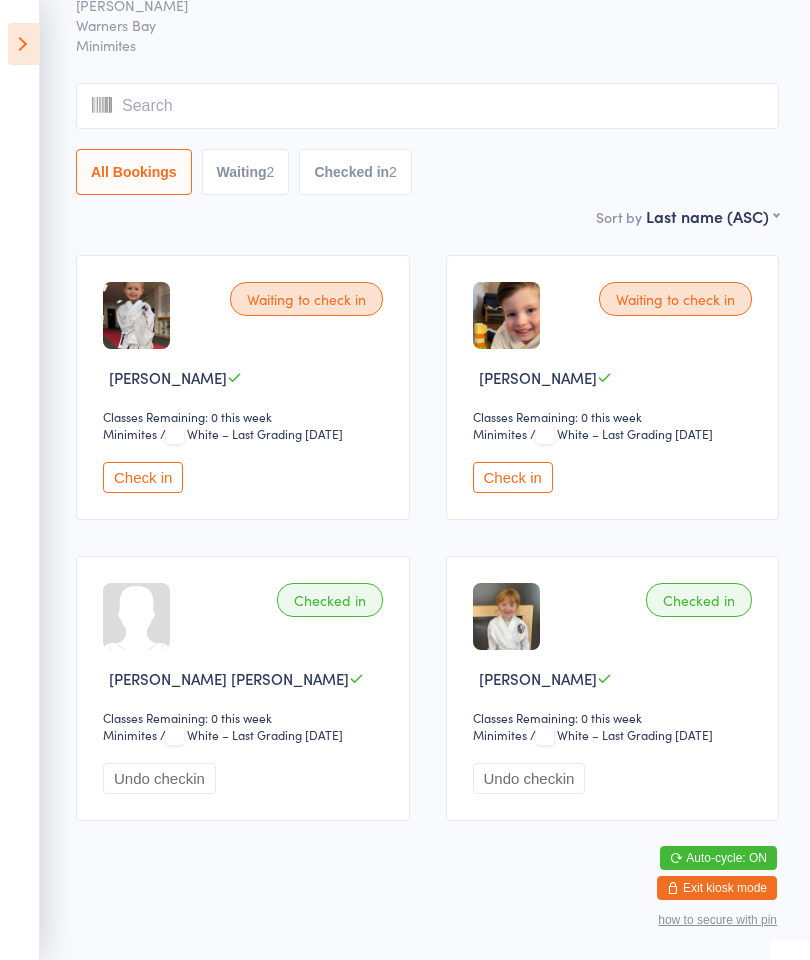 click at bounding box center (23, 44) 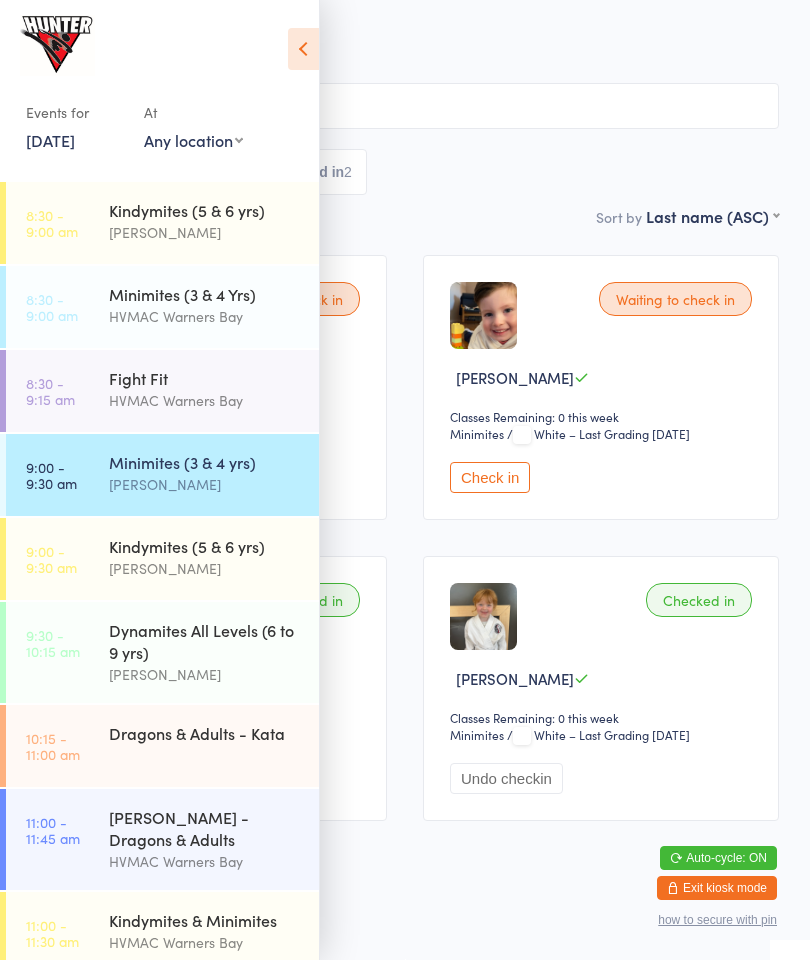 click on "Minimites (3 & 4 yrs)" at bounding box center [205, 462] 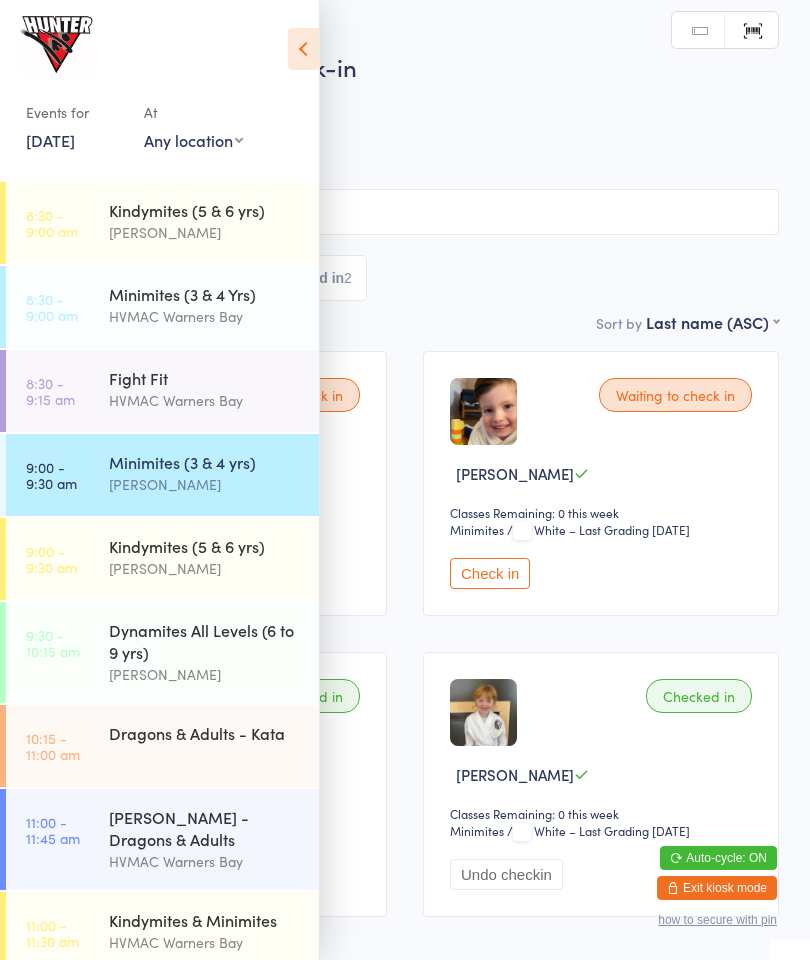 click on "All Bookings Waiting  2 Checked in  2" at bounding box center [405, 278] 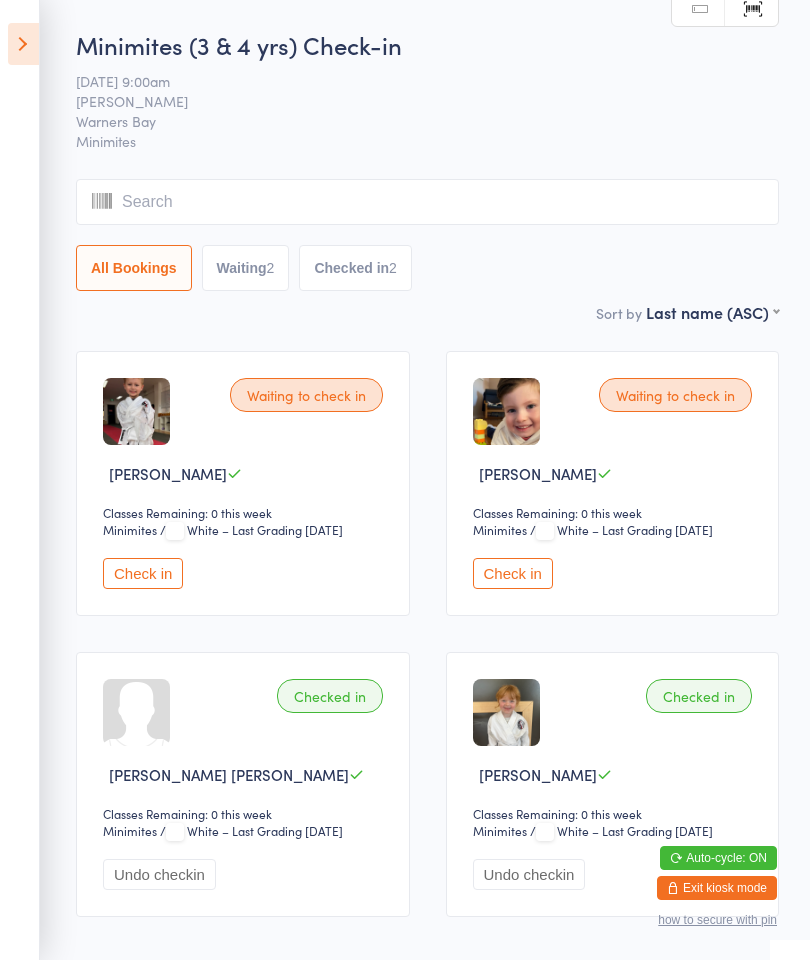 click on "Waiting to check in [PERSON_NAME]  Classes Remaining: 0 this week Minimites  Minimites   /  White – Last Grading [DATE]   Check in" at bounding box center (613, 483) 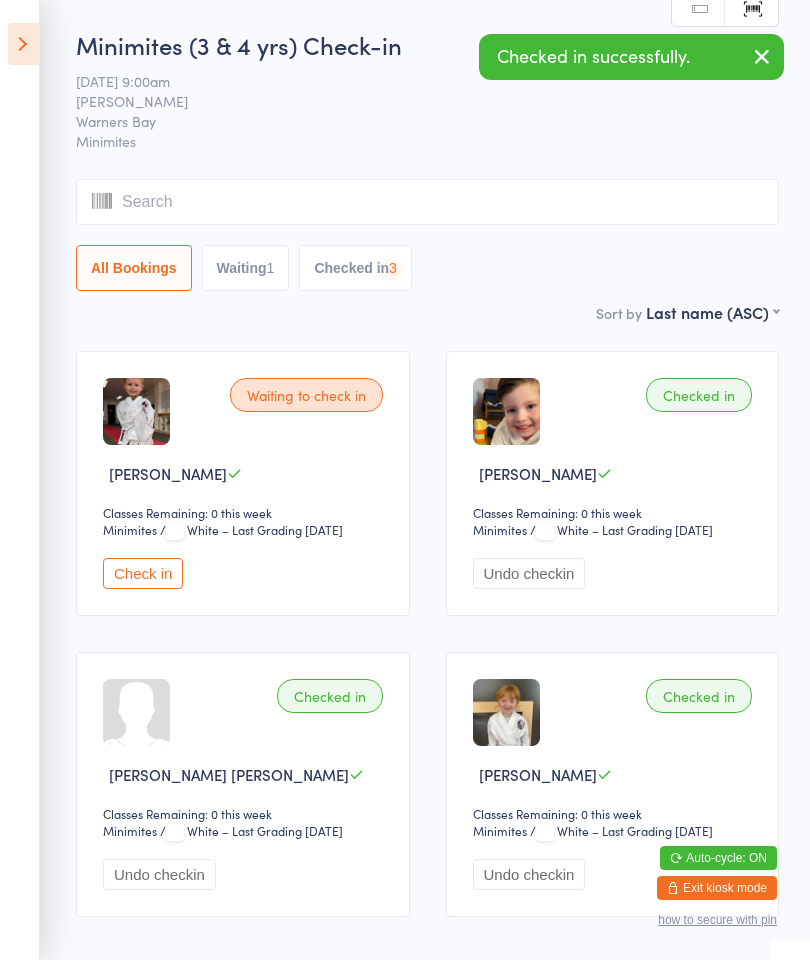 click on "Undo checkin" at bounding box center [529, 573] 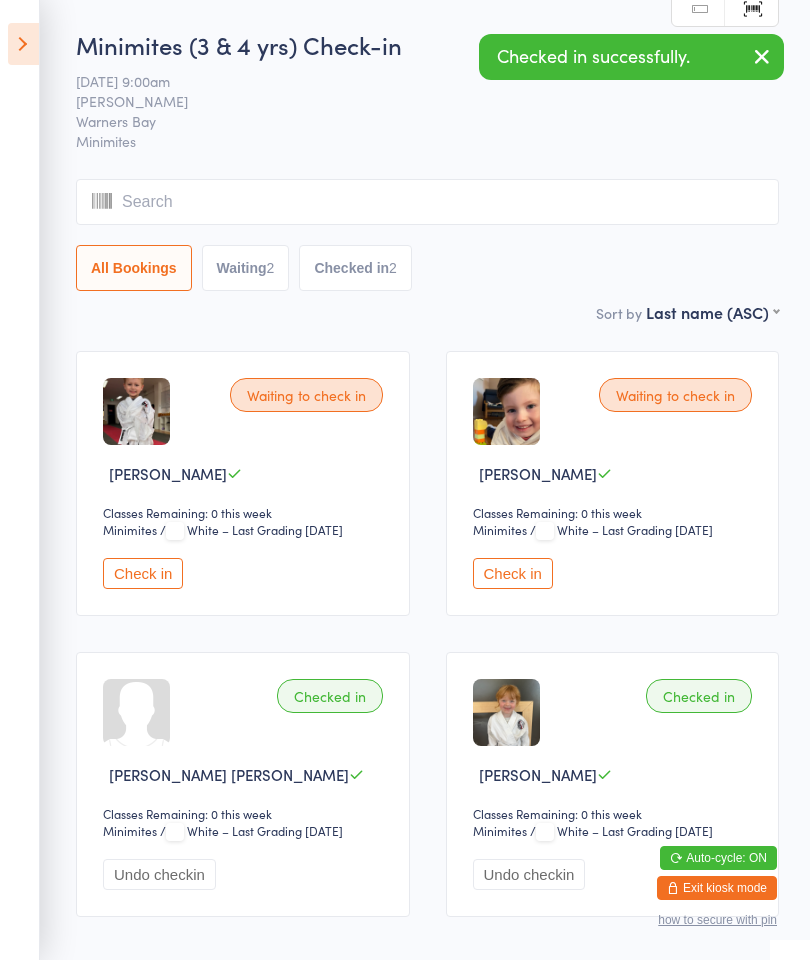 click on "Waiting to check in [PERSON_NAME]  Classes Remaining: 0 this week Minimites  Minimites   /  White – Last Grading [DATE]   Check in" at bounding box center [613, 483] 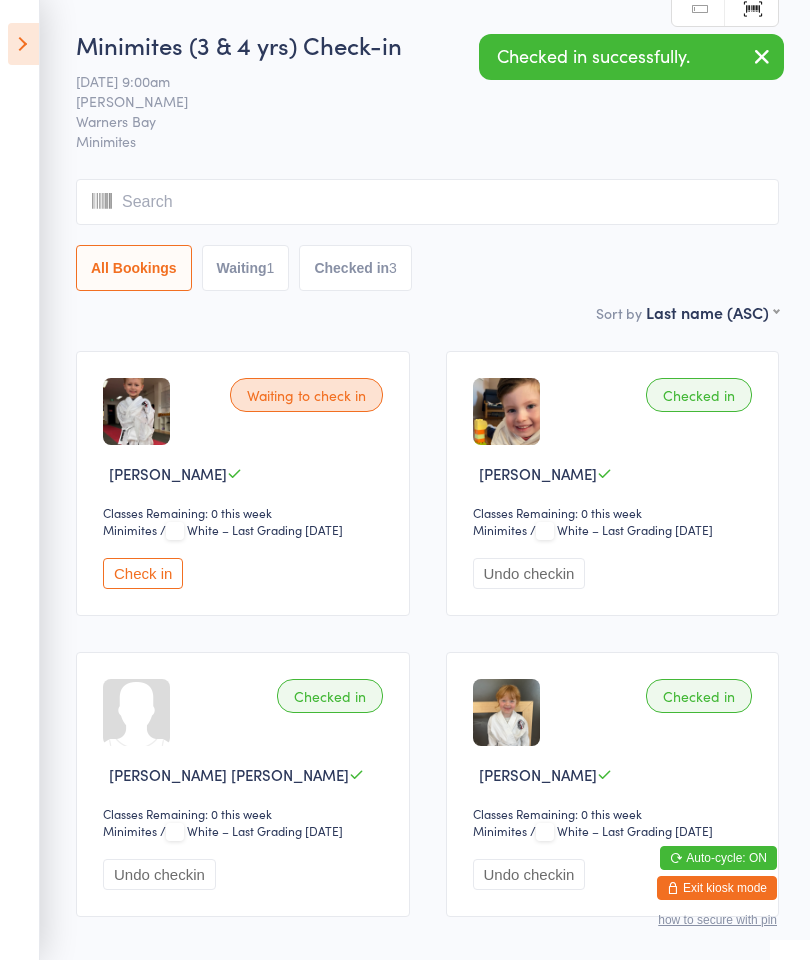 click at bounding box center (23, 44) 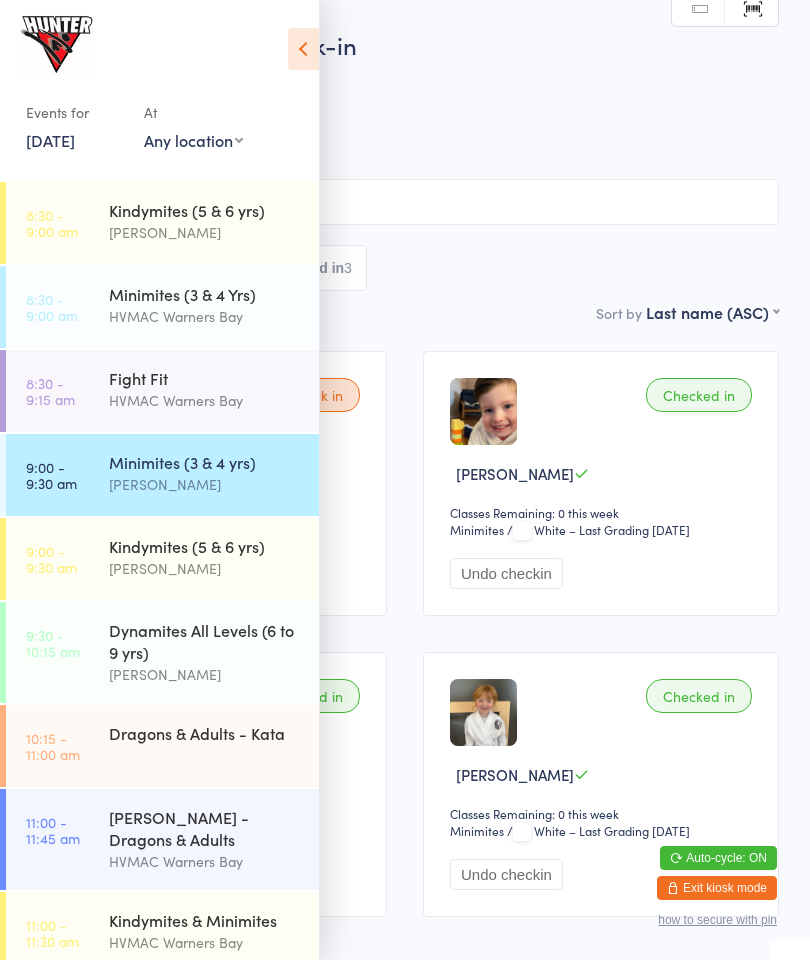 click on "Dynamites All Levels (6 to 9 yrs)" at bounding box center [205, 641] 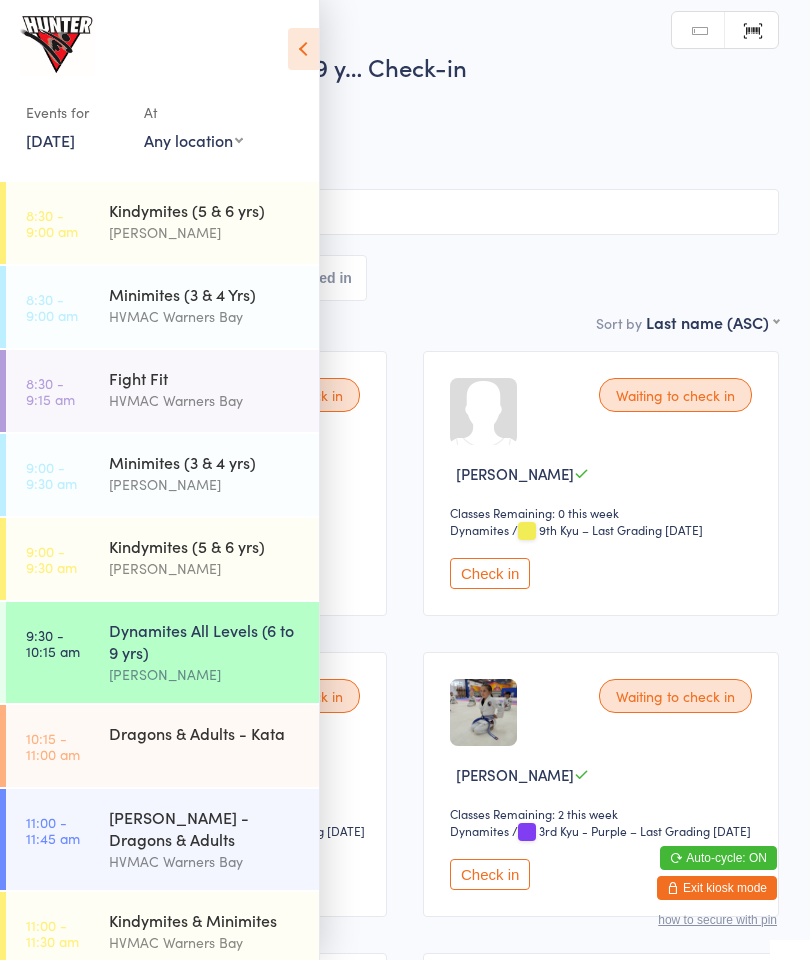 click at bounding box center [303, 49] 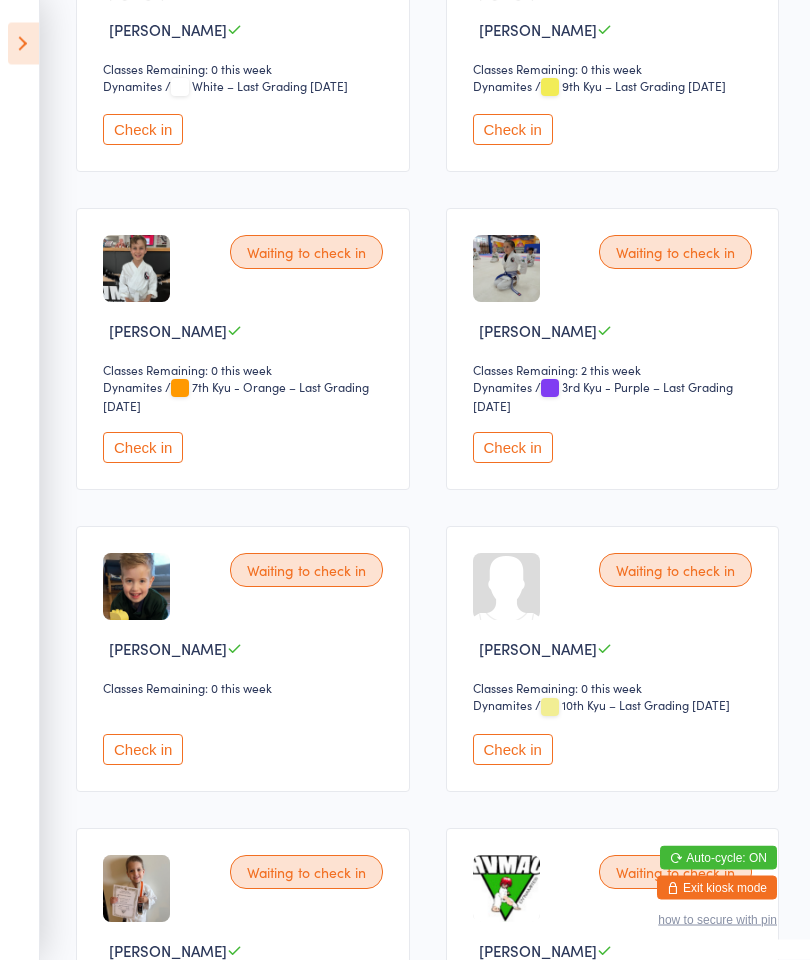 scroll, scrollTop: 444, scrollLeft: 0, axis: vertical 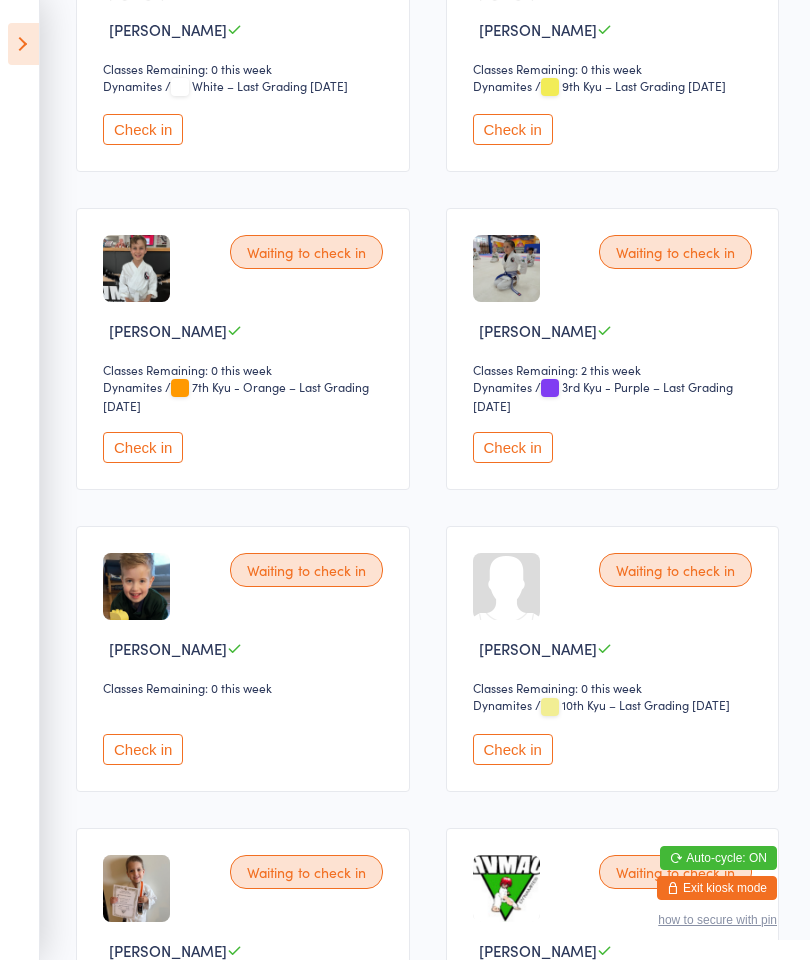 click on "Check in" at bounding box center (143, 749) 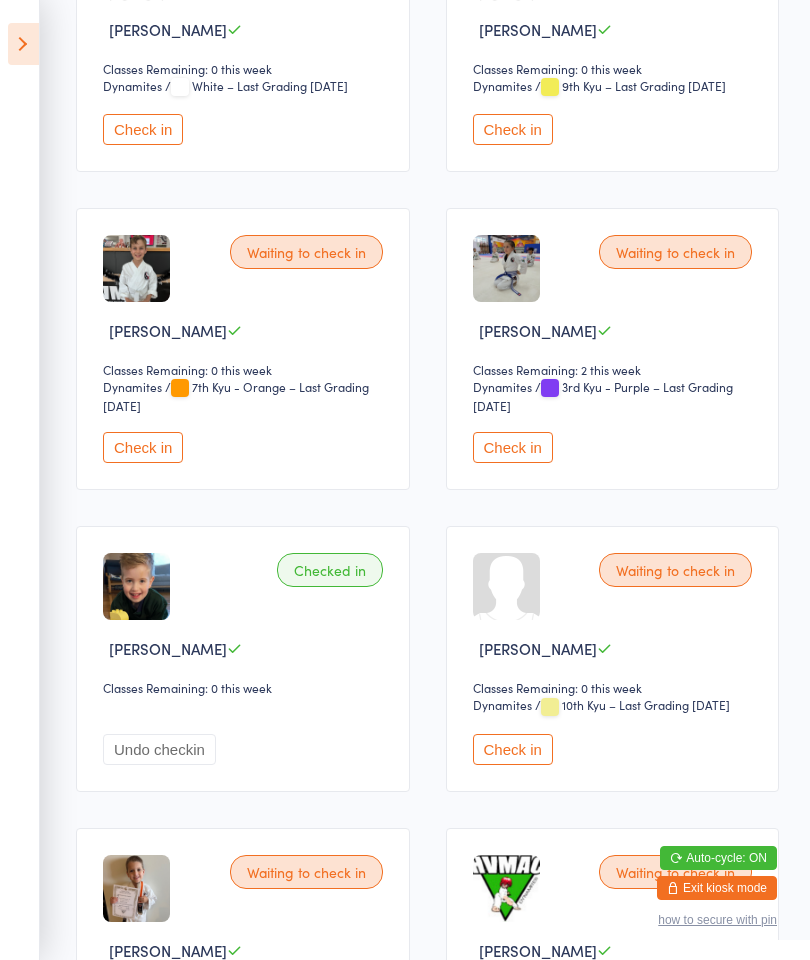 click at bounding box center [23, 44] 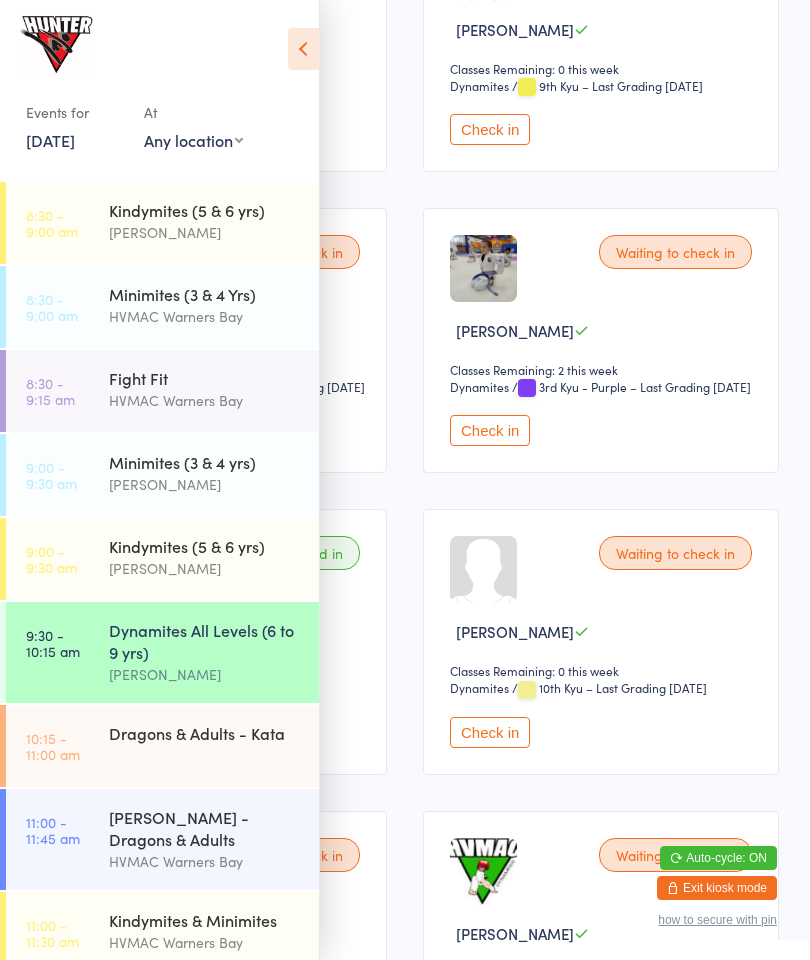 click on "Minimites (3 & 4 yrs)" at bounding box center [205, 462] 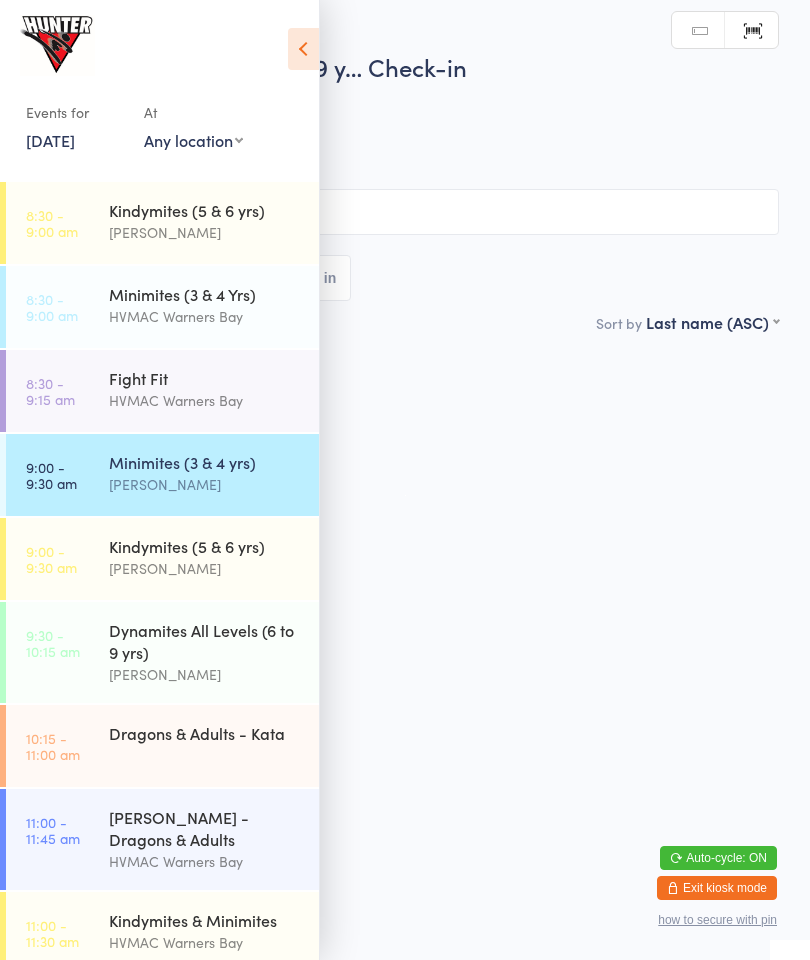 scroll, scrollTop: 0, scrollLeft: 0, axis: both 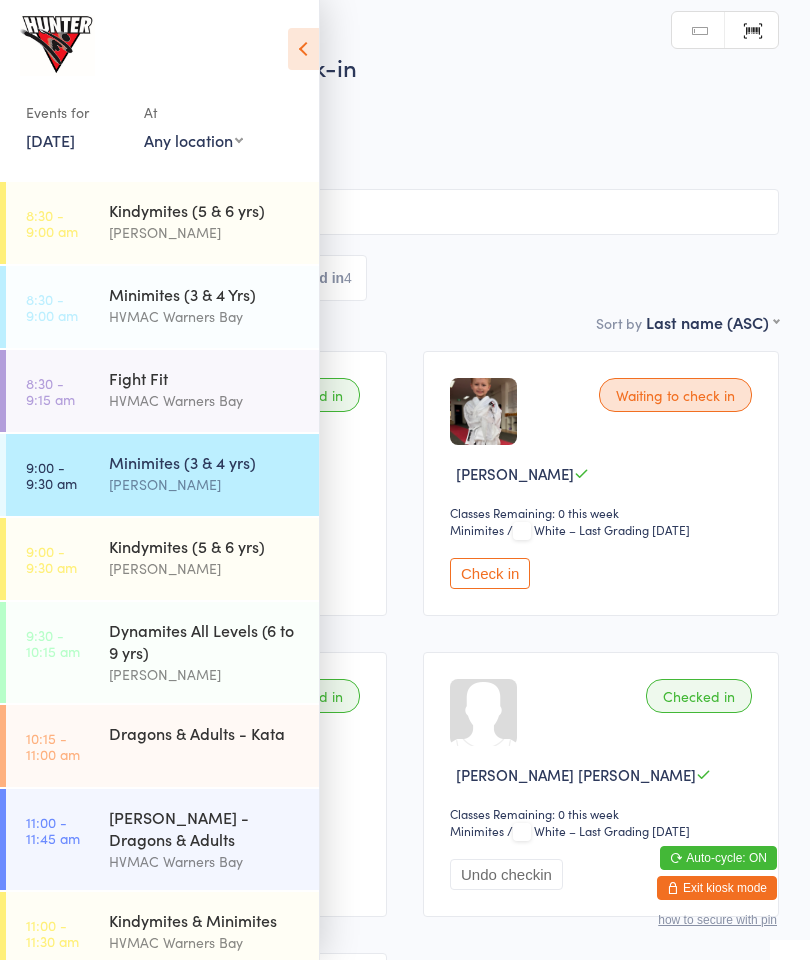 click at bounding box center [303, 49] 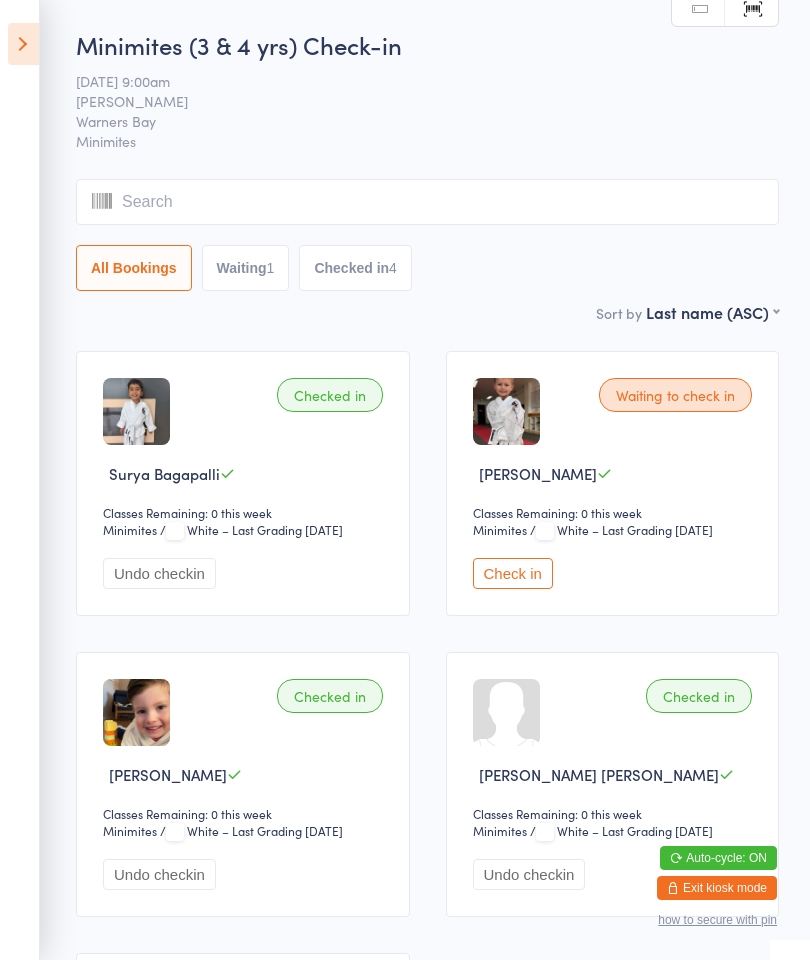 click on "Check in" at bounding box center (513, 573) 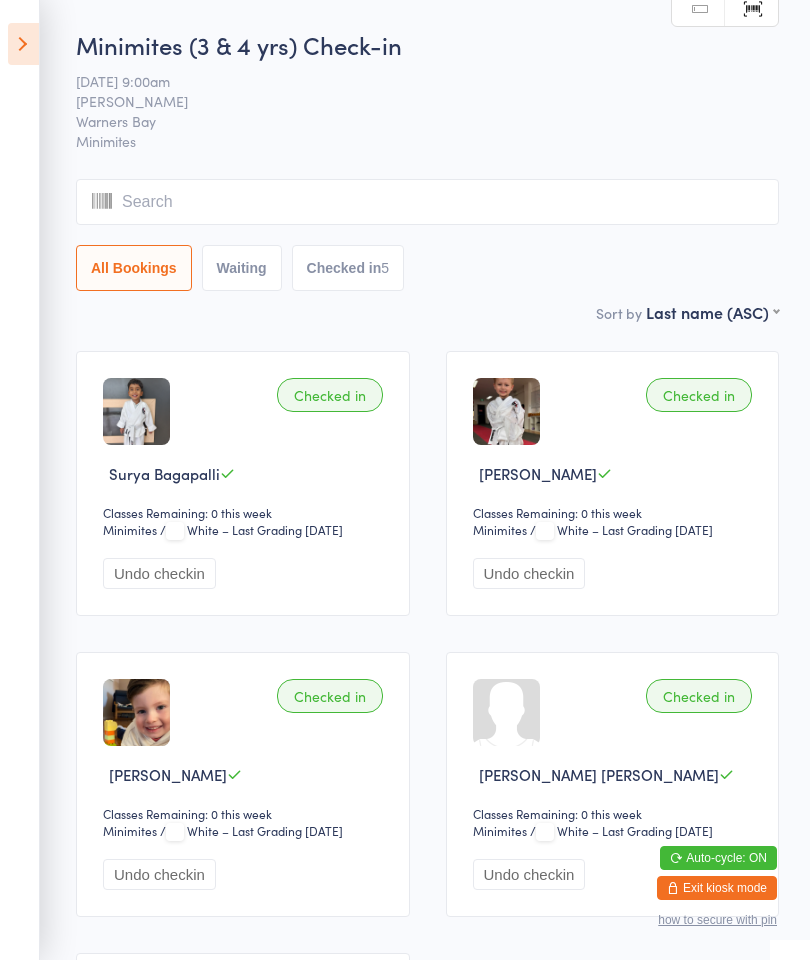 click at bounding box center (23, 44) 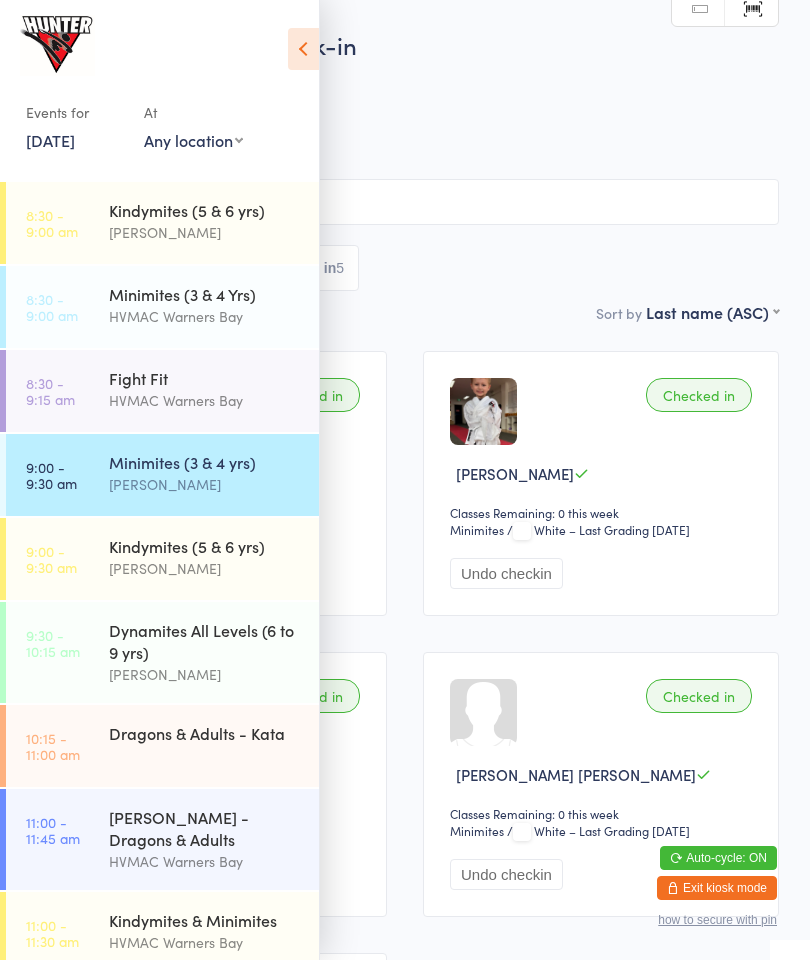 click on "[PERSON_NAME]" at bounding box center (205, 674) 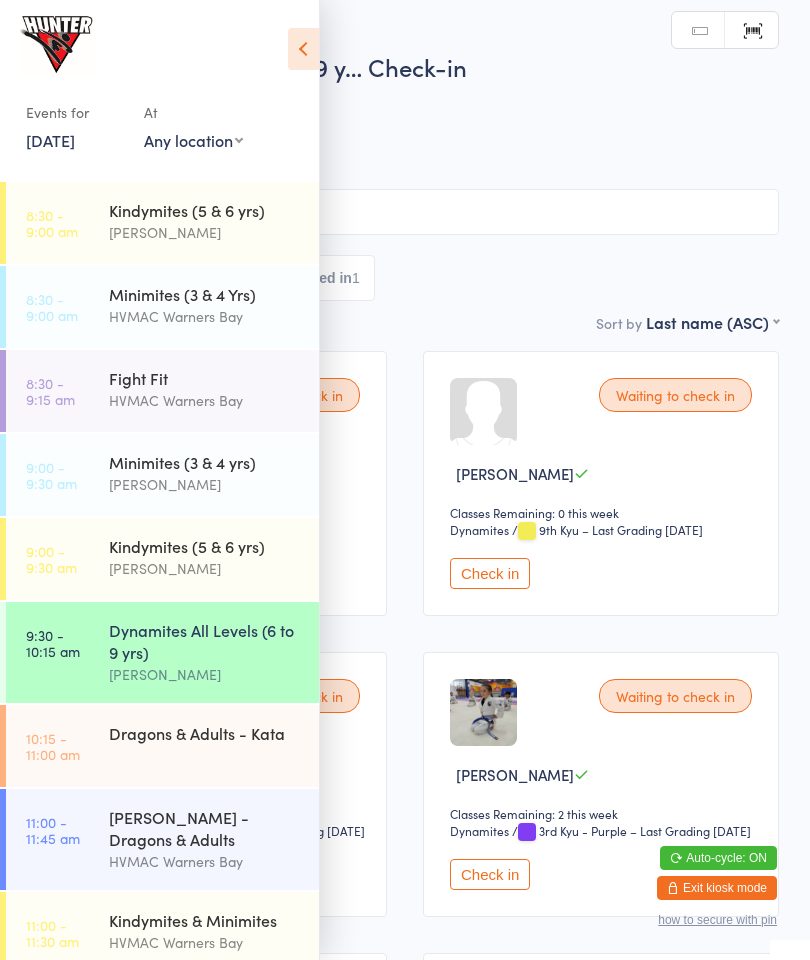 click on "Check in" at bounding box center [490, 874] 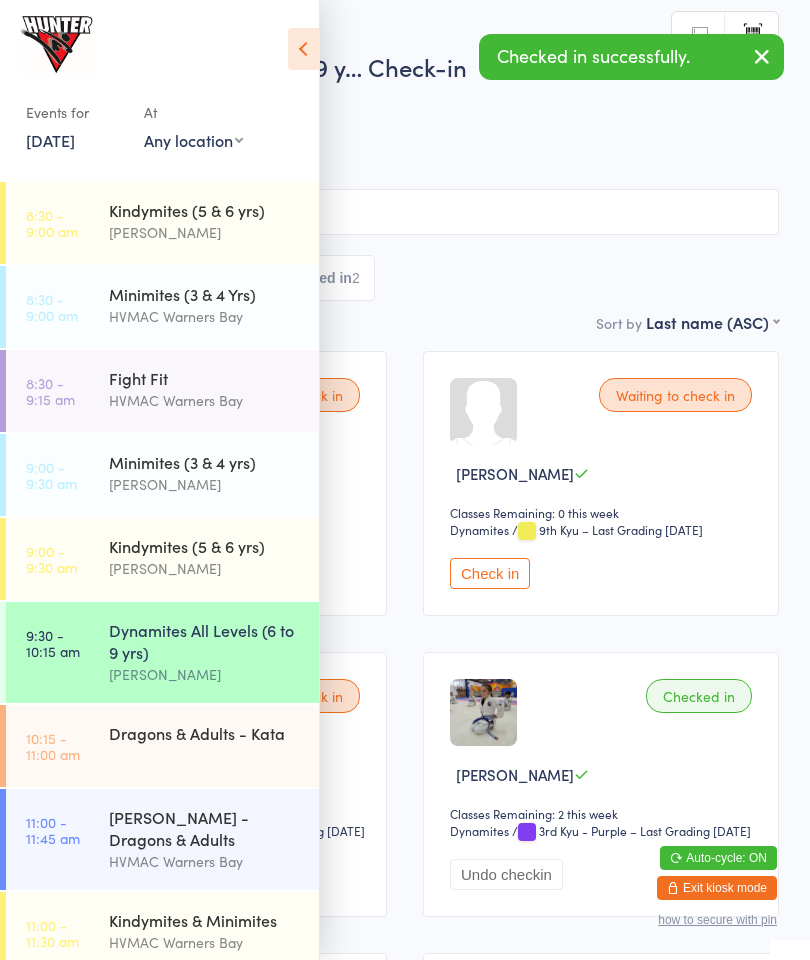 click at bounding box center [303, 49] 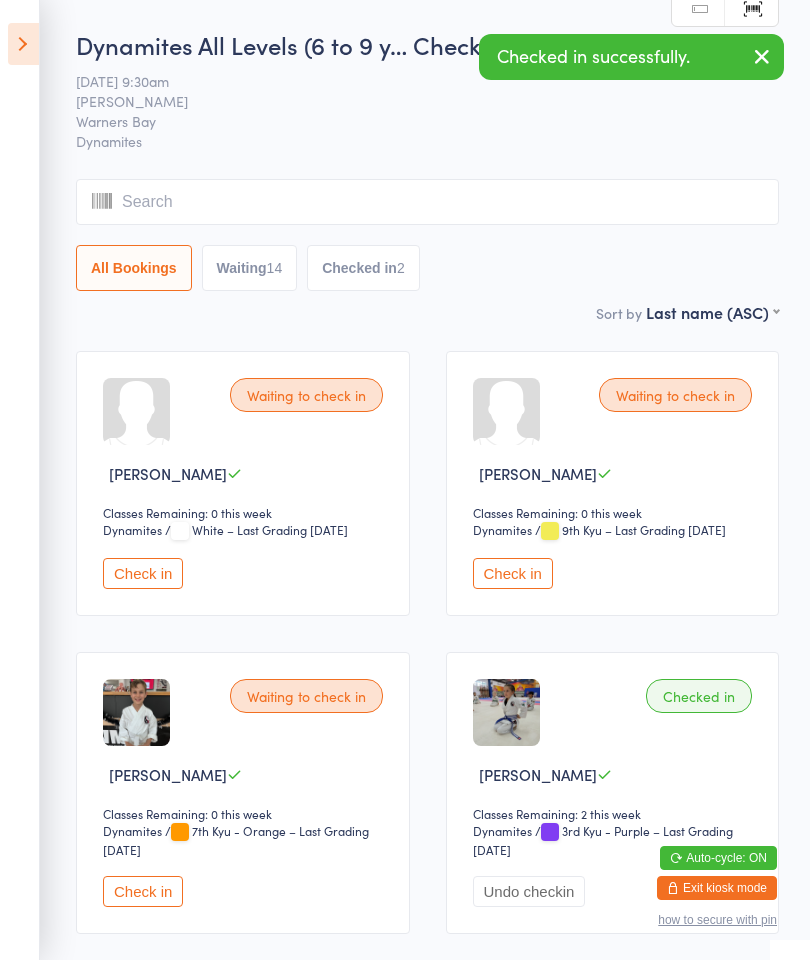 click on "Check in" at bounding box center [143, 891] 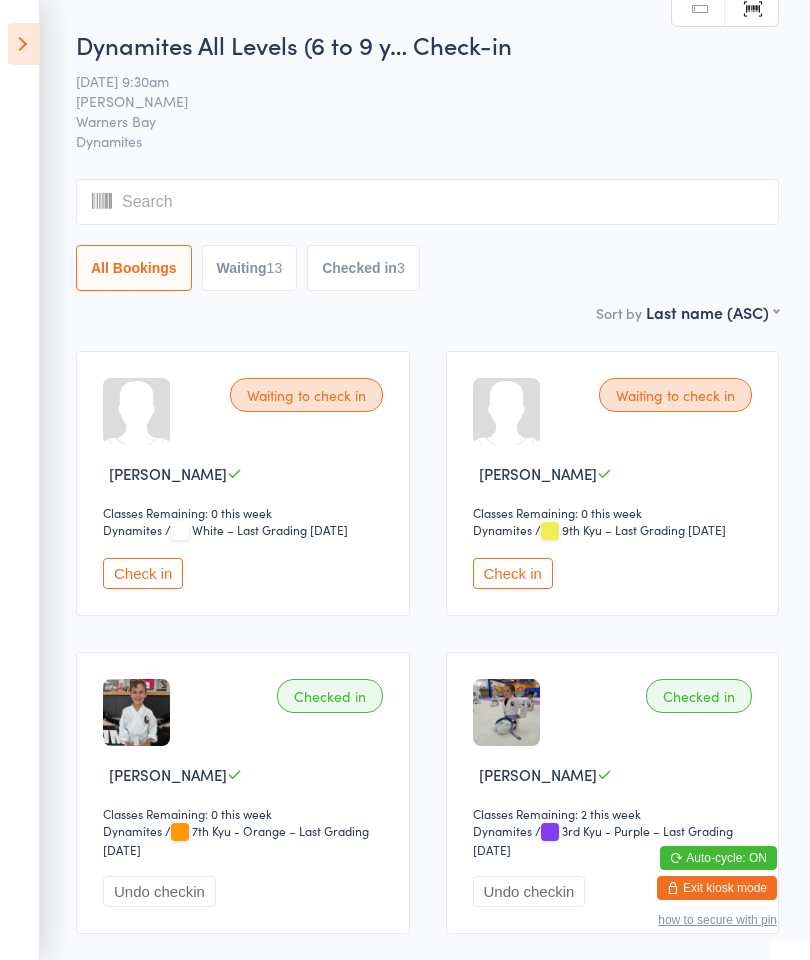 click at bounding box center (23, 44) 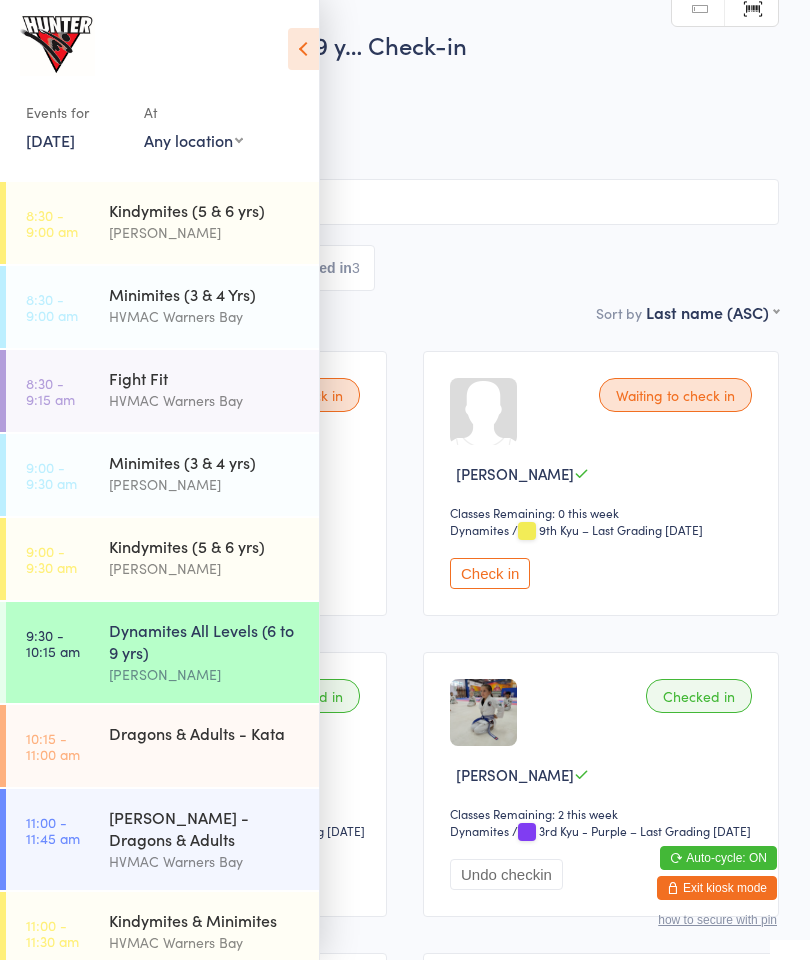 click on "Kindymites (5 & 6 yrs)" at bounding box center (205, 546) 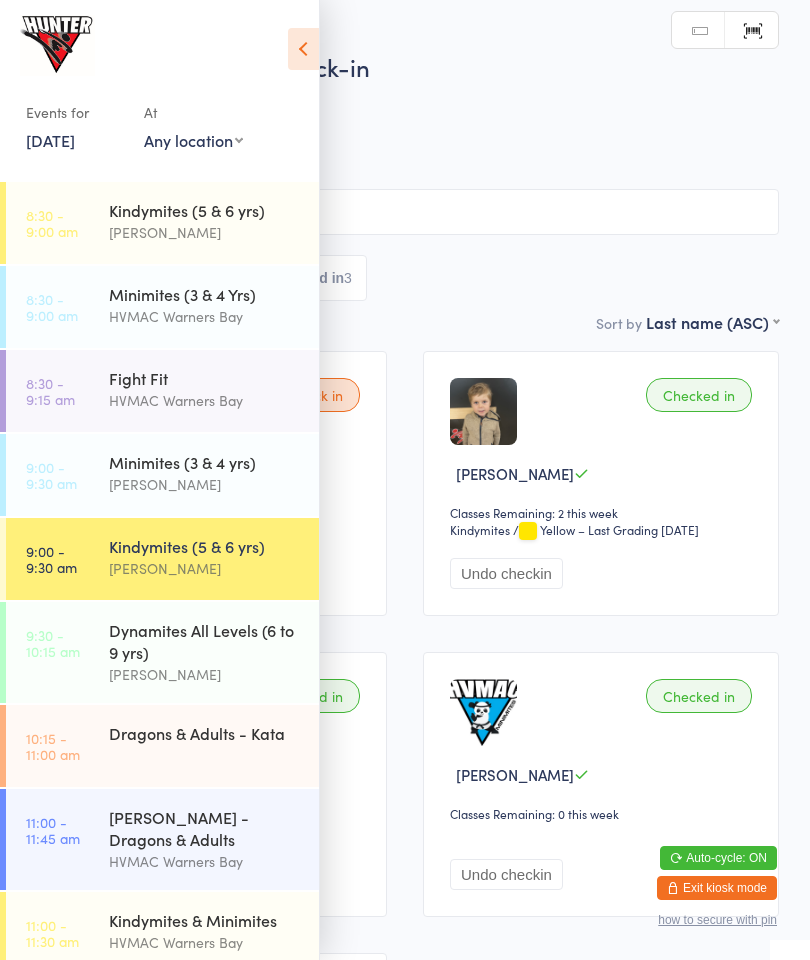 click at bounding box center (303, 49) 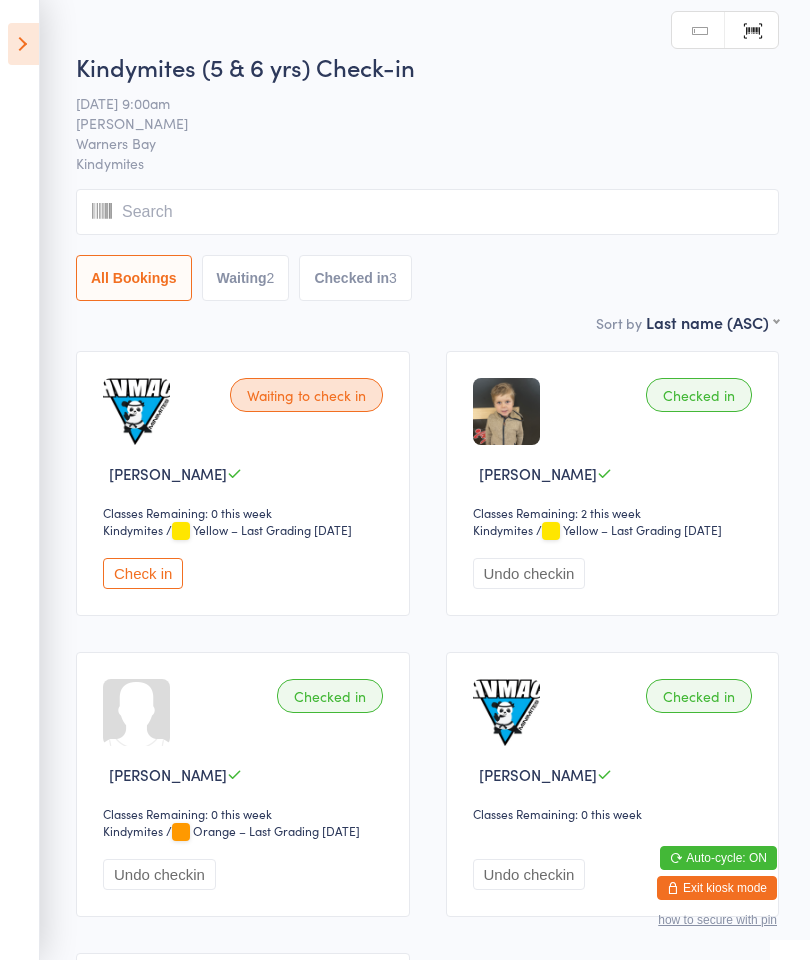 click on "Check in" at bounding box center (143, 573) 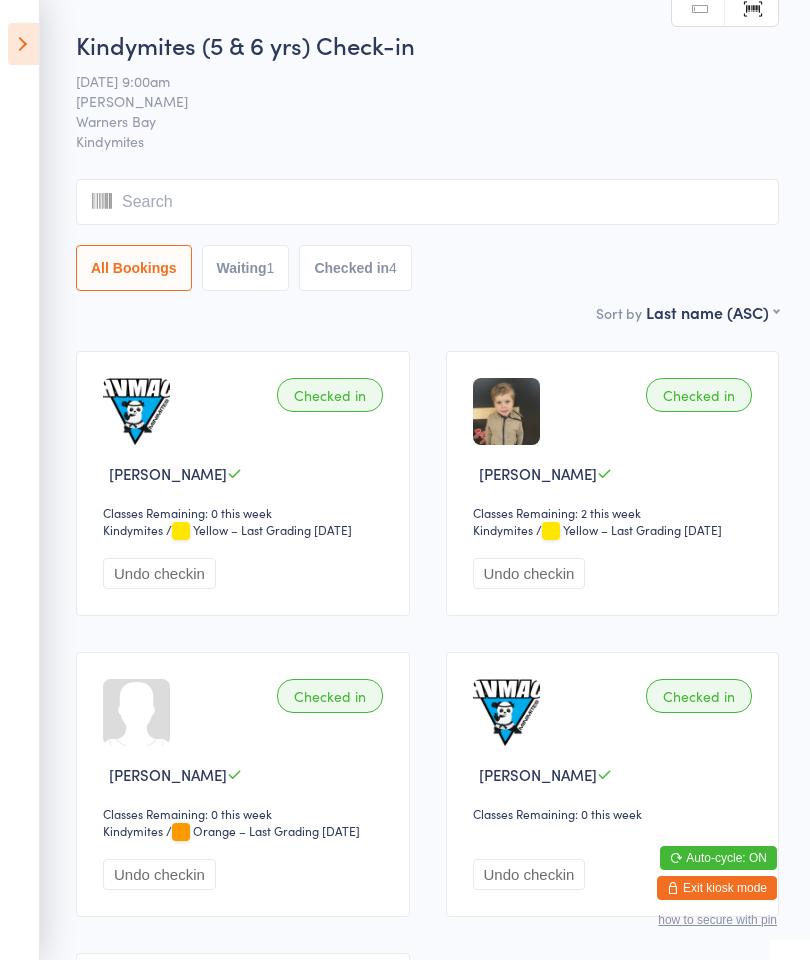 click on "Events for [DATE] [DATE]
[DATE]
Sun Mon Tue Wed Thu Fri Sat
27
29
30
01
02
03
04
05
28
06
07
08
09
10
11
12
29
13
14
15
16
17
18
19
30
20
21
22
23
24
25
26
31
27
28
29
30
31
01
02" at bounding box center [20, 480] 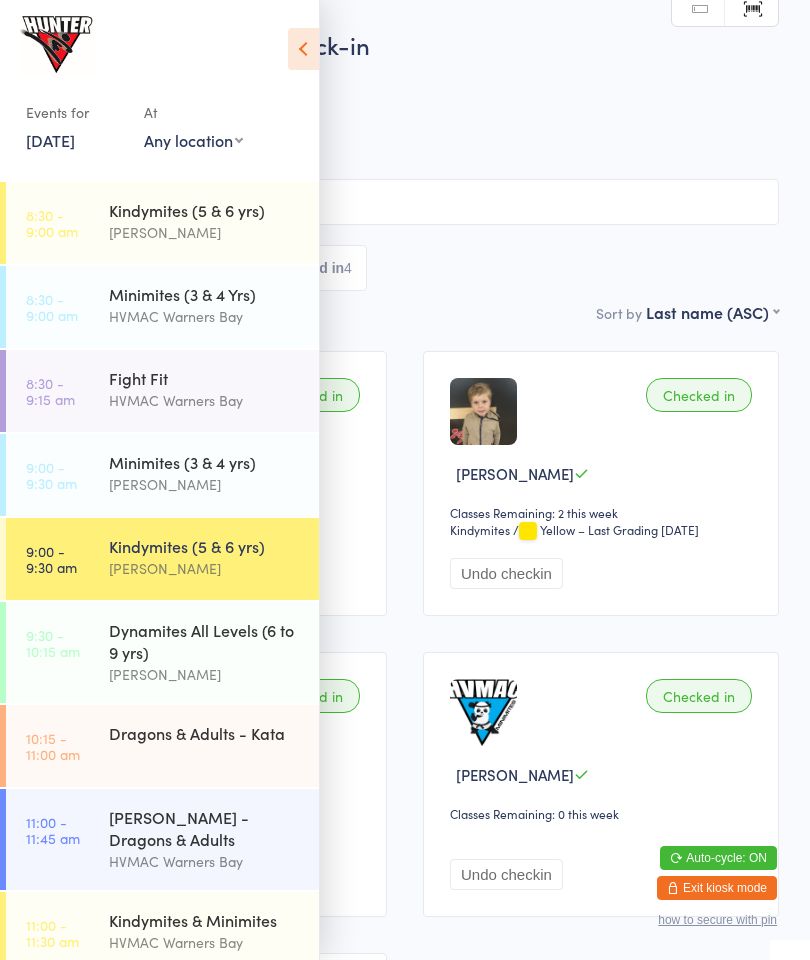 click on "Dynamites All Levels (6 to 9 yrs)" at bounding box center [205, 641] 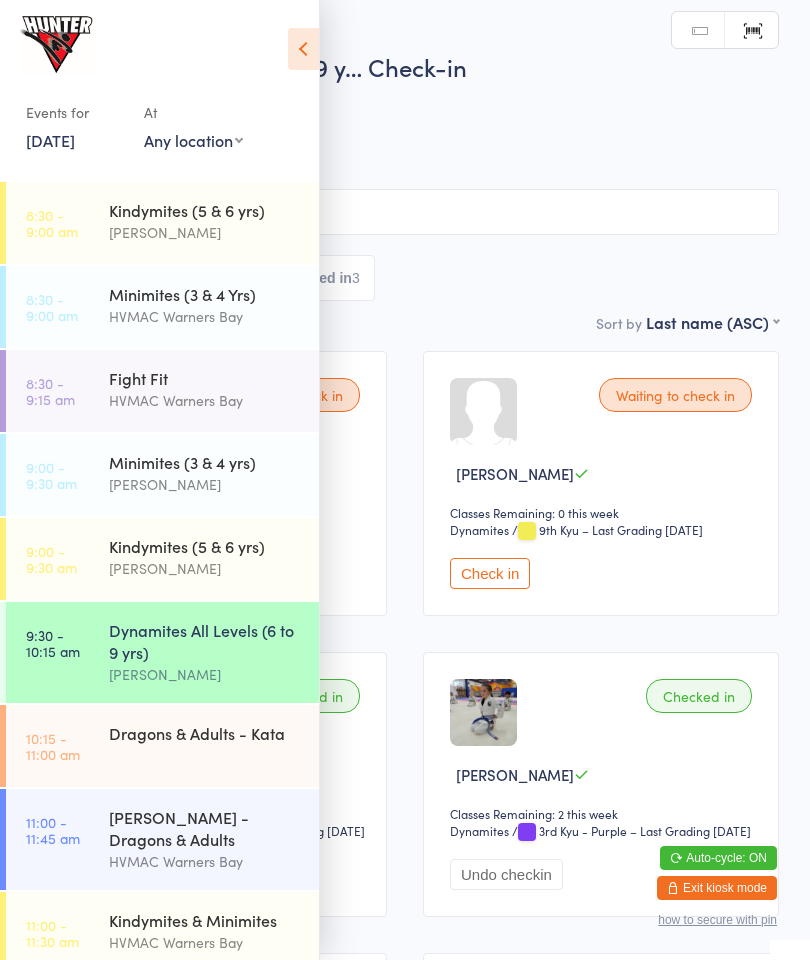 click at bounding box center (303, 49) 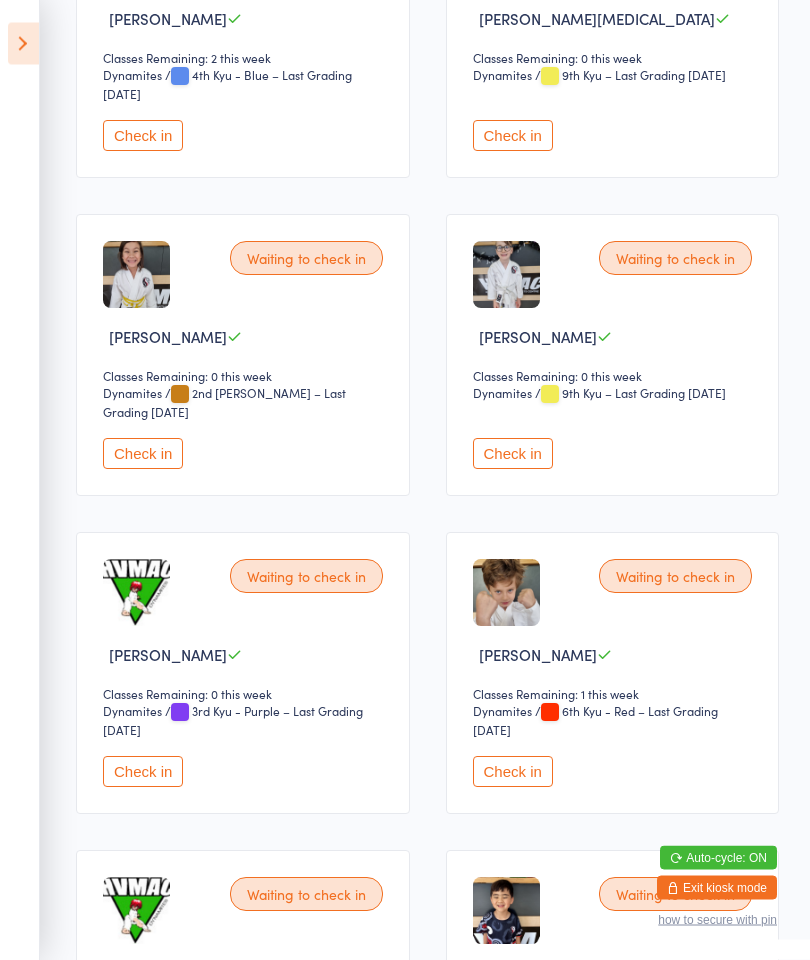 scroll, scrollTop: 1697, scrollLeft: 0, axis: vertical 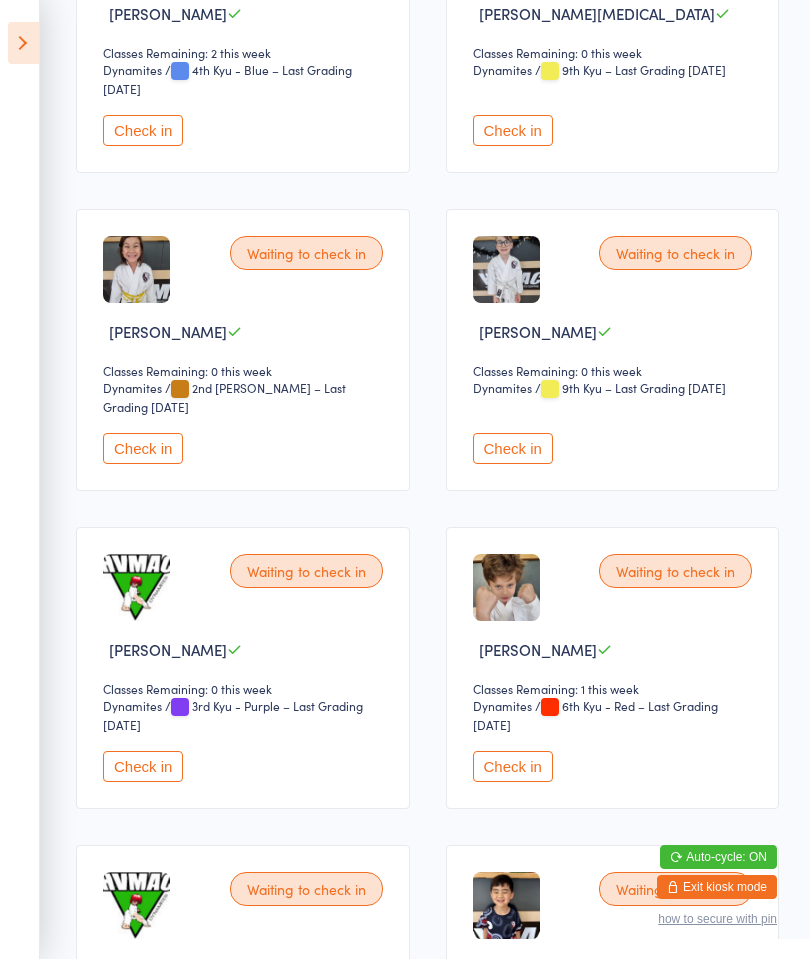 click on "Check in" at bounding box center [143, 767] 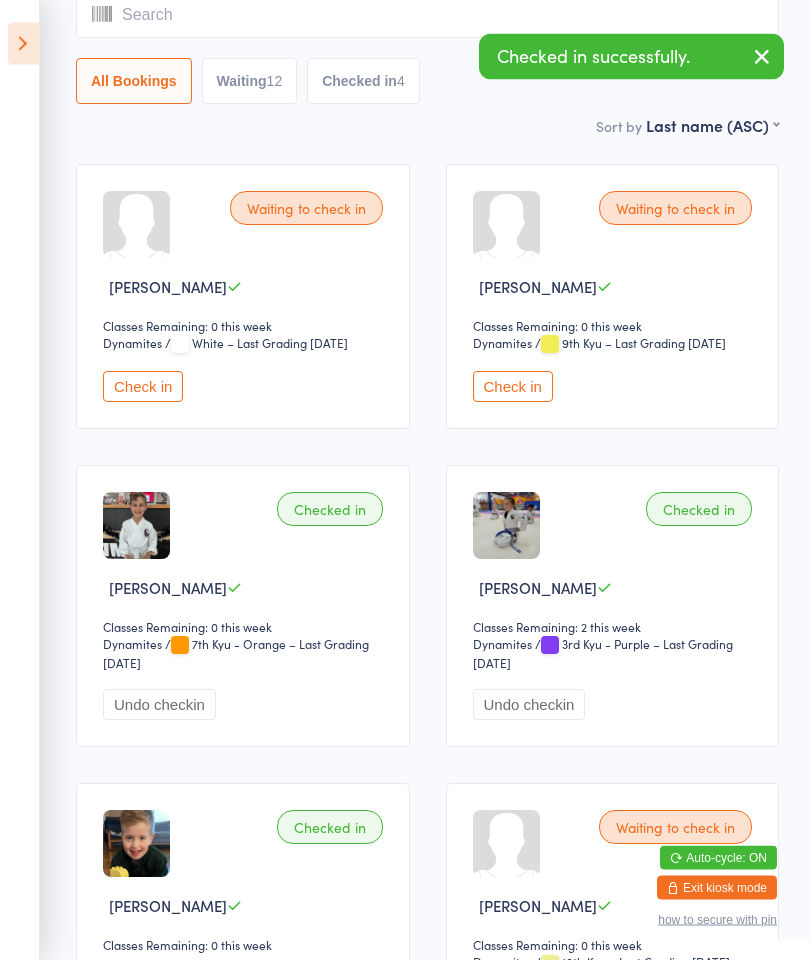 scroll, scrollTop: 0, scrollLeft: 0, axis: both 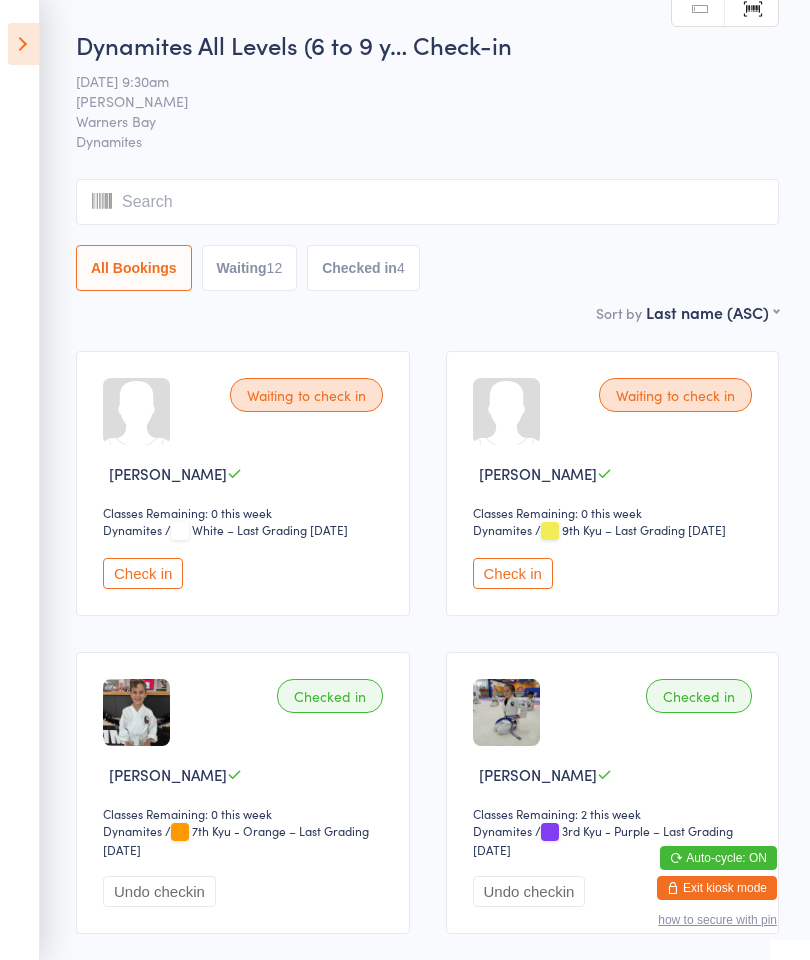 click at bounding box center [23, 44] 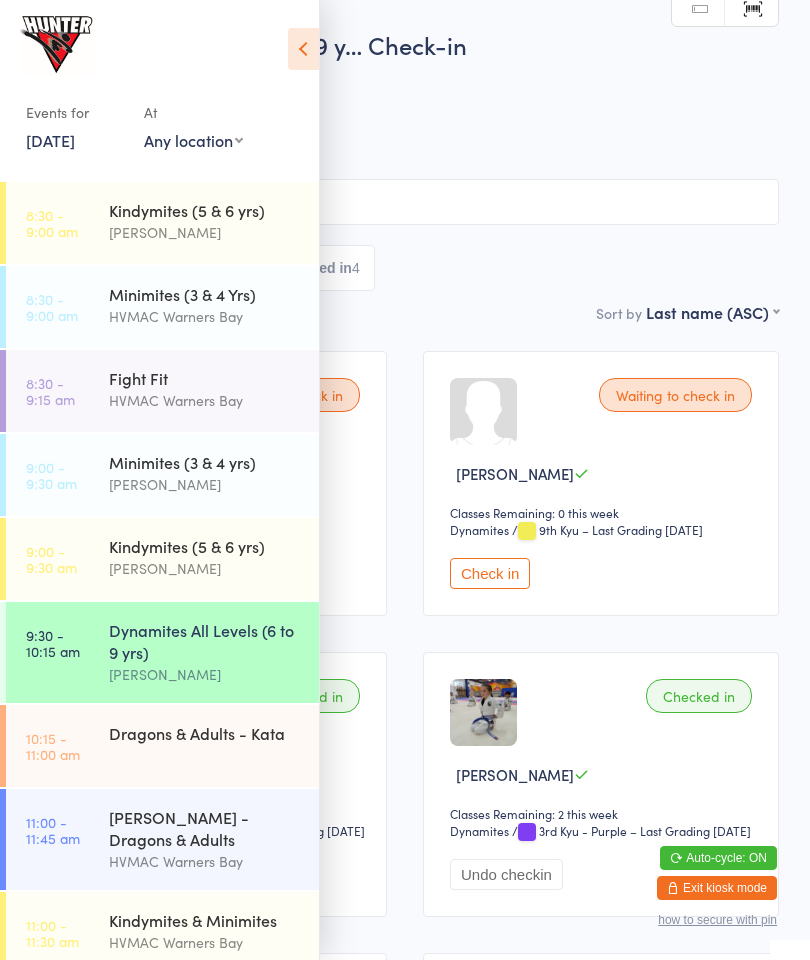 click at bounding box center (303, 49) 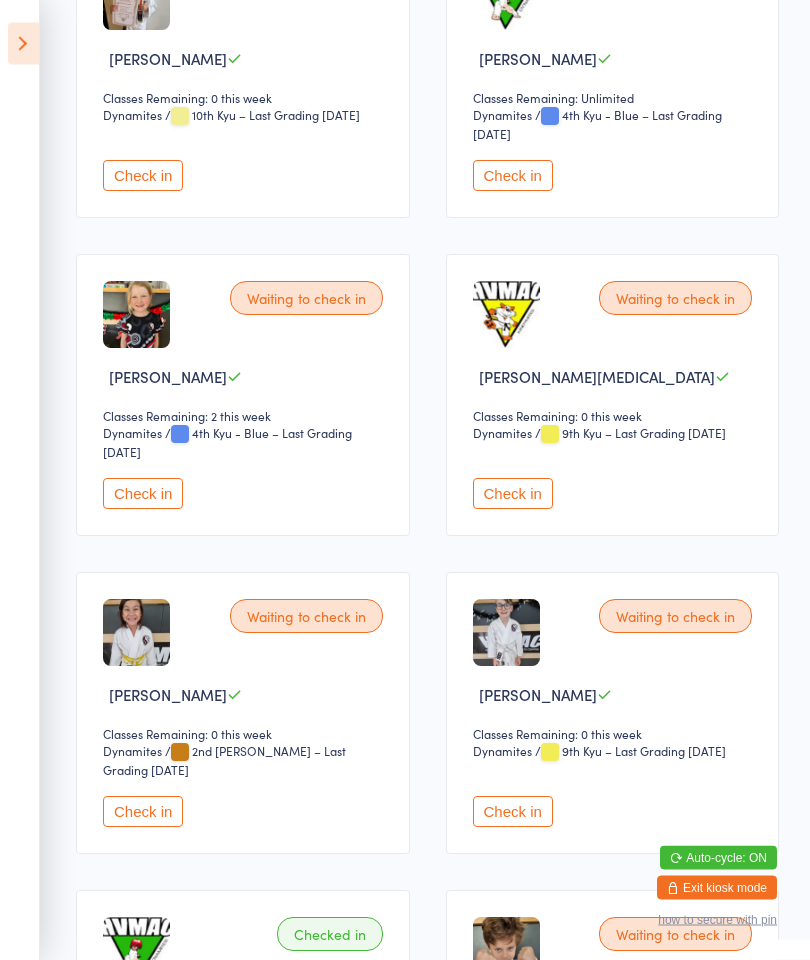 scroll, scrollTop: 1336, scrollLeft: 0, axis: vertical 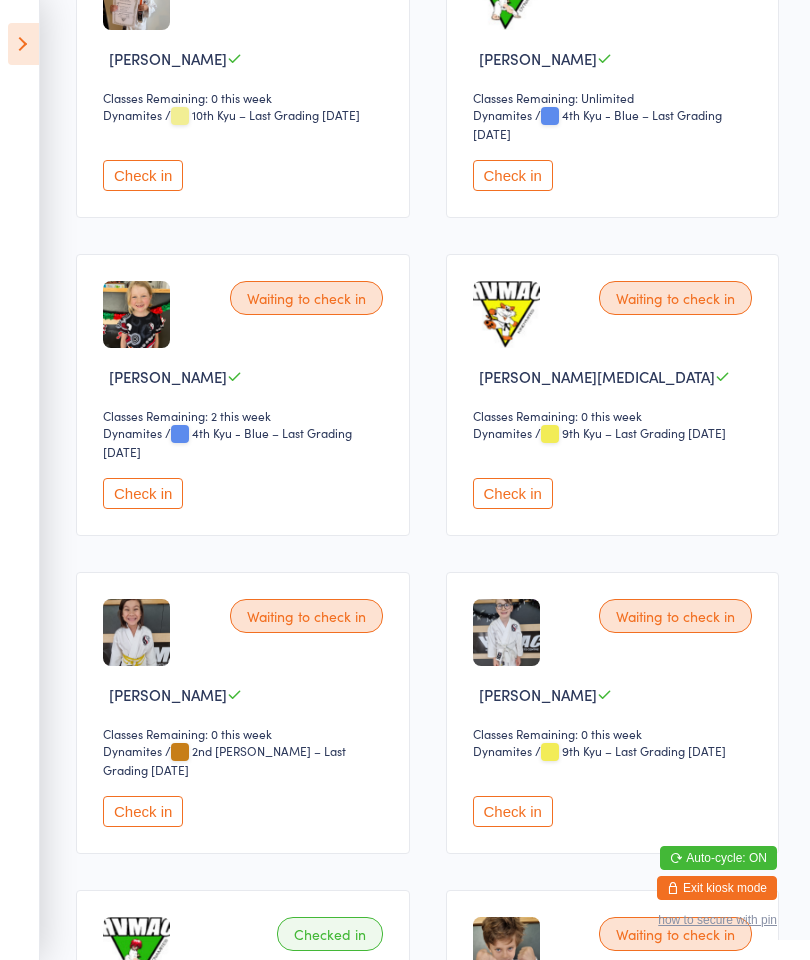 click on "Check in" at bounding box center (513, 811) 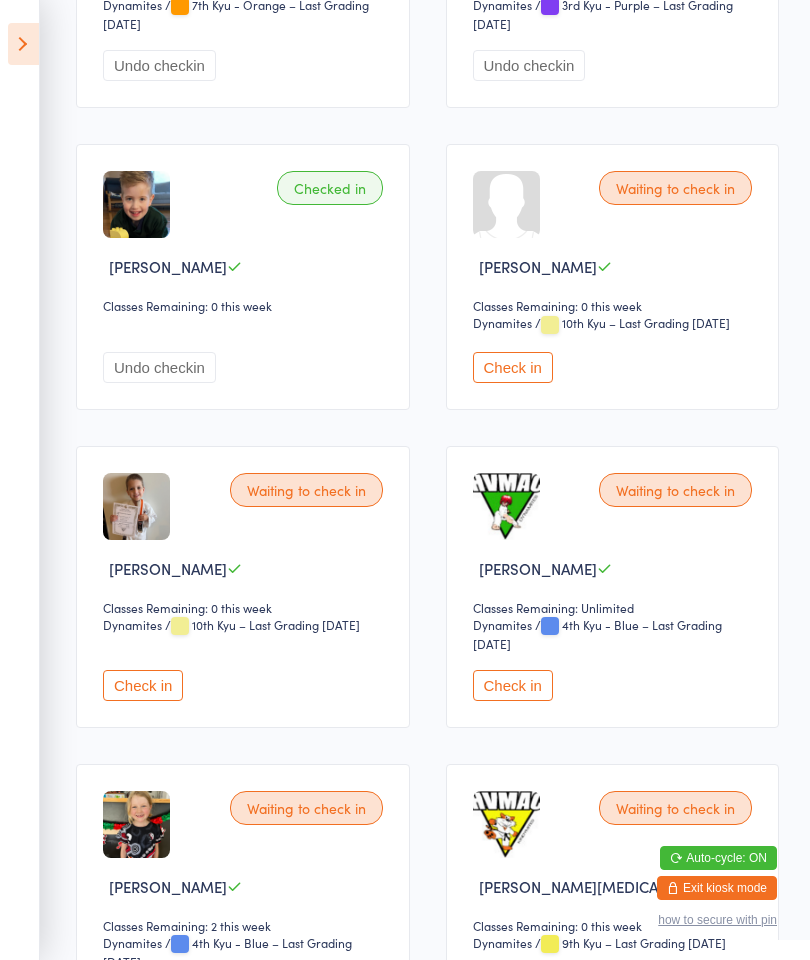 scroll, scrollTop: 835, scrollLeft: 0, axis: vertical 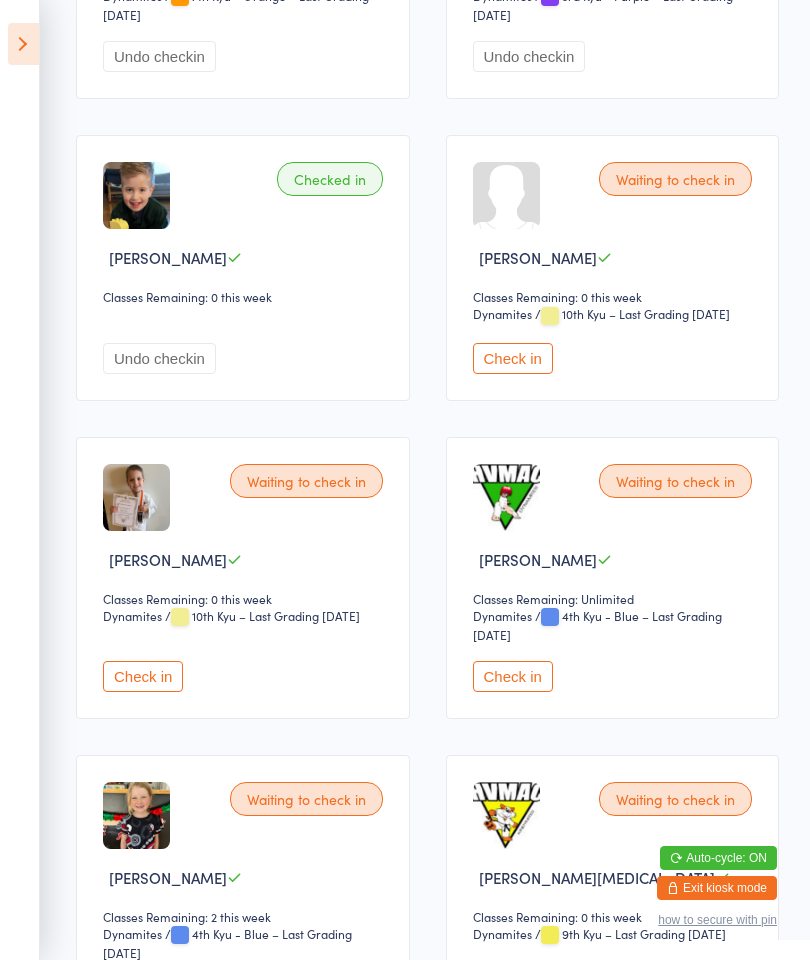 click on "Check in" at bounding box center (143, 676) 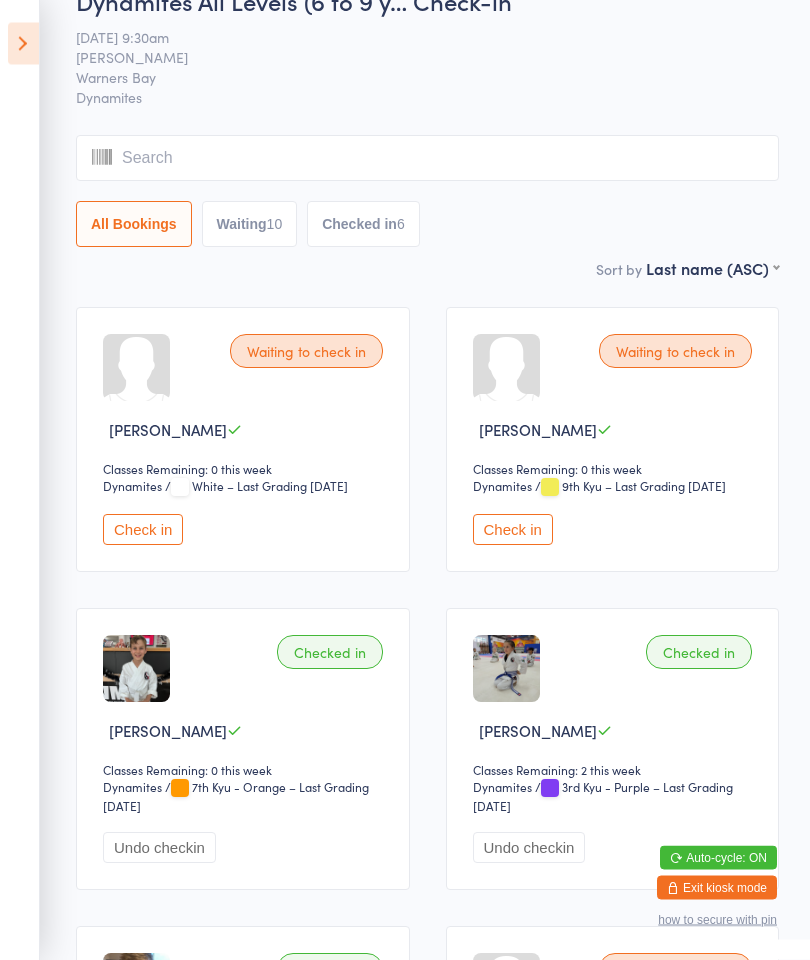 scroll, scrollTop: 0, scrollLeft: 0, axis: both 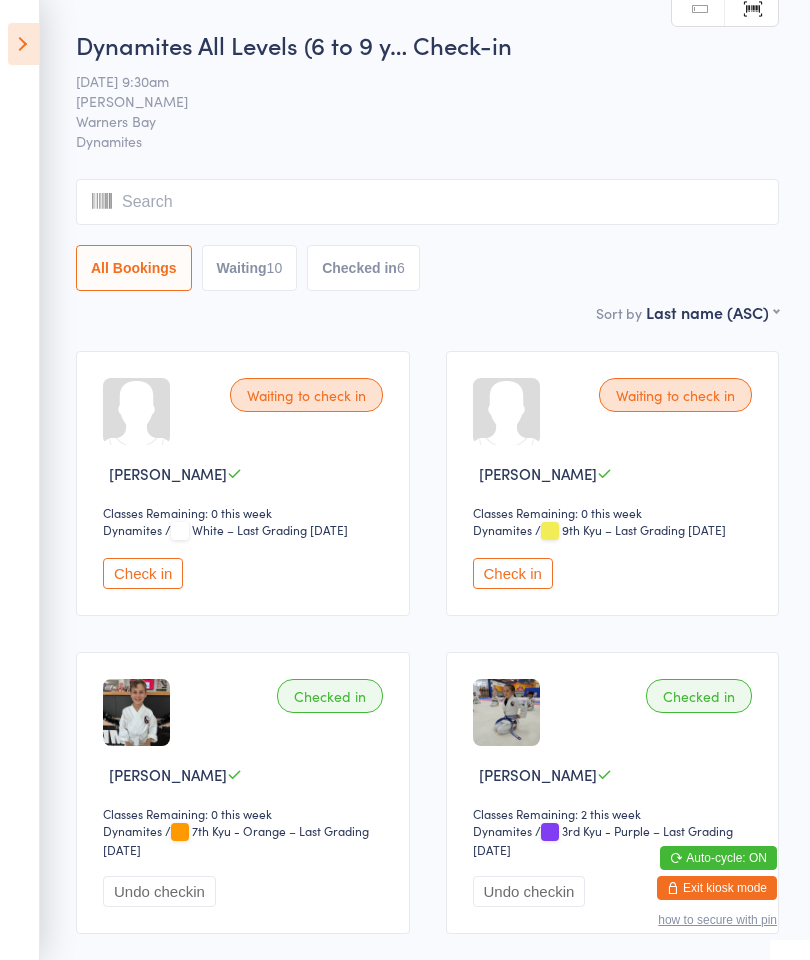 click on "Dynamites" at bounding box center (145, 530) 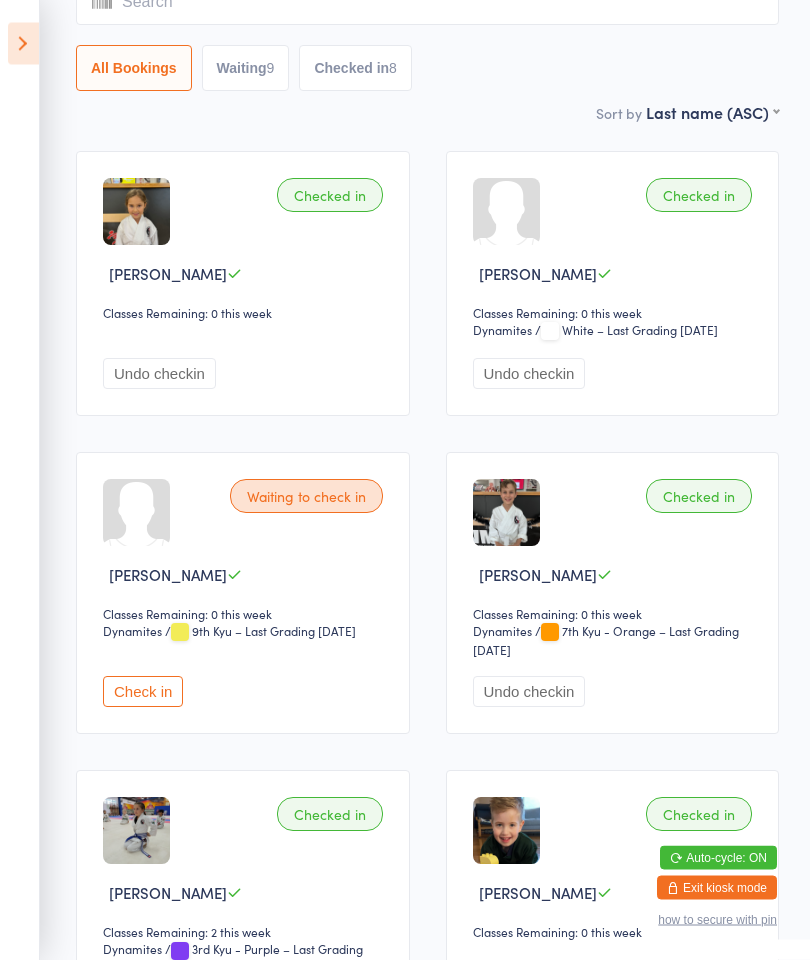 scroll, scrollTop: 0, scrollLeft: 0, axis: both 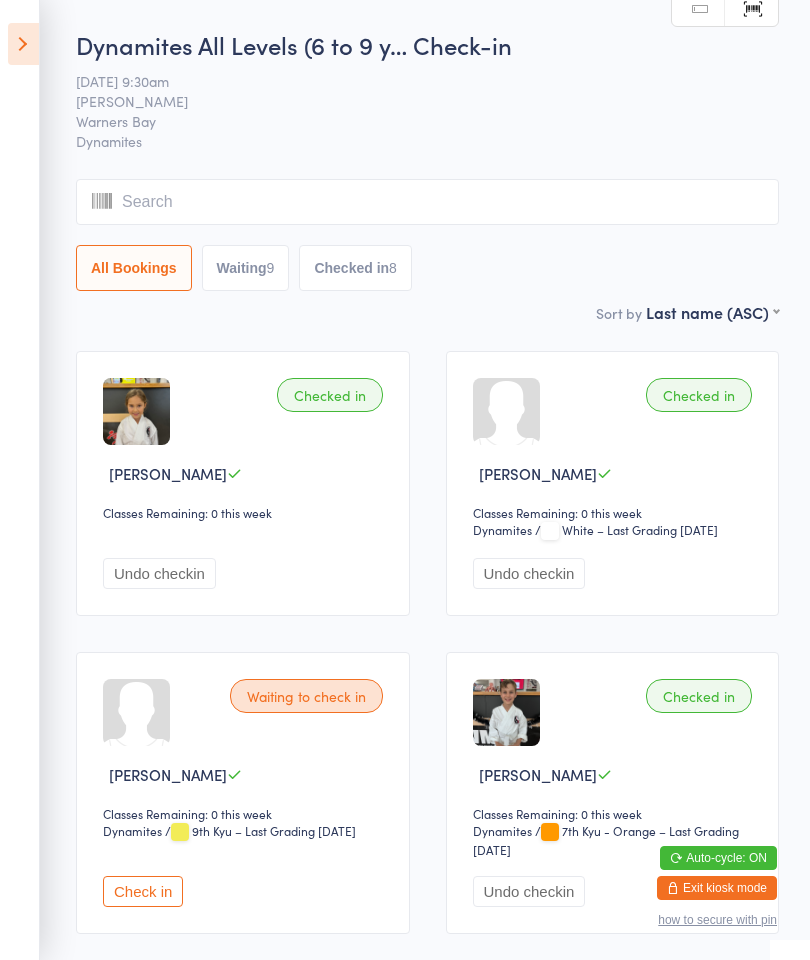 click at bounding box center (427, 202) 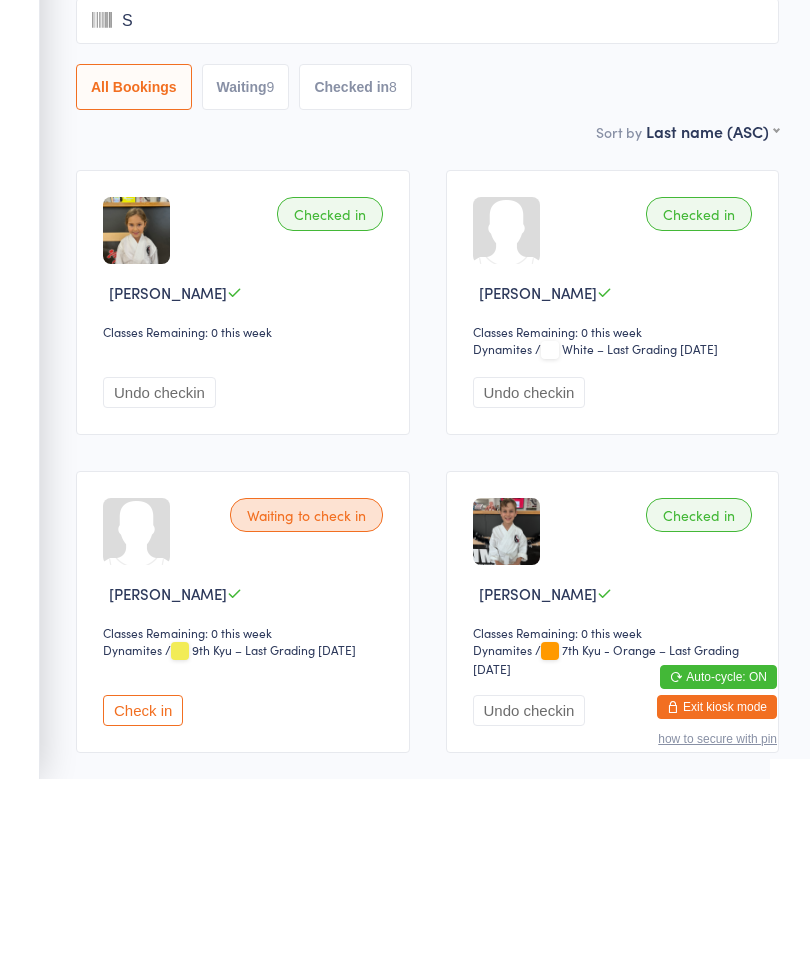 type on "Sr" 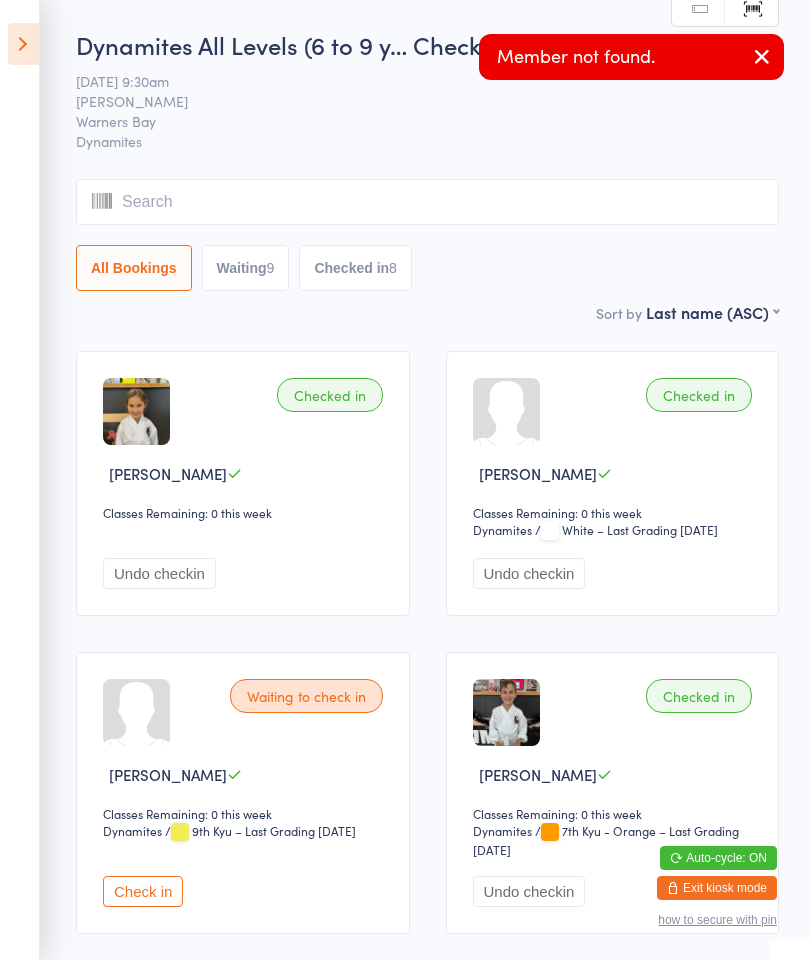 type on "S" 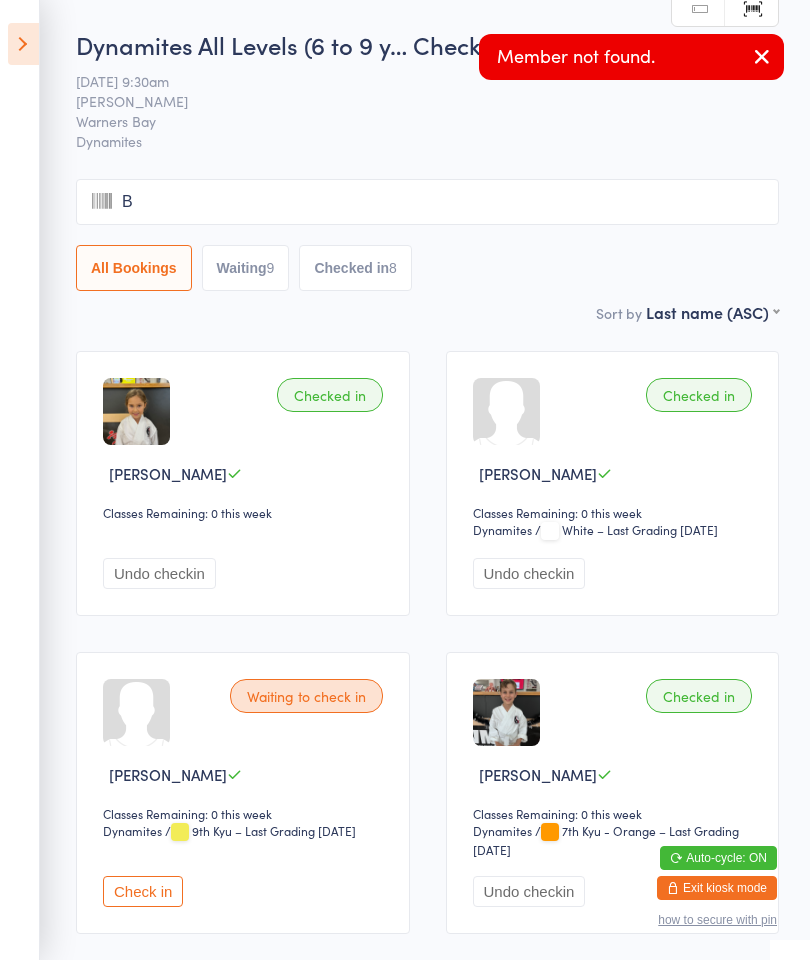 type on "Ba" 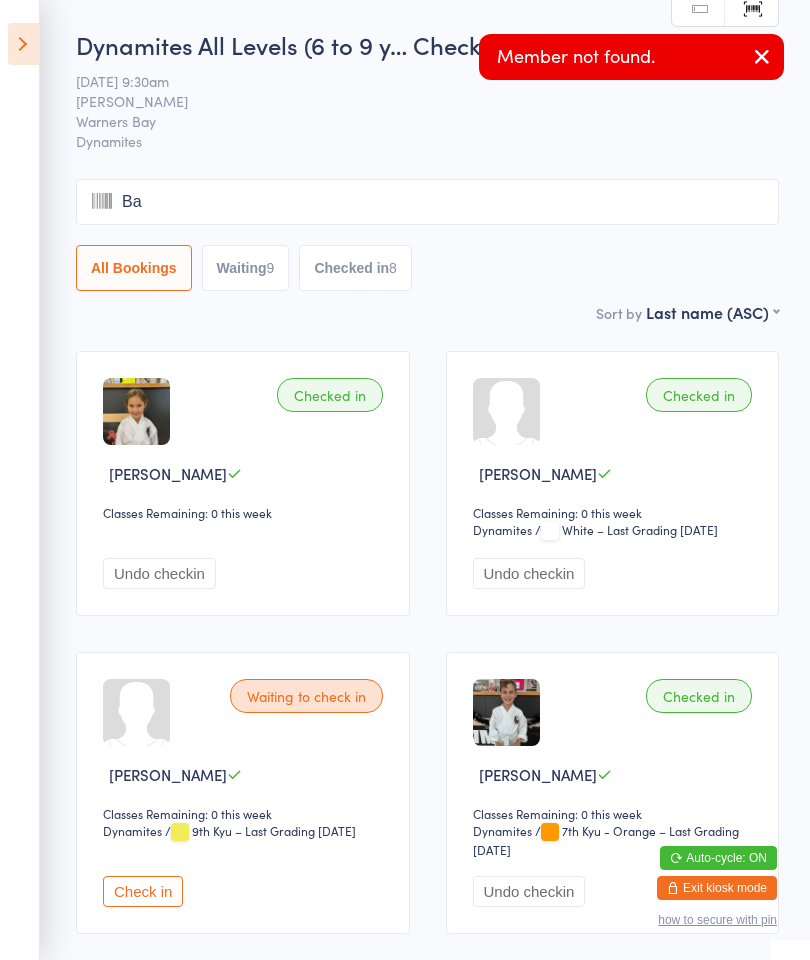 type 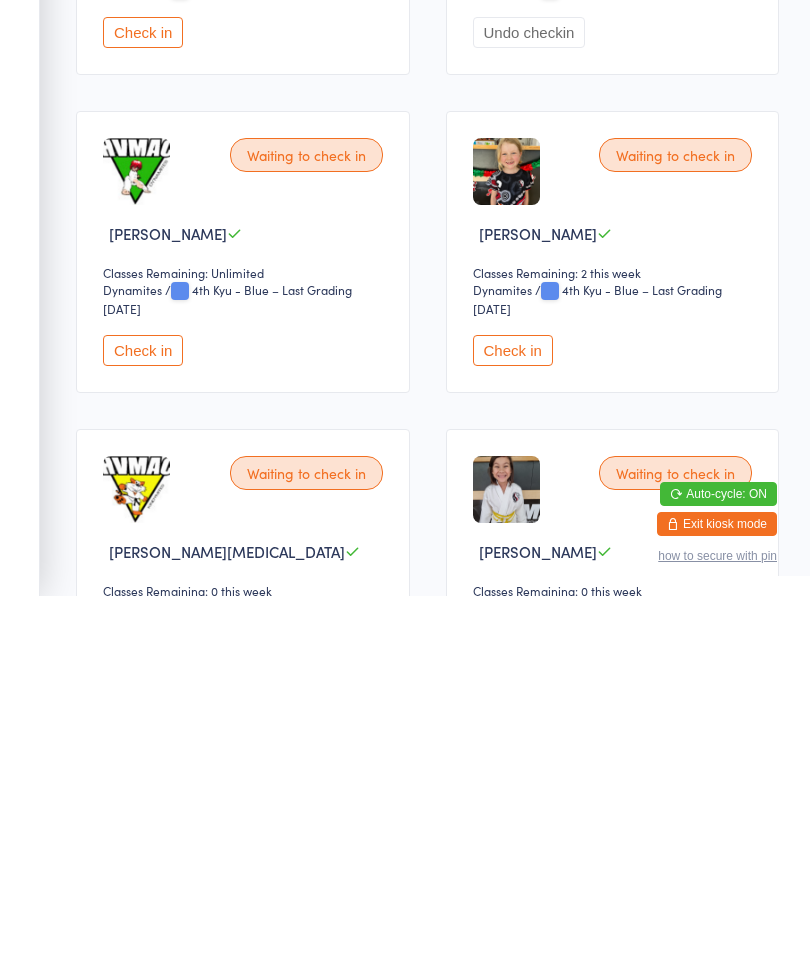 scroll, scrollTop: 1116, scrollLeft: 0, axis: vertical 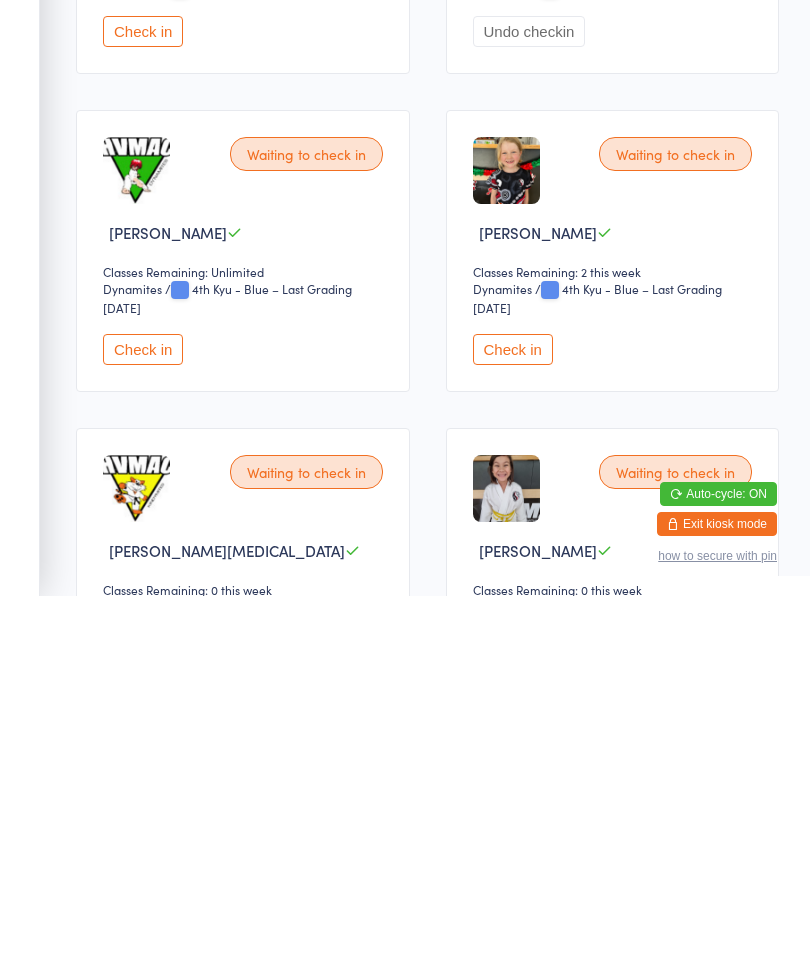 click on "Checked in [PERSON_NAME]  Classes Remaining: 0 this week   Undo checkin Checked in [PERSON_NAME]  Classes Remaining: 0 this week Dynamites  Dynamites   /  White – Last Grading [DATE]   Undo checkin Waiting to check in [PERSON_NAME]  Classes Remaining: 0 this week Dynamites  Dynamites   /  9th Kyu – Last Grading [DATE]   Check in Checked in [PERSON_NAME]  Classes Remaining: 0 this week Dynamites  Dynamites   /  7th Kyu - Orange – Last Grading [DATE]   Undo checkin Checked in [PERSON_NAME]  Classes Remaining: 2 this week Dynamites  Dynamites   /  3rd Kyu - Purple – Last Grading [DATE]   Undo checkin Checked in [PERSON_NAME]  Classes Remaining: 0 this week   Undo checkin Waiting to check in [PERSON_NAME]  Classes Remaining: 0 this week Dynamites  Dynamites   /  10th Kyu – Last Grading [DATE]   Check in Checked in [PERSON_NAME]  Classes Remaining: 0 this week Dynamites  Dynamites   /  10th Kyu – Last Grading [DATE]   Undo checkin Waiting to check in [PERSON_NAME]  Dynamites" at bounding box center (427, 623) 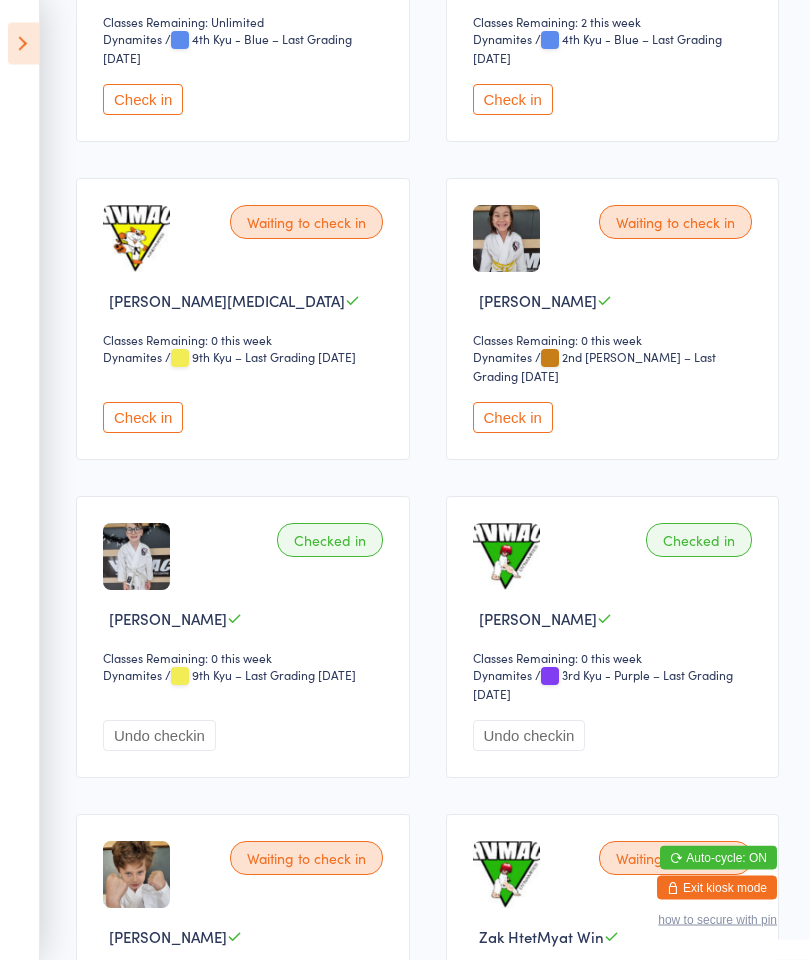 scroll, scrollTop: 1731, scrollLeft: 0, axis: vertical 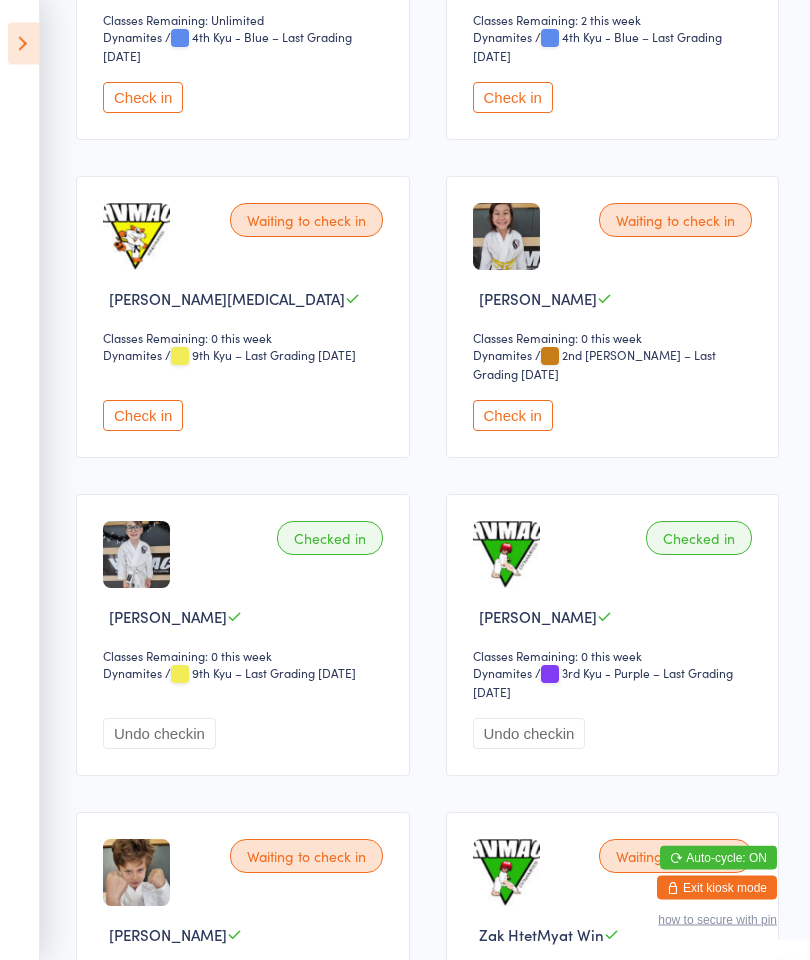 click on "Check in" at bounding box center (513, 416) 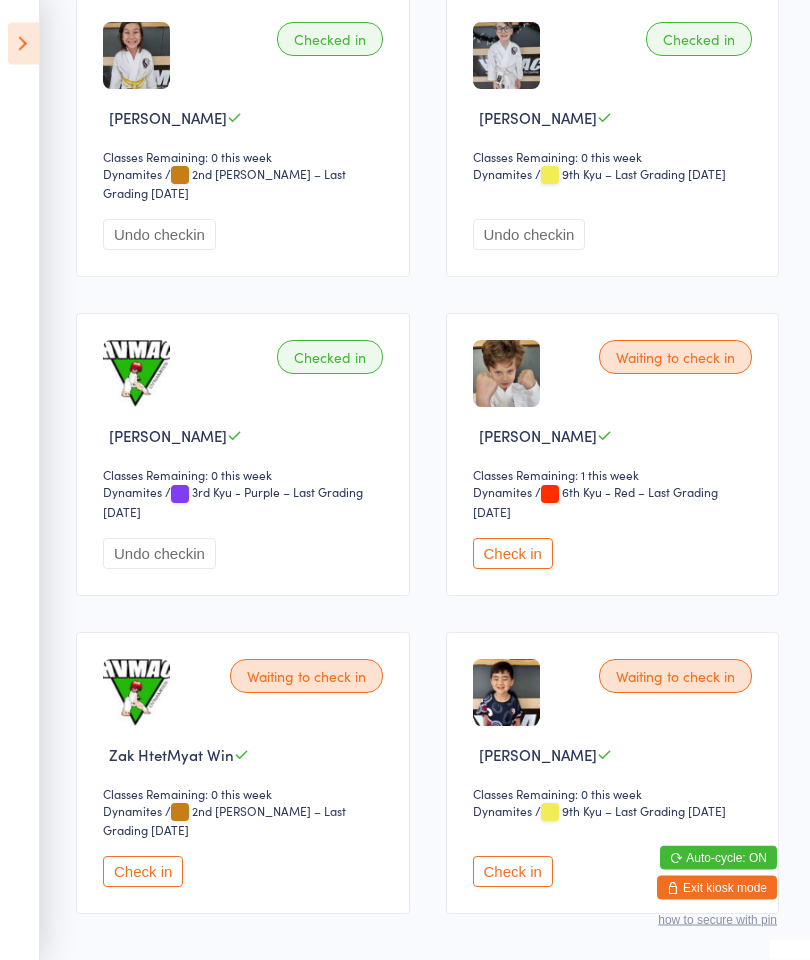 scroll, scrollTop: 2315, scrollLeft: 0, axis: vertical 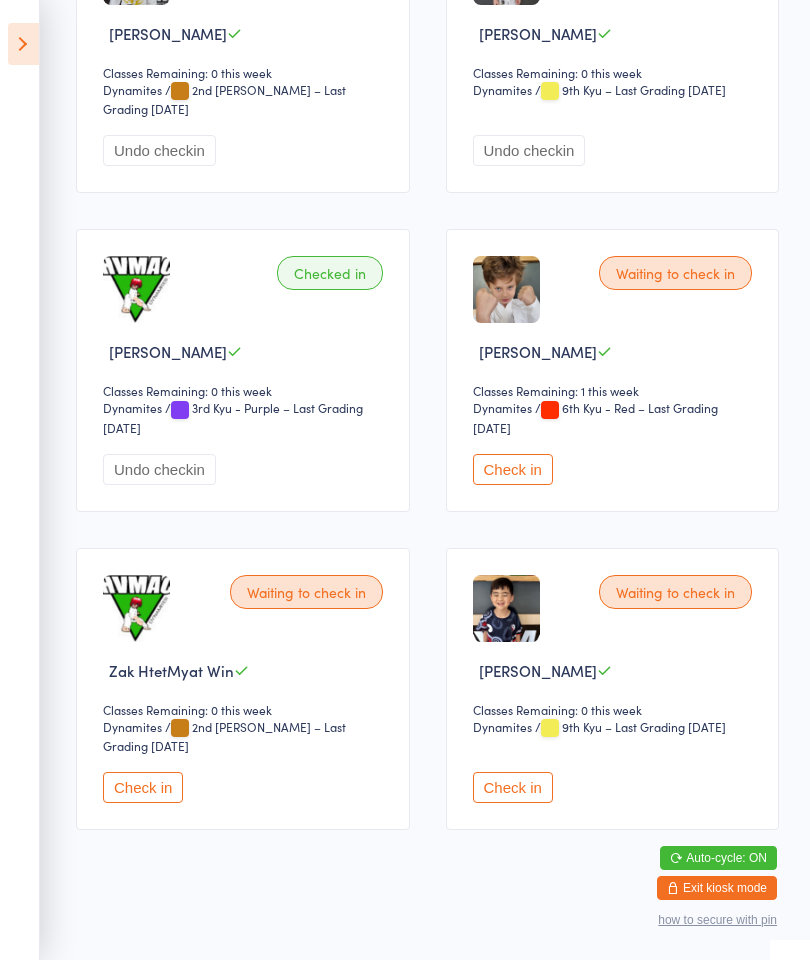 click on "Check in" at bounding box center [513, 787] 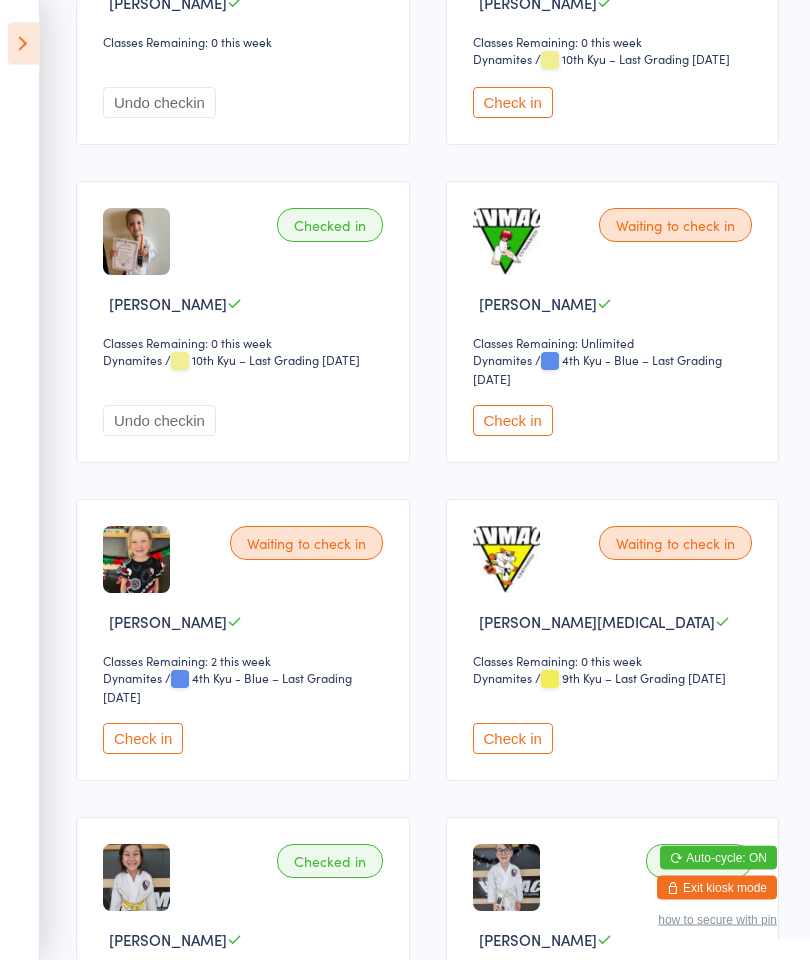 scroll, scrollTop: 1409, scrollLeft: 0, axis: vertical 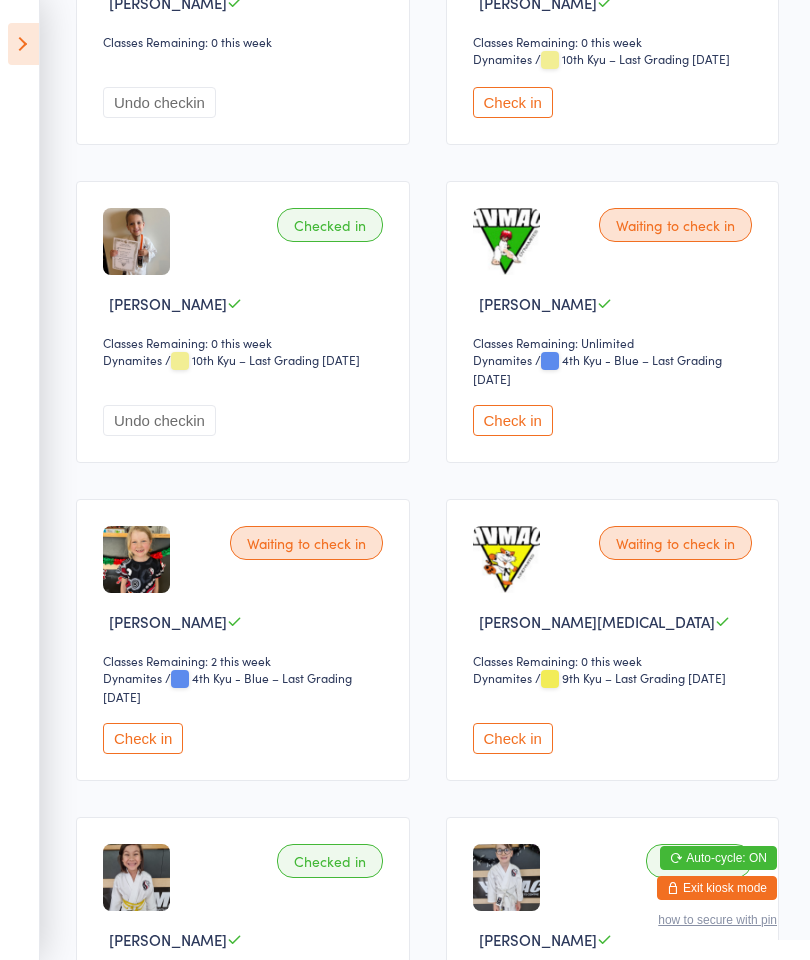 click on "Check in" at bounding box center (513, 420) 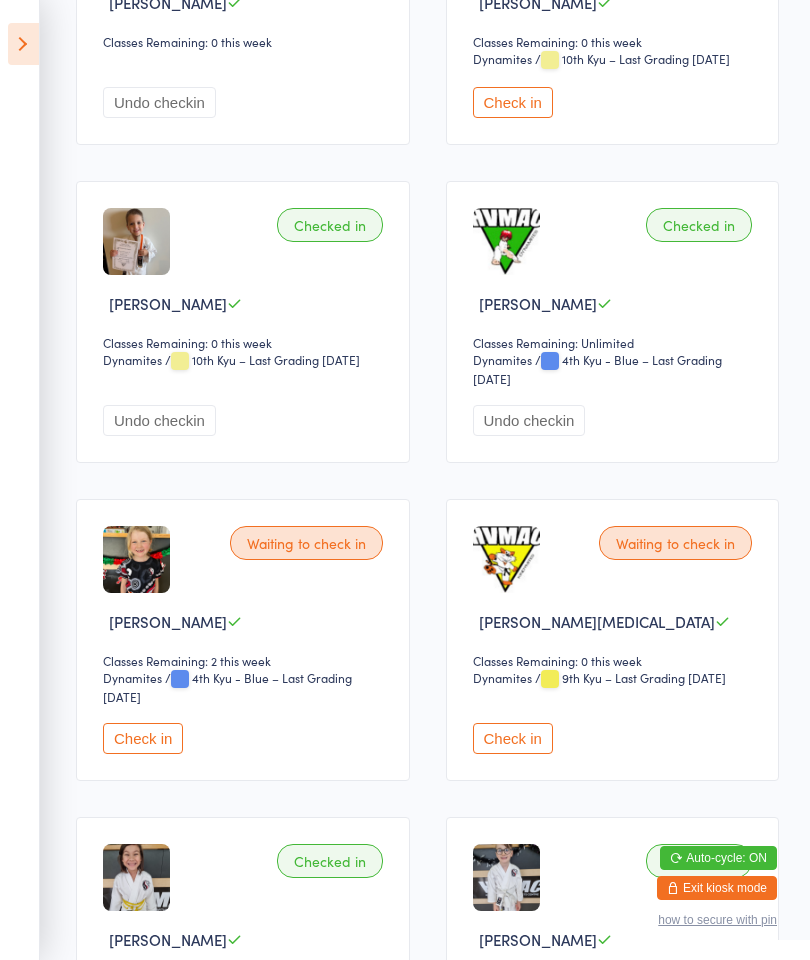 click on "Check in" at bounding box center [513, 738] 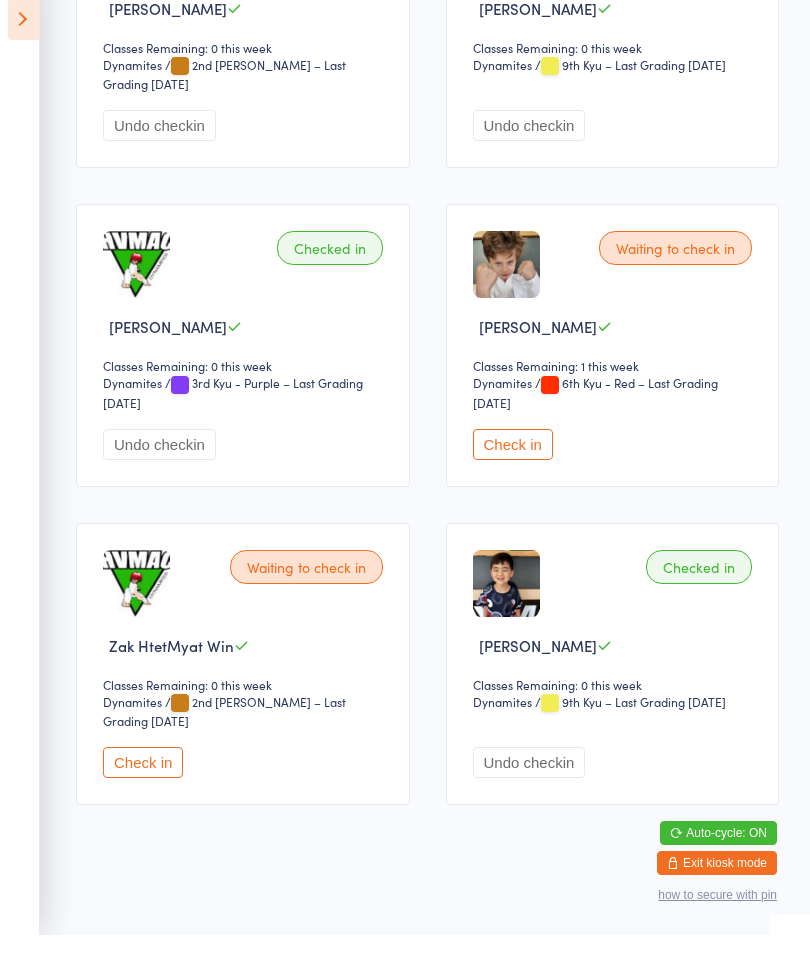 scroll, scrollTop: 2315, scrollLeft: 0, axis: vertical 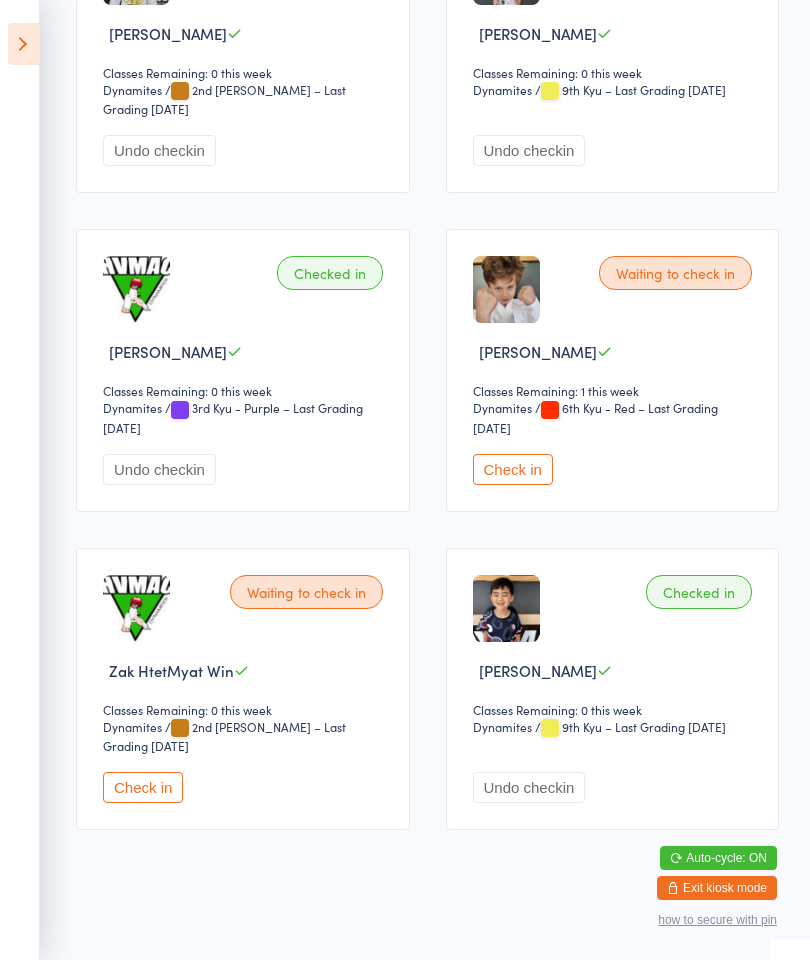 click on "Check in" at bounding box center (143, 787) 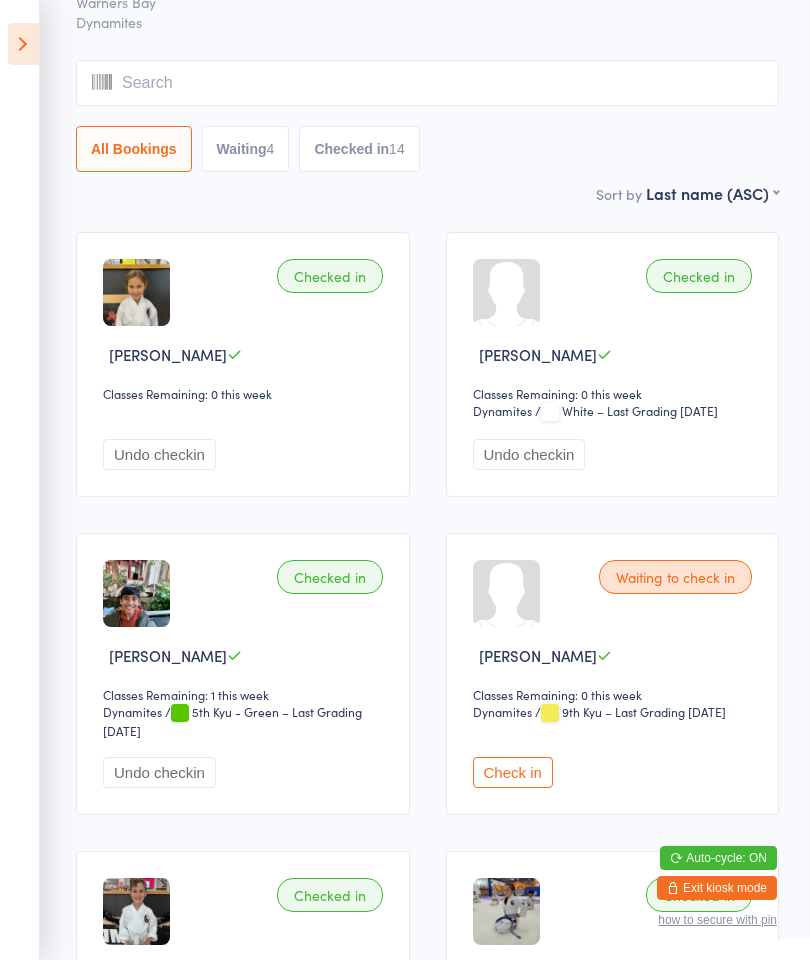 scroll, scrollTop: 133, scrollLeft: 0, axis: vertical 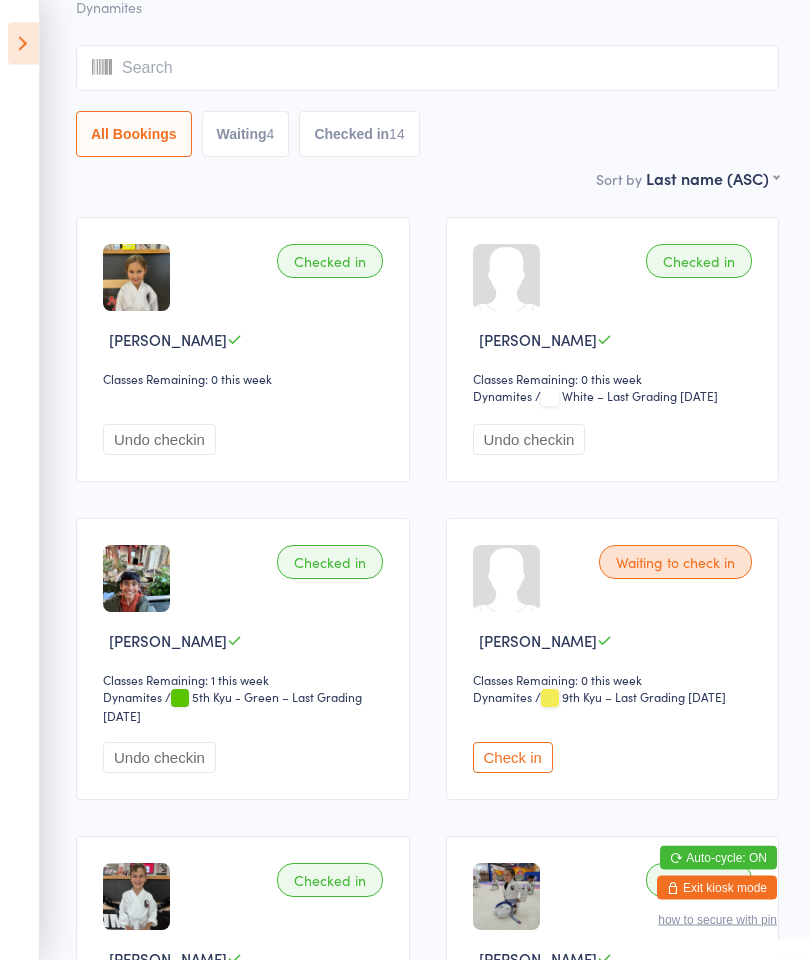 click on "Waiting to check in" at bounding box center [675, 563] 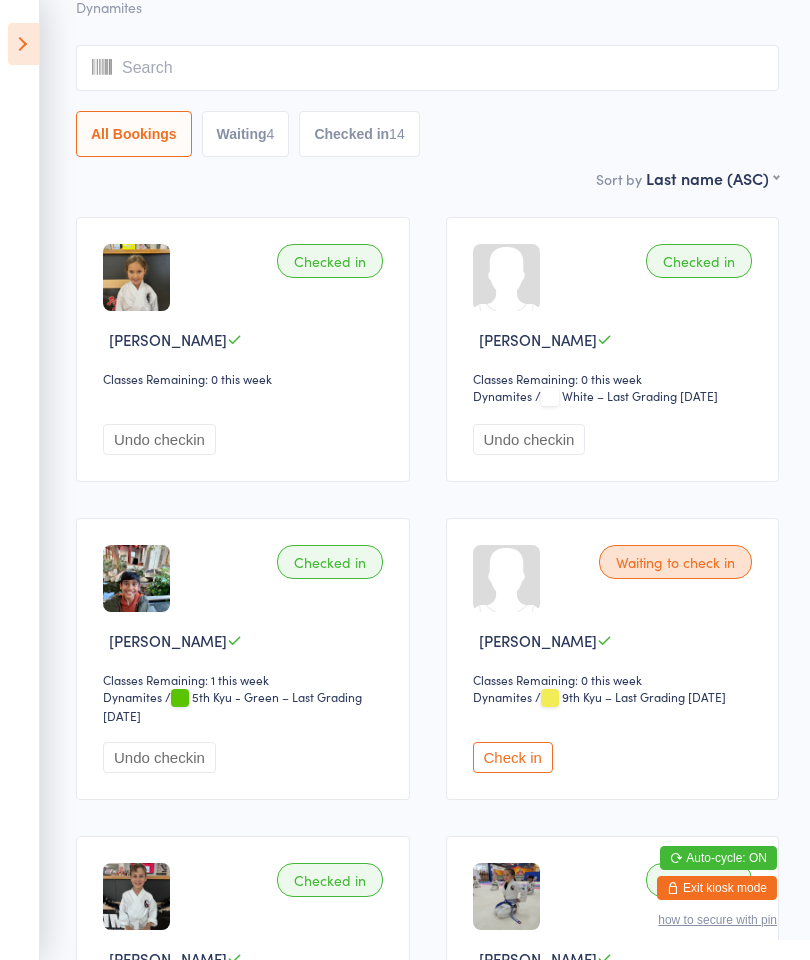 click on "Check in" at bounding box center [513, 757] 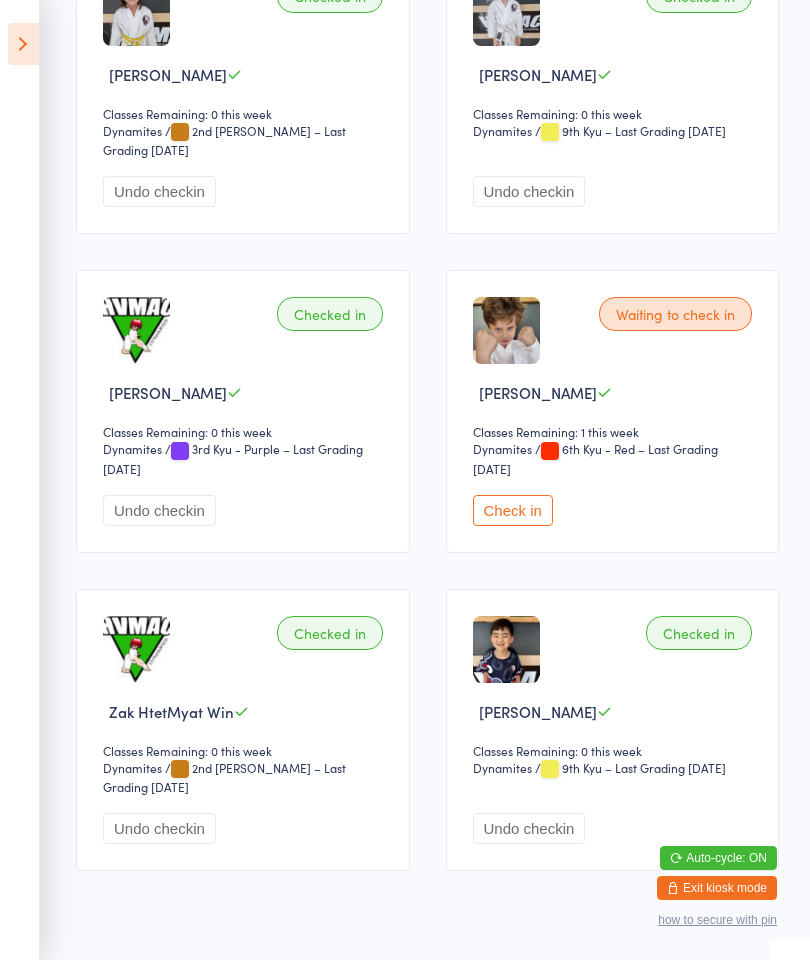 scroll, scrollTop: 2315, scrollLeft: 0, axis: vertical 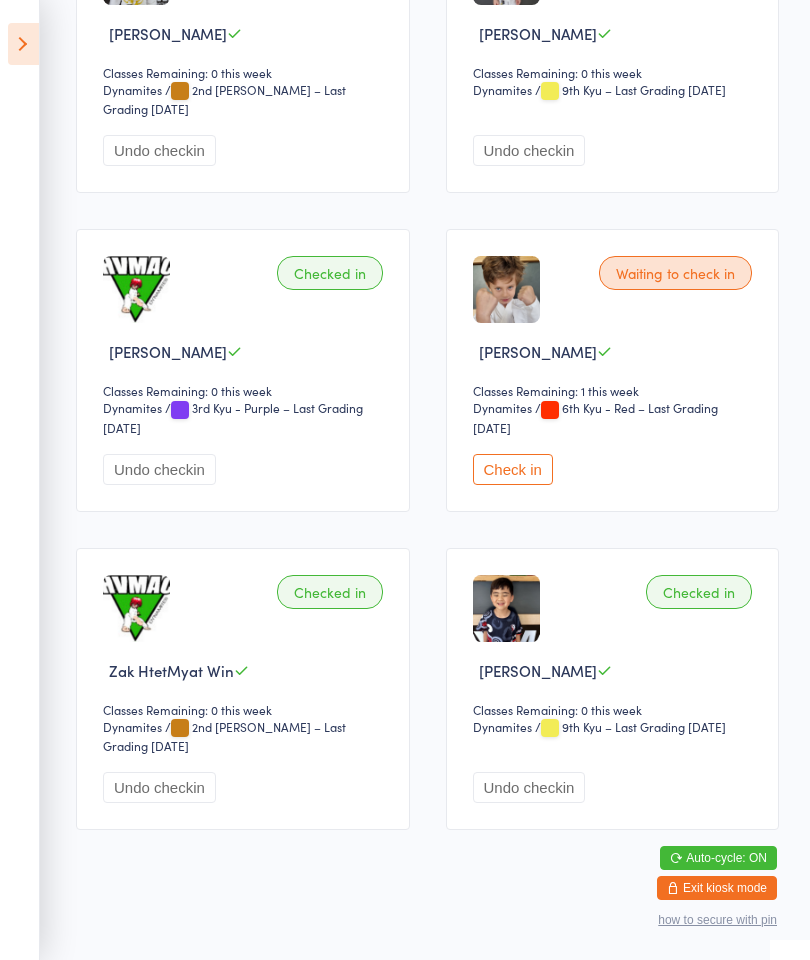 click on "Check in" at bounding box center [513, 469] 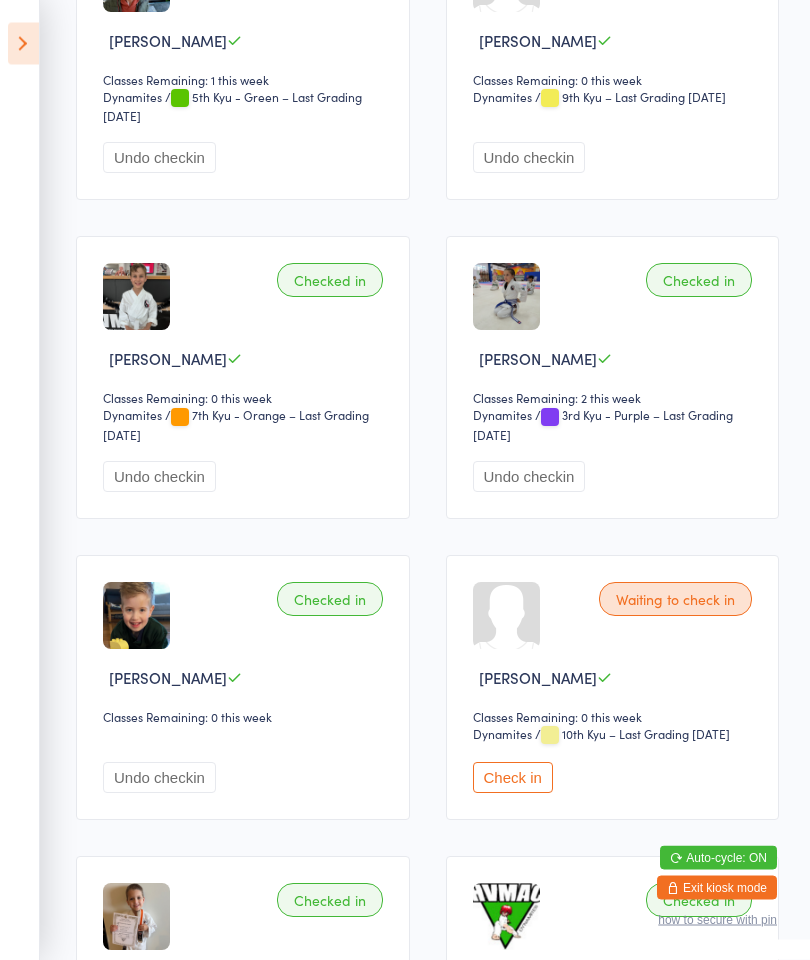 scroll, scrollTop: 730, scrollLeft: 0, axis: vertical 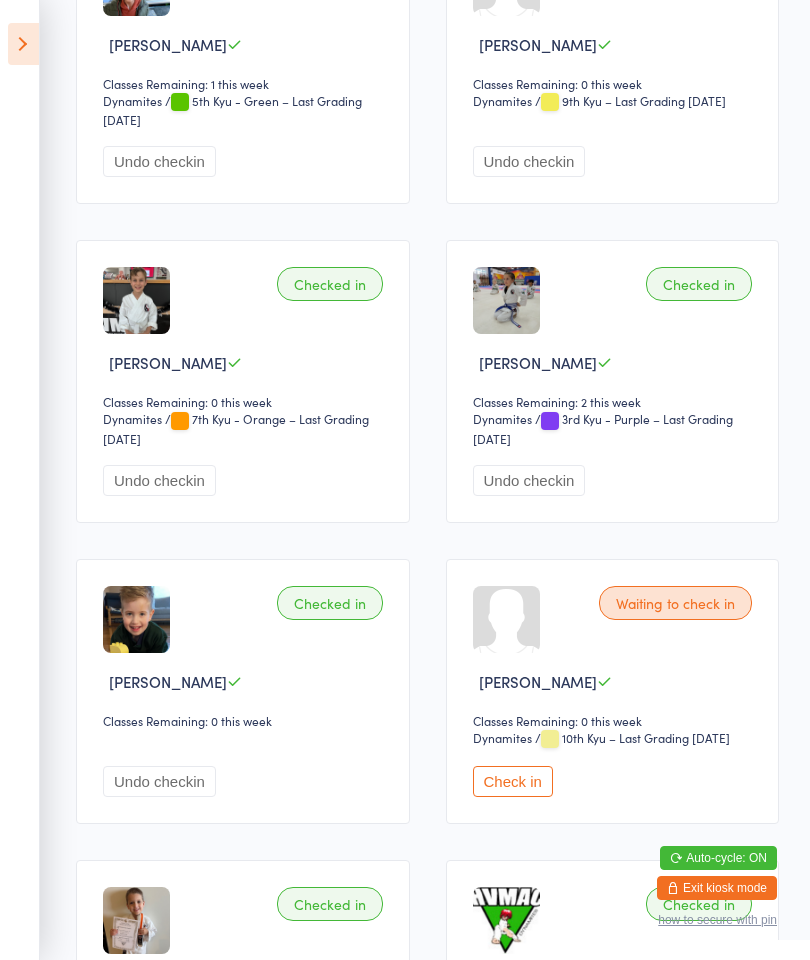 click on "Check in" at bounding box center (513, 781) 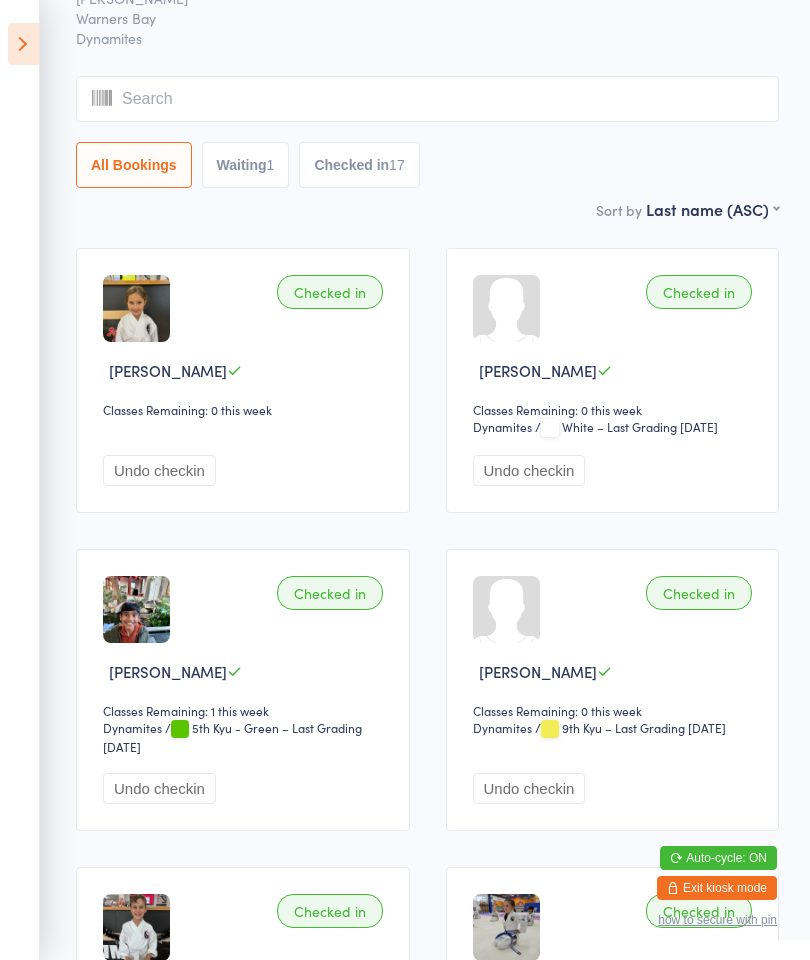scroll, scrollTop: 0, scrollLeft: 0, axis: both 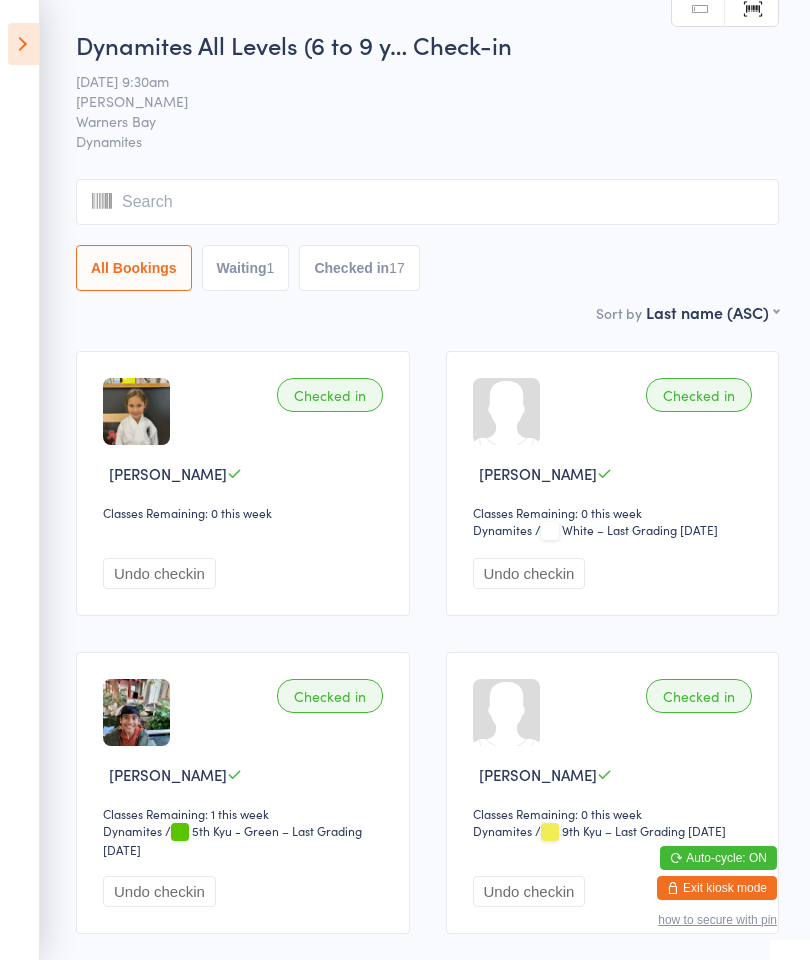 click at bounding box center [23, 44] 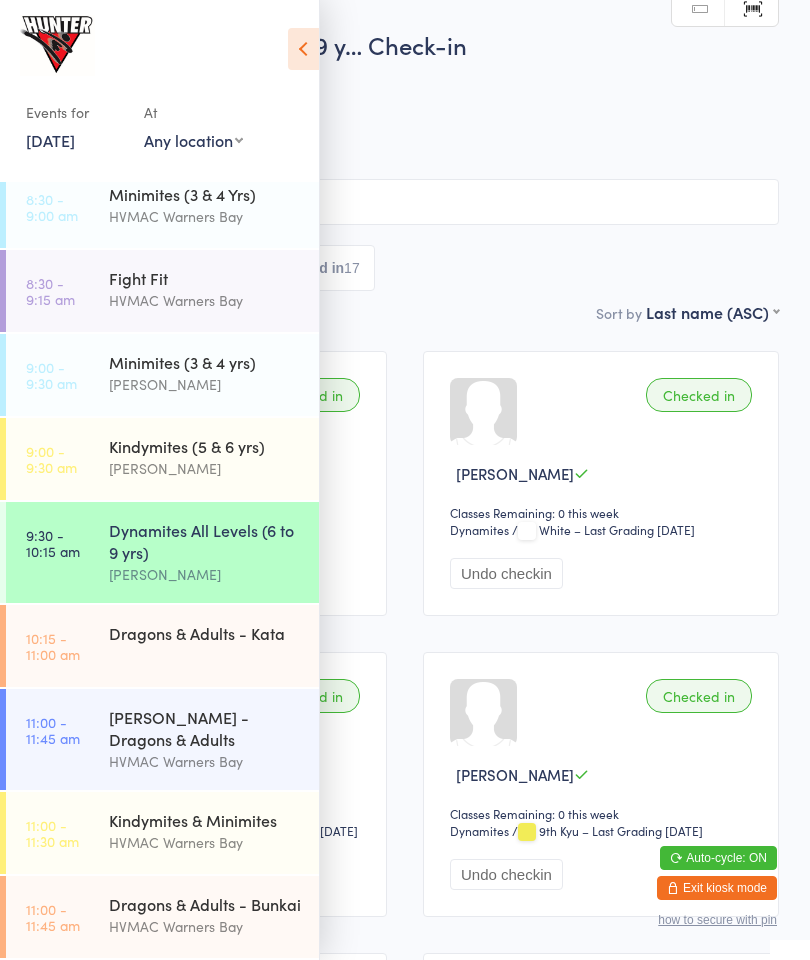 scroll, scrollTop: 61, scrollLeft: 0, axis: vertical 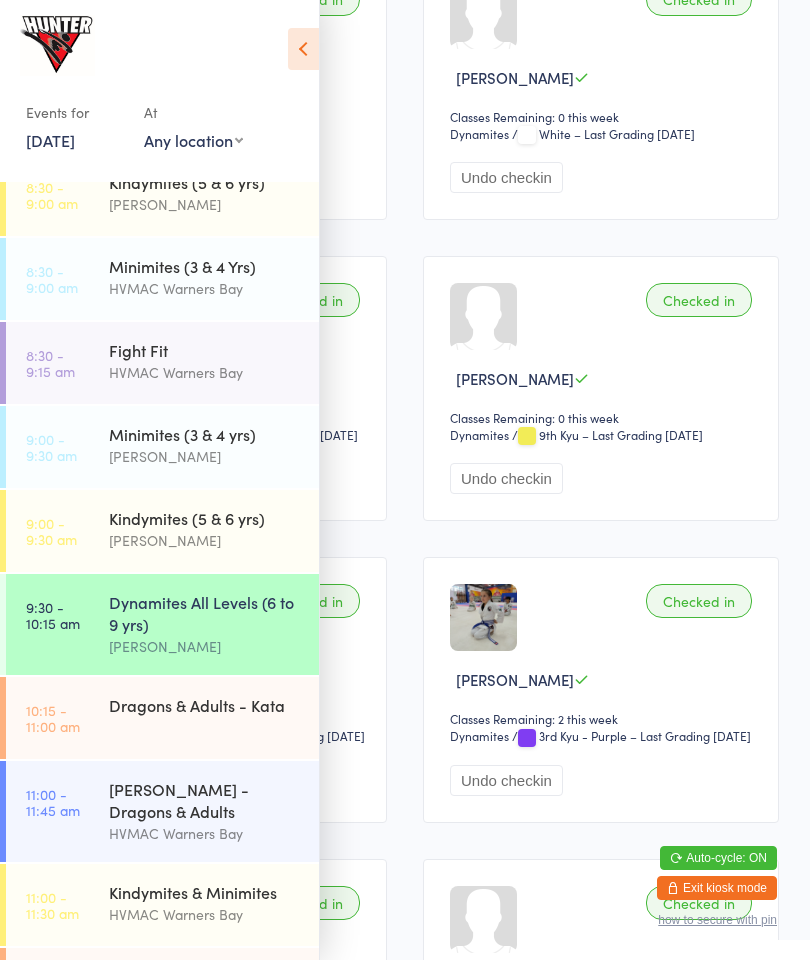 click on "Dragons & Adults - Bunkai" at bounding box center [205, 976] 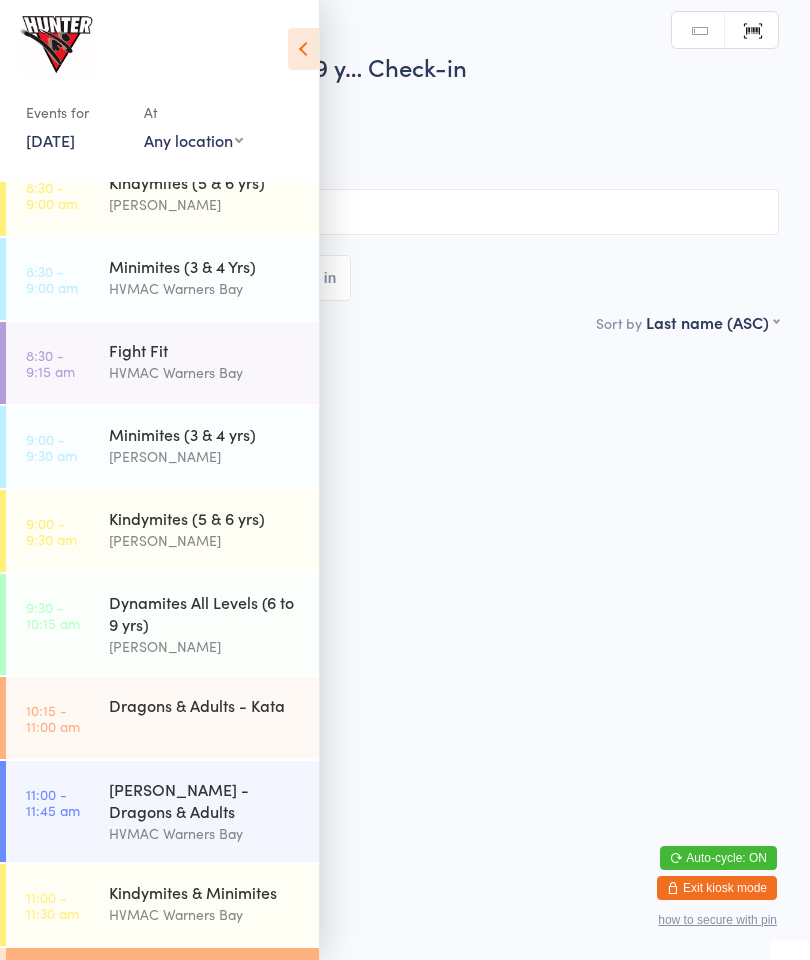 scroll, scrollTop: 0, scrollLeft: 0, axis: both 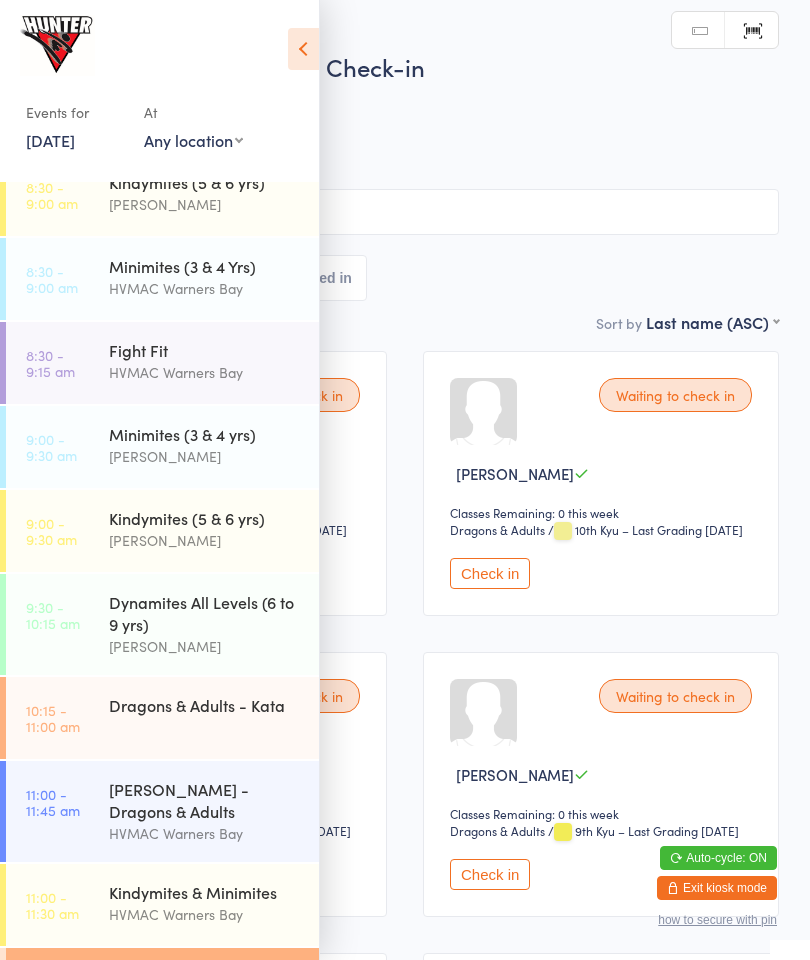 click at bounding box center (303, 49) 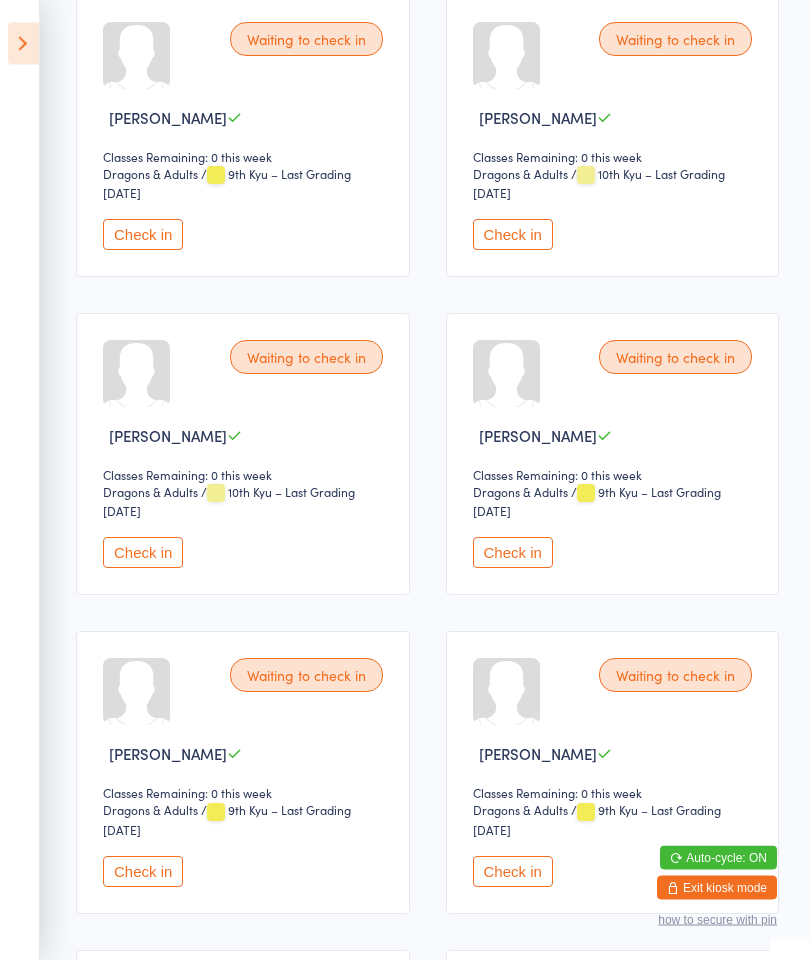 scroll, scrollTop: 355, scrollLeft: 0, axis: vertical 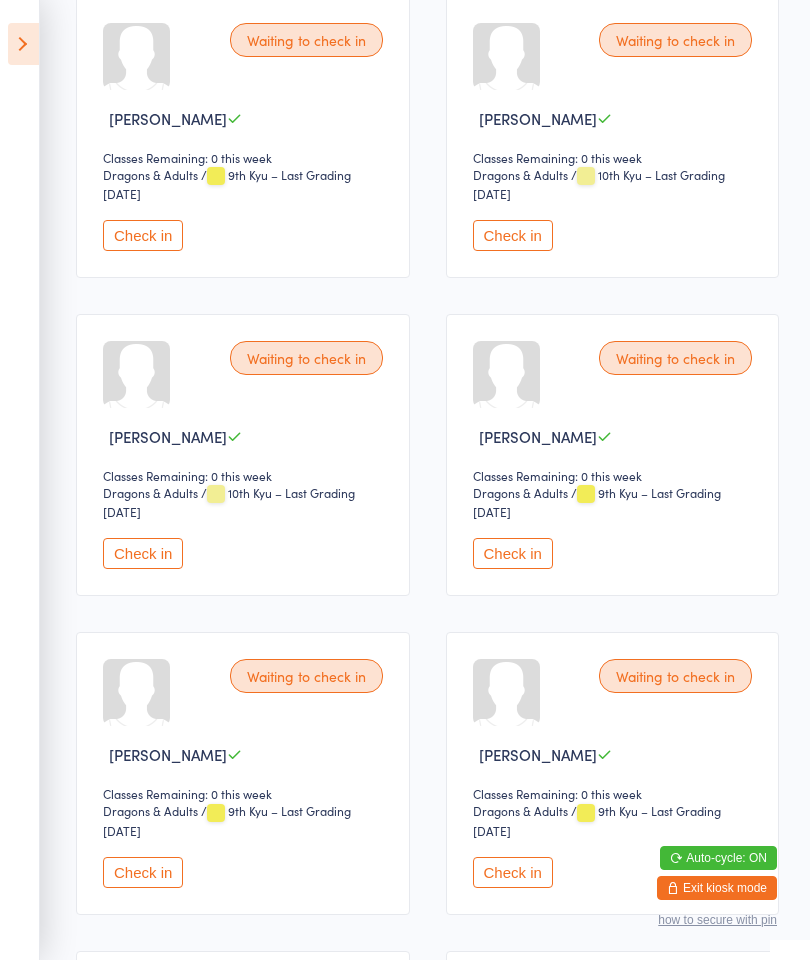 click on "Check in" at bounding box center [513, 553] 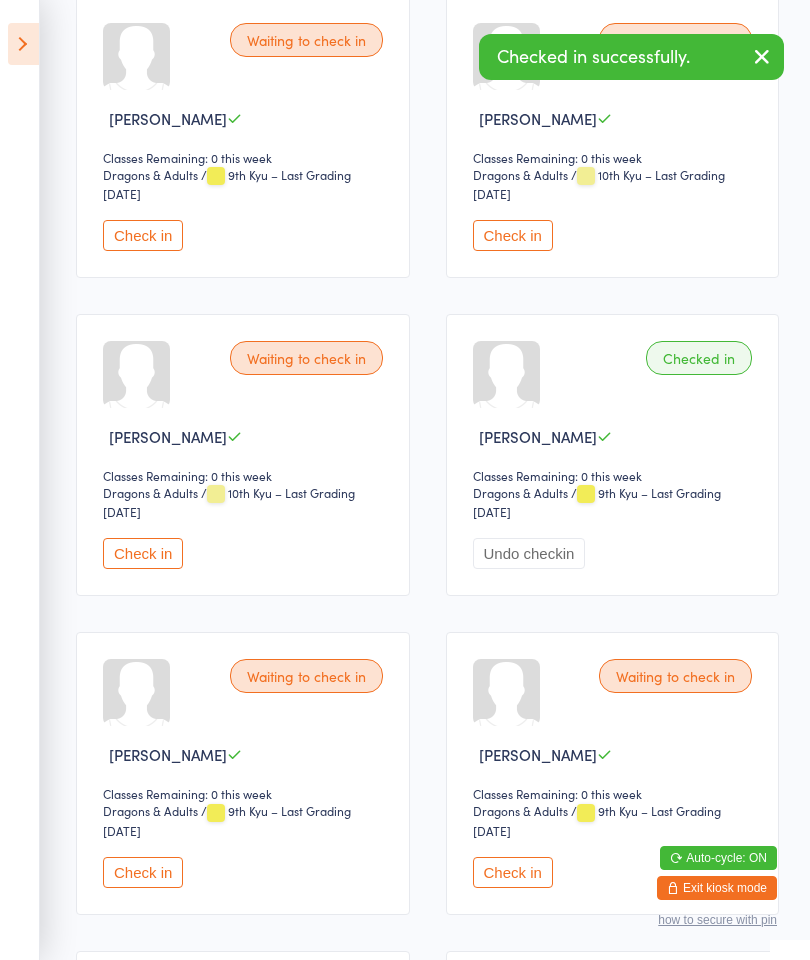 click on "Check in" at bounding box center [143, 872] 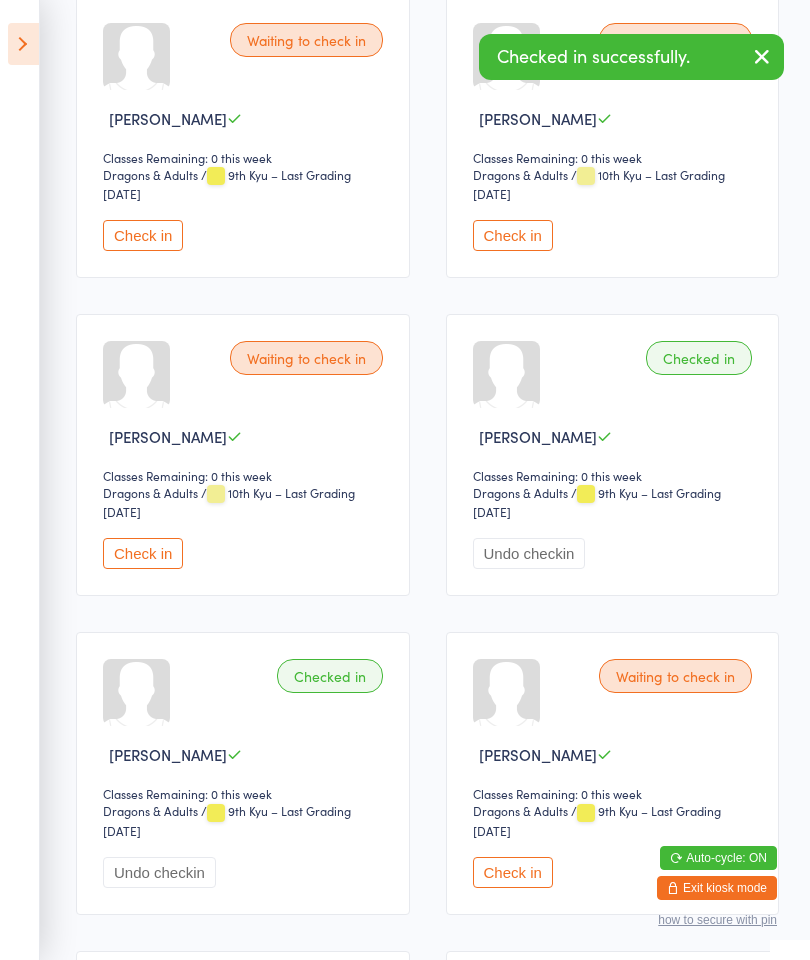 click at bounding box center [23, 44] 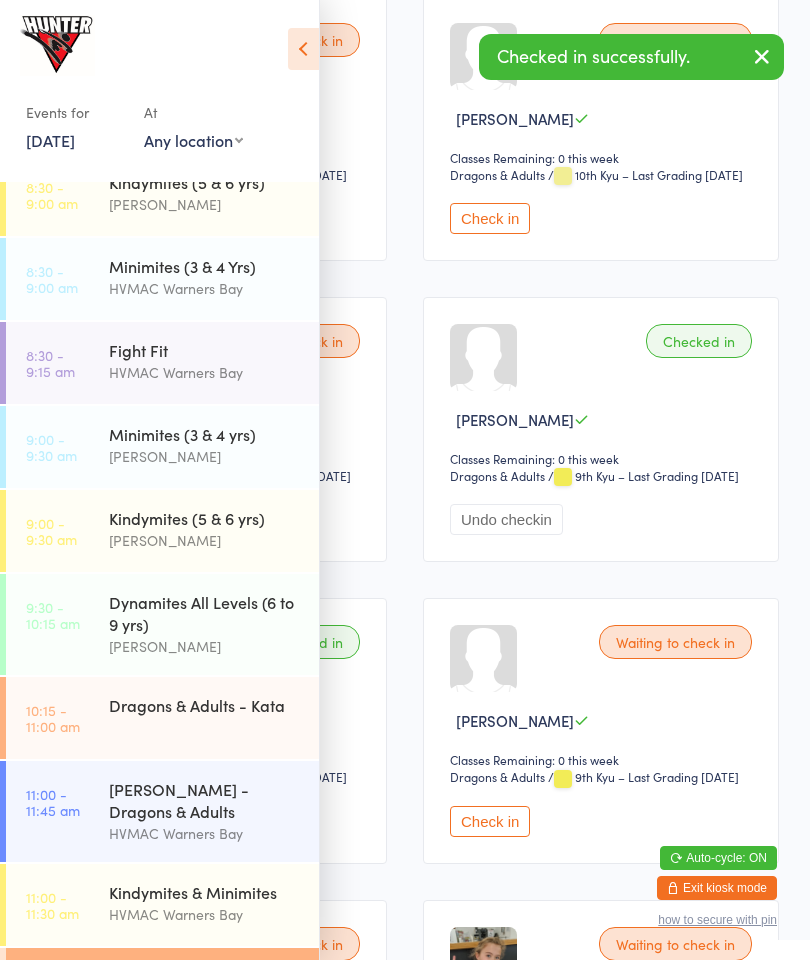 click on "Dragons & Adults - Kata" at bounding box center (205, 705) 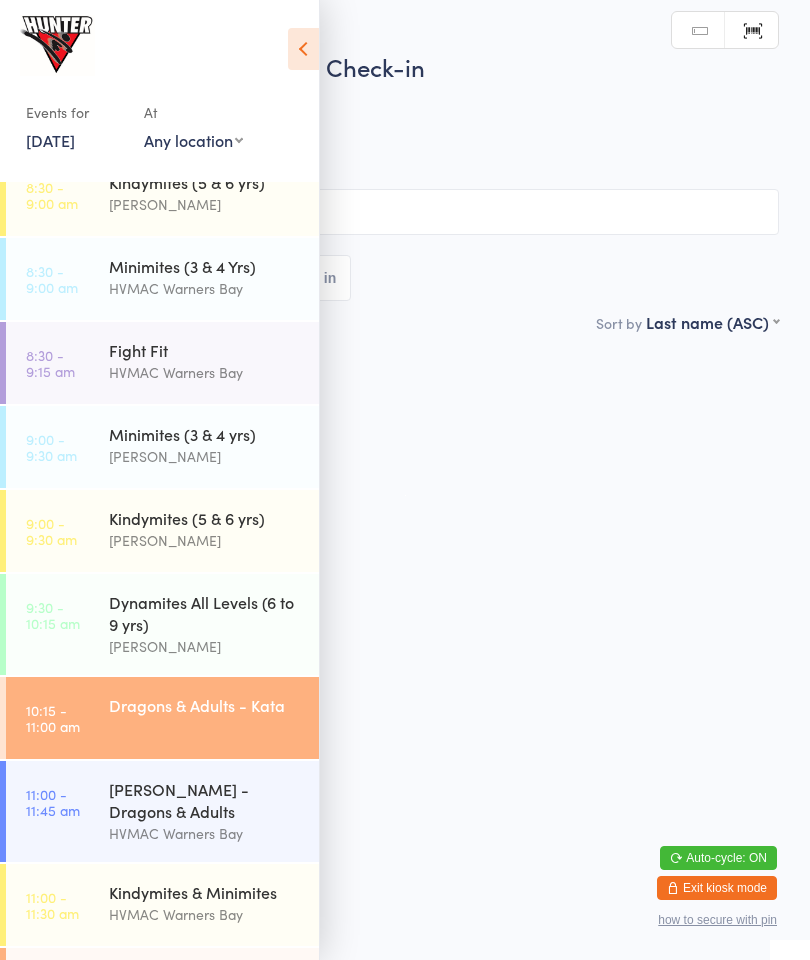 scroll, scrollTop: 0, scrollLeft: 0, axis: both 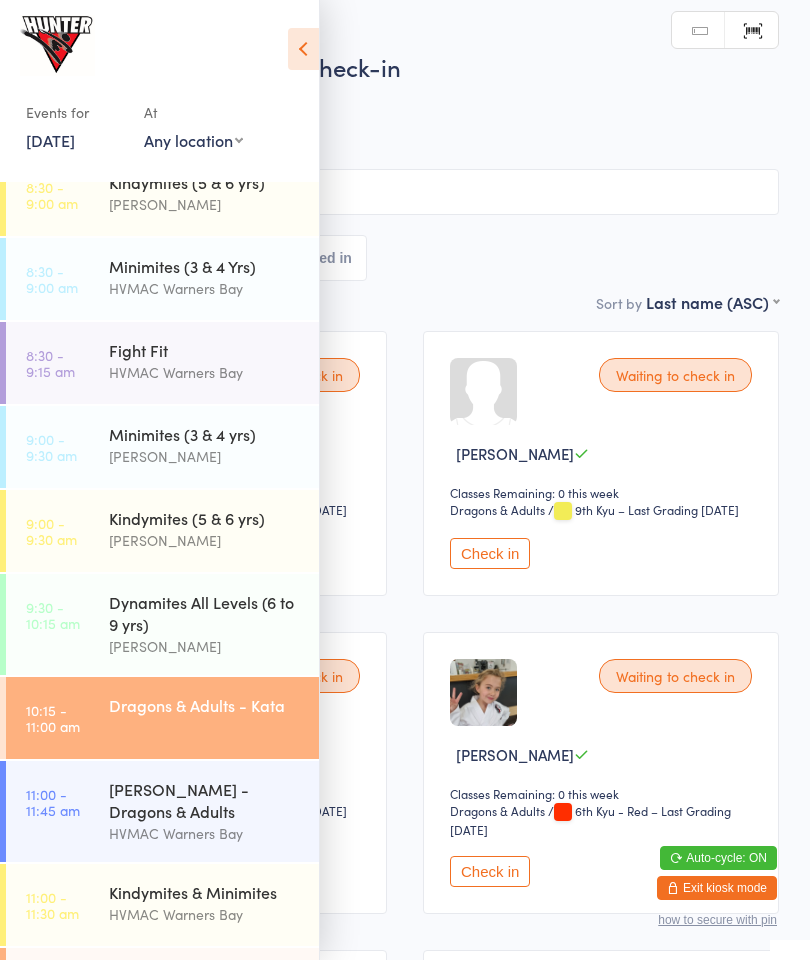 click at bounding box center [303, 49] 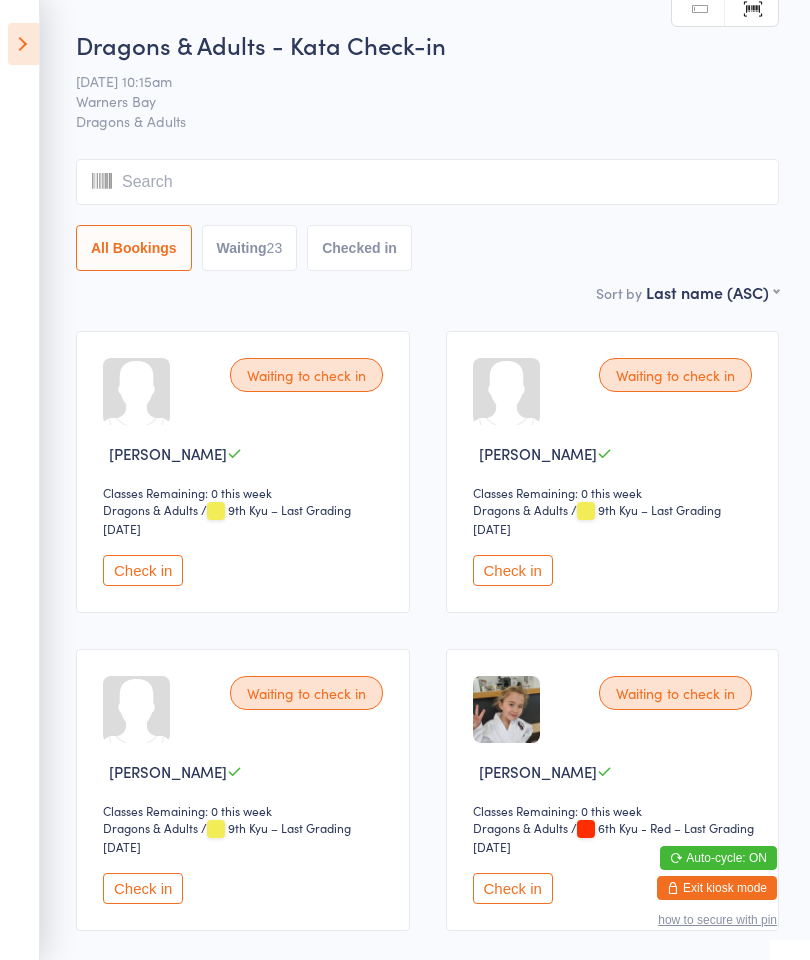 click on "Check in" at bounding box center [143, 570] 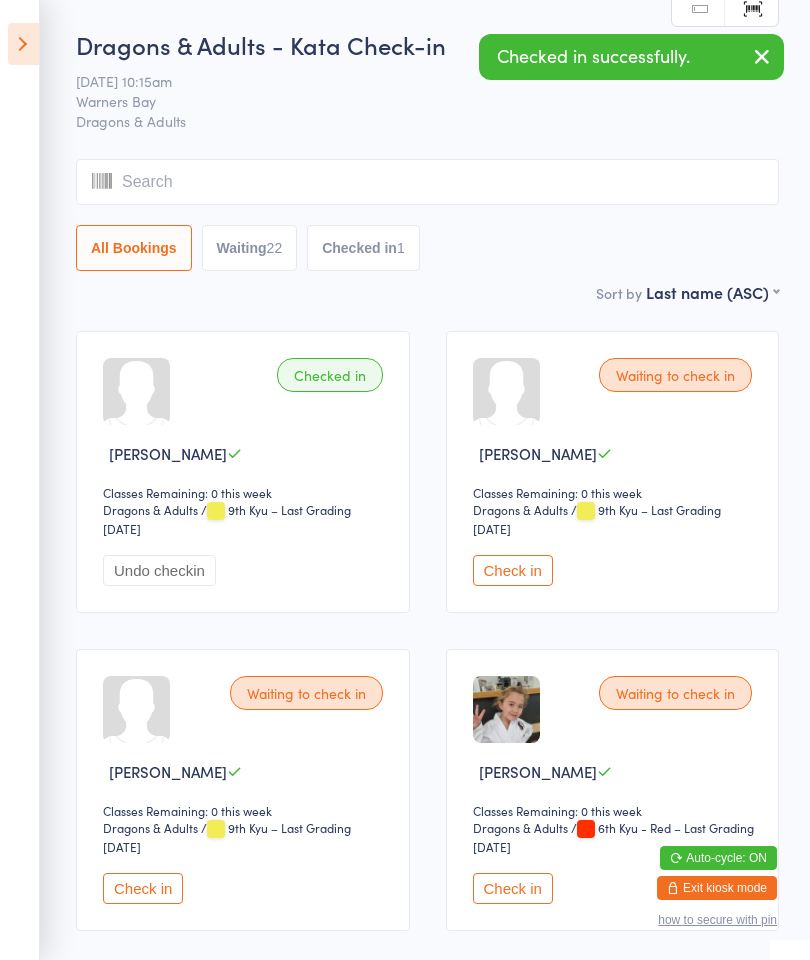 click on "Check in" at bounding box center [513, 570] 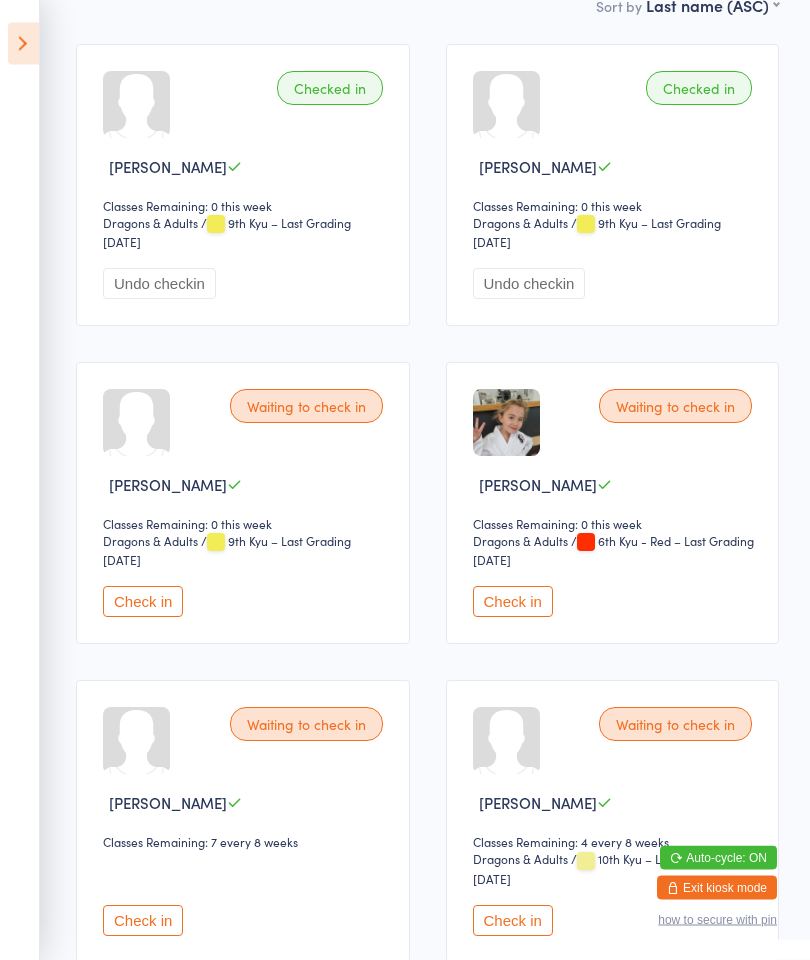 scroll, scrollTop: 0, scrollLeft: 0, axis: both 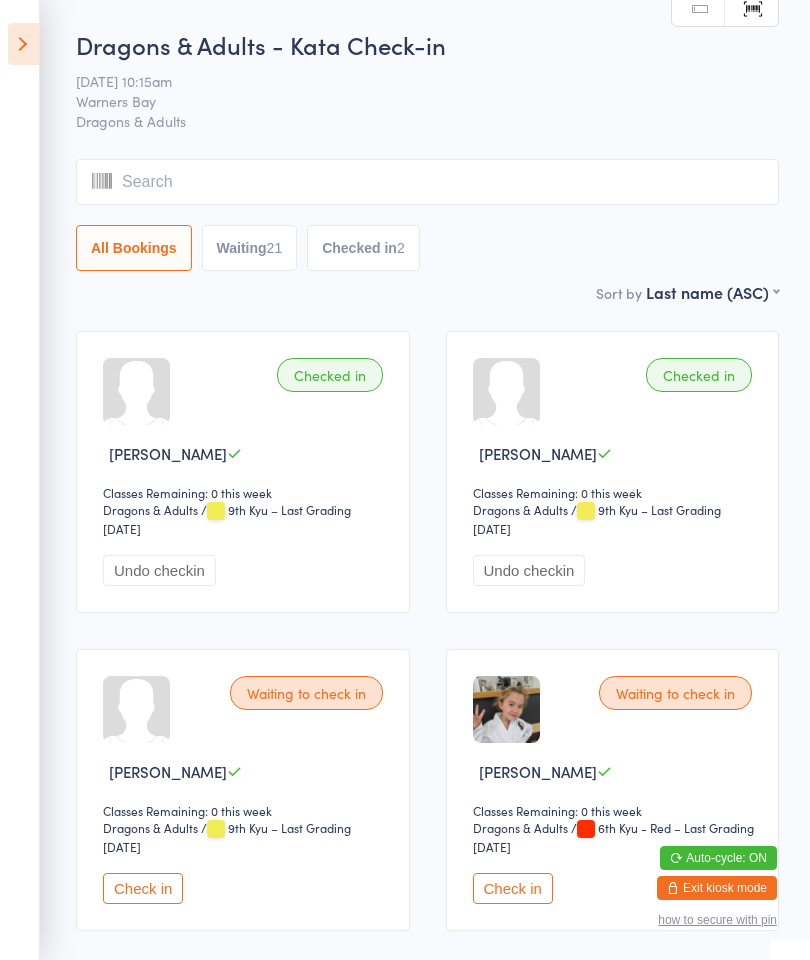 click at bounding box center [427, 182] 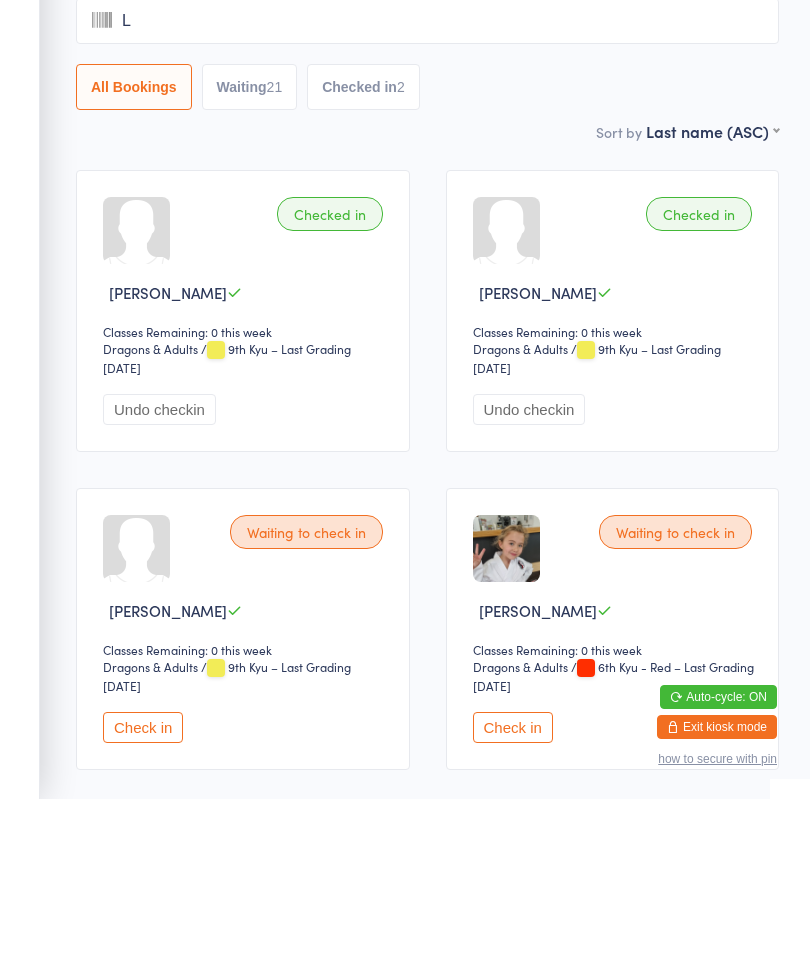 type on "Li" 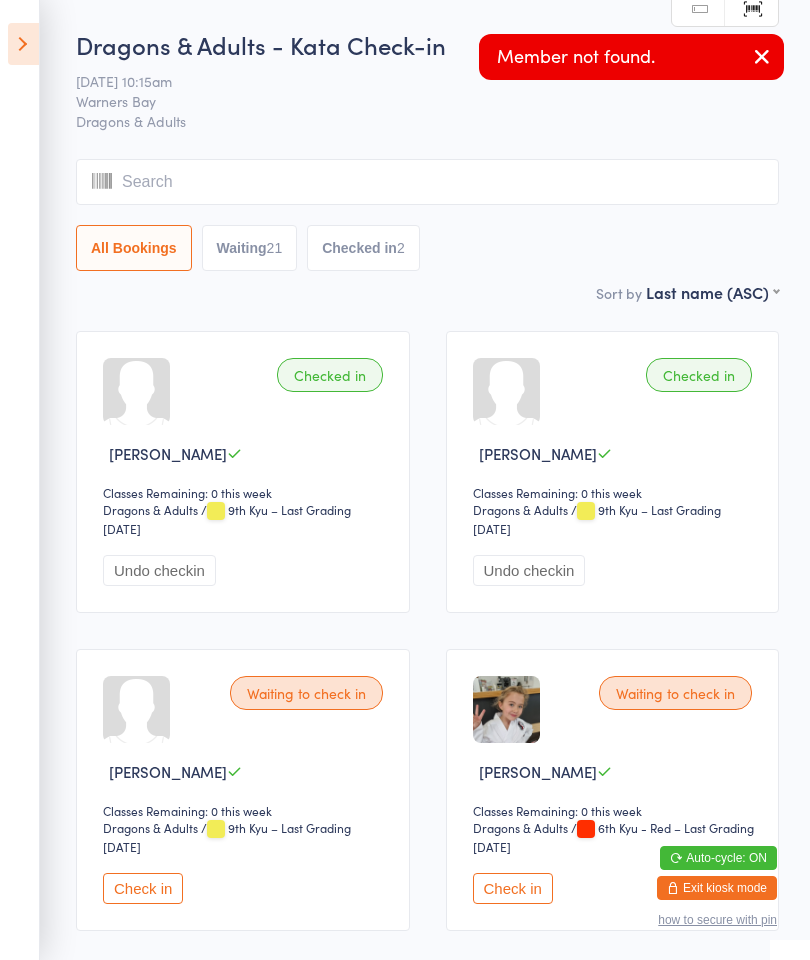 type on "A" 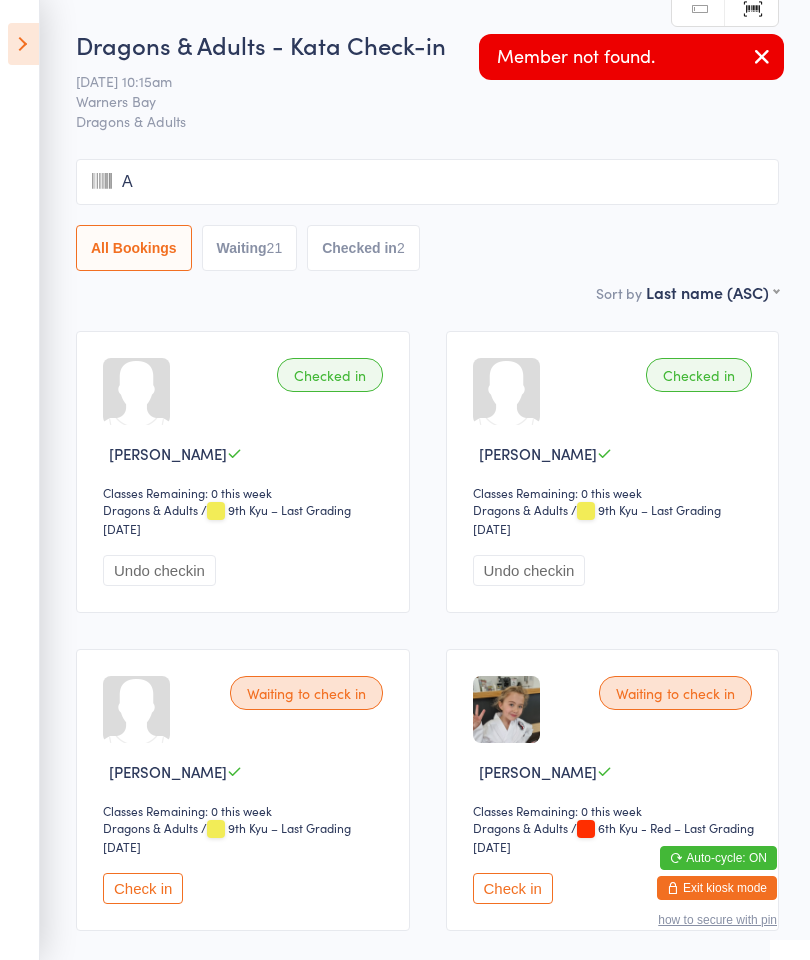 type 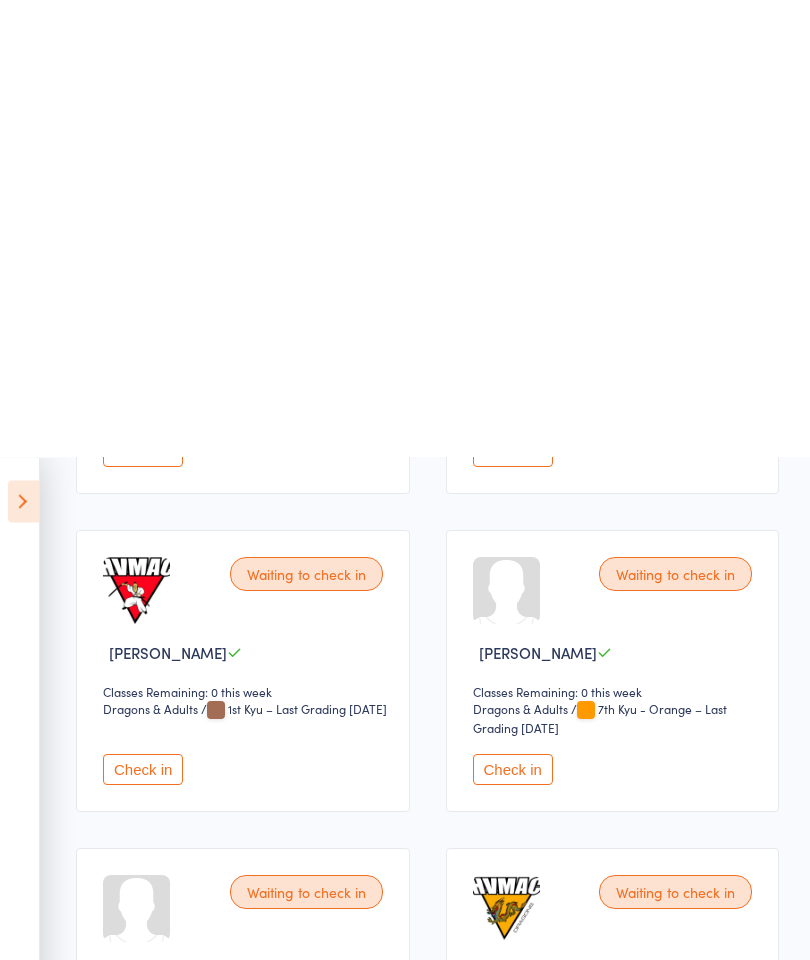 scroll, scrollTop: 1215, scrollLeft: 0, axis: vertical 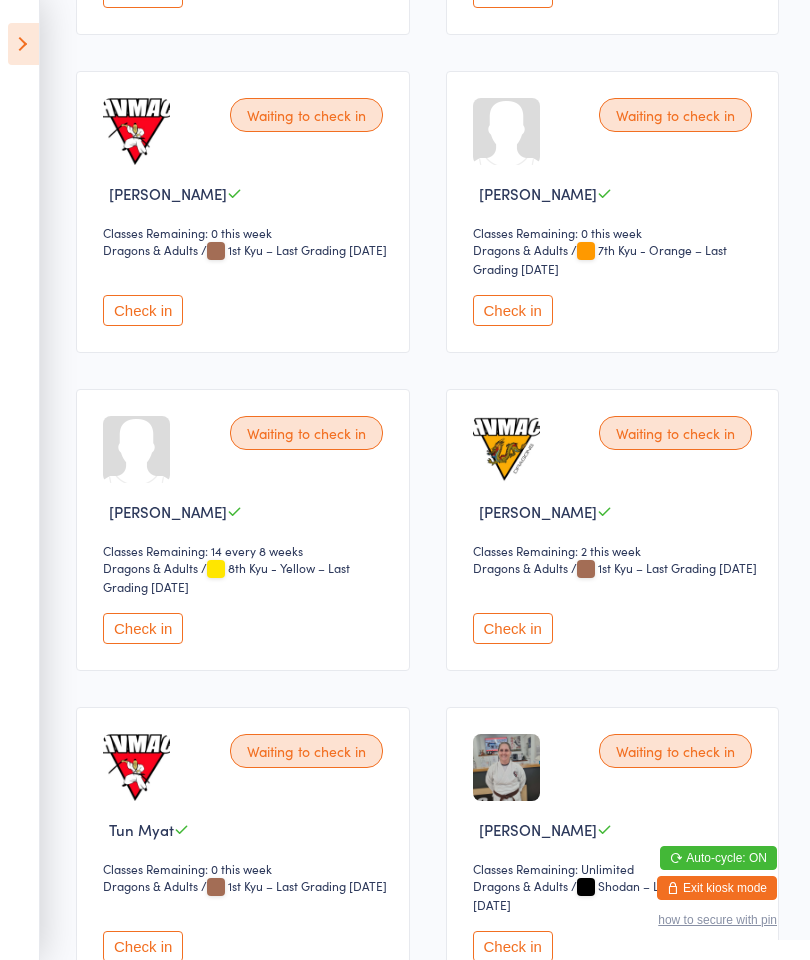 click on "Check in" at bounding box center [143, 628] 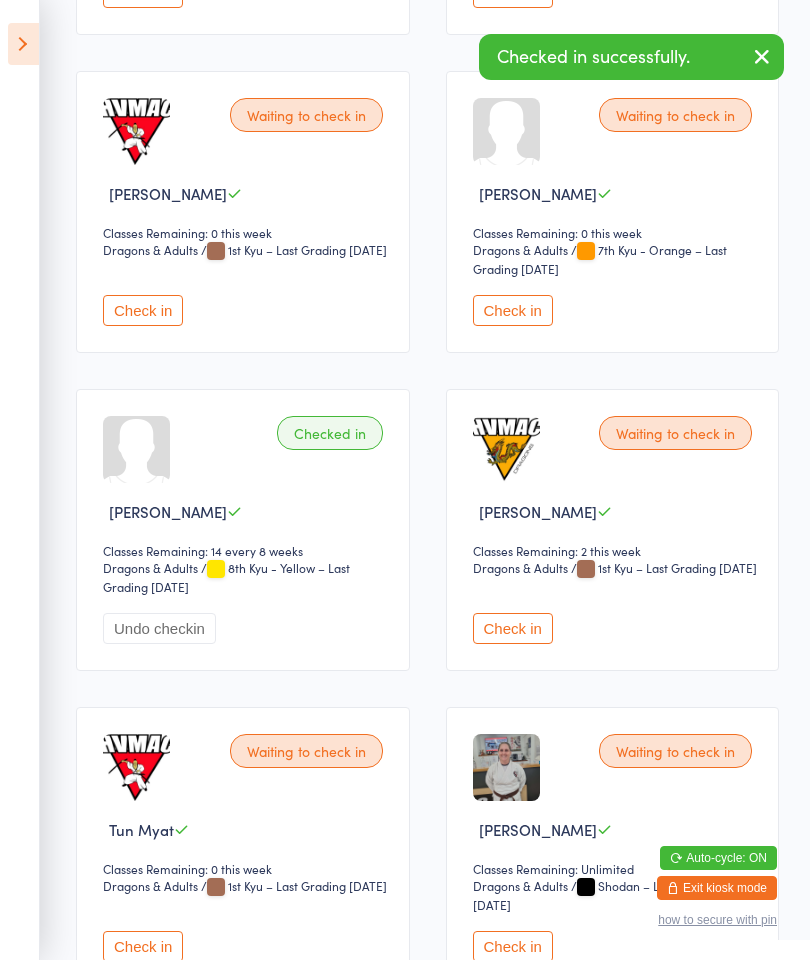 click at bounding box center (23, 44) 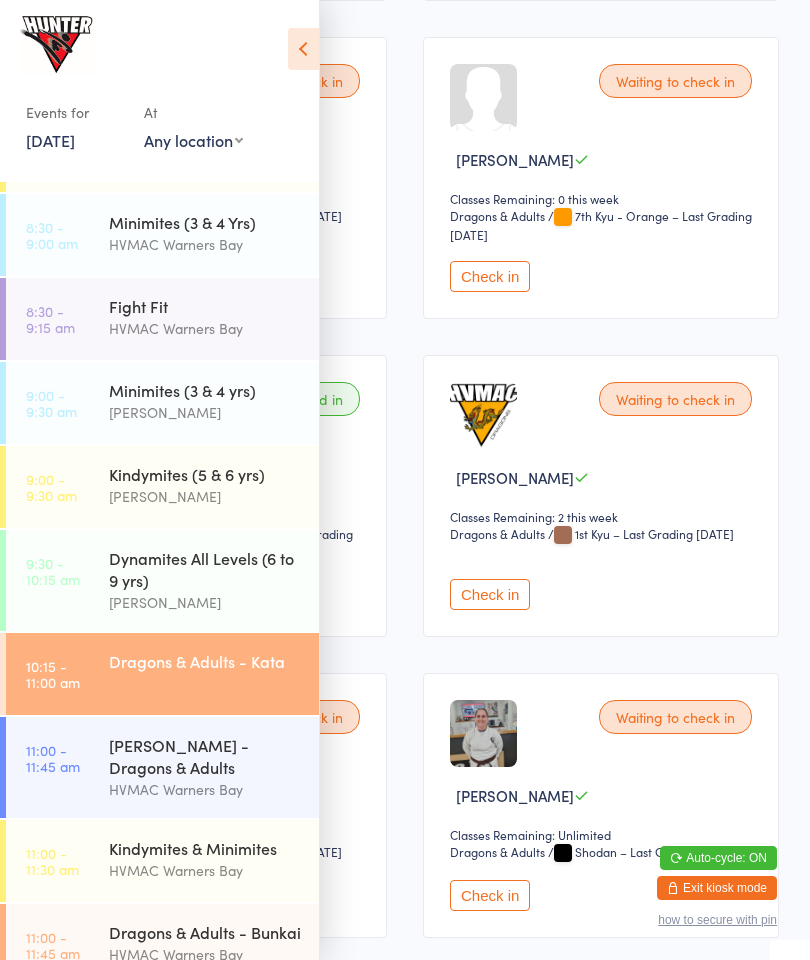 scroll, scrollTop: 51, scrollLeft: 0, axis: vertical 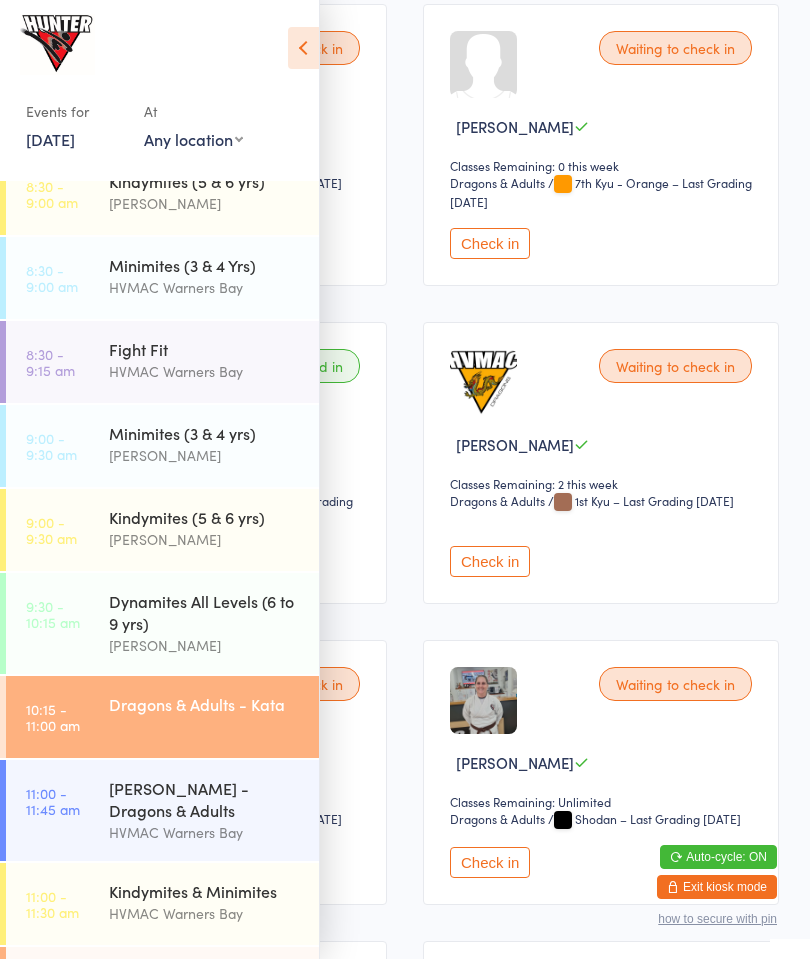 click on "Dragons & Adults - Bunkai" at bounding box center [205, 976] 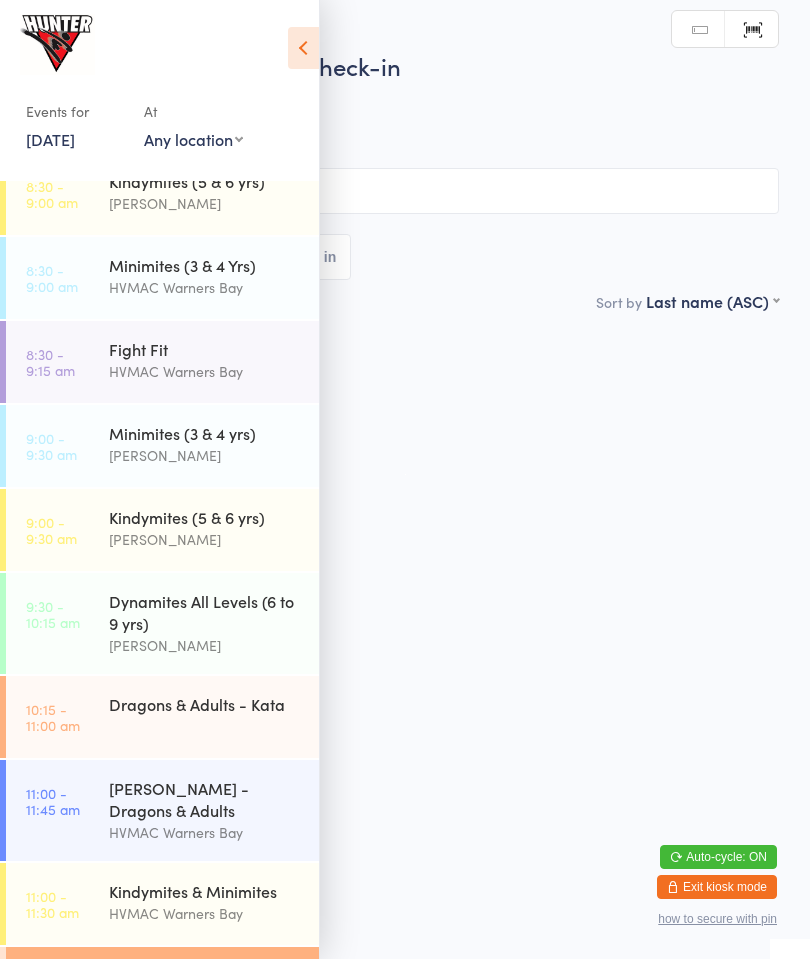 scroll, scrollTop: 0, scrollLeft: 0, axis: both 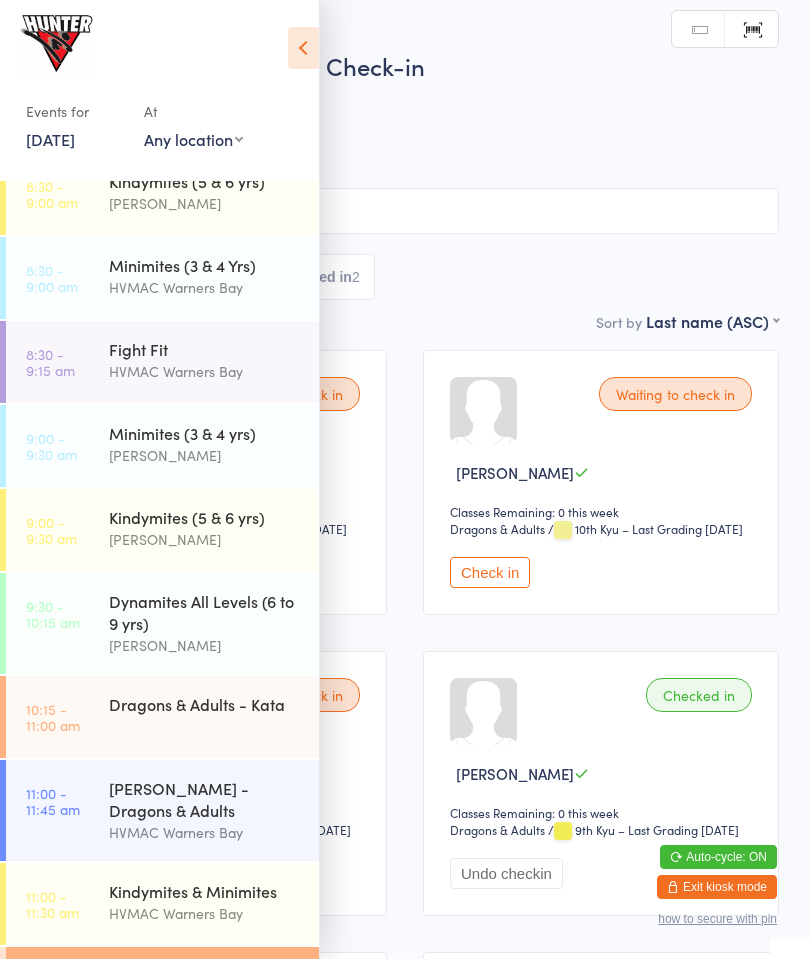 click at bounding box center (303, 49) 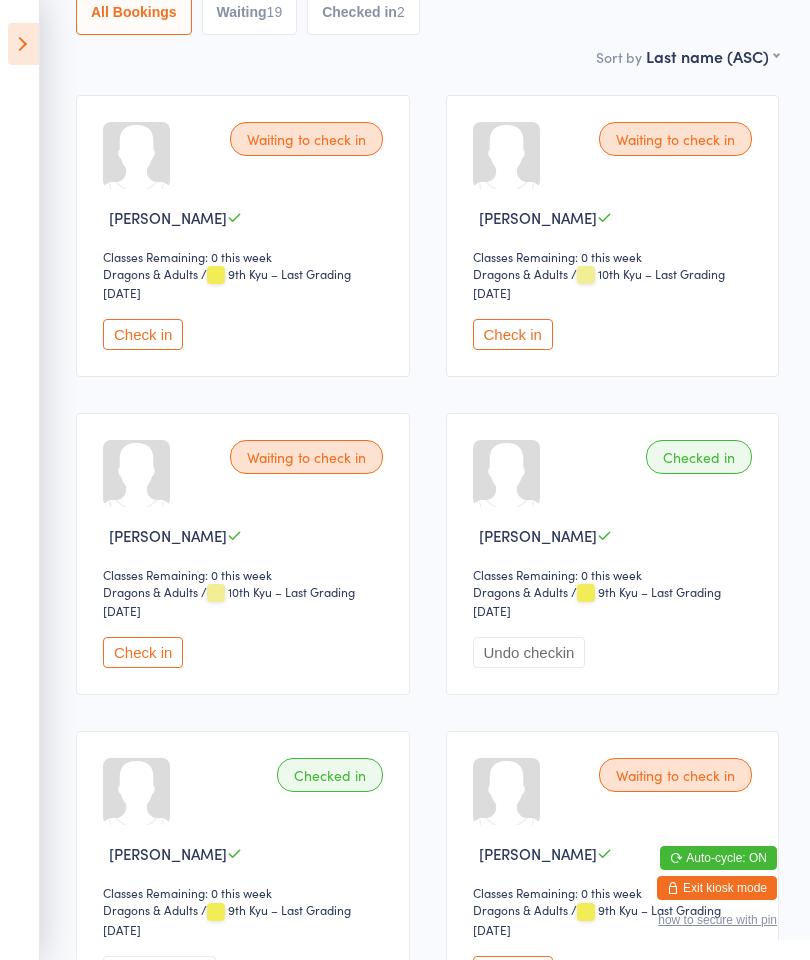 scroll, scrollTop: 0, scrollLeft: 0, axis: both 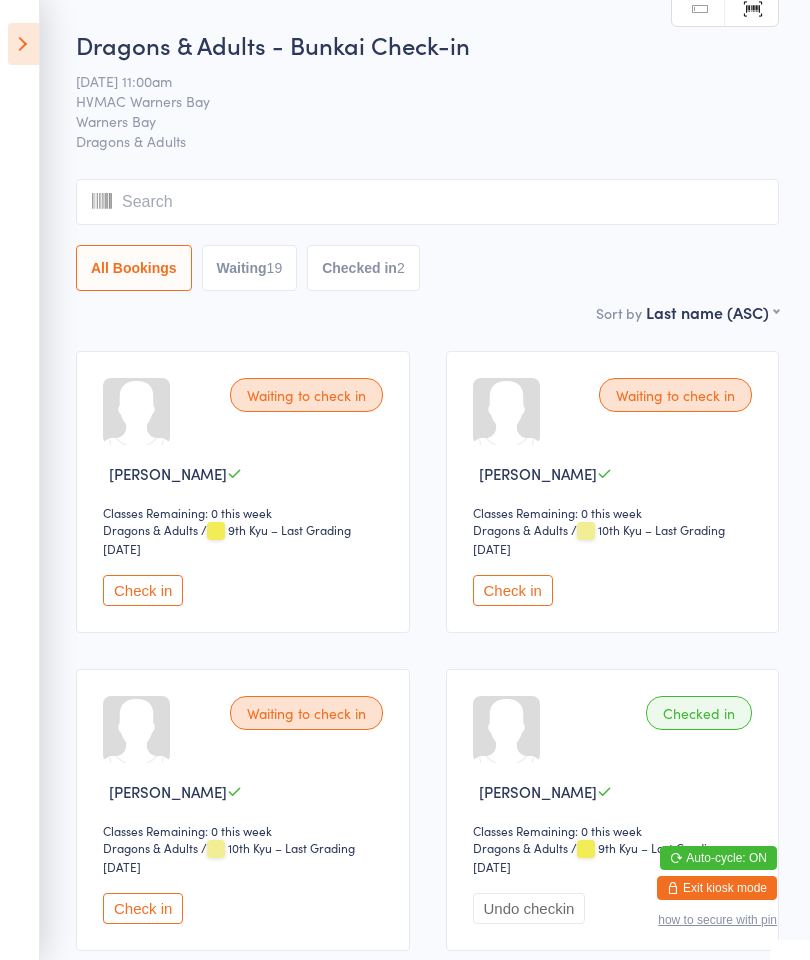 click at bounding box center [427, 202] 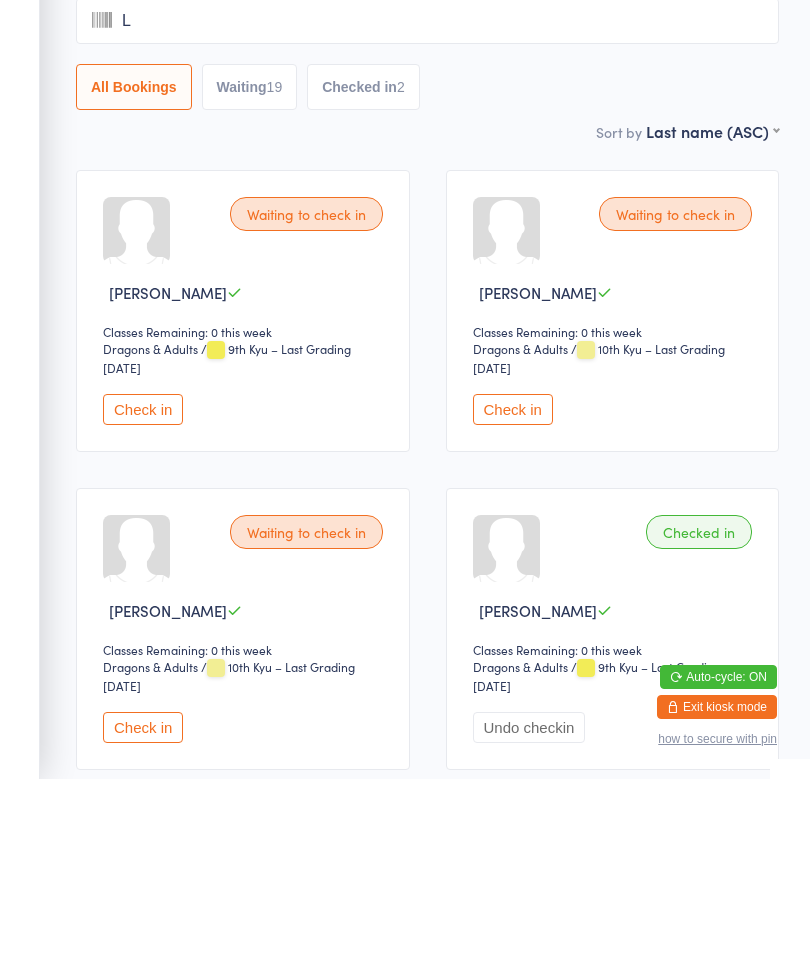 type on "Li" 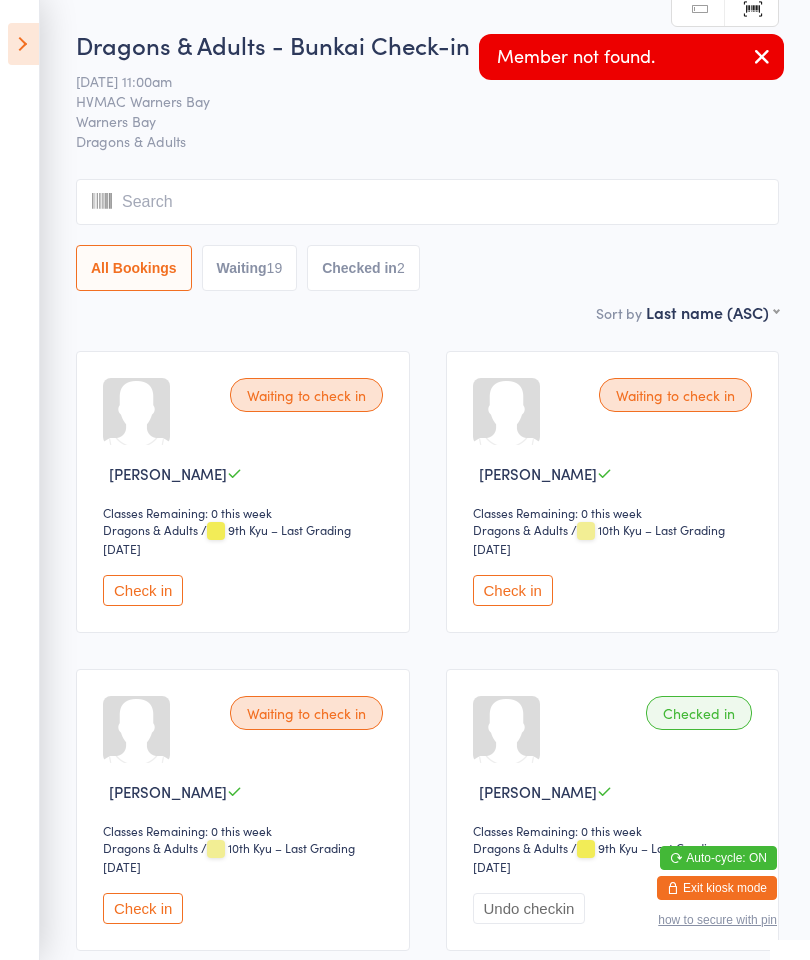 type on "A" 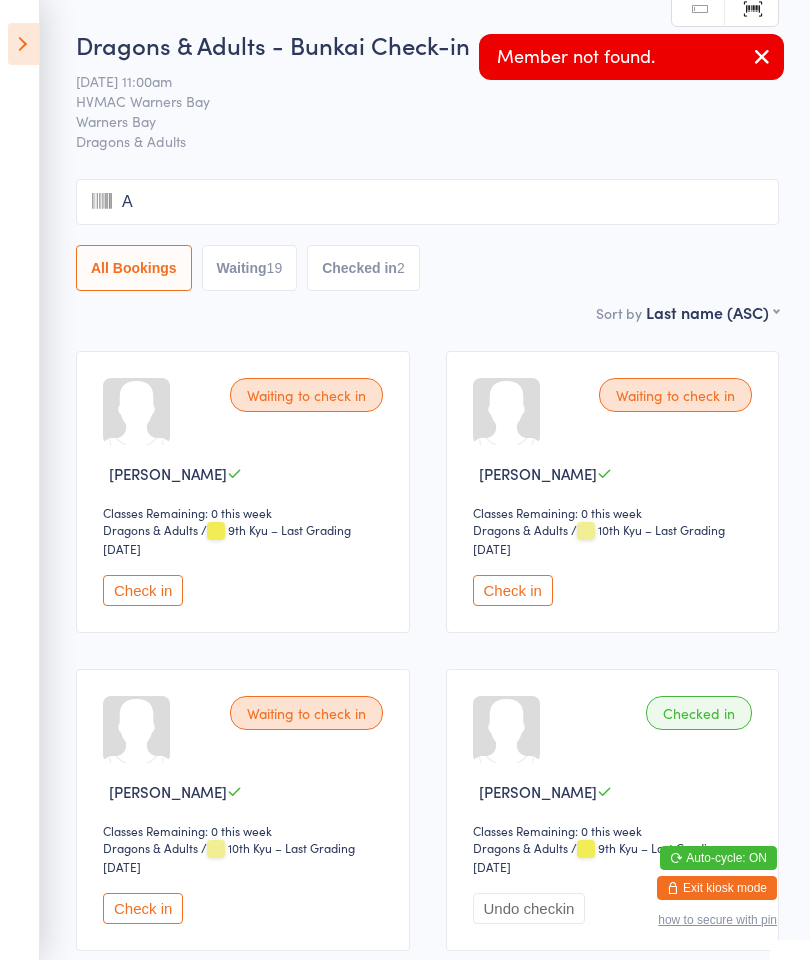 type 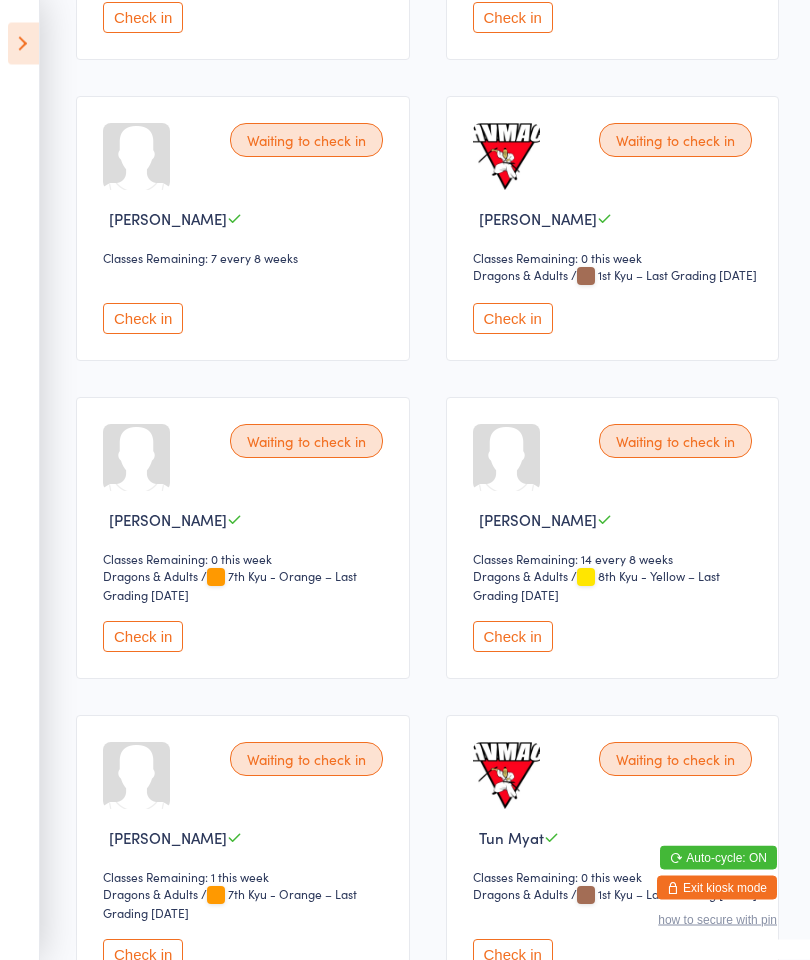 scroll, scrollTop: 1528, scrollLeft: 0, axis: vertical 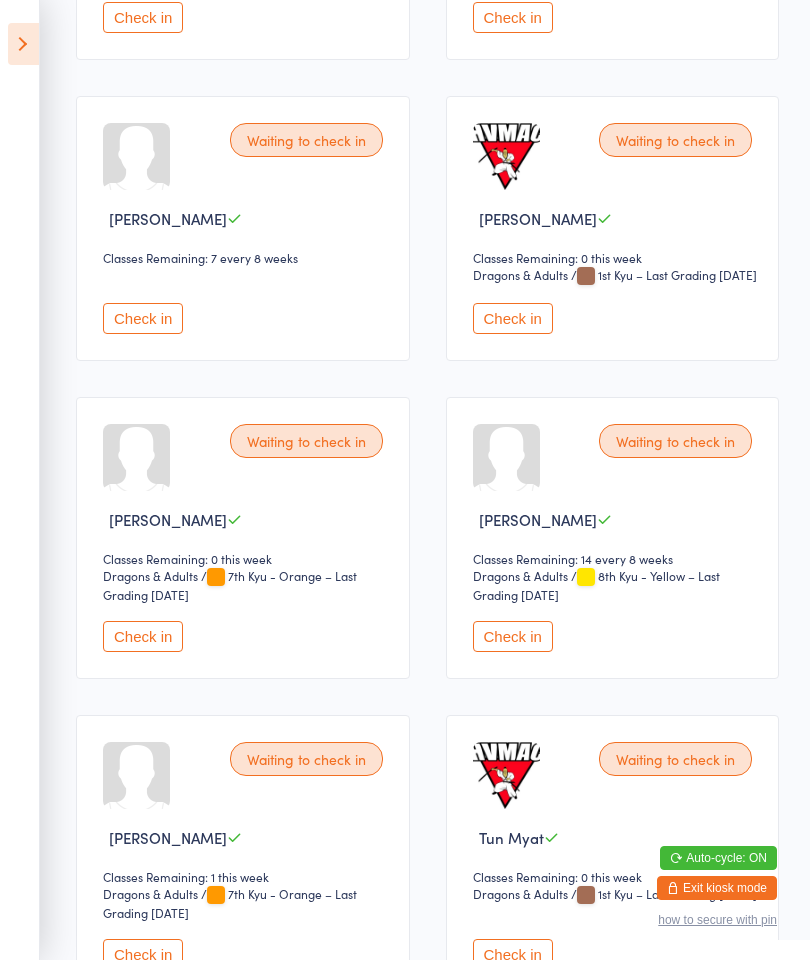click on "Check in" at bounding box center [513, 636] 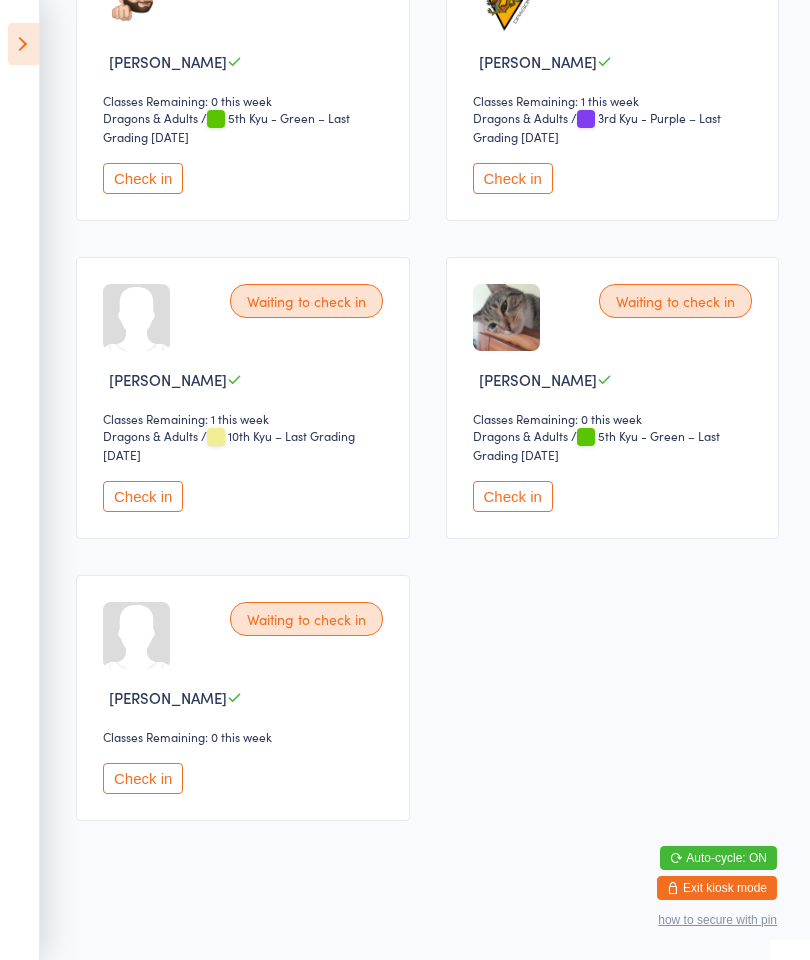 scroll, scrollTop: 2962, scrollLeft: 0, axis: vertical 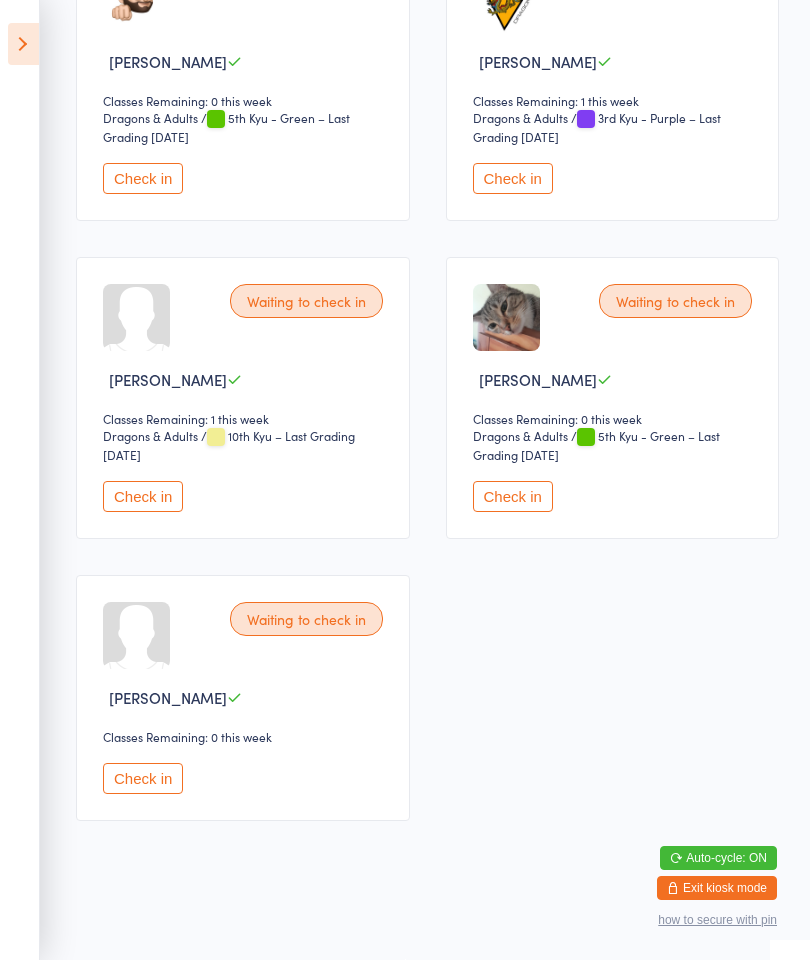 click on "Check in" at bounding box center (513, 496) 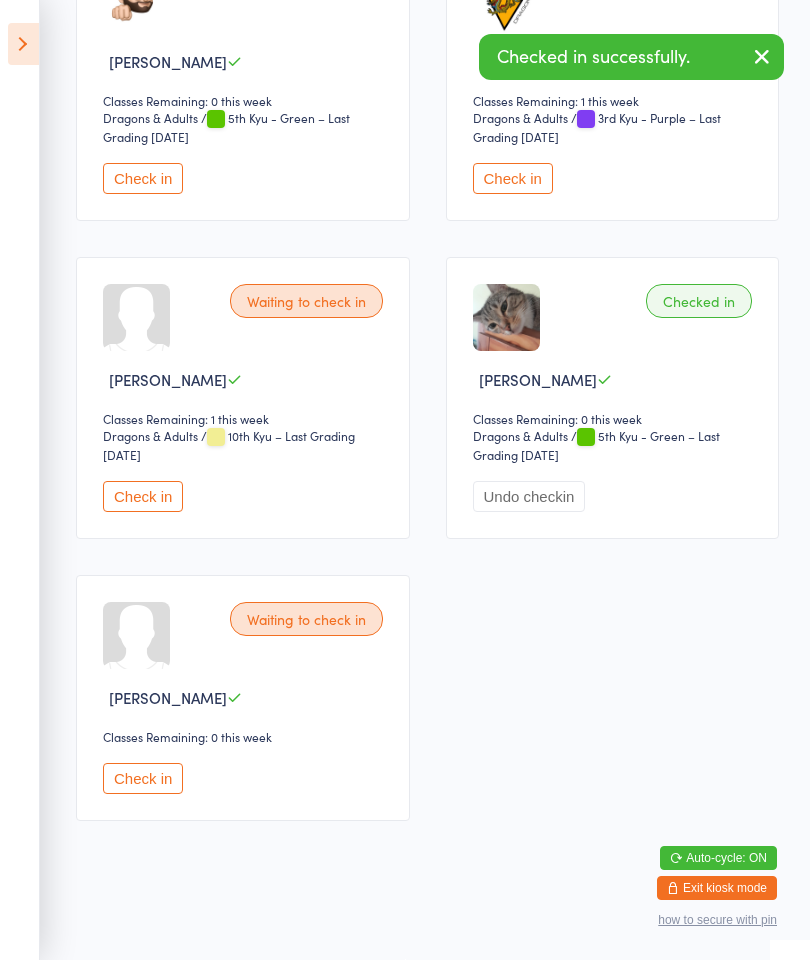 click at bounding box center (23, 44) 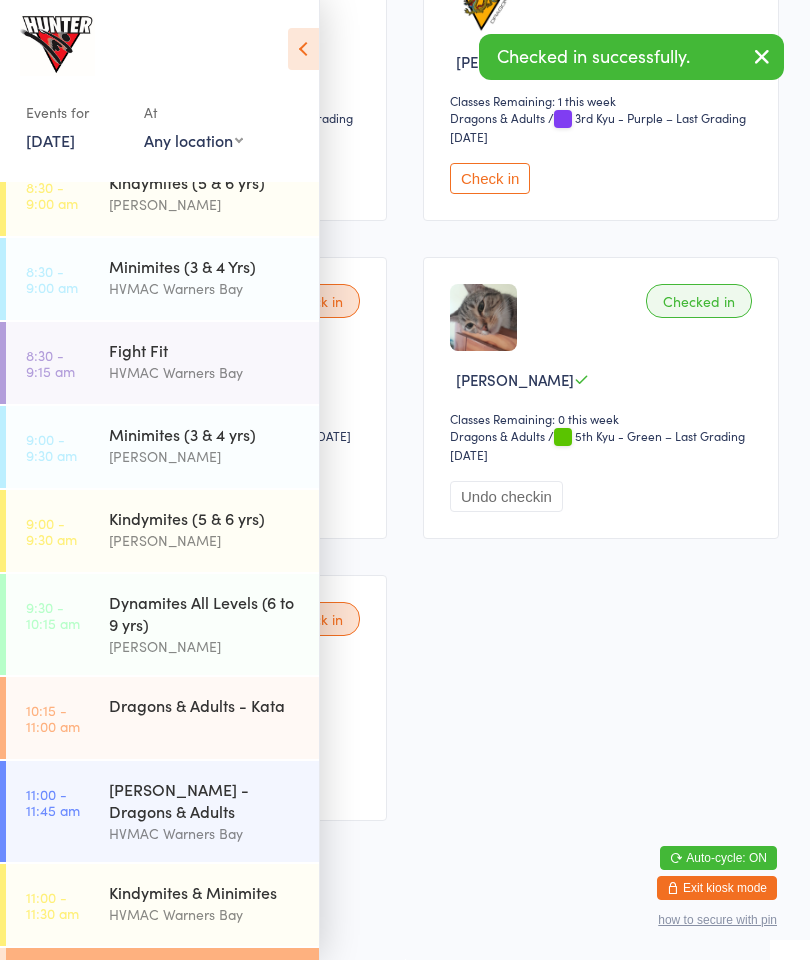 scroll, scrollTop: 3042, scrollLeft: 0, axis: vertical 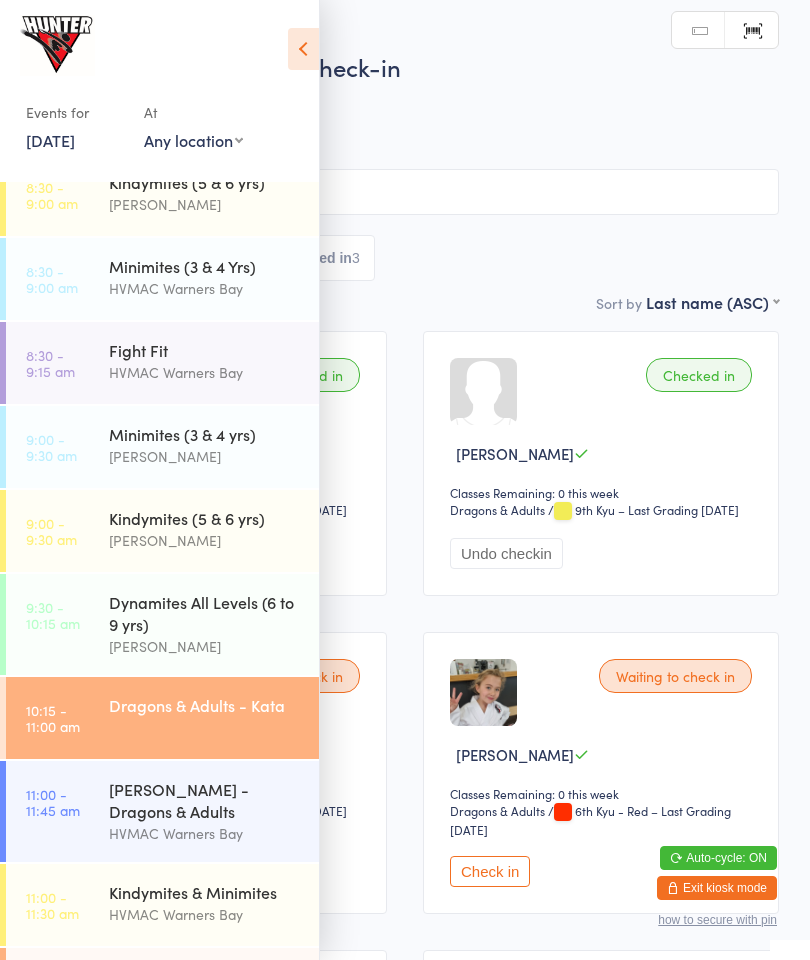 click on "Warners Bay" at bounding box center (389, 123) 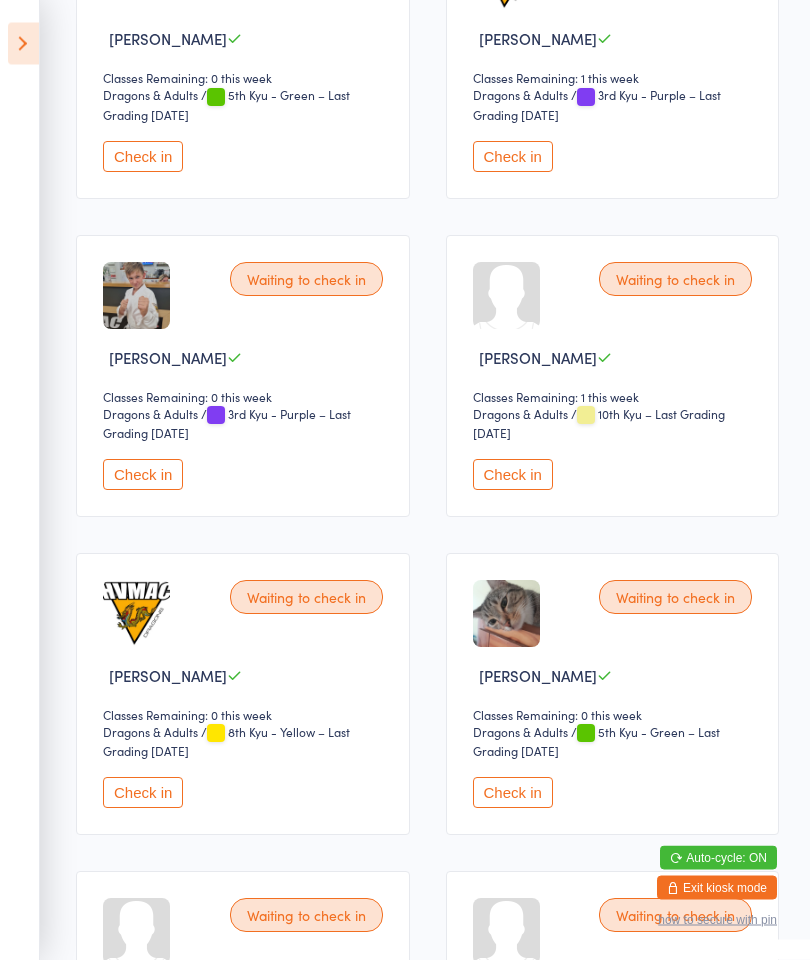 scroll, scrollTop: 2642, scrollLeft: 0, axis: vertical 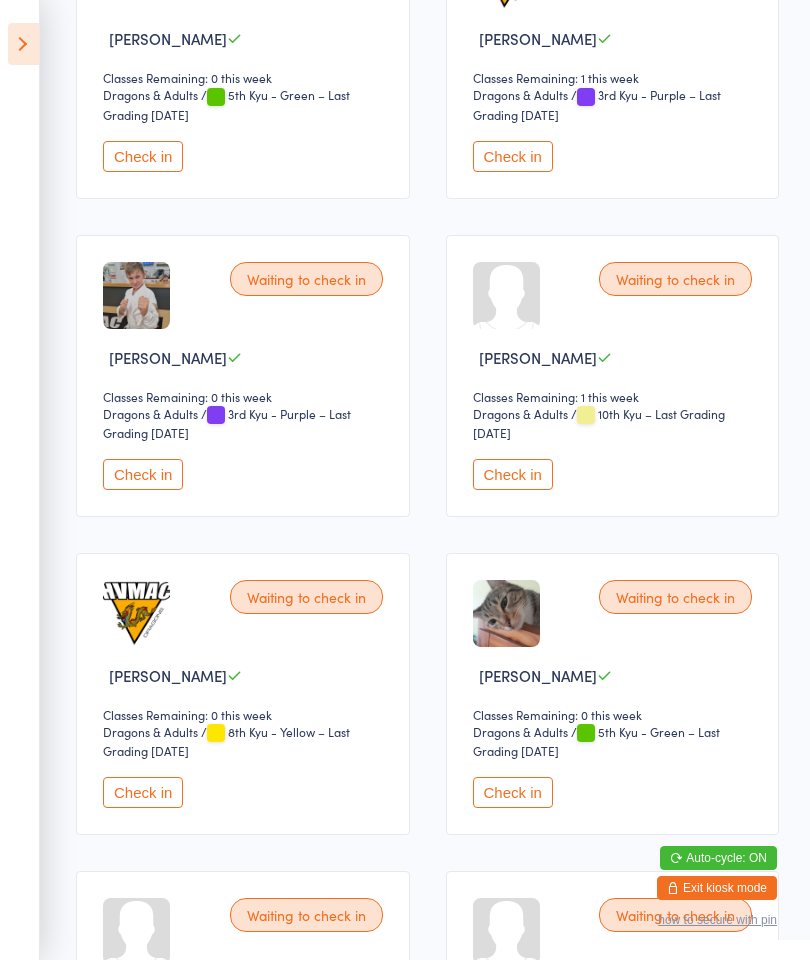 click on "Check in" at bounding box center [513, 792] 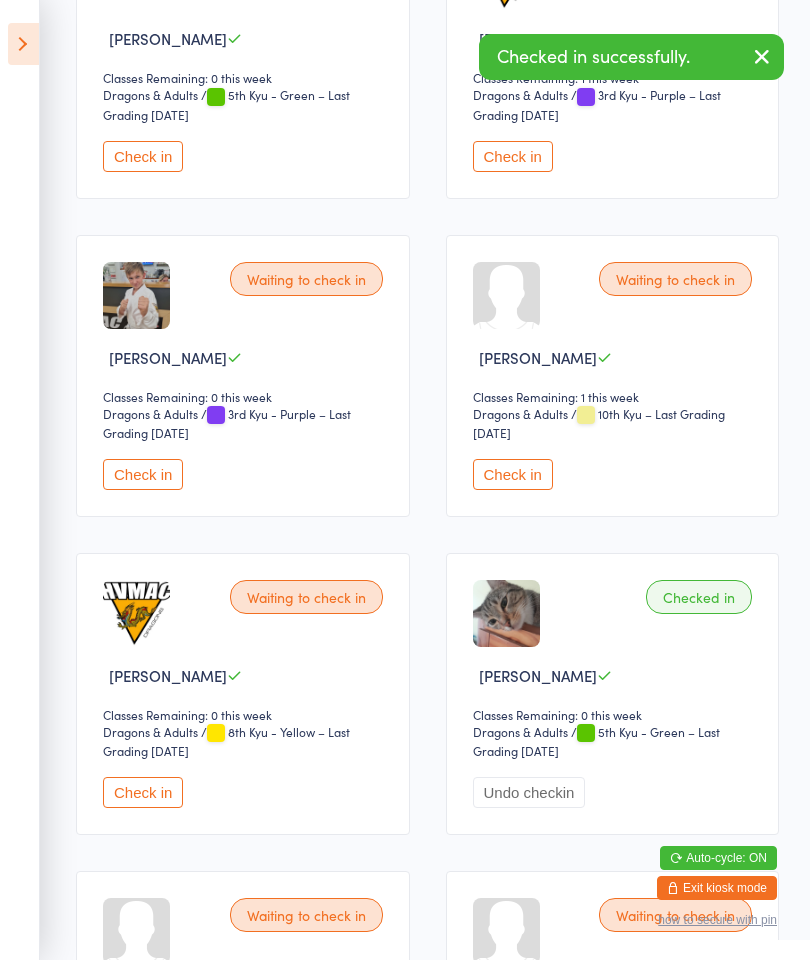 click at bounding box center (23, 44) 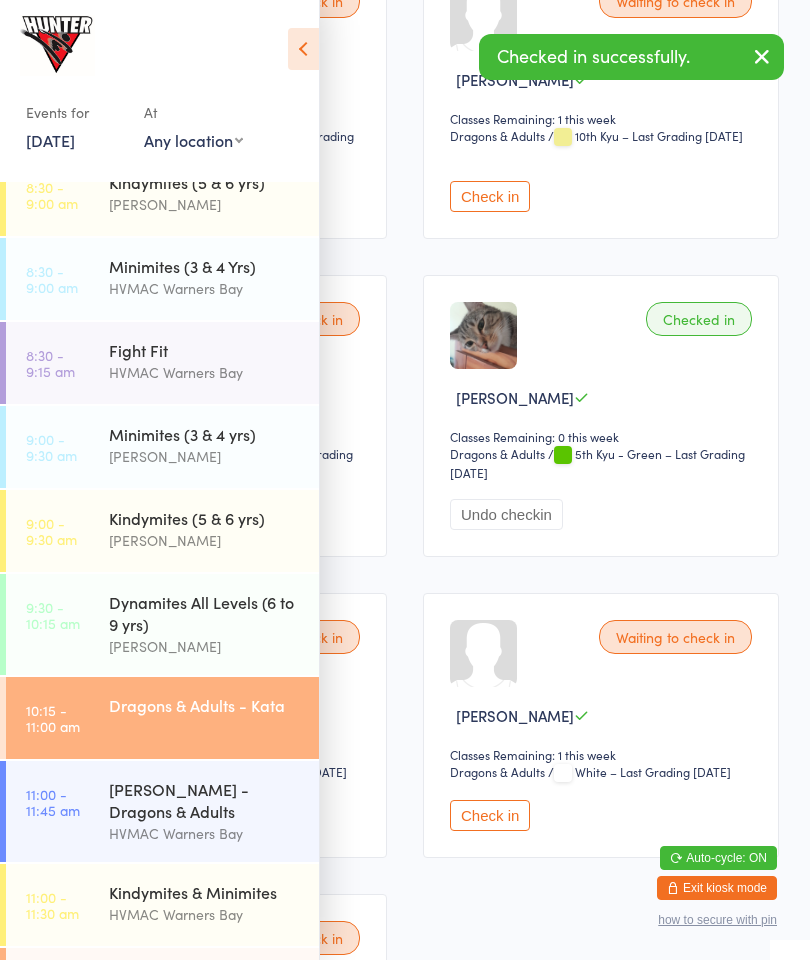scroll, scrollTop: 2870, scrollLeft: 0, axis: vertical 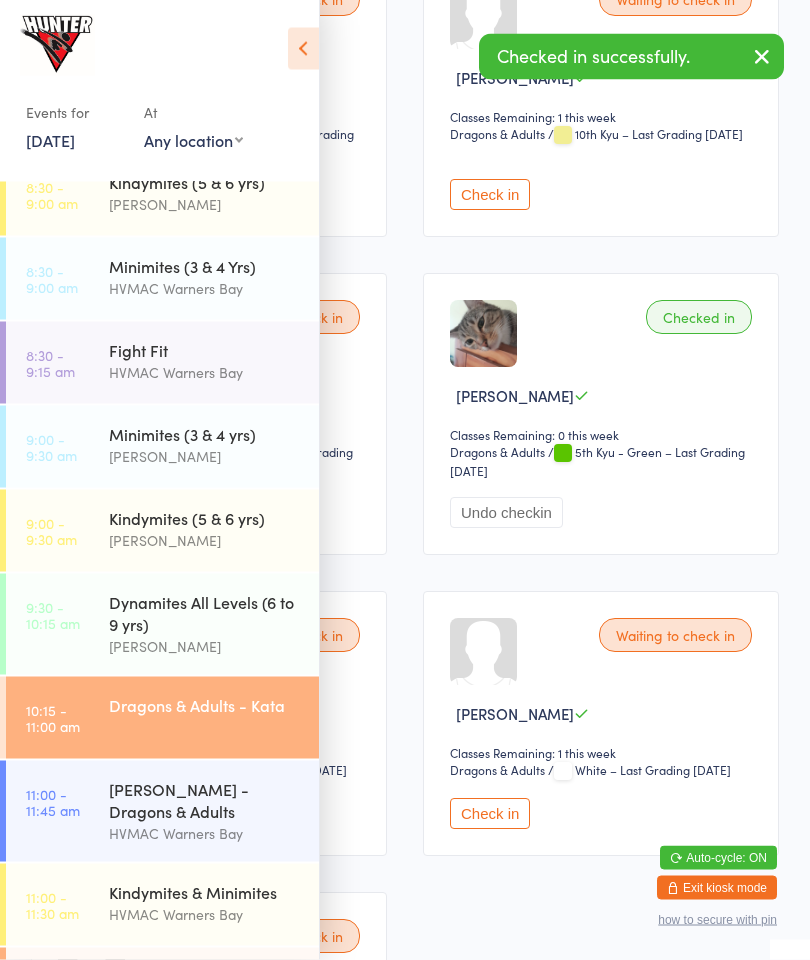 click on "Dragons & Adults - Bunkai" at bounding box center [205, 976] 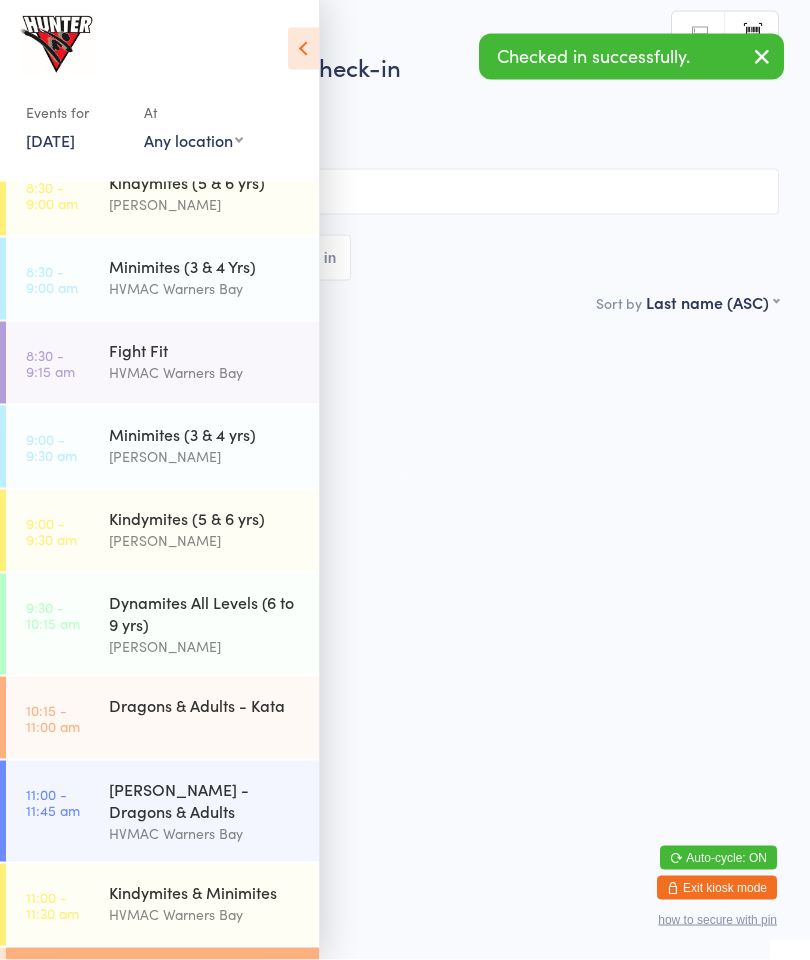 scroll, scrollTop: 0, scrollLeft: 0, axis: both 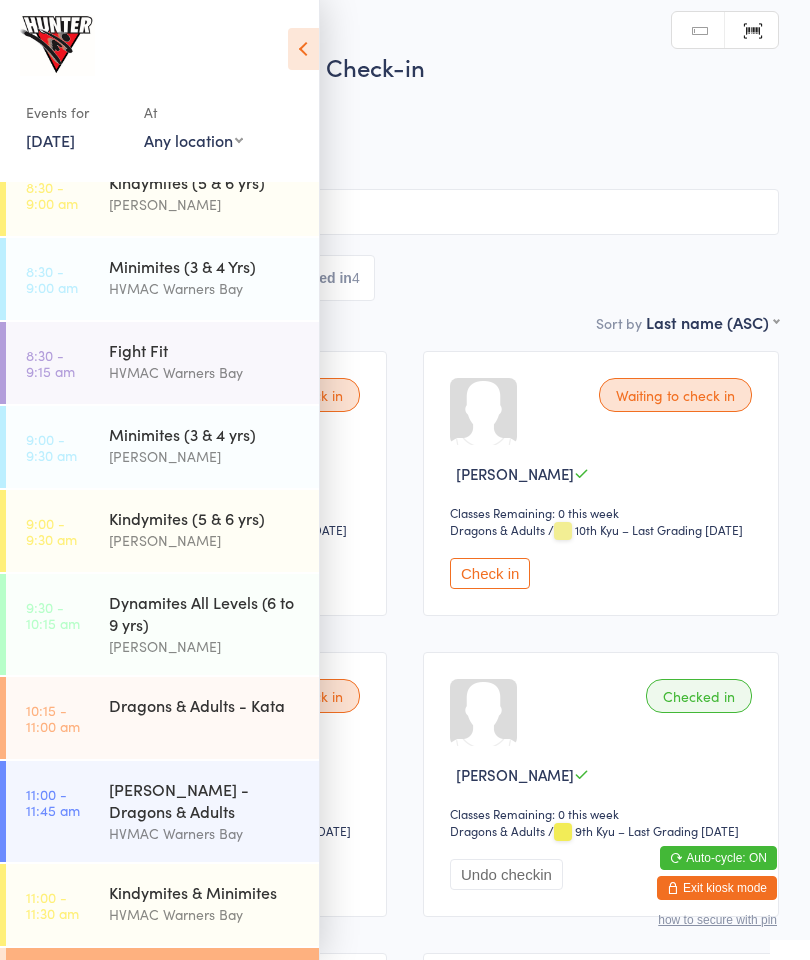 click at bounding box center [303, 49] 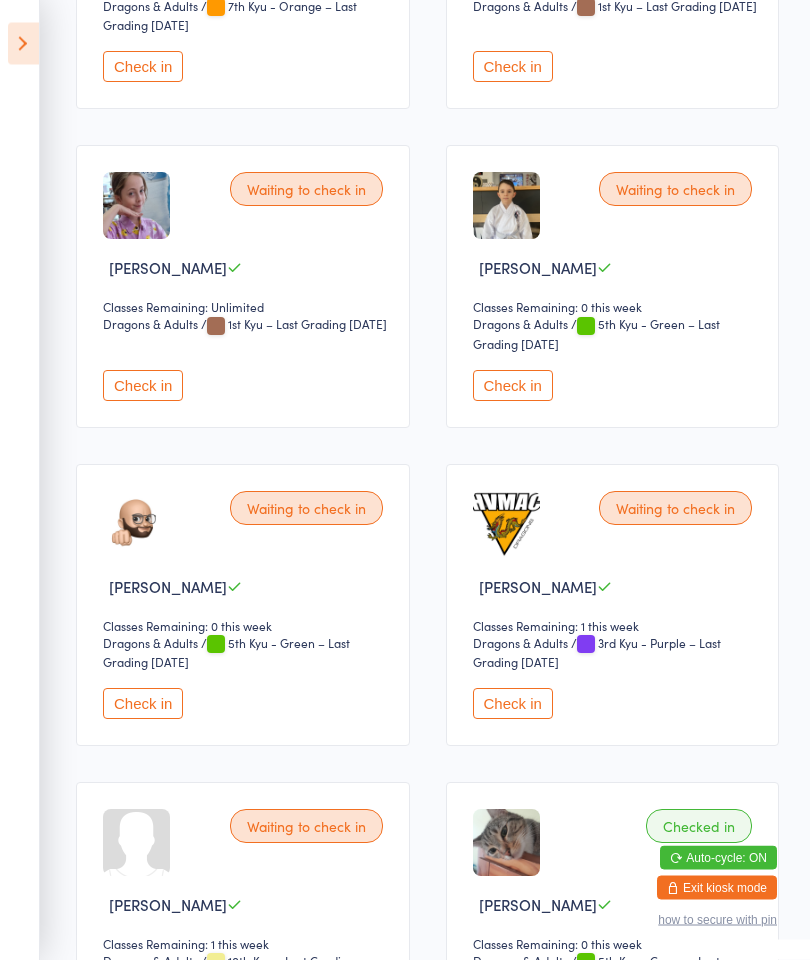 scroll, scrollTop: 2386, scrollLeft: 0, axis: vertical 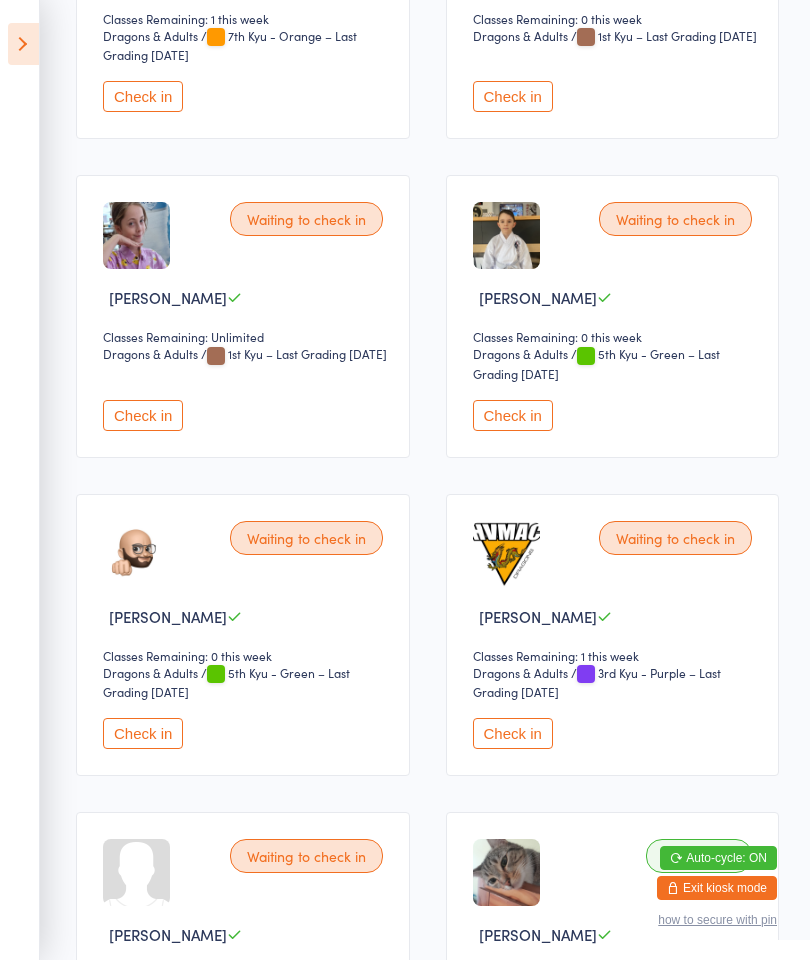 click on "Check in" at bounding box center [143, 415] 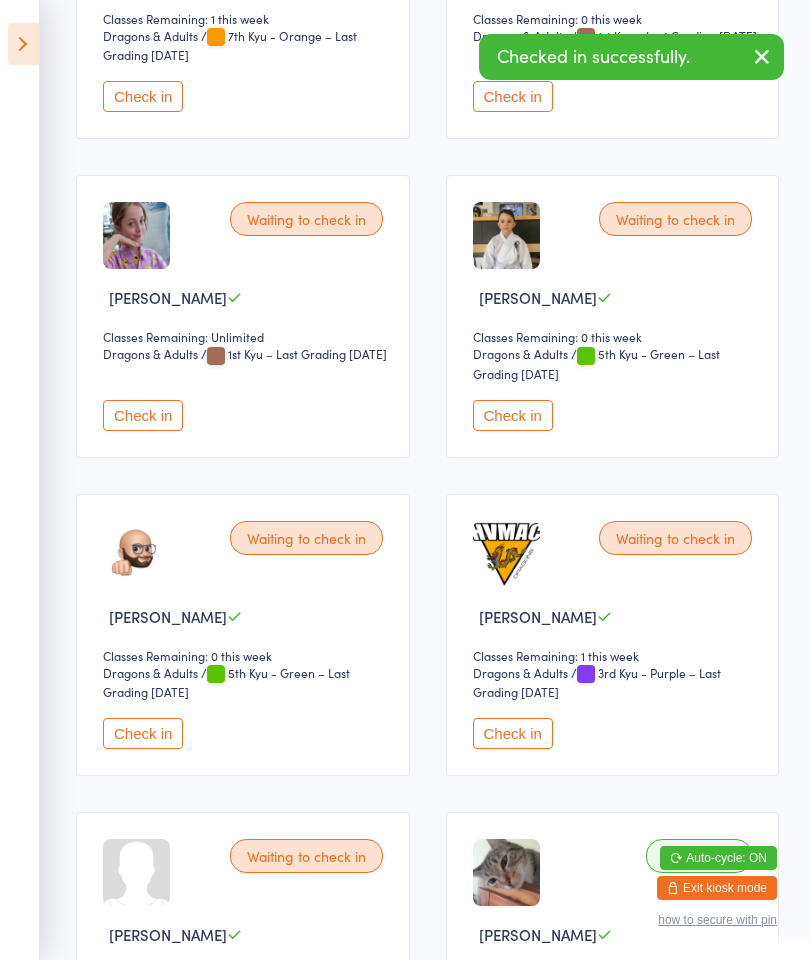 click at bounding box center [23, 44] 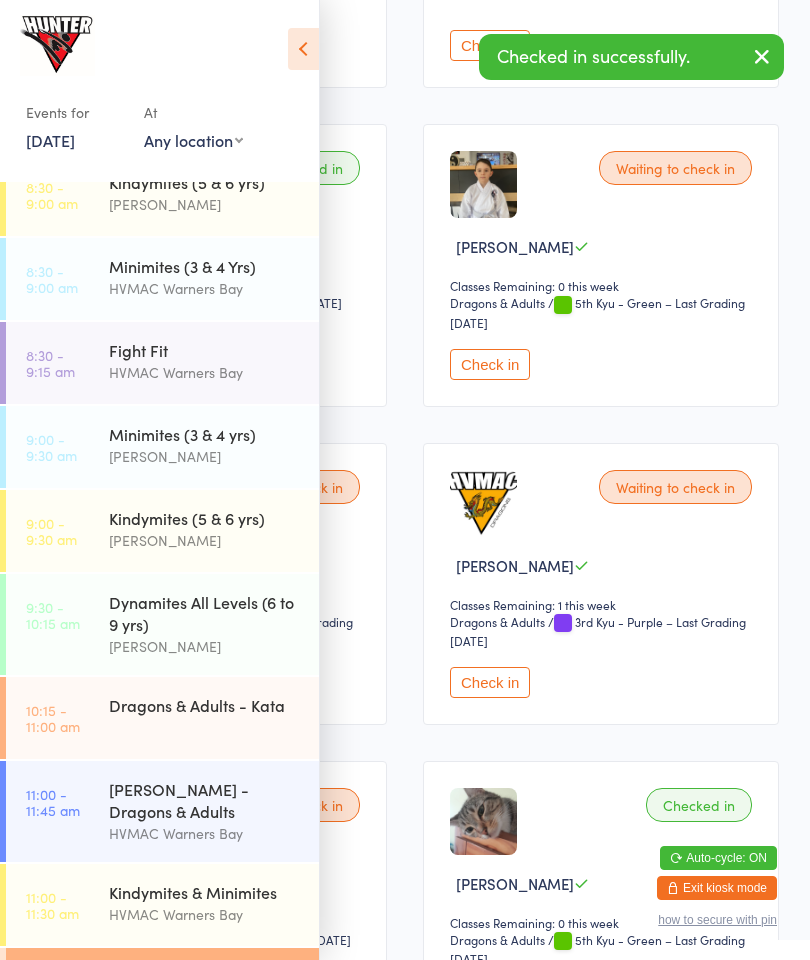 click on "Dragons & Adults - Kata" at bounding box center (205, 705) 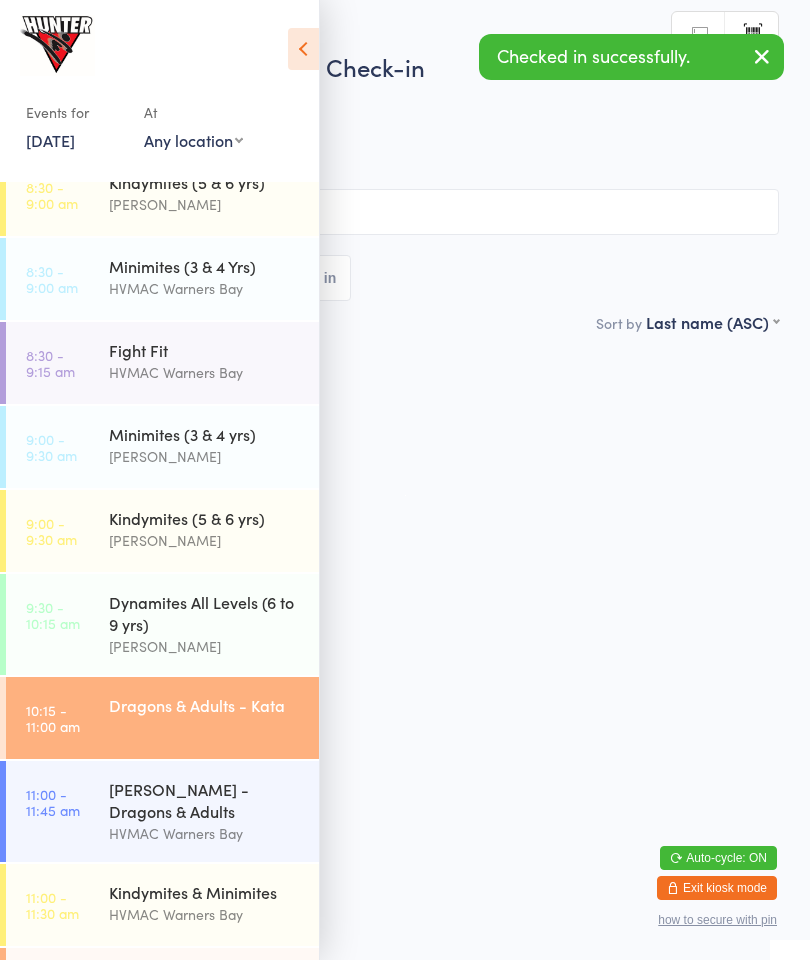 scroll, scrollTop: 0, scrollLeft: 0, axis: both 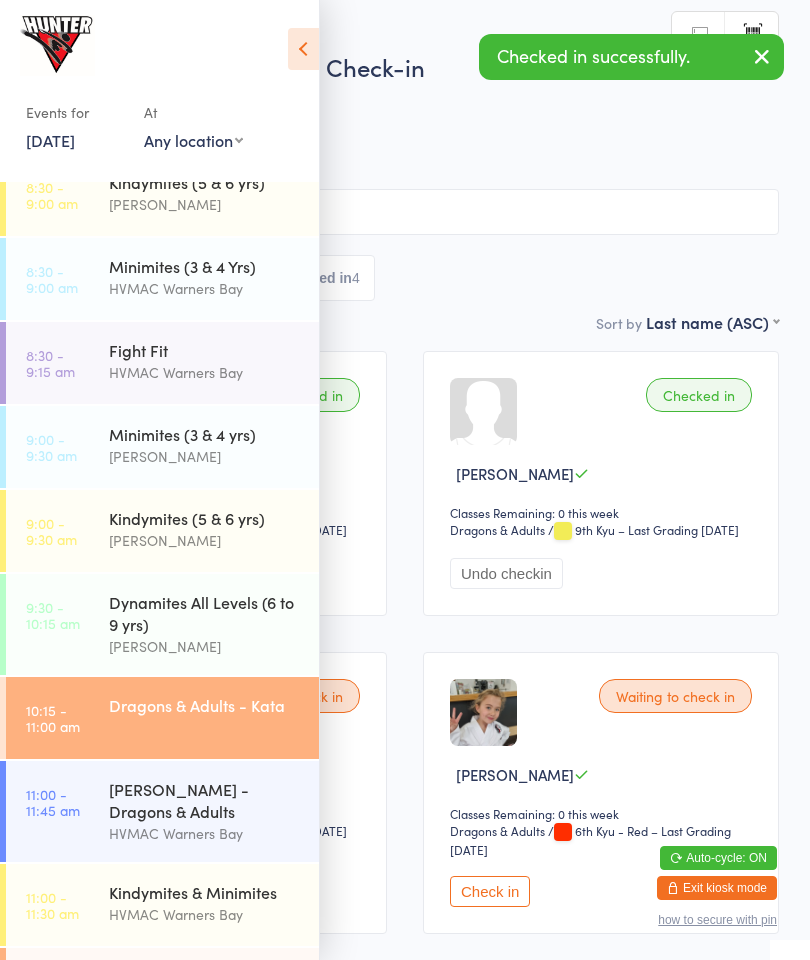 click at bounding box center [303, 49] 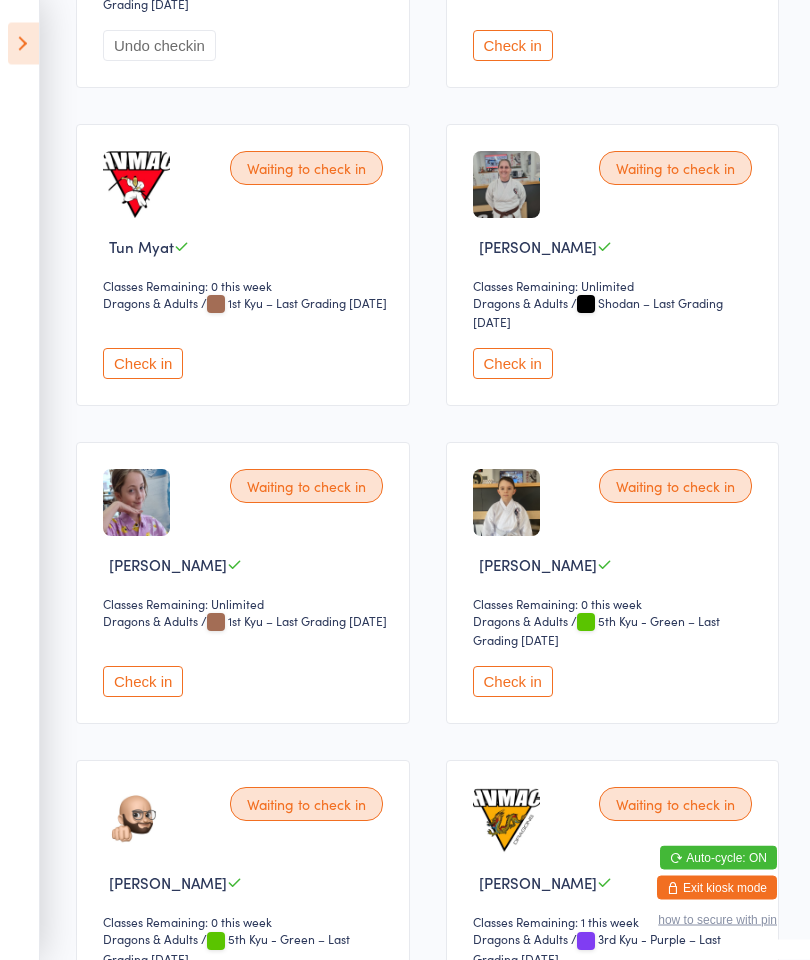 click on "Check in" at bounding box center (513, 364) 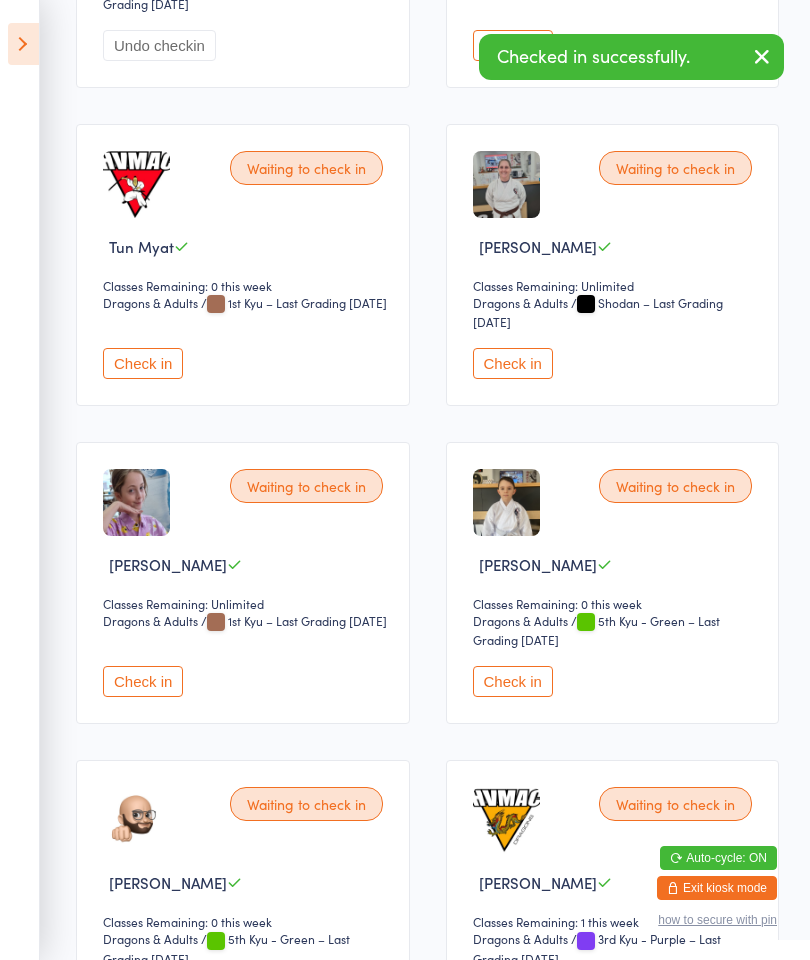 click on "Check in" at bounding box center (143, 681) 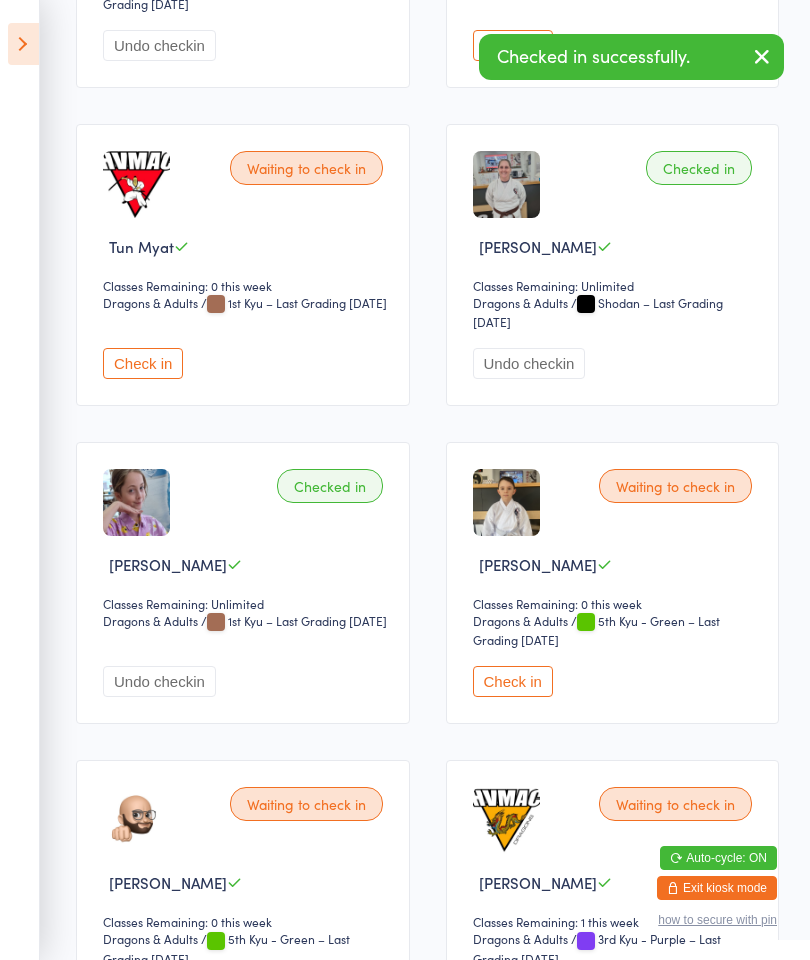 click at bounding box center [23, 44] 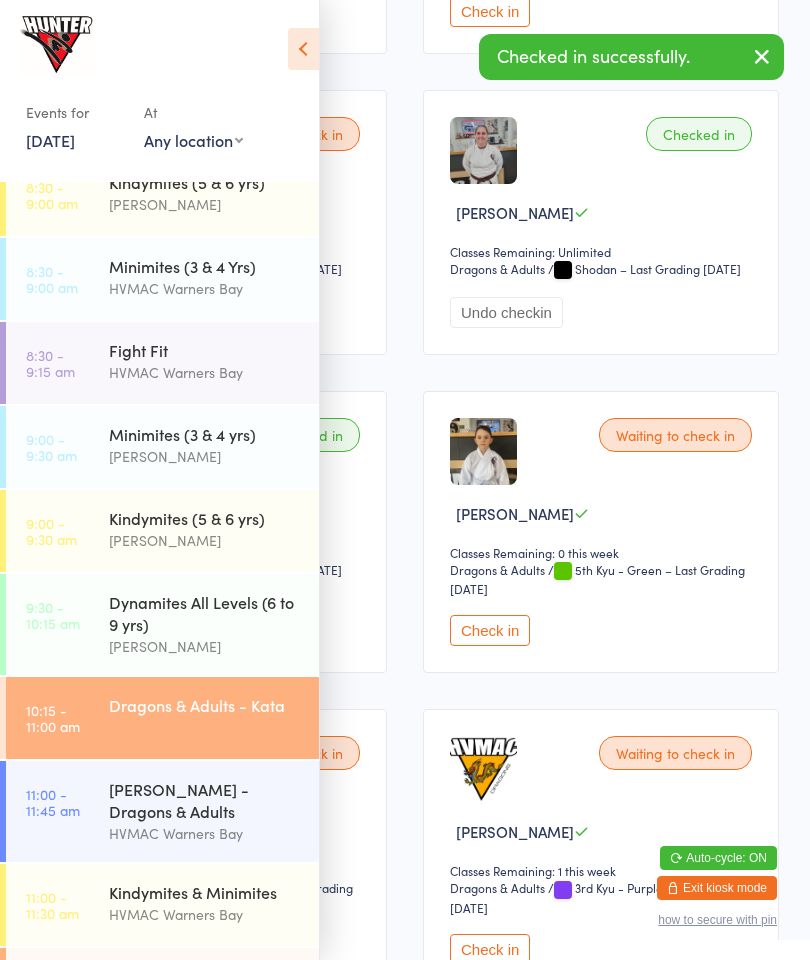 click on "[PERSON_NAME] - Dragons & Adults" at bounding box center (205, 800) 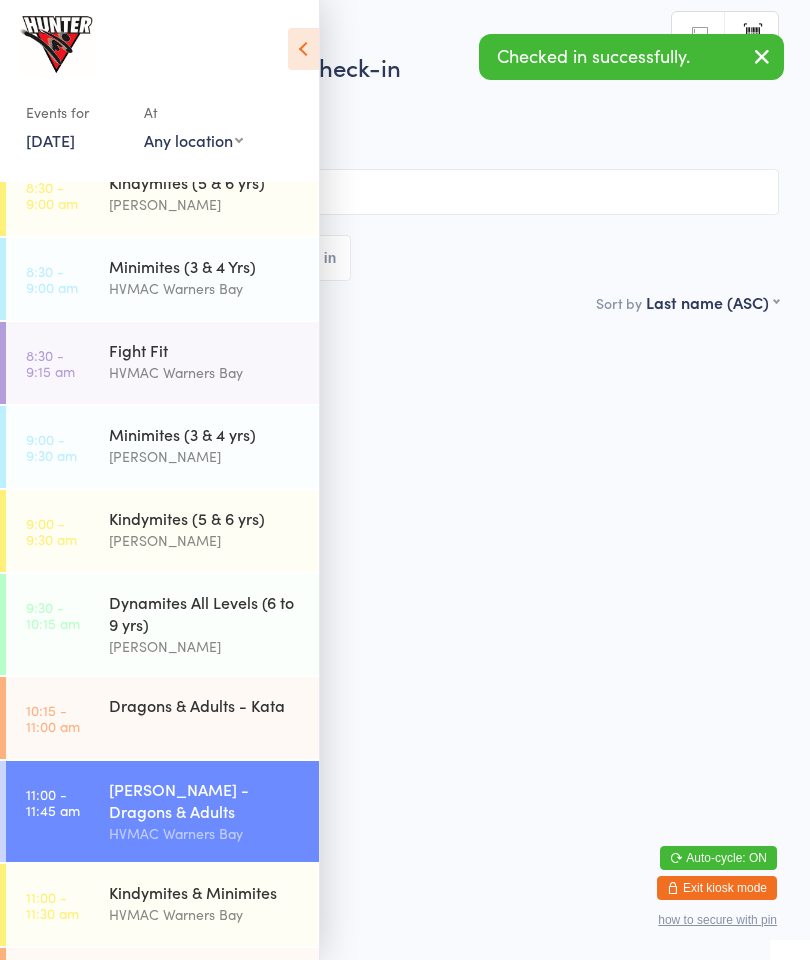 scroll, scrollTop: 0, scrollLeft: 0, axis: both 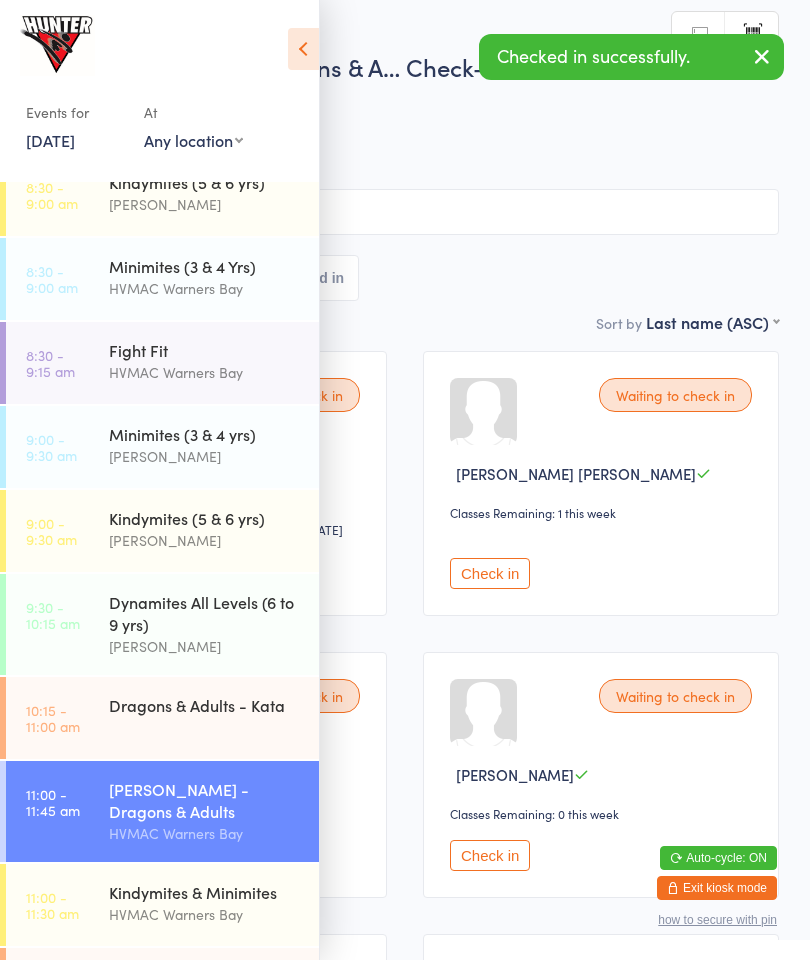 click at bounding box center (303, 49) 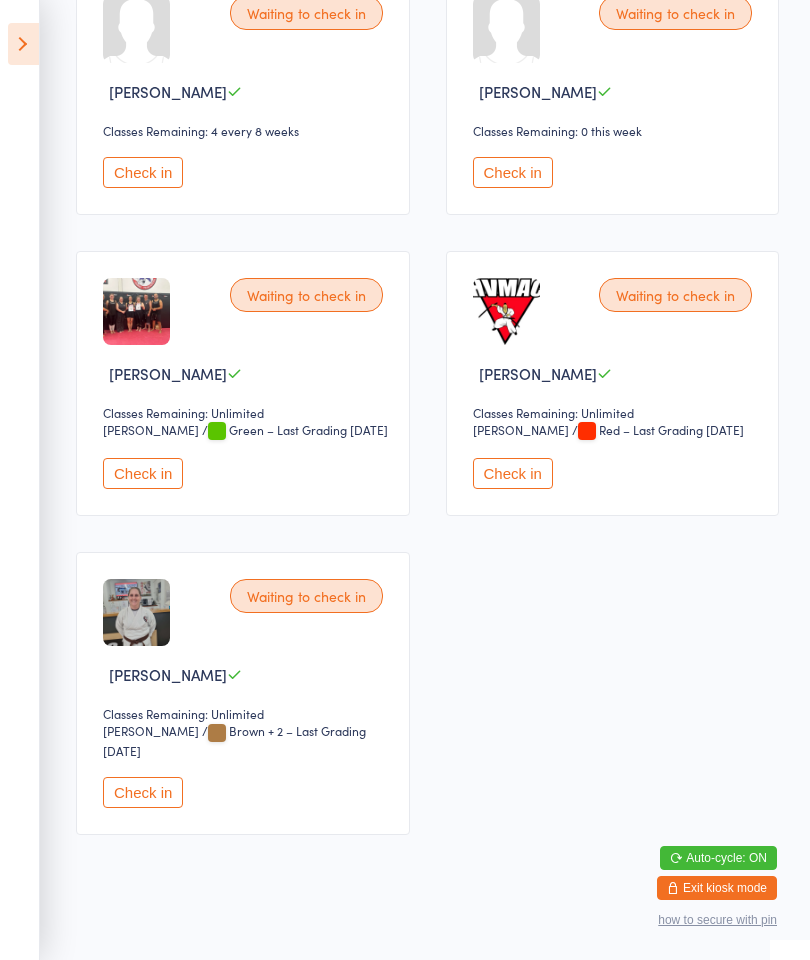 scroll, scrollTop: 693, scrollLeft: 0, axis: vertical 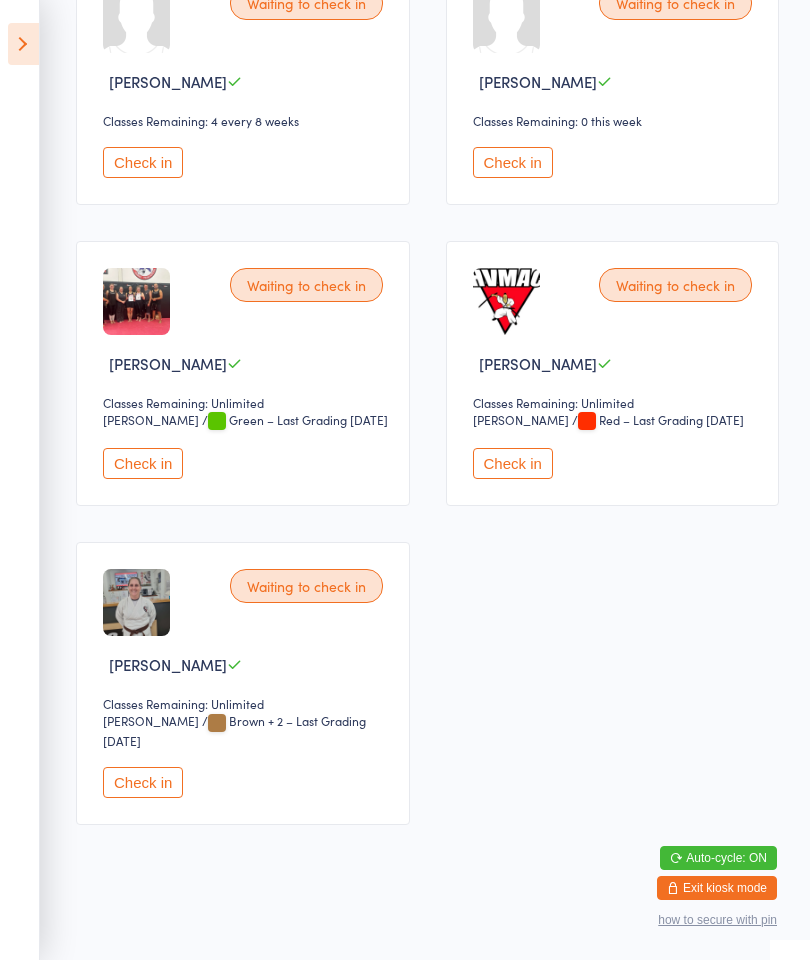 click on "Check in" at bounding box center (143, 782) 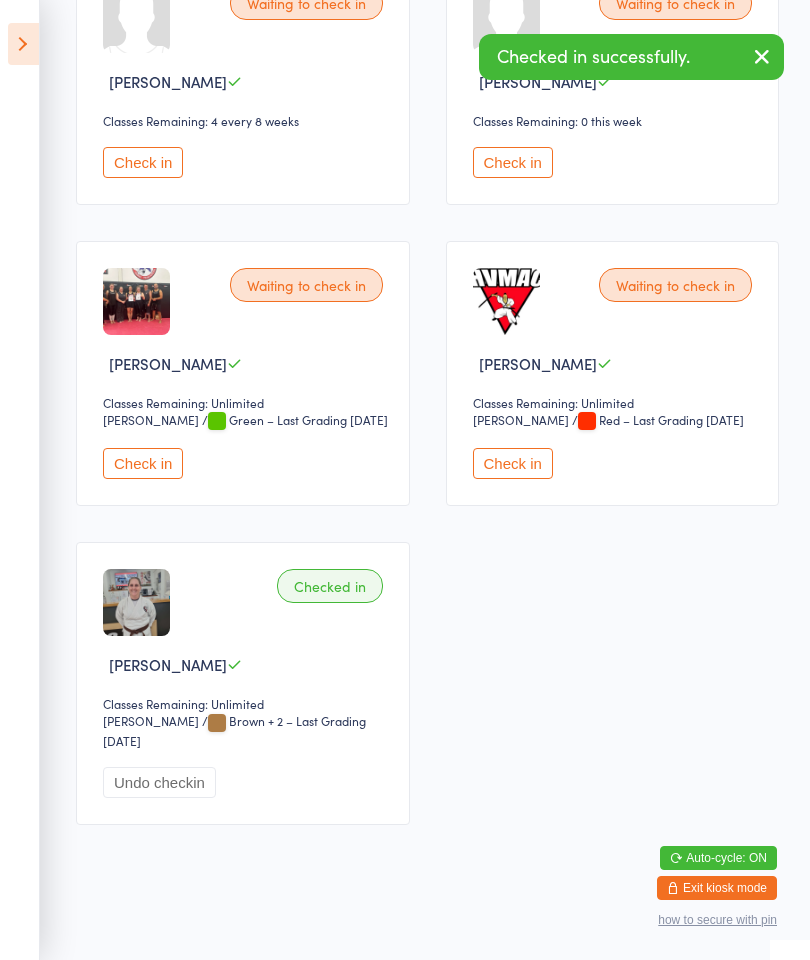 click at bounding box center [23, 44] 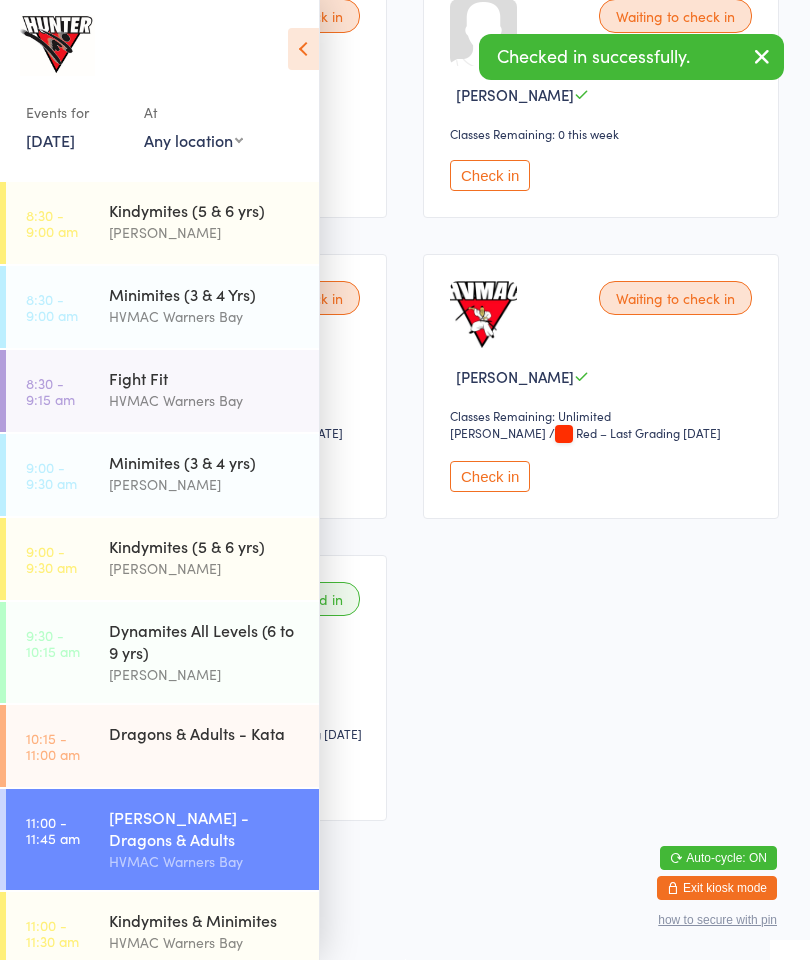 scroll, scrollTop: 0, scrollLeft: 0, axis: both 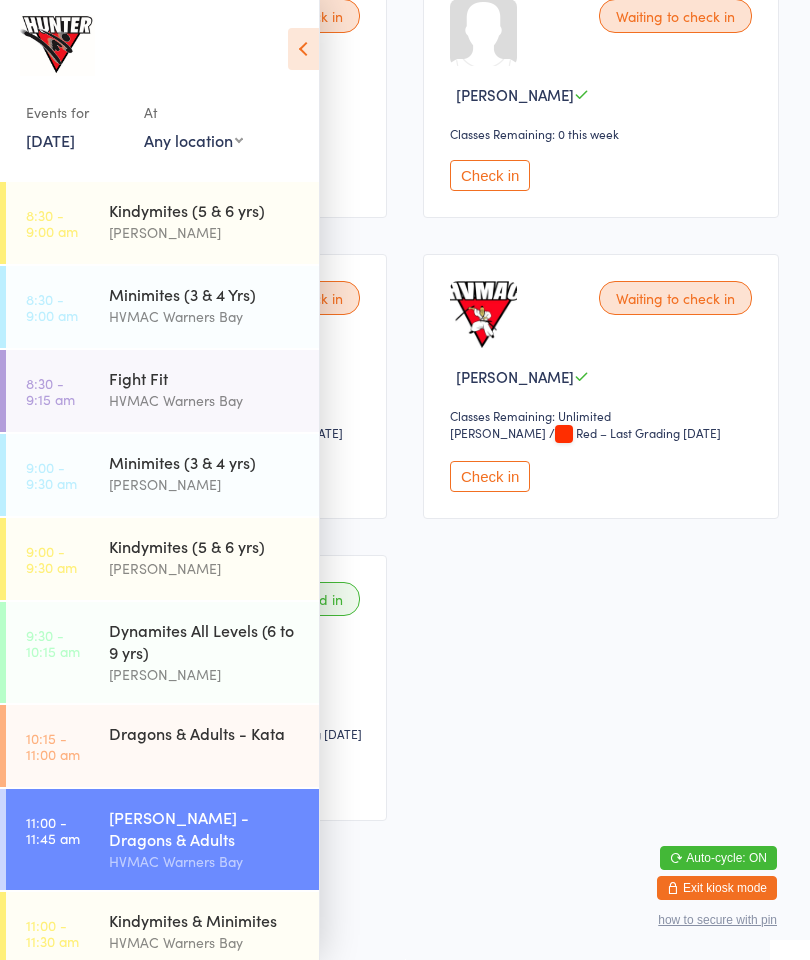 click on "Dragons & Adults - Kata" at bounding box center (214, 733) 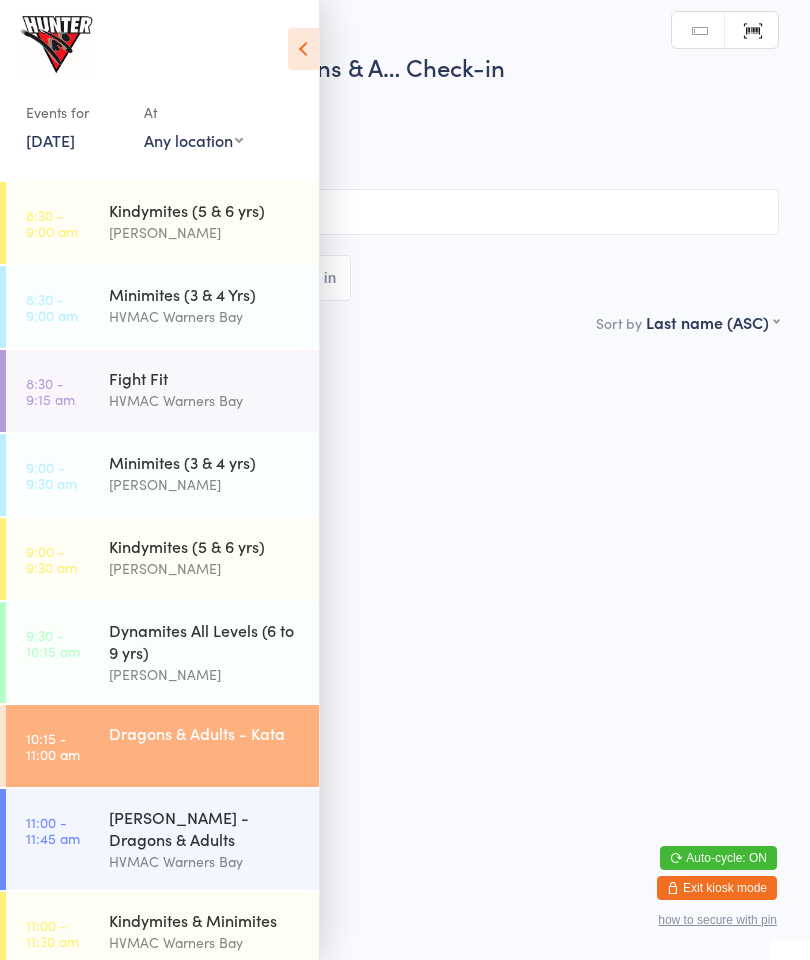 scroll, scrollTop: 0, scrollLeft: 0, axis: both 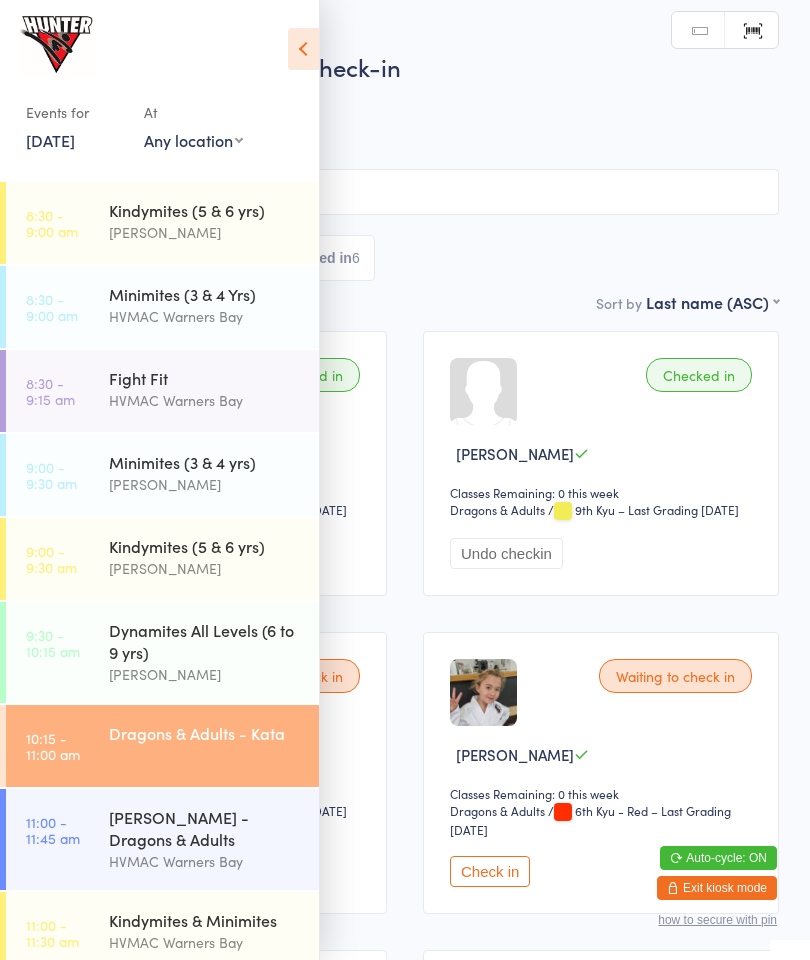 click at bounding box center [303, 49] 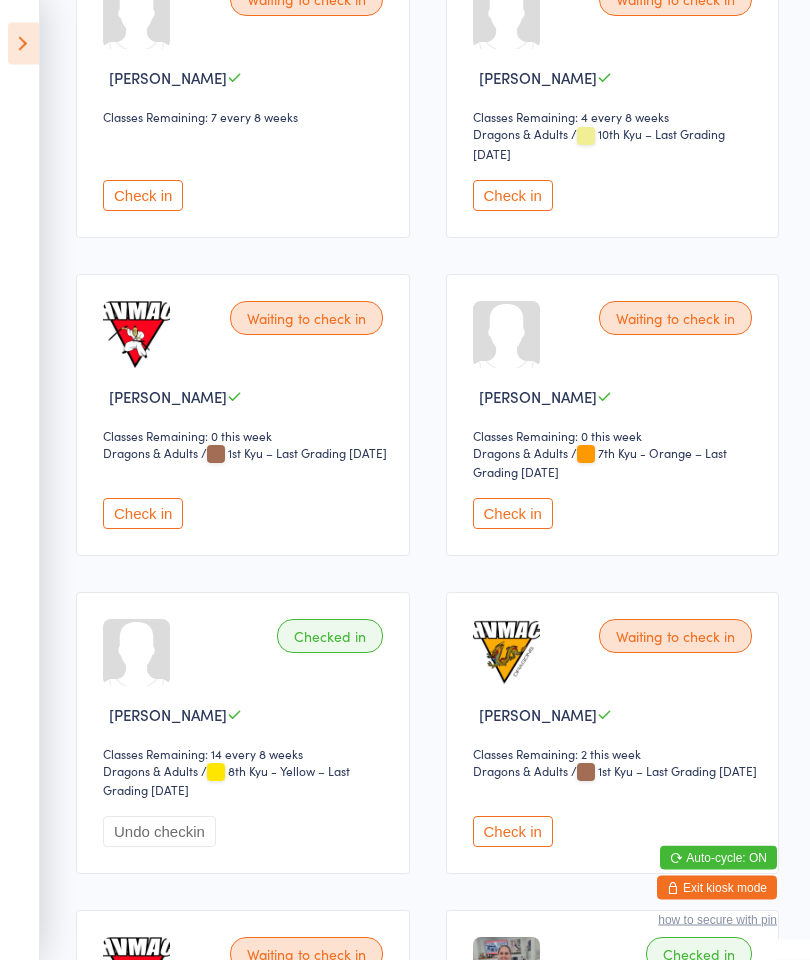 scroll, scrollTop: 1013, scrollLeft: 0, axis: vertical 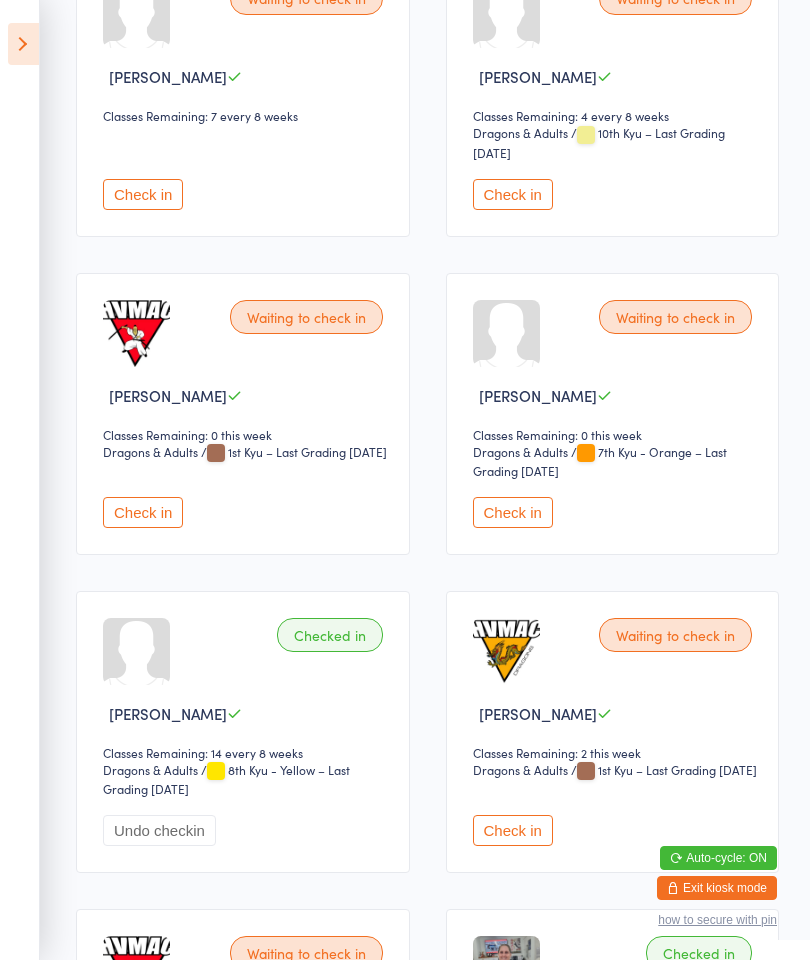 click on "Check in" at bounding box center [513, 512] 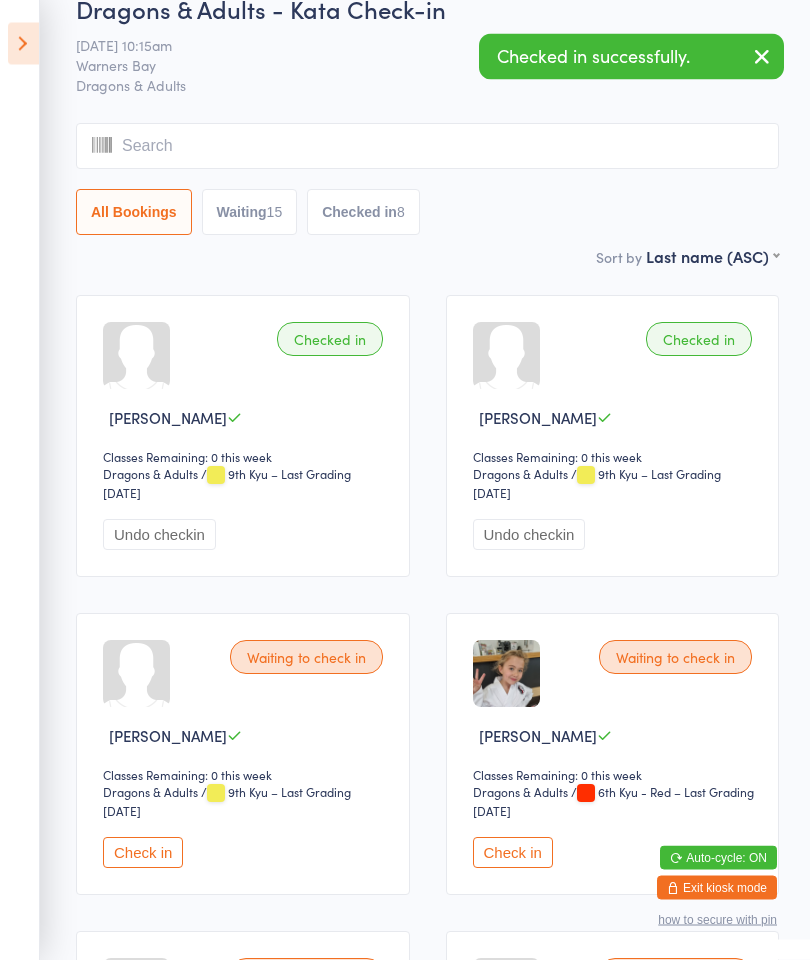 scroll, scrollTop: 0, scrollLeft: 0, axis: both 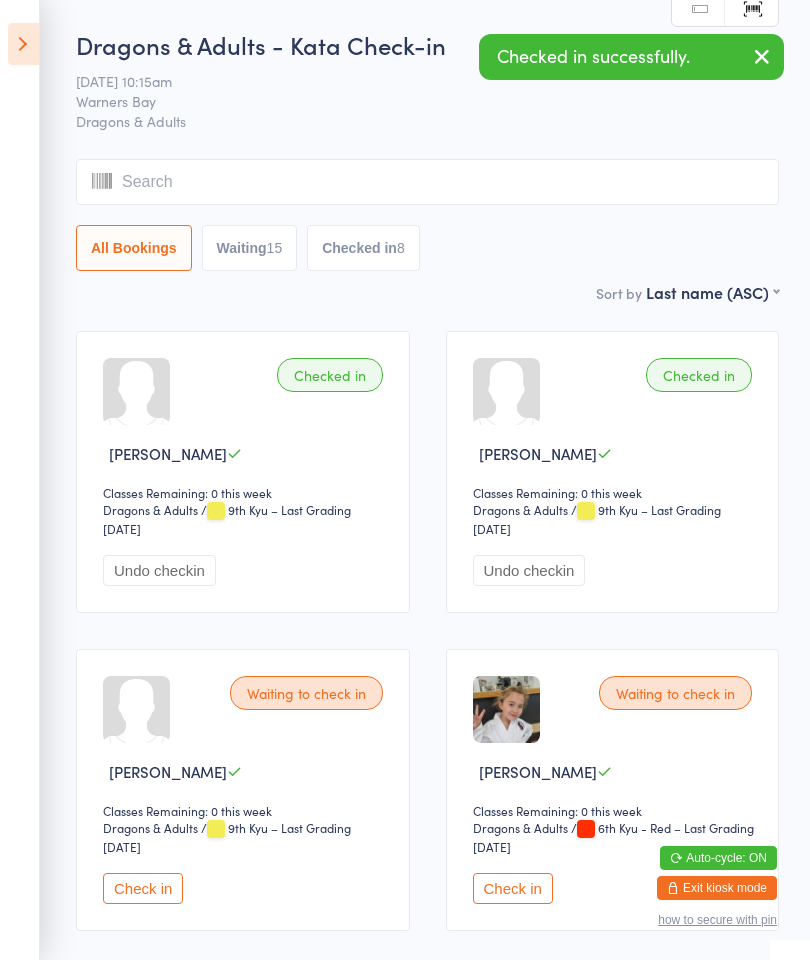 click at bounding box center [23, 44] 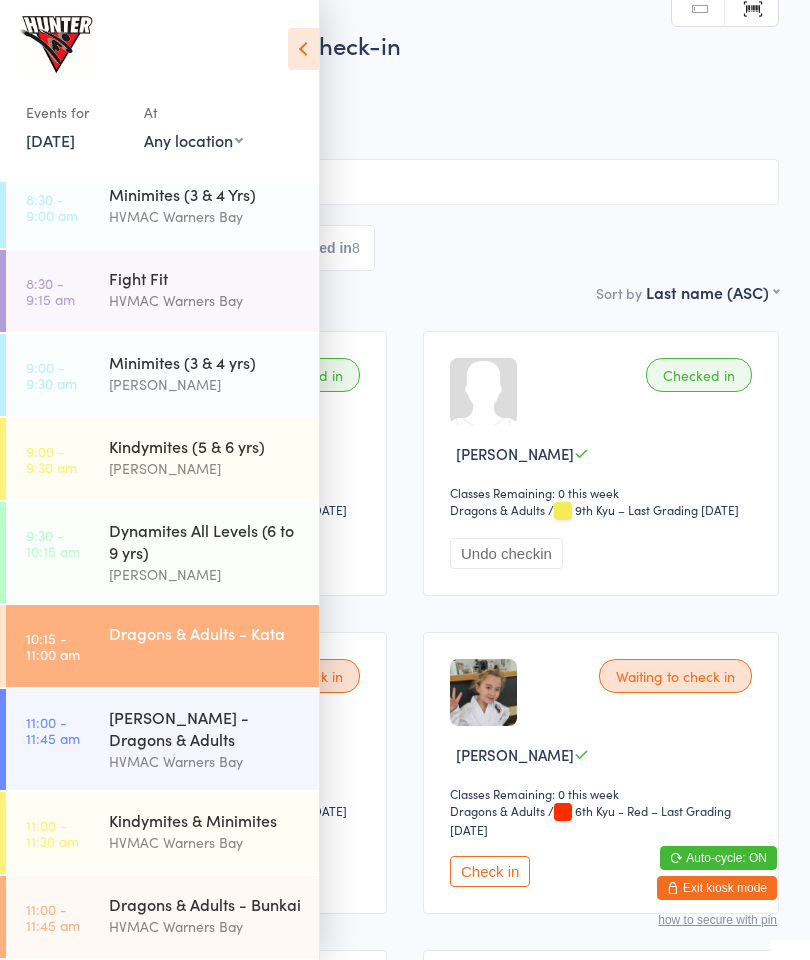 scroll, scrollTop: 108, scrollLeft: 0, axis: vertical 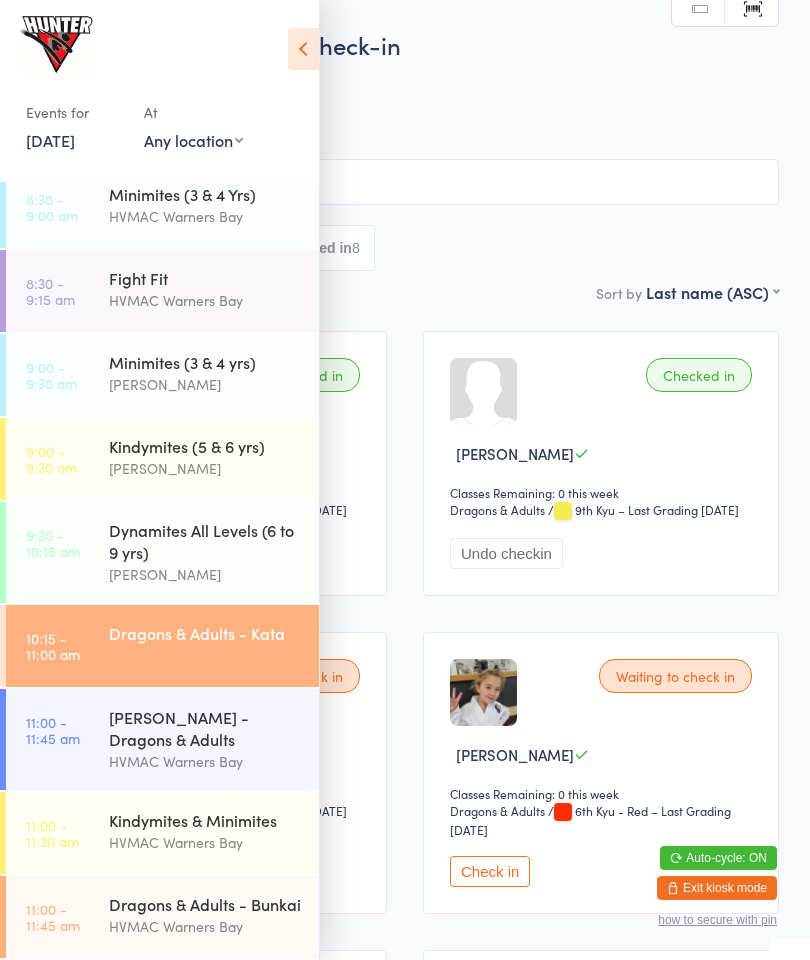 click on "Dragons & Adults - Bunkai" at bounding box center [205, 904] 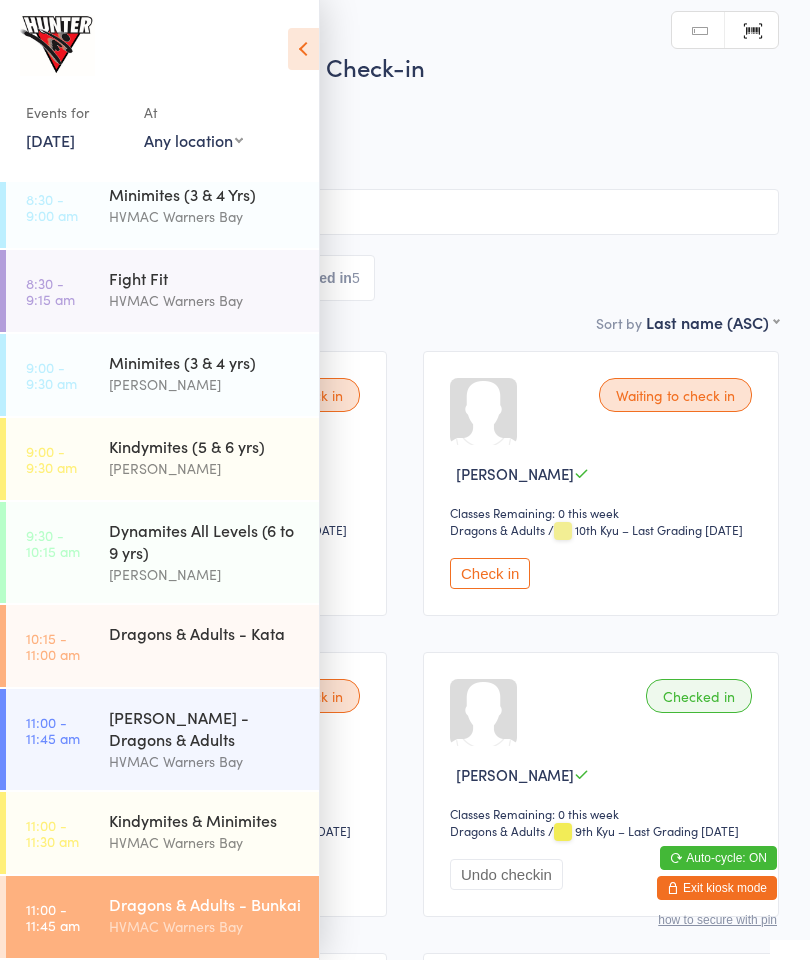 click at bounding box center [303, 49] 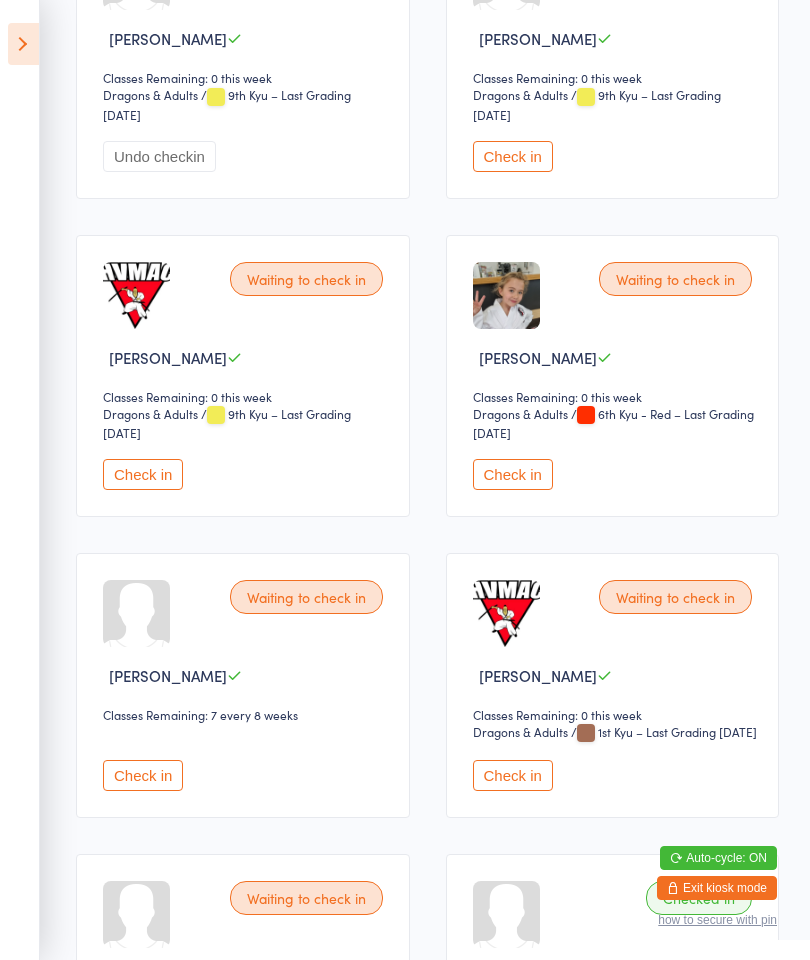scroll, scrollTop: 1082, scrollLeft: 0, axis: vertical 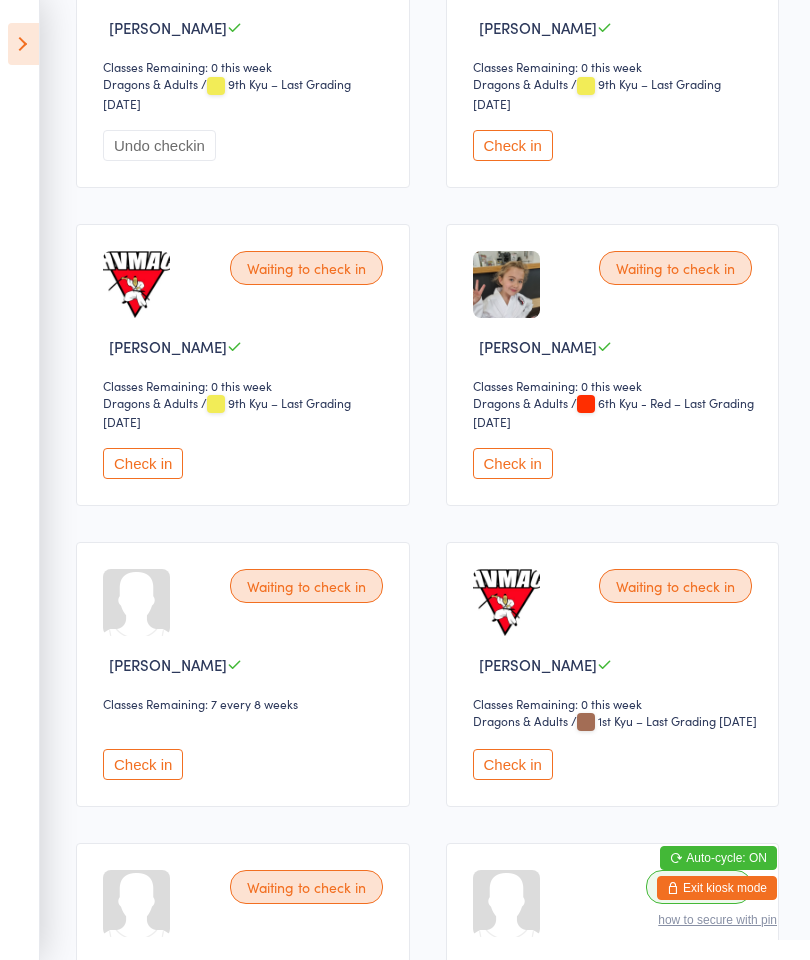 click on "Check in" at bounding box center [143, 463] 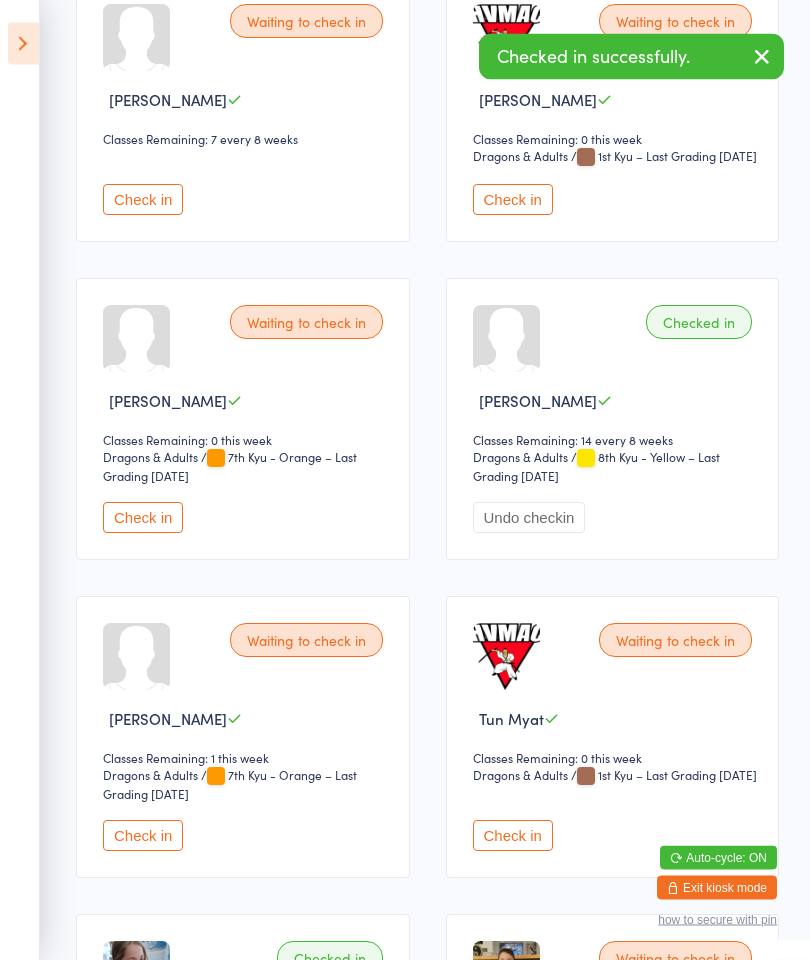 scroll, scrollTop: 1647, scrollLeft: 0, axis: vertical 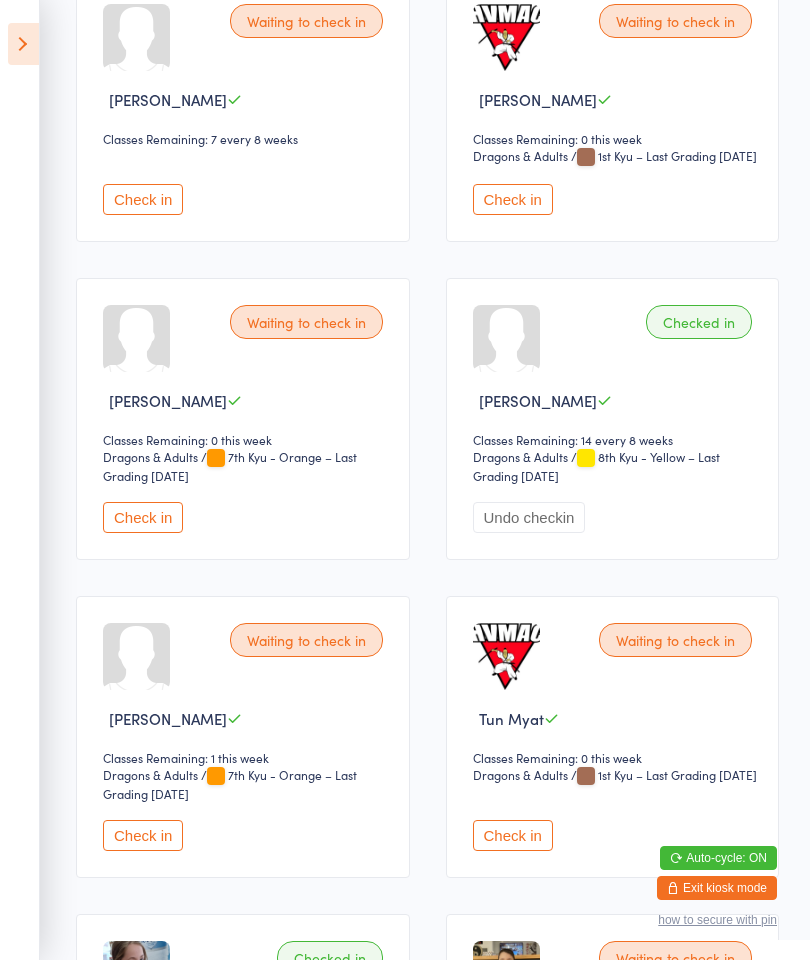 click on "Check in" at bounding box center [143, 517] 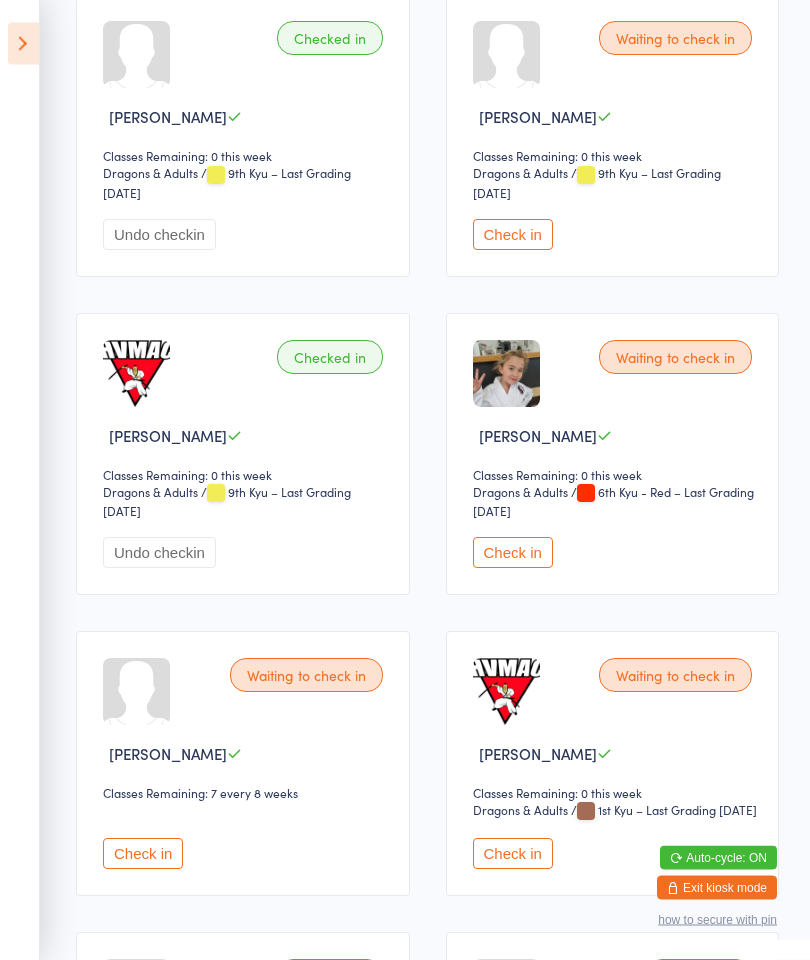 scroll, scrollTop: 993, scrollLeft: 0, axis: vertical 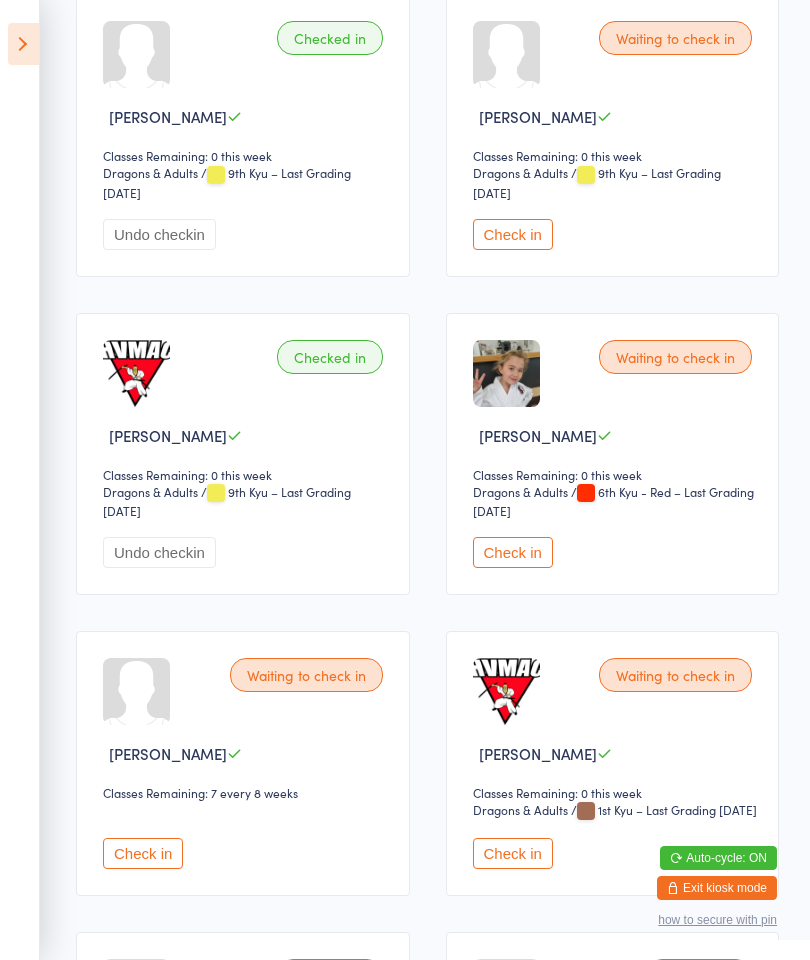 click on "Check in" at bounding box center (513, 552) 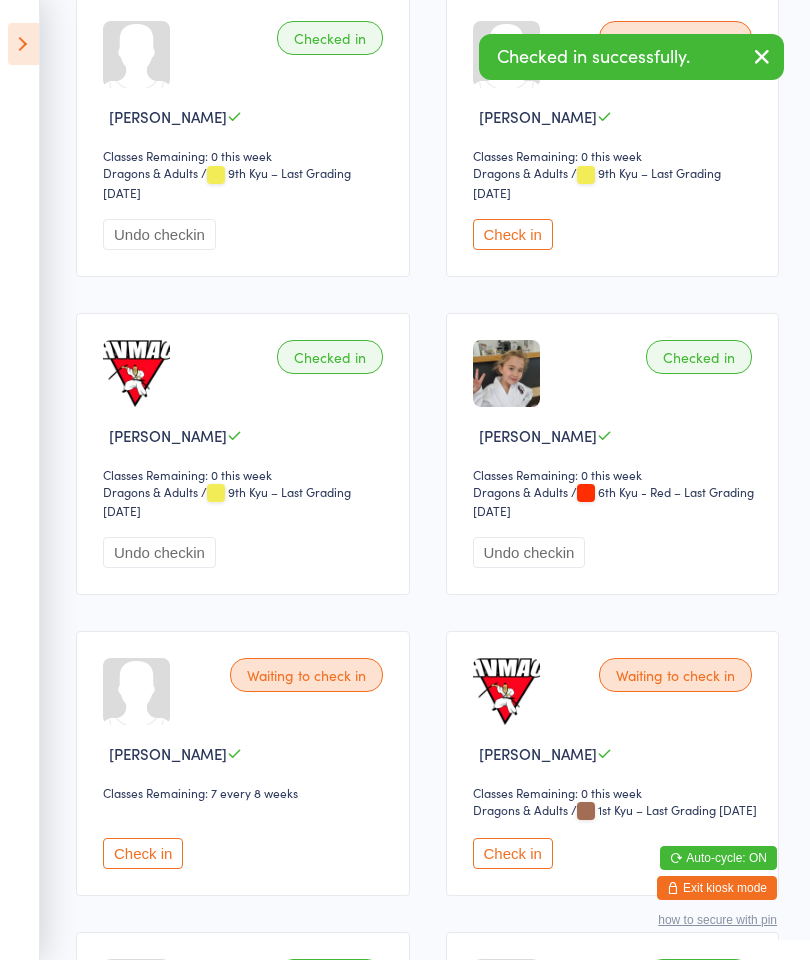 click at bounding box center [23, 44] 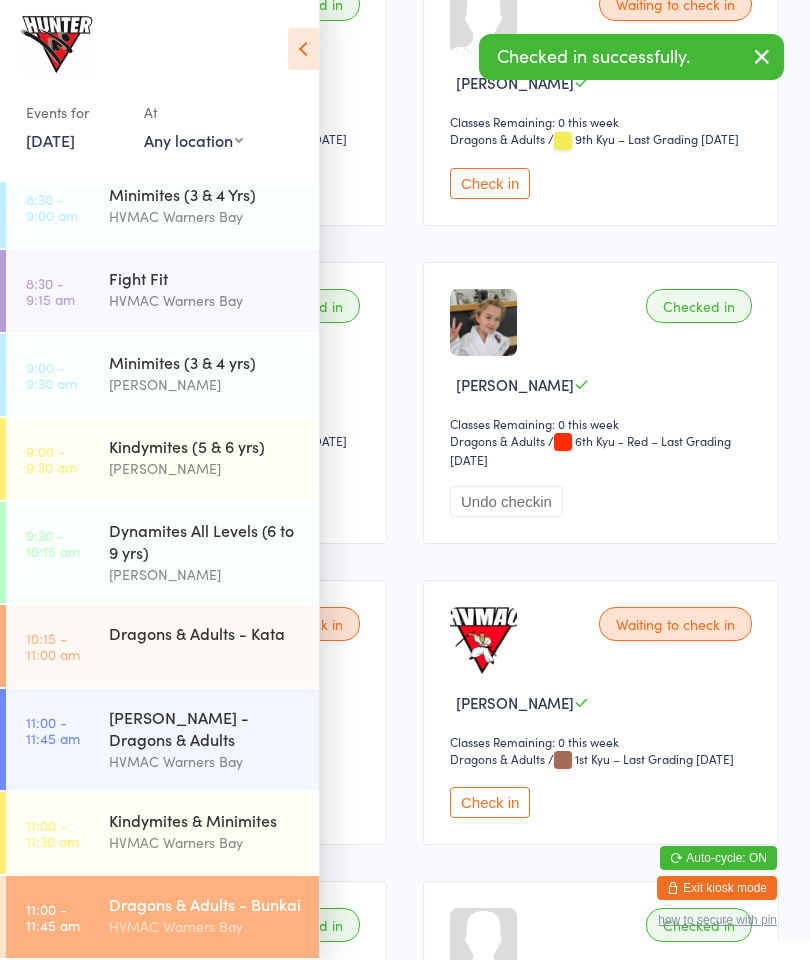 scroll, scrollTop: 28, scrollLeft: 0, axis: vertical 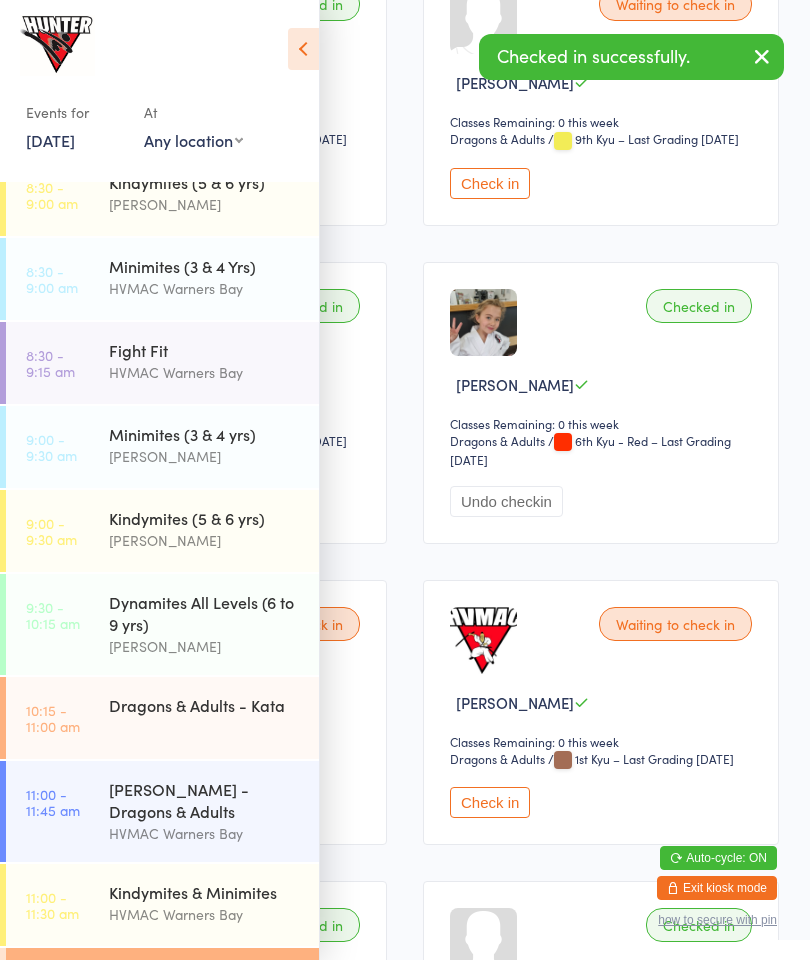 click on "10:15 - 11:00 am Dragons & Adults - [GEOGRAPHIC_DATA]" at bounding box center (162, 718) 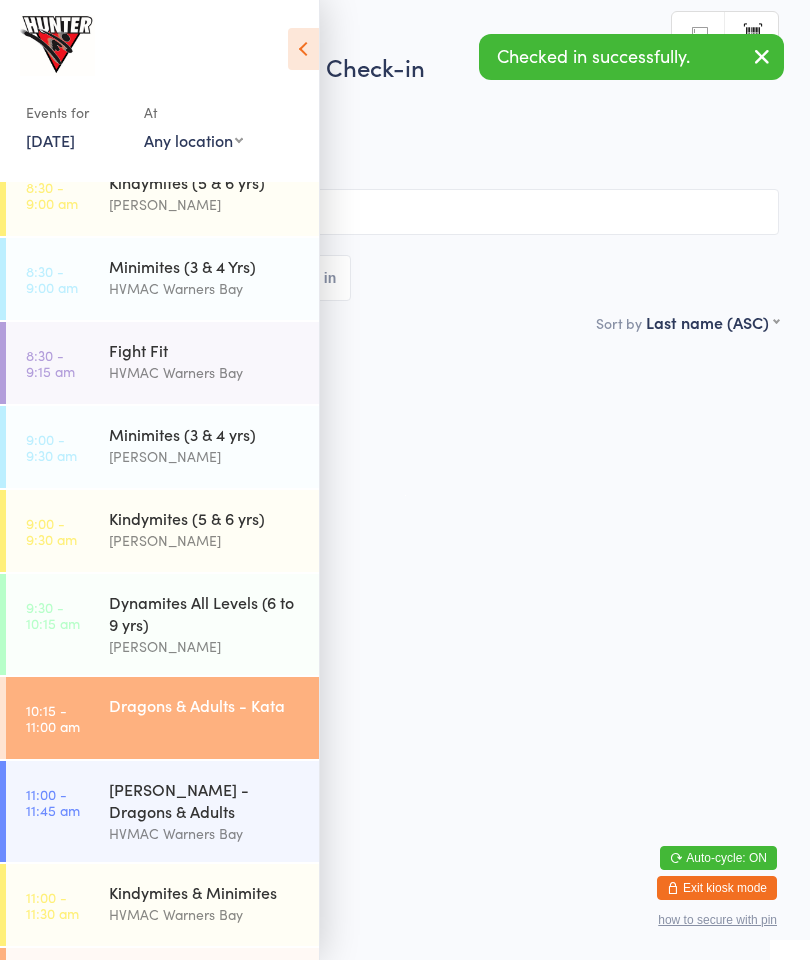 scroll, scrollTop: 0, scrollLeft: 0, axis: both 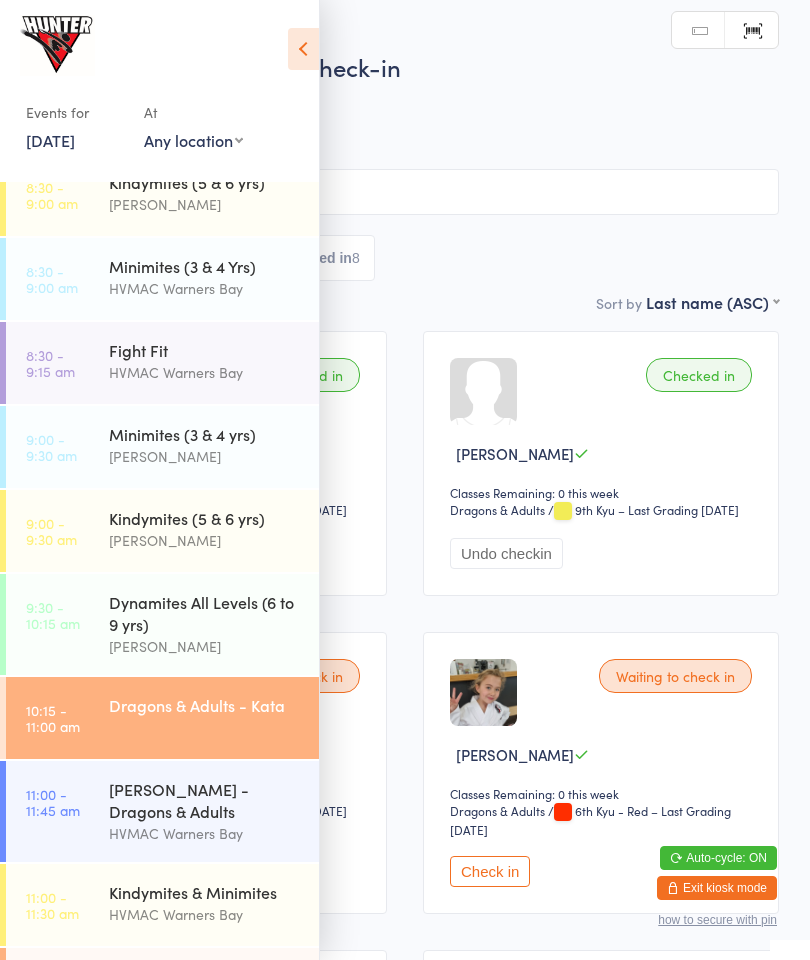 click at bounding box center [303, 49] 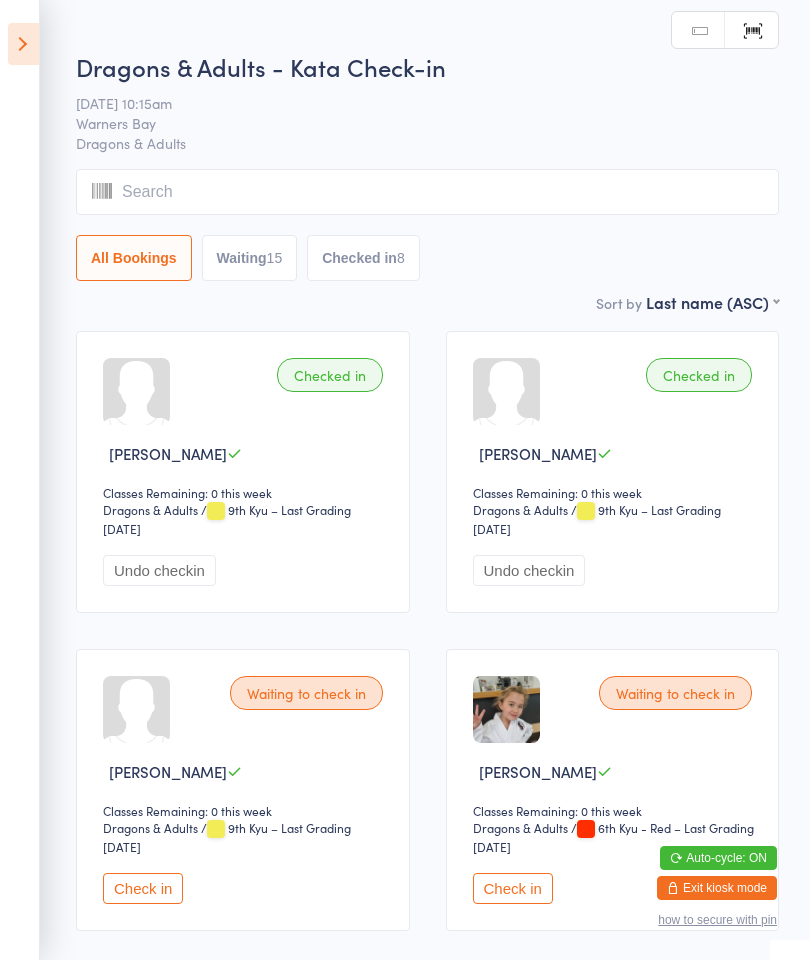 click on "Check in" at bounding box center (513, 888) 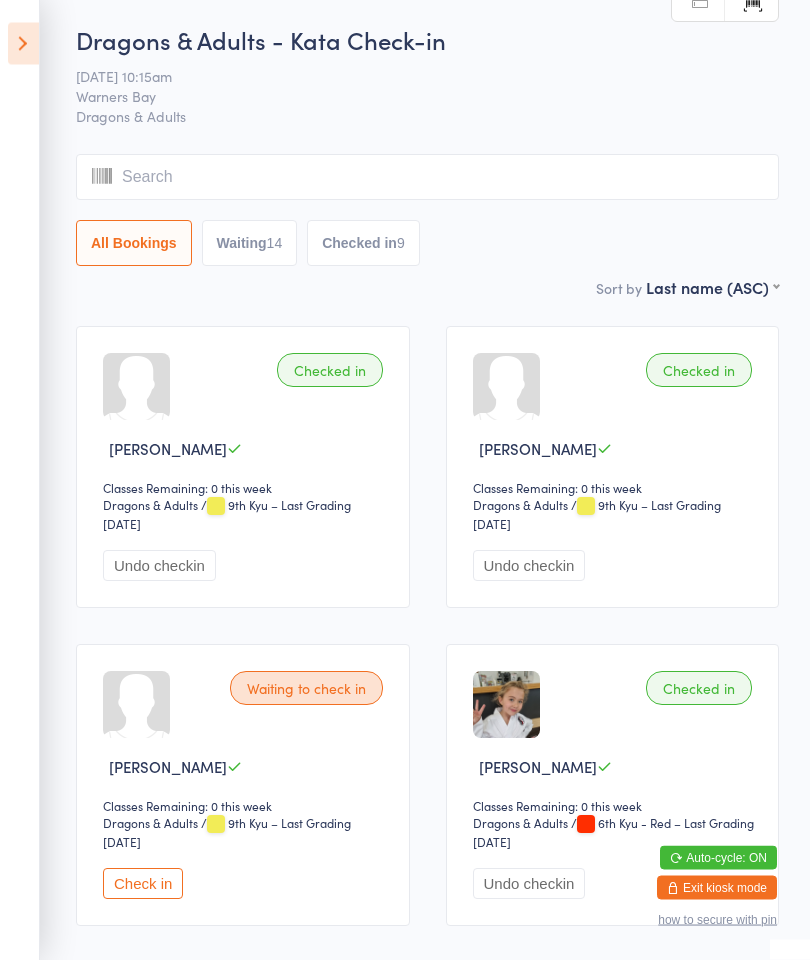scroll, scrollTop: 0, scrollLeft: 0, axis: both 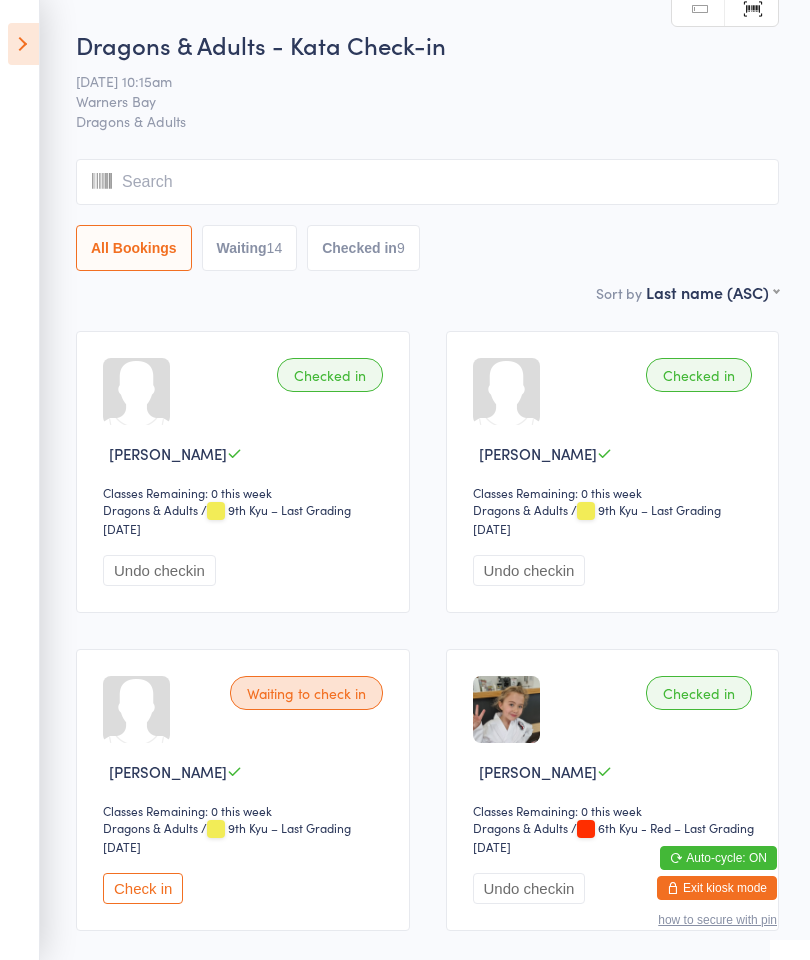 click at bounding box center (23, 44) 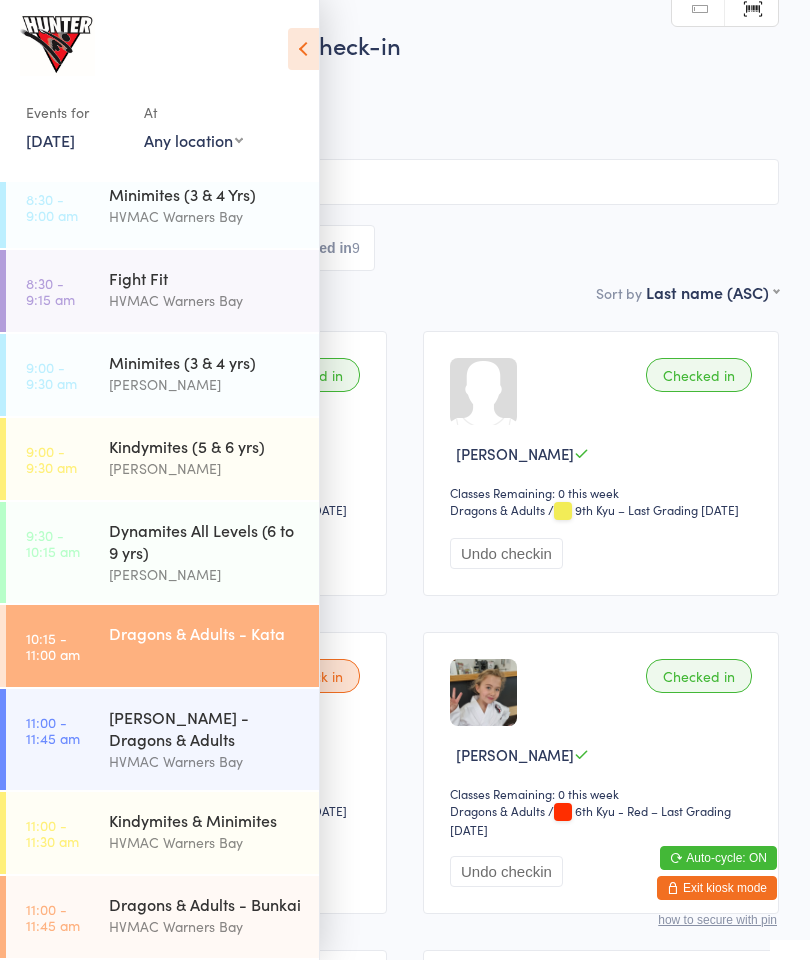 scroll, scrollTop: 108, scrollLeft: 0, axis: vertical 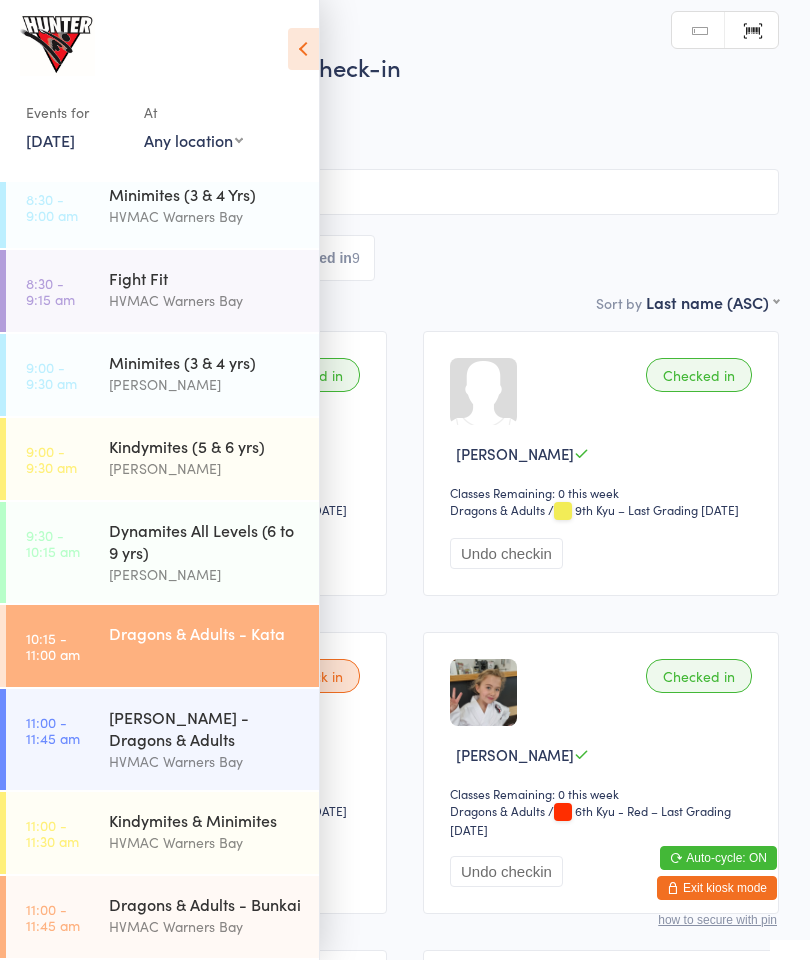 click on "Dragons & Adults - Kata" at bounding box center [214, 633] 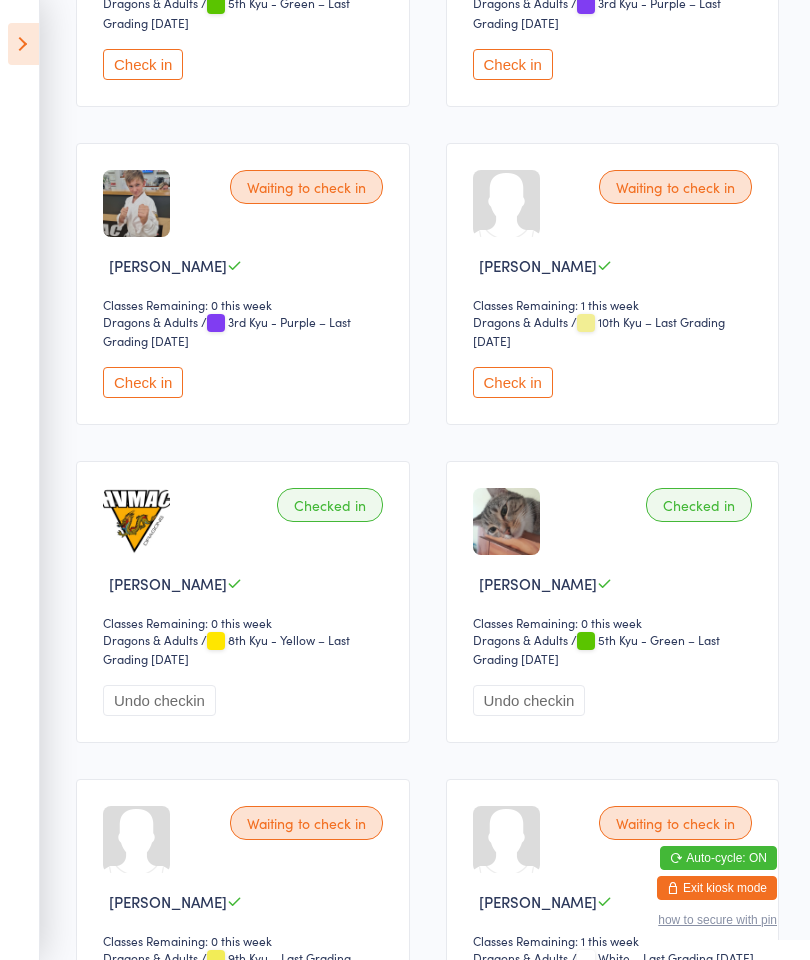 scroll, scrollTop: 2732, scrollLeft: 0, axis: vertical 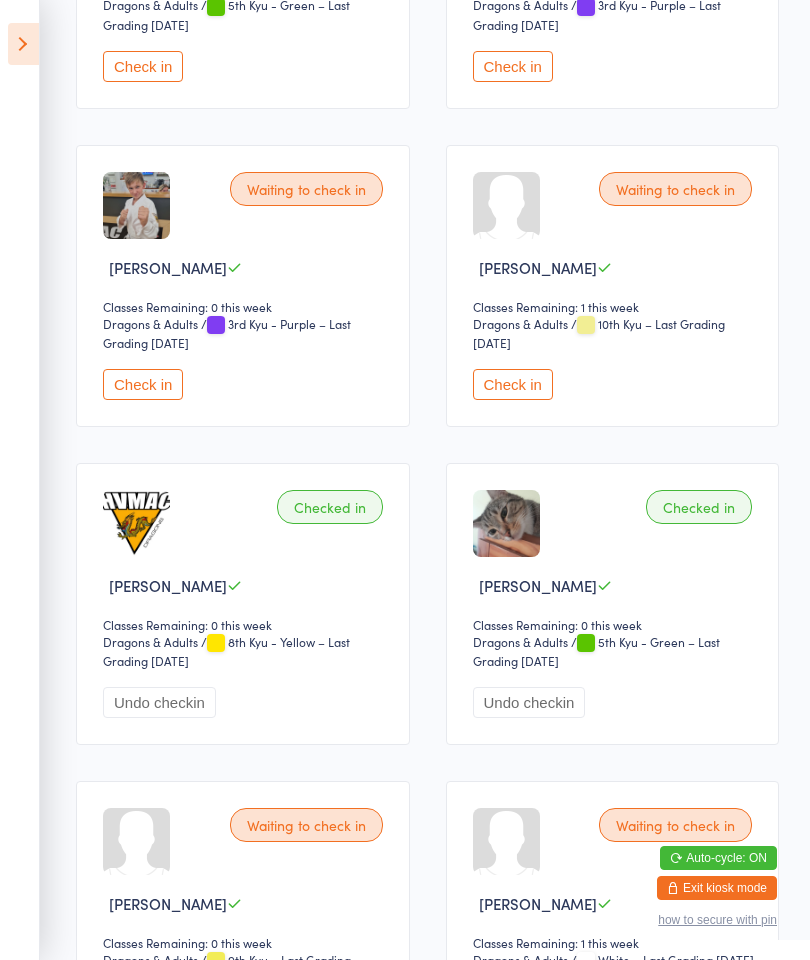 click on "Check in" at bounding box center [513, 384] 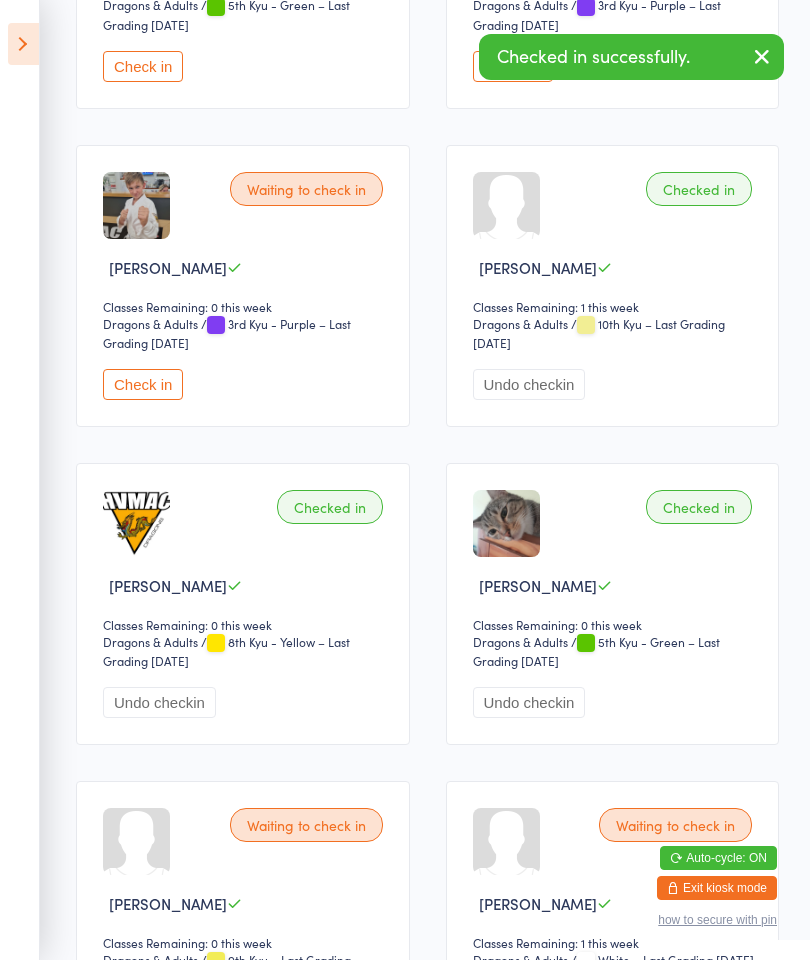 click at bounding box center [23, 44] 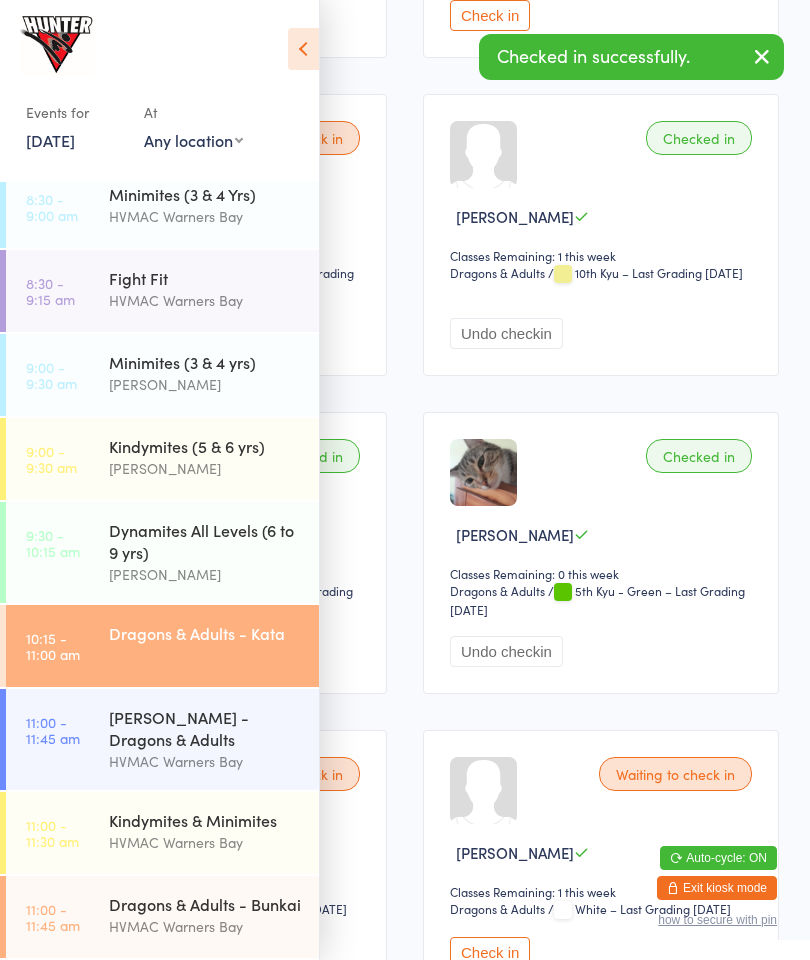 scroll, scrollTop: 2778, scrollLeft: 0, axis: vertical 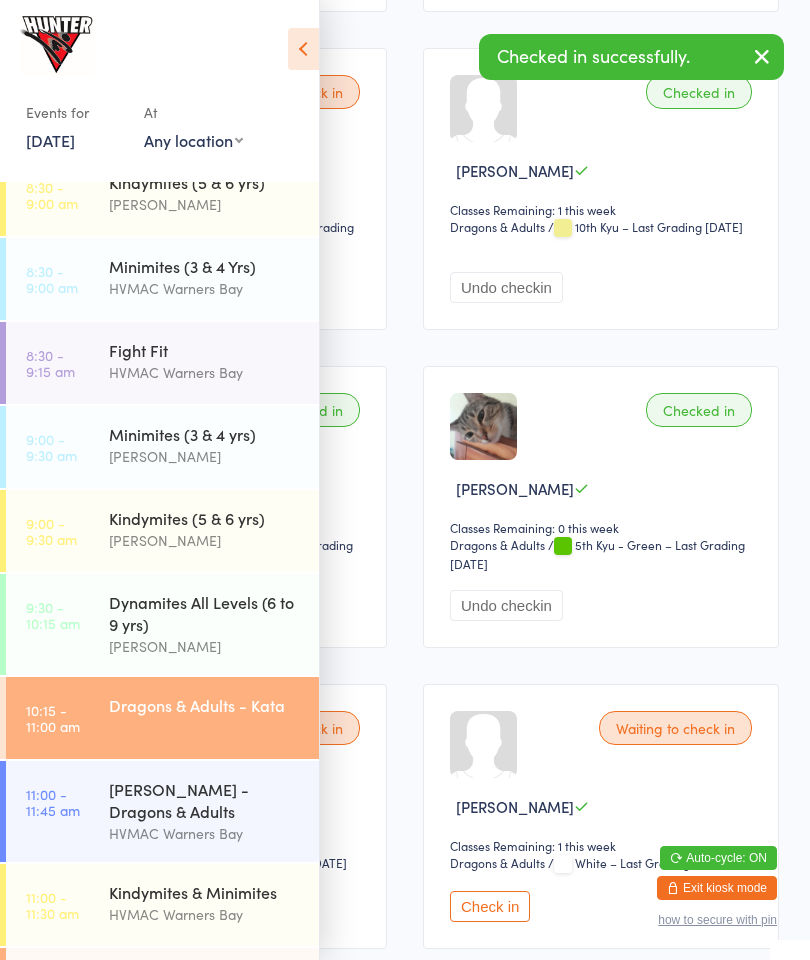 click on "Dragons & Adults - Bunkai" at bounding box center (205, 976) 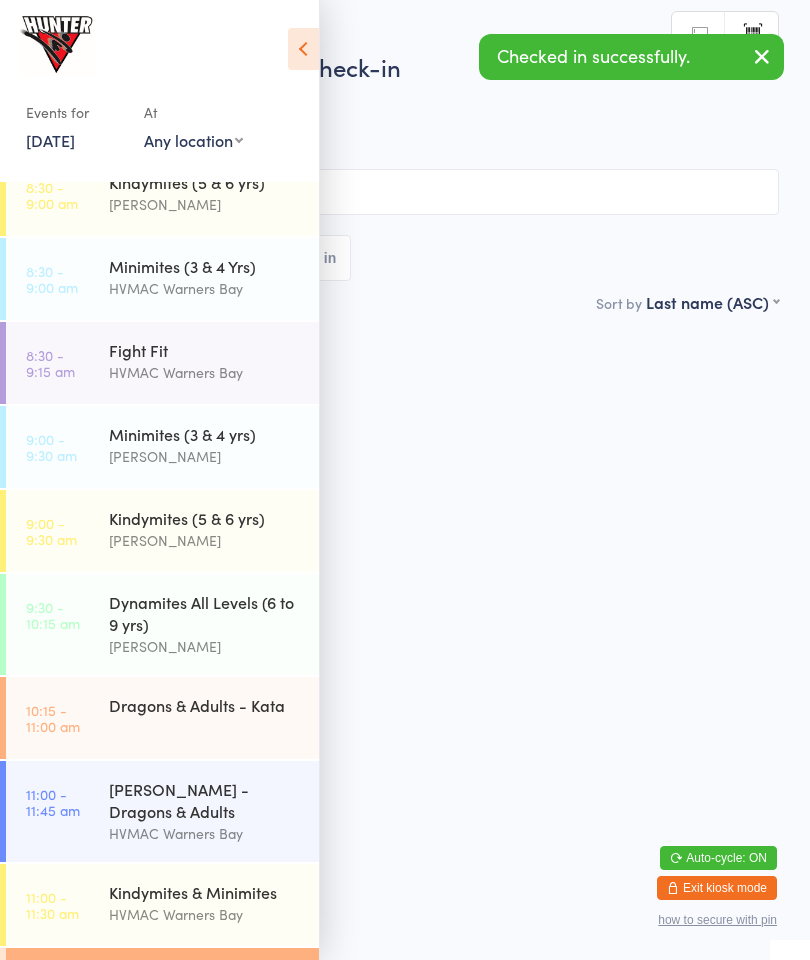 scroll, scrollTop: 0, scrollLeft: 0, axis: both 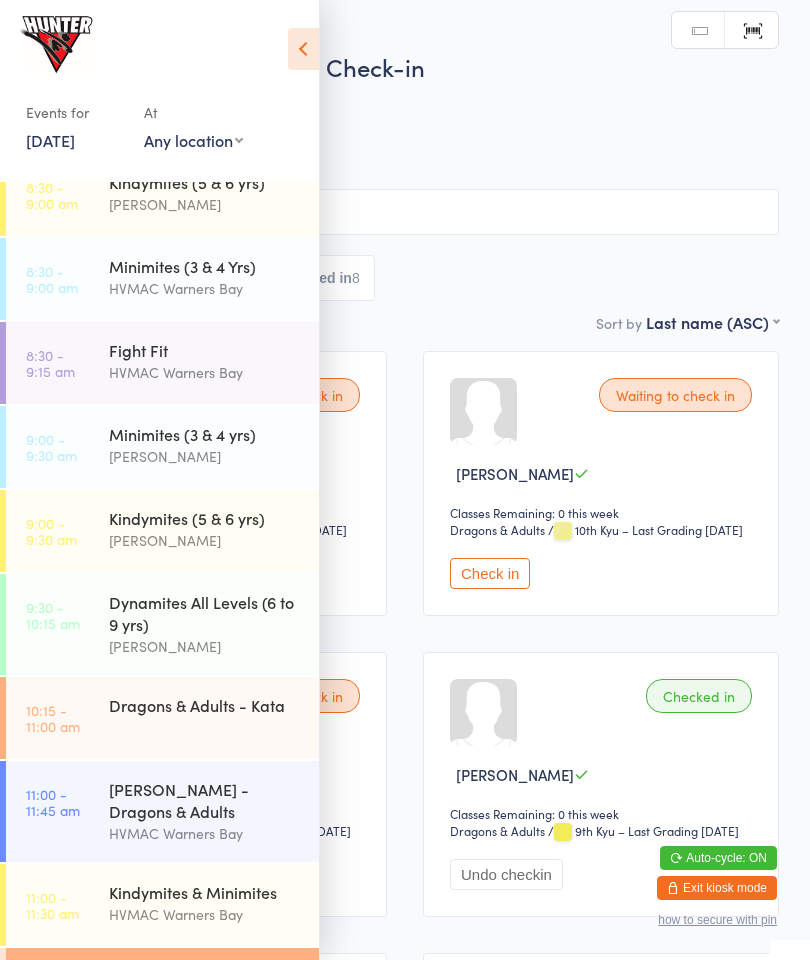 click at bounding box center [303, 49] 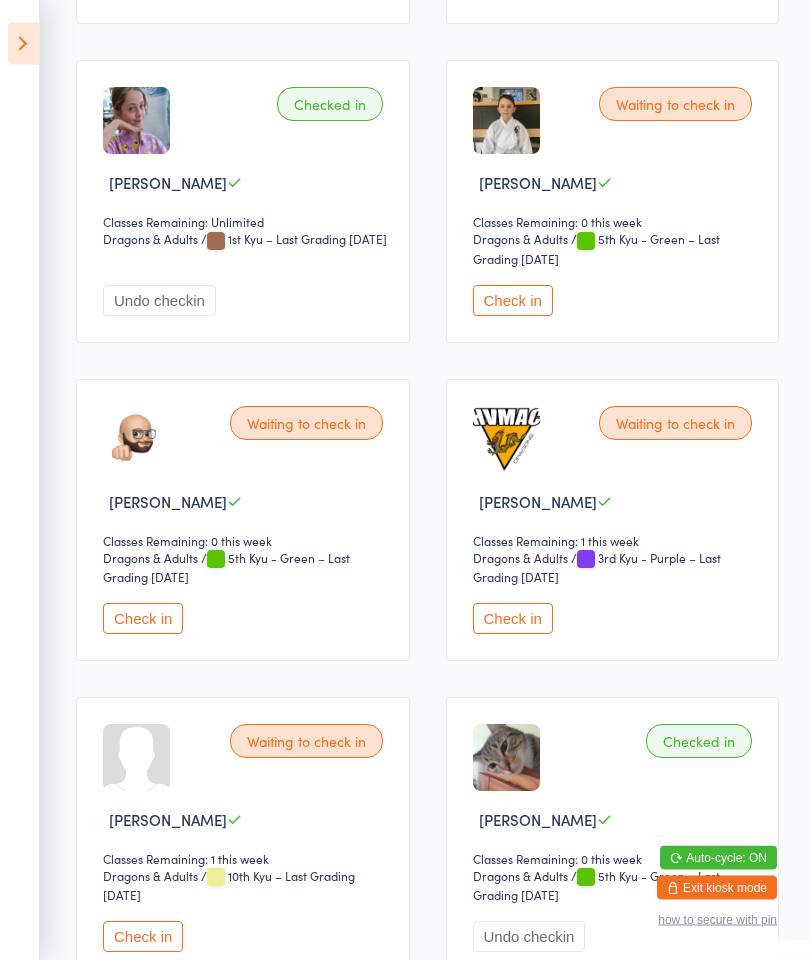 scroll, scrollTop: 2611, scrollLeft: 0, axis: vertical 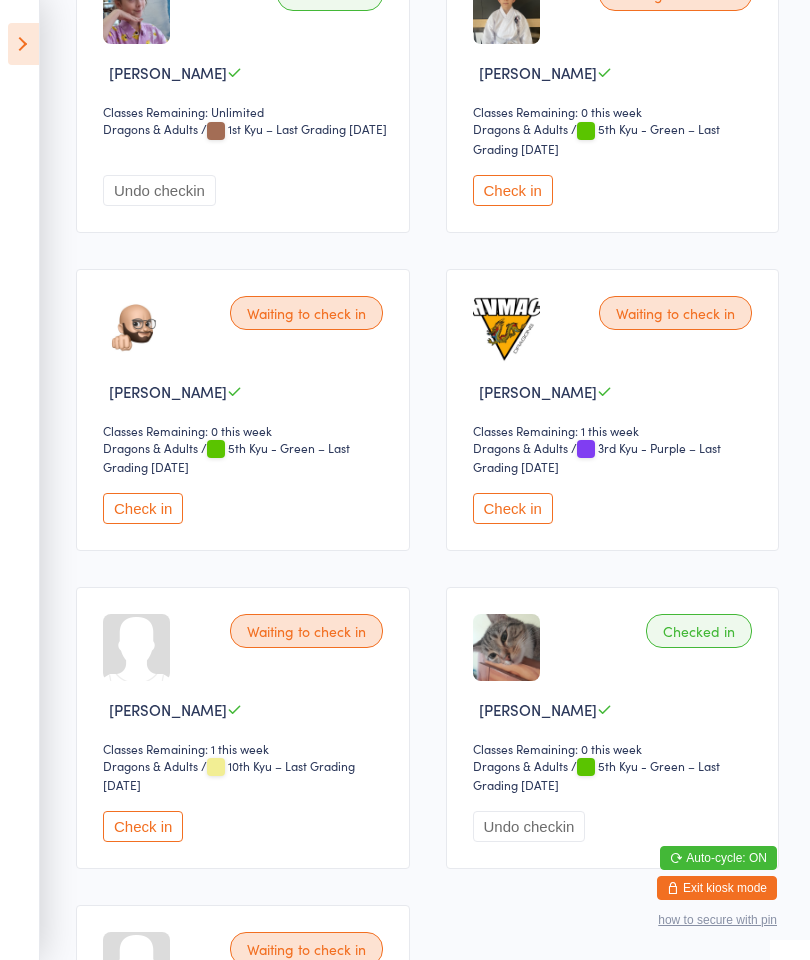 click on "Check in" at bounding box center [143, 826] 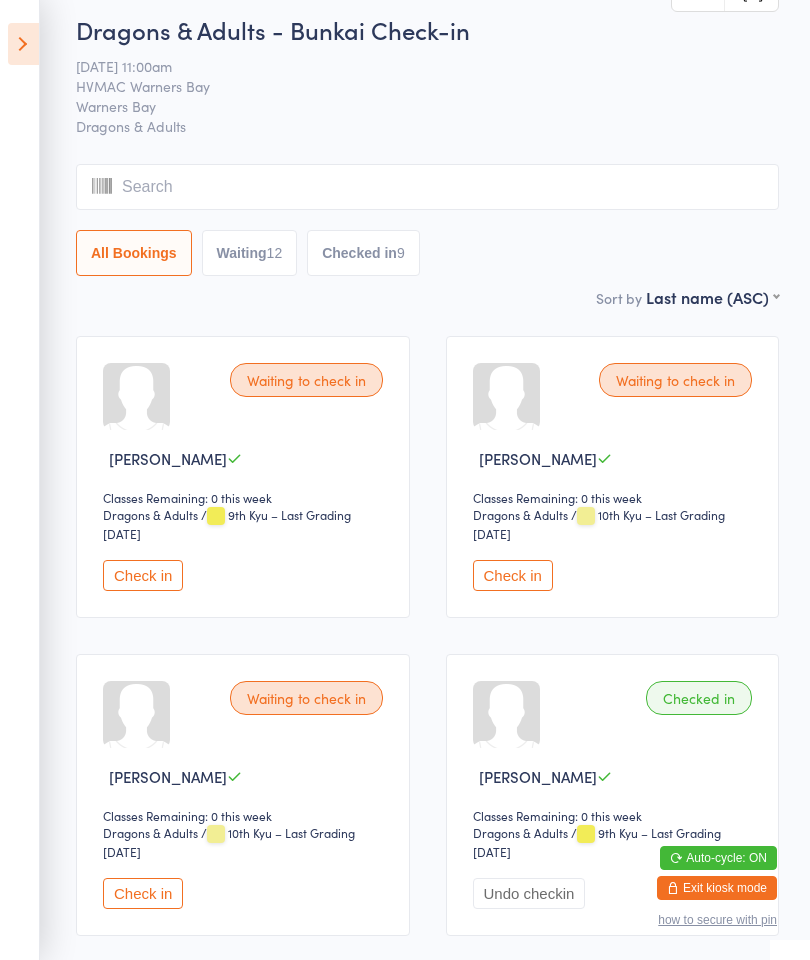 scroll, scrollTop: 0, scrollLeft: 0, axis: both 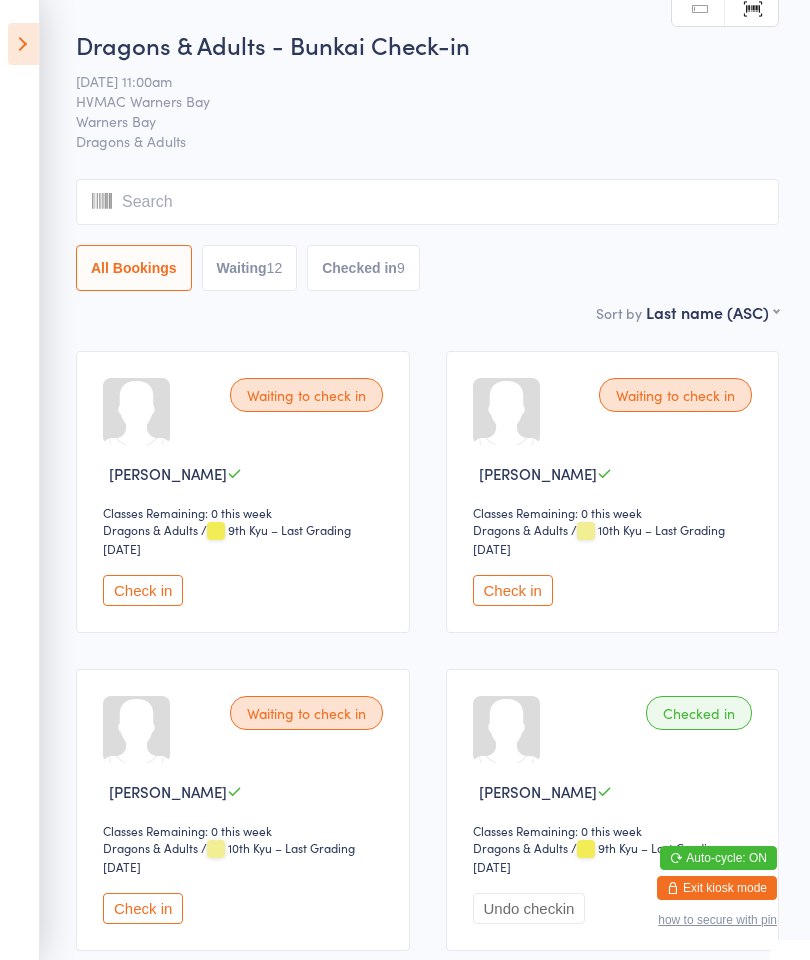 click at bounding box center [23, 44] 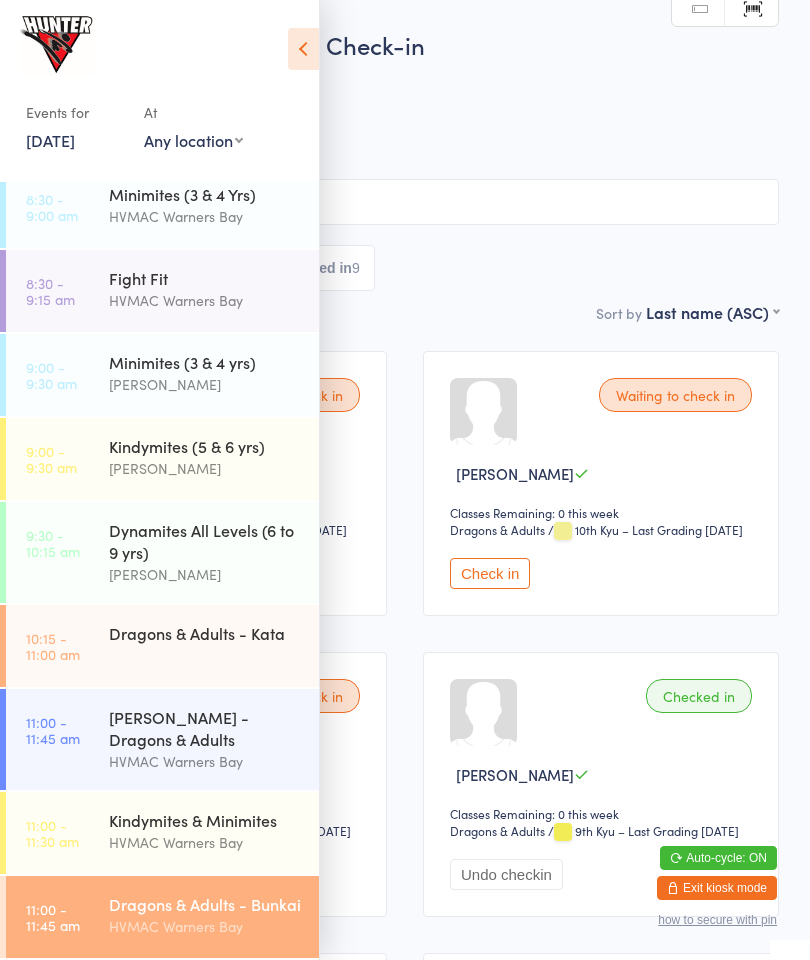 scroll, scrollTop: 108, scrollLeft: 0, axis: vertical 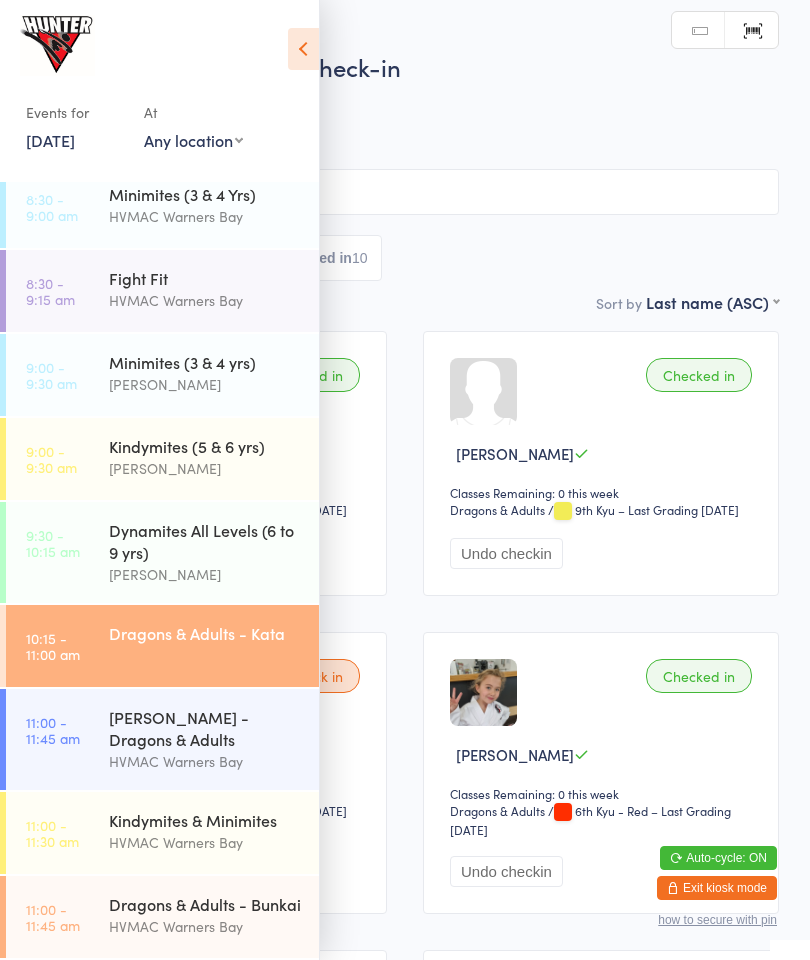 click at bounding box center [303, 49] 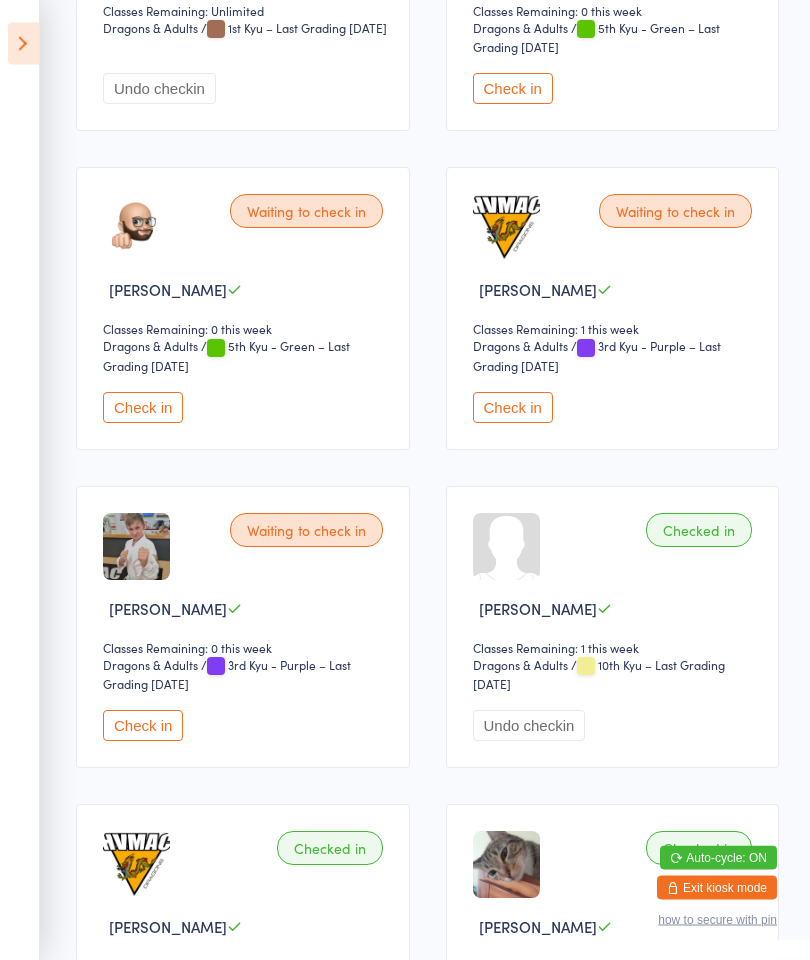 click on "Check in" at bounding box center [143, 726] 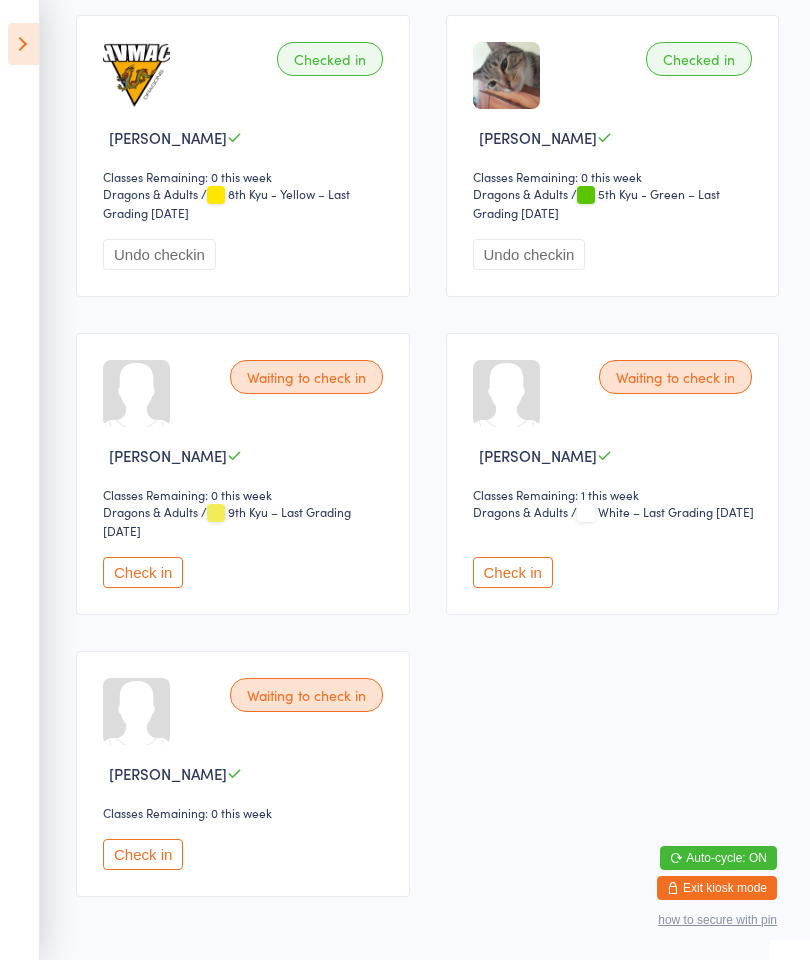 scroll, scrollTop: 3266, scrollLeft: 0, axis: vertical 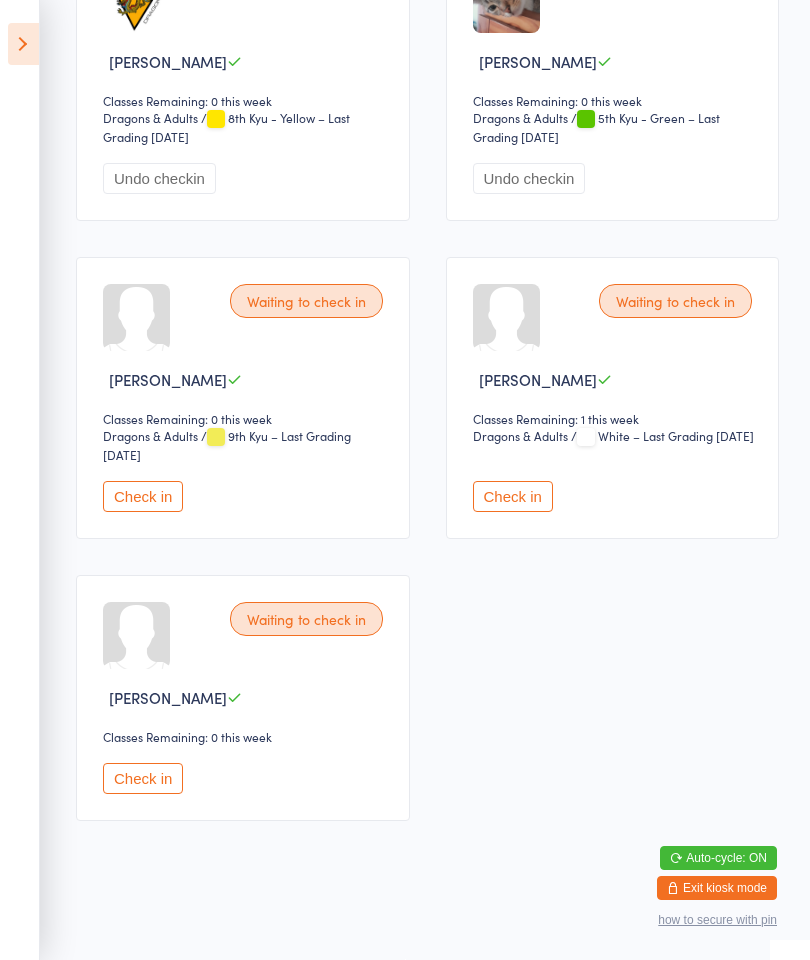 click on "Check in" at bounding box center (143, 496) 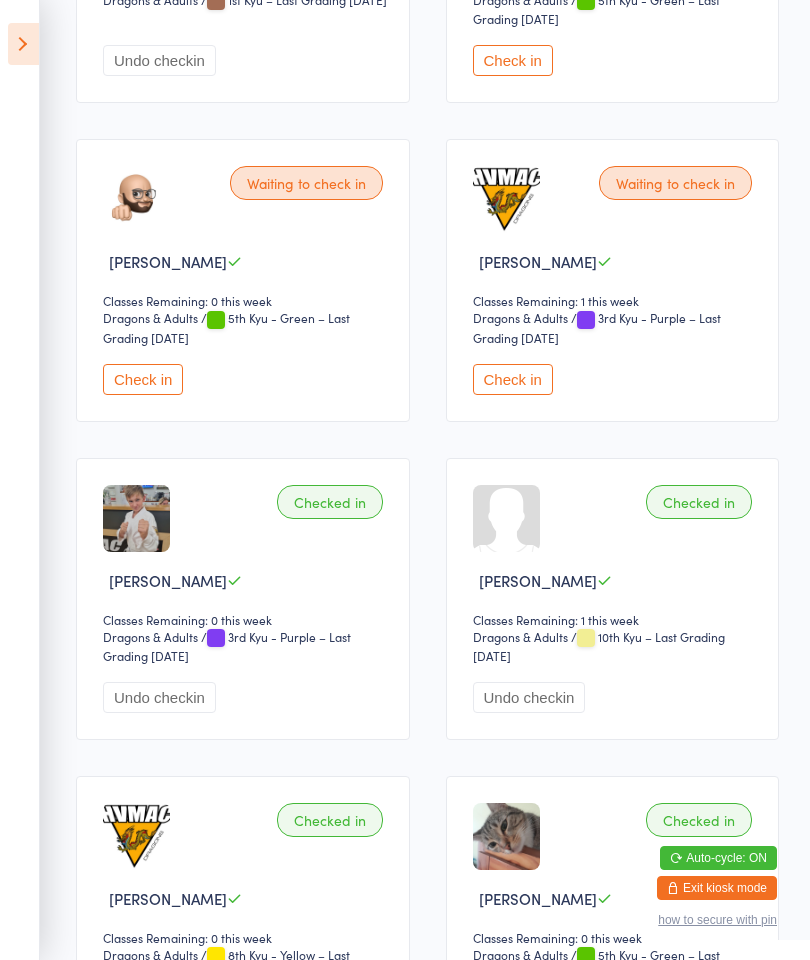 scroll, scrollTop: 2418, scrollLeft: 0, axis: vertical 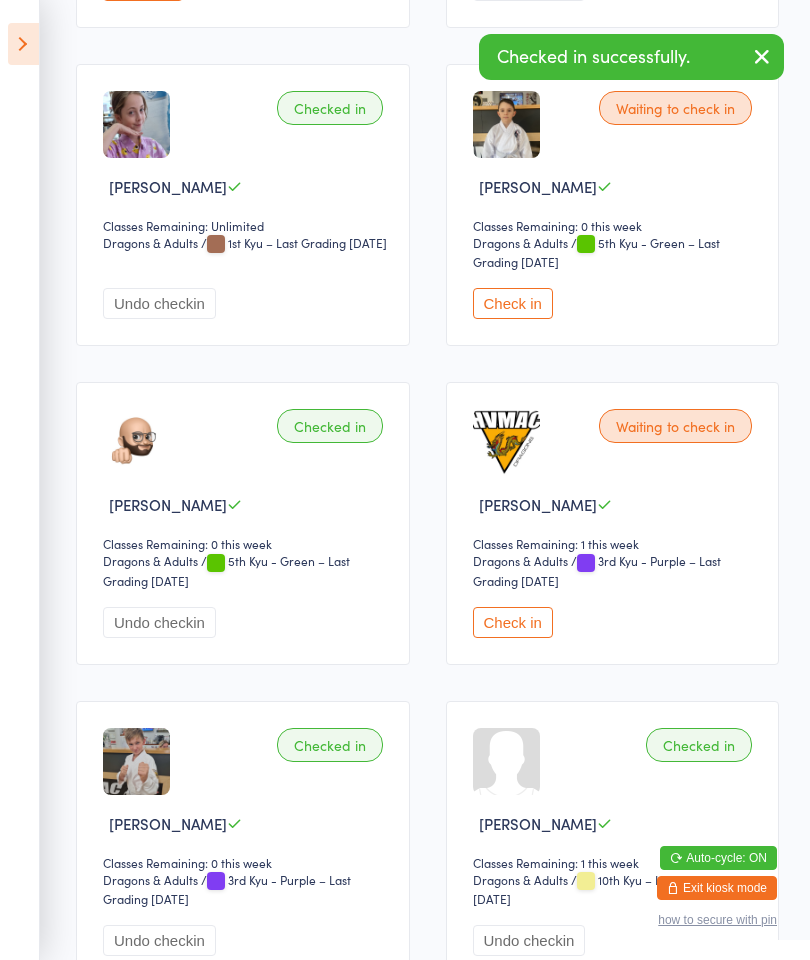 click on "Check in" at bounding box center (513, 303) 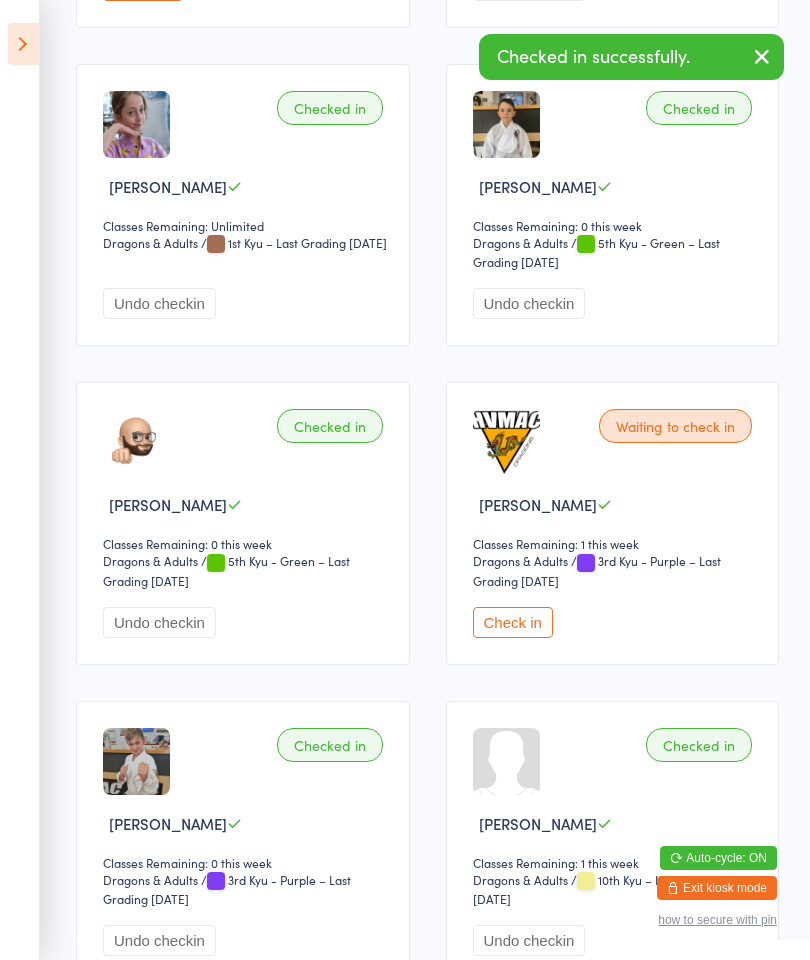 click at bounding box center [23, 44] 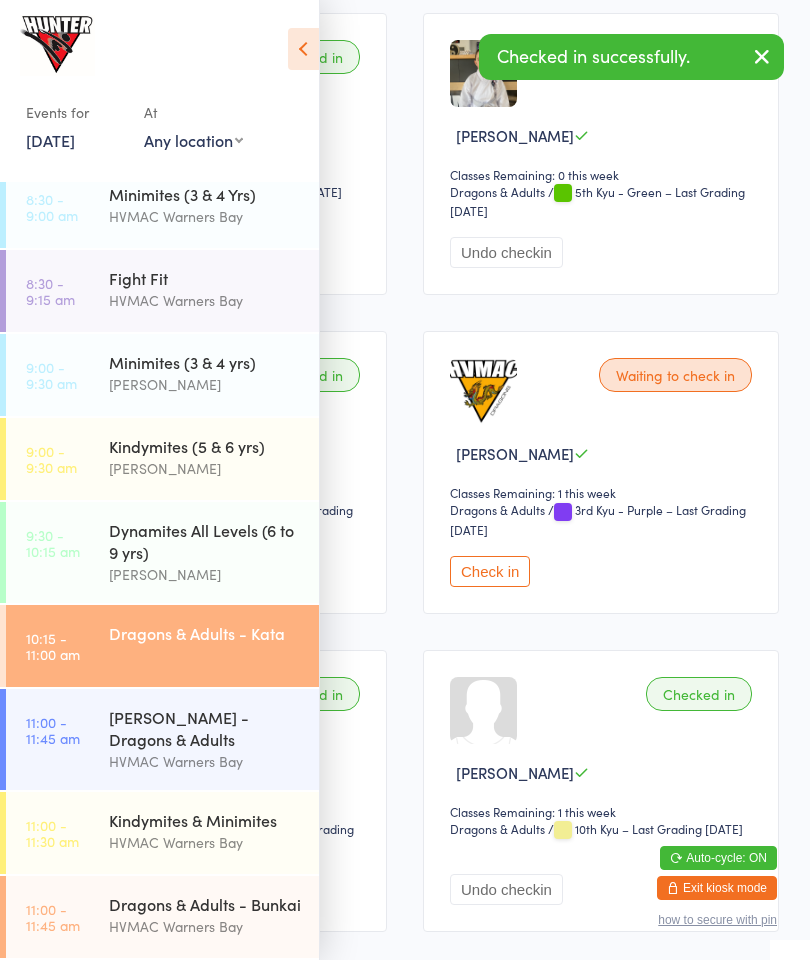 click on "Dragons & Adults - Bunkai" at bounding box center [205, 904] 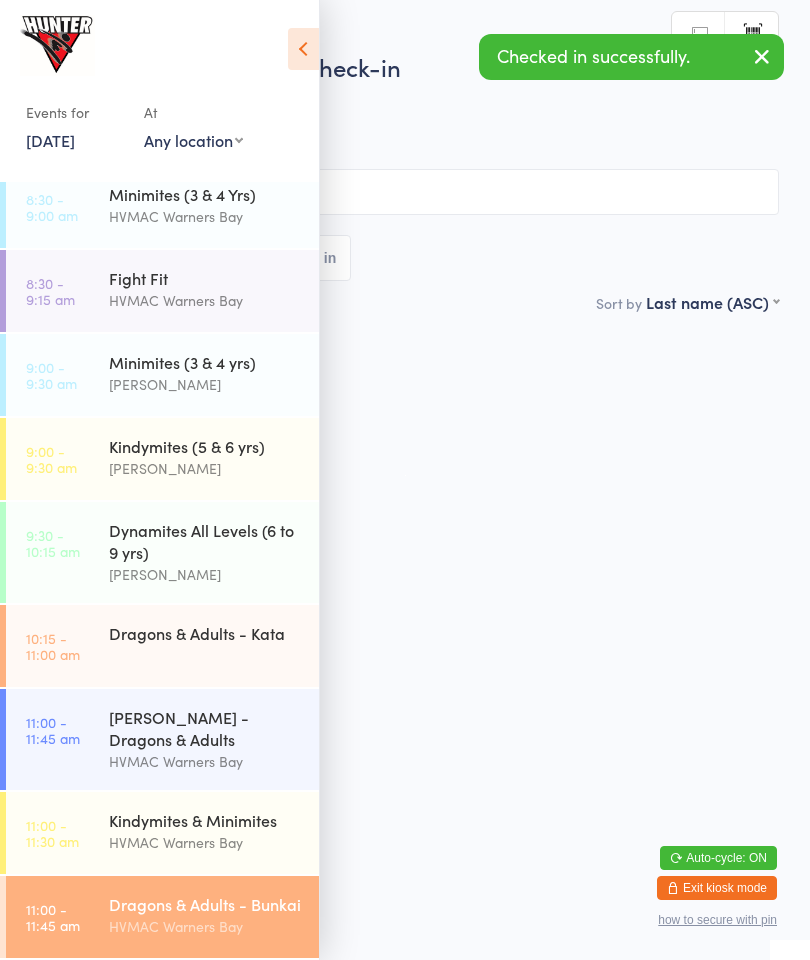 scroll, scrollTop: 0, scrollLeft: 0, axis: both 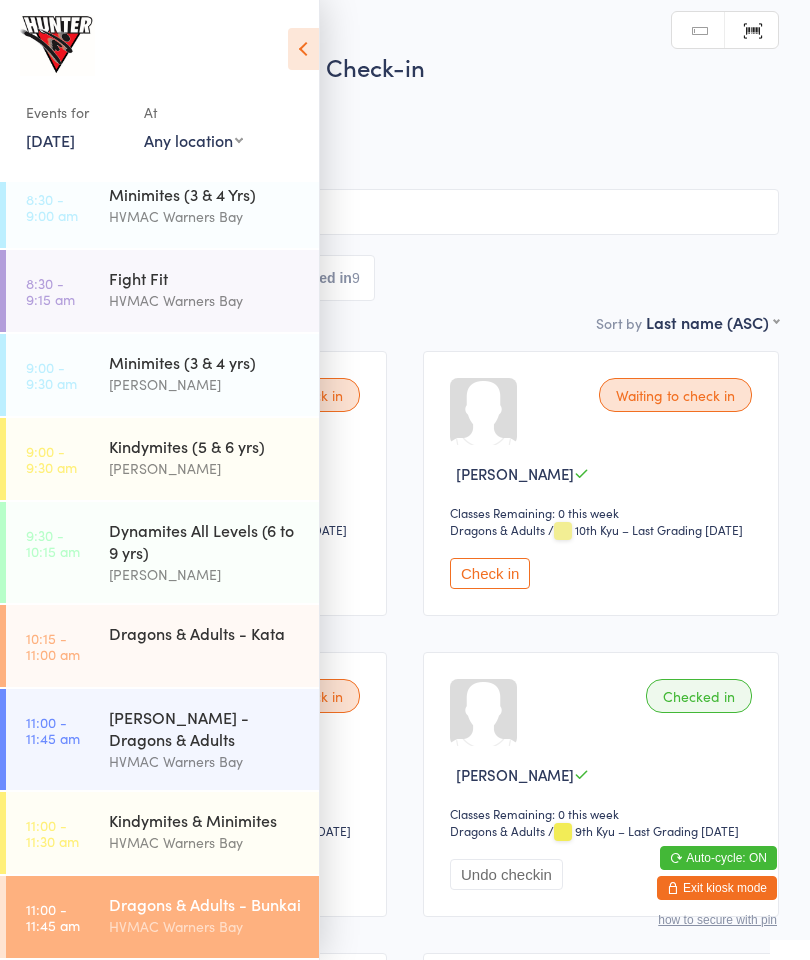 click at bounding box center [303, 49] 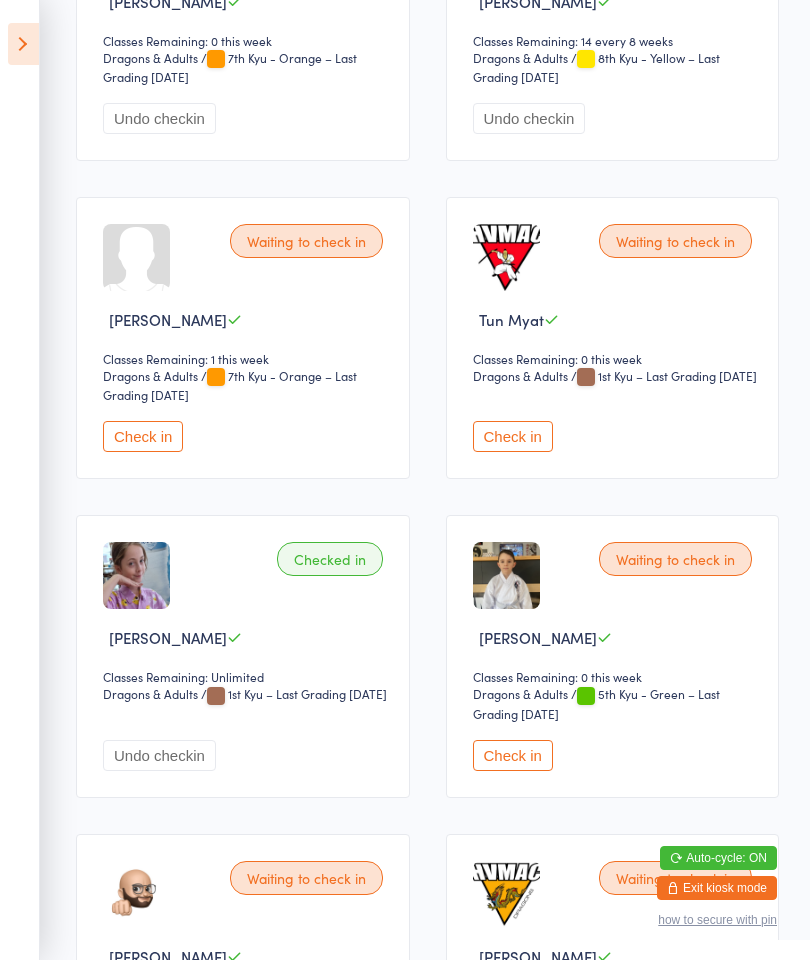 scroll, scrollTop: 2047, scrollLeft: 0, axis: vertical 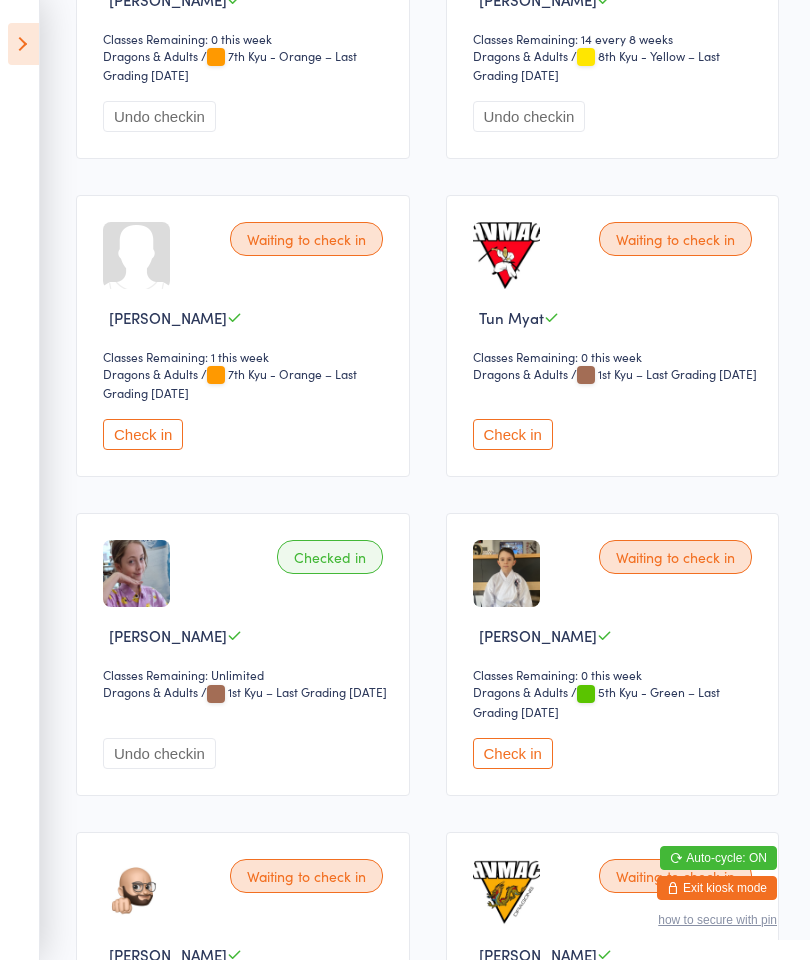 click on "Check in" at bounding box center (513, 753) 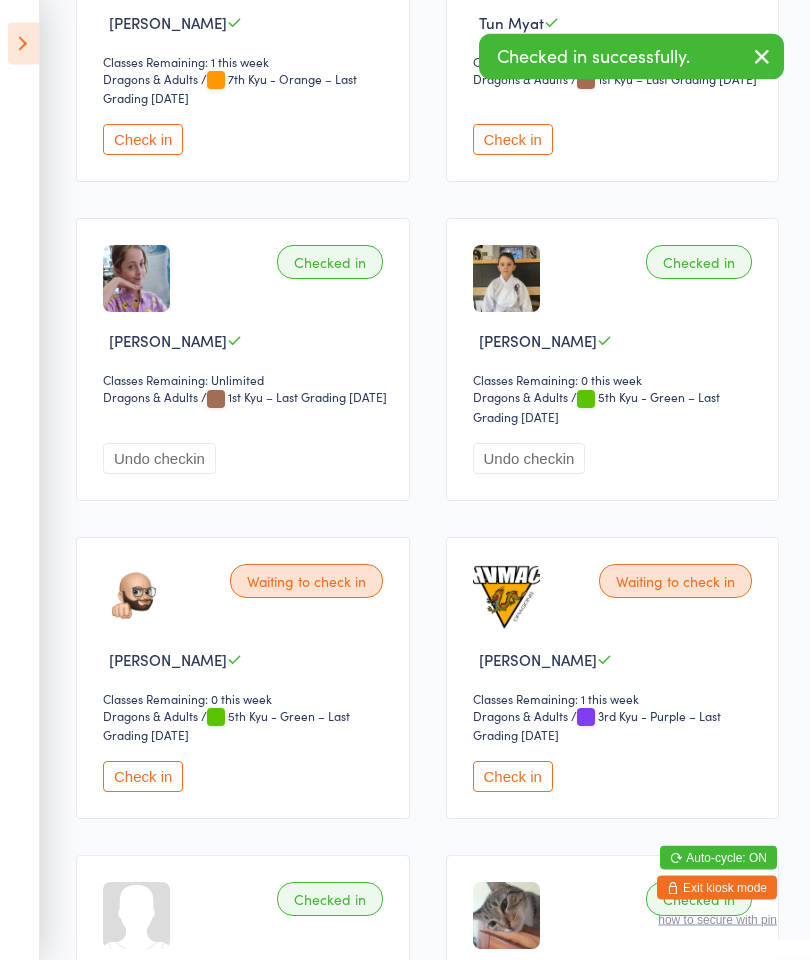 scroll, scrollTop: 2344, scrollLeft: 0, axis: vertical 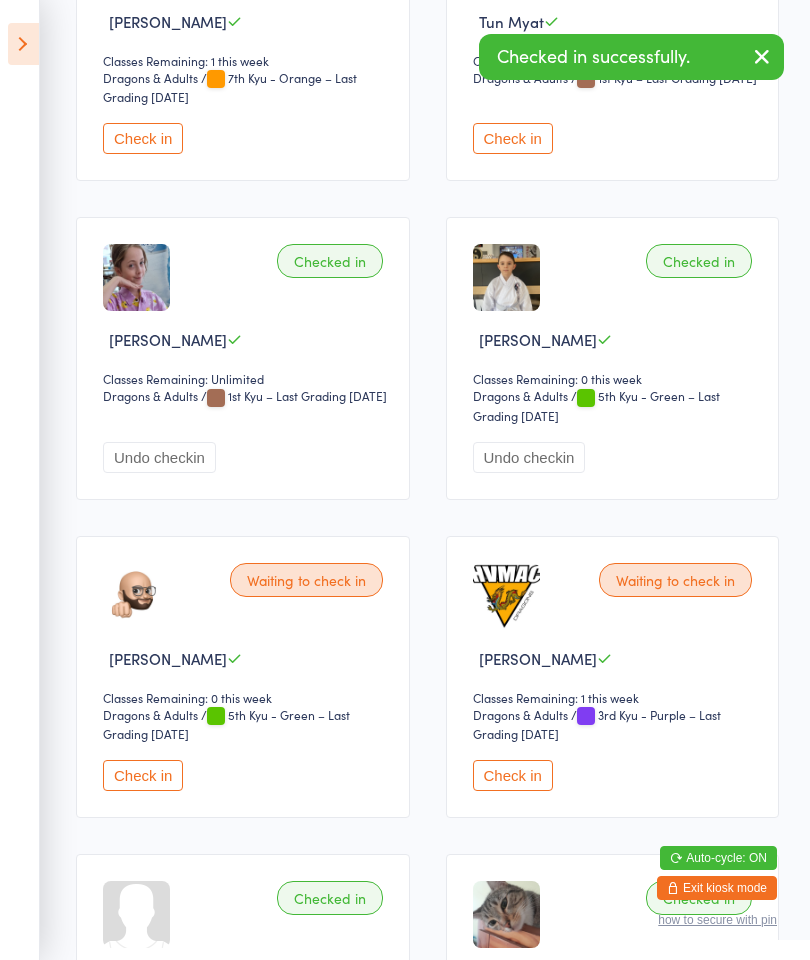 click on "Check in" at bounding box center (143, 775) 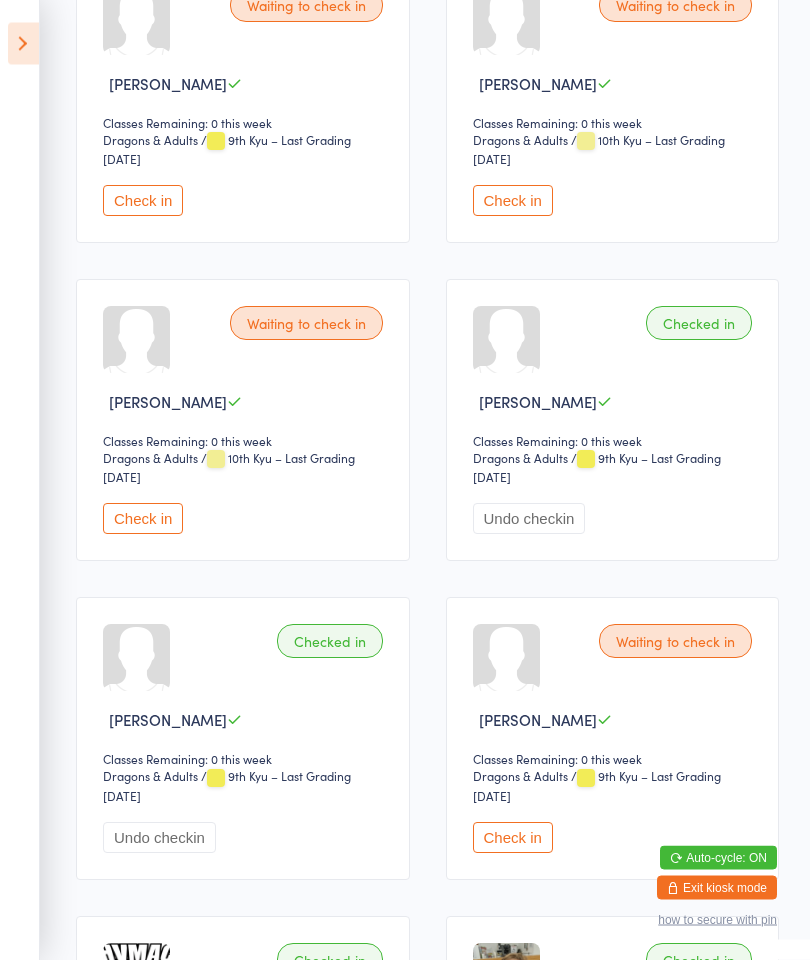 scroll, scrollTop: 382, scrollLeft: 0, axis: vertical 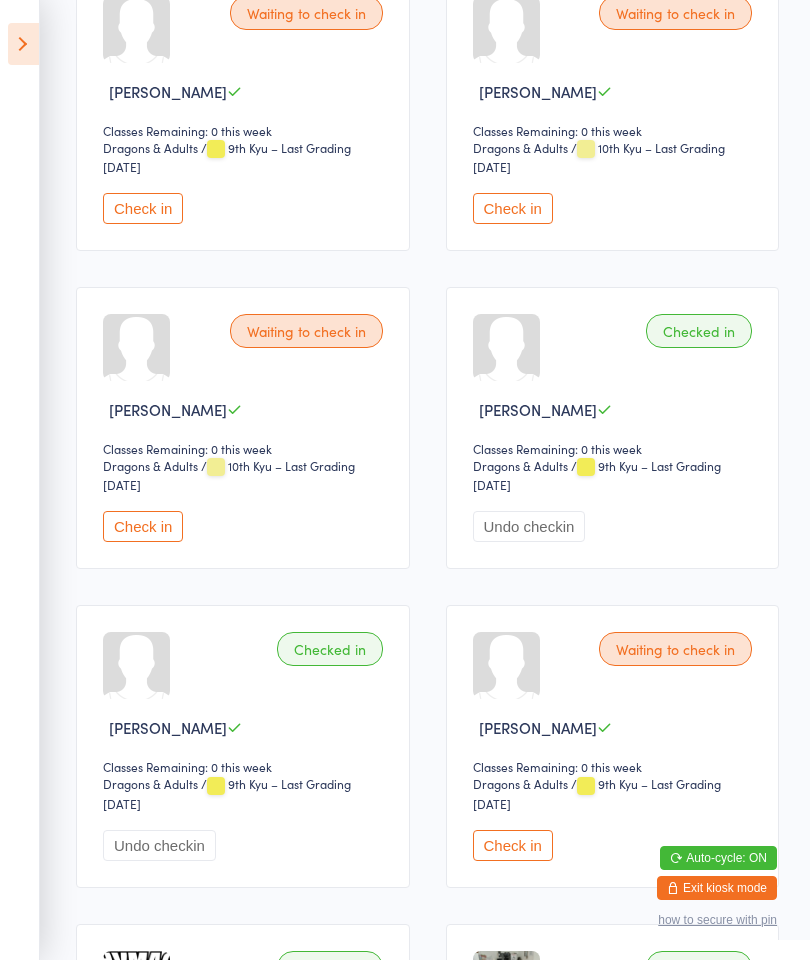 click on "Dragons & Adults" at bounding box center [536, 784] 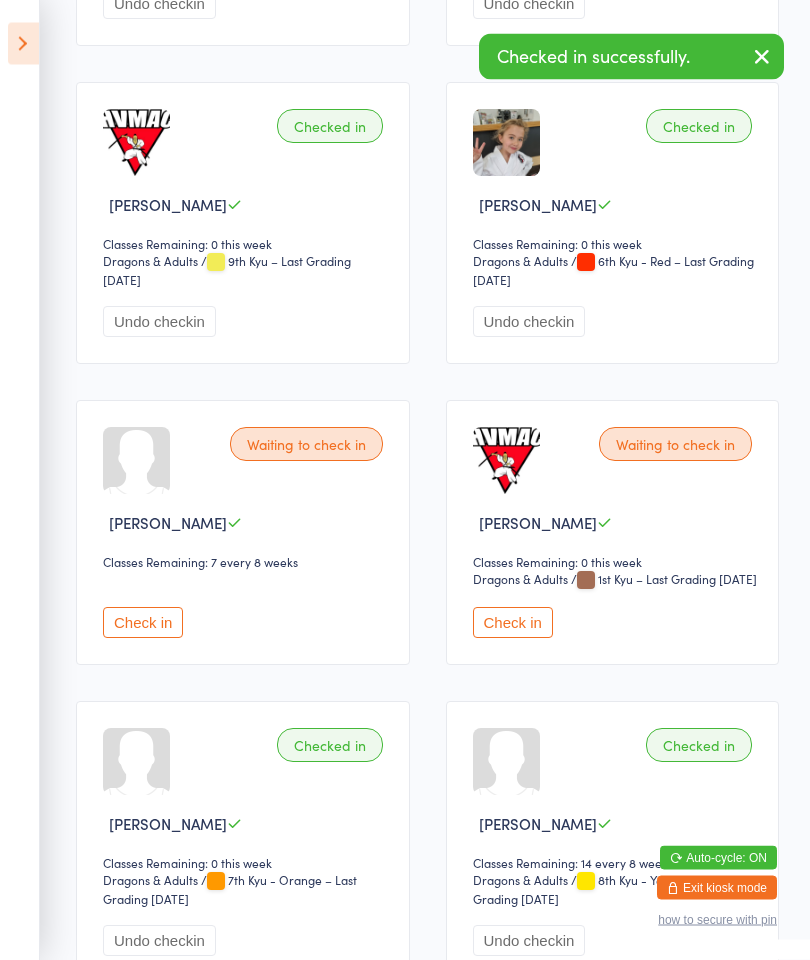 click on "Check in" at bounding box center (143, 623) 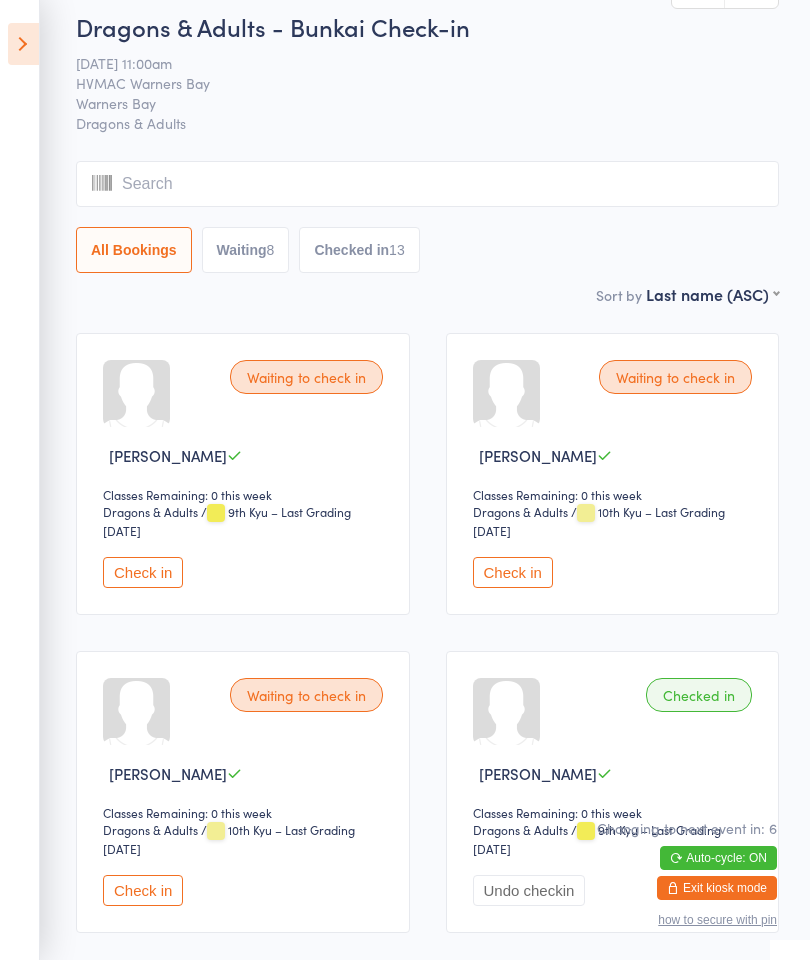 scroll, scrollTop: 0, scrollLeft: 0, axis: both 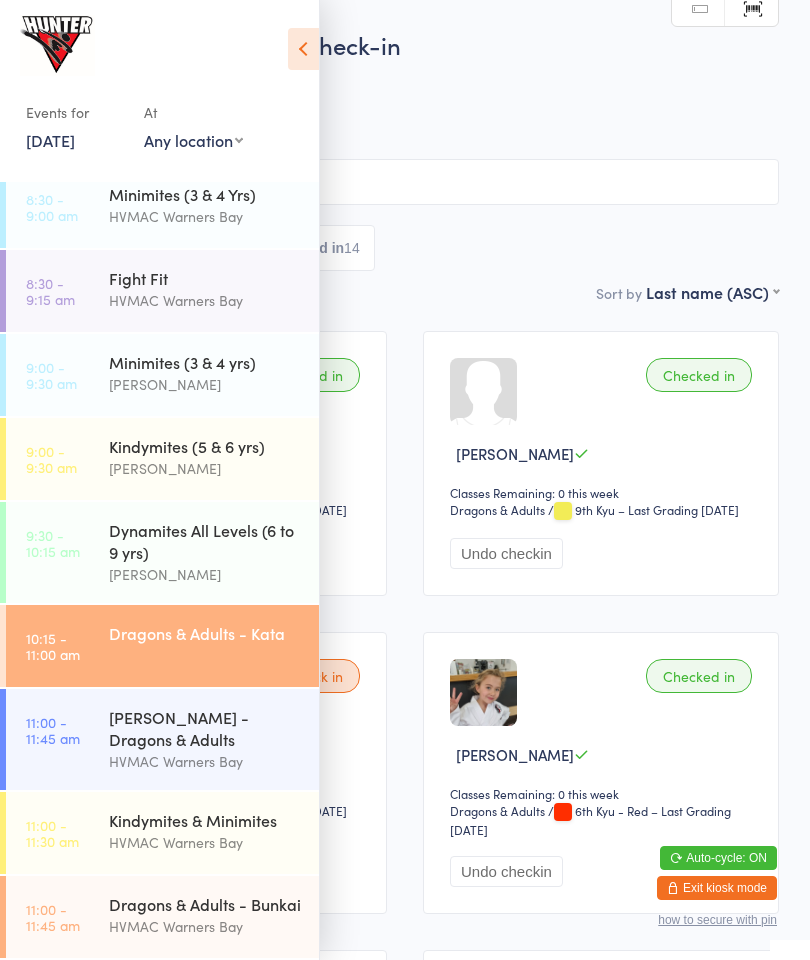 click at bounding box center (303, 49) 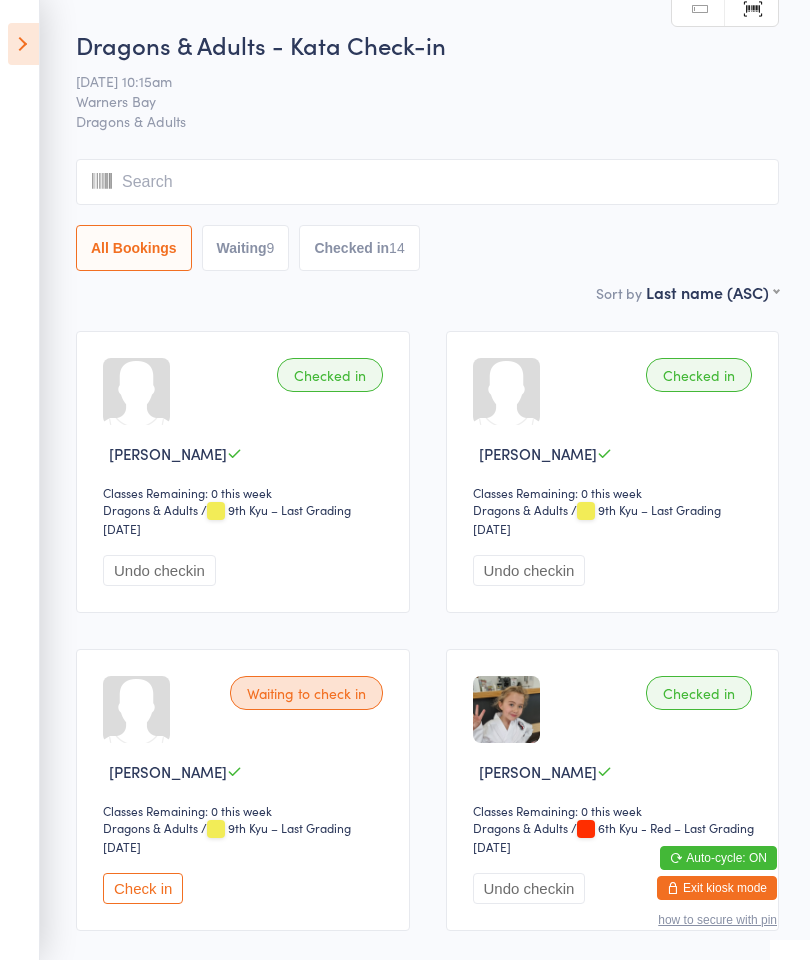 click on "Events for [DATE] [DATE]
[DATE]
Sun Mon Tue Wed Thu Fri Sat
27
29
30
01
02
03
04
05
28
06
07
08
09
10
11
12
29
13
14
15
16
17
18
19
30
20
21
22
23
24
25
26
31
27
28
29
30
31
01
02" at bounding box center (20, 480) 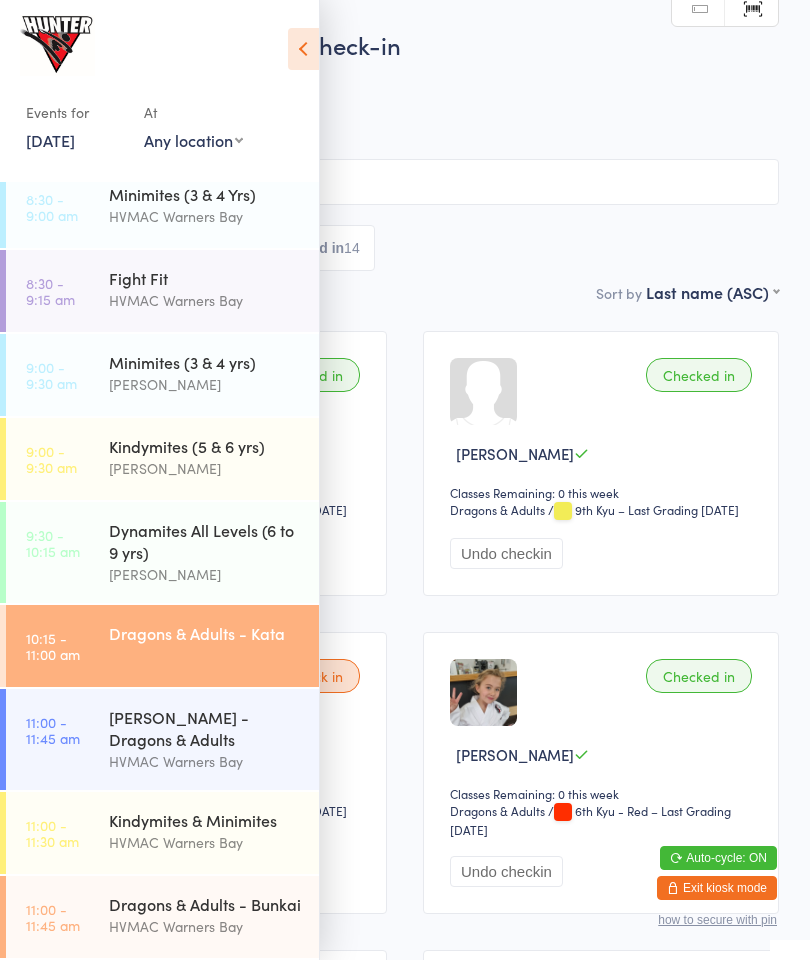 scroll, scrollTop: 46, scrollLeft: 0, axis: vertical 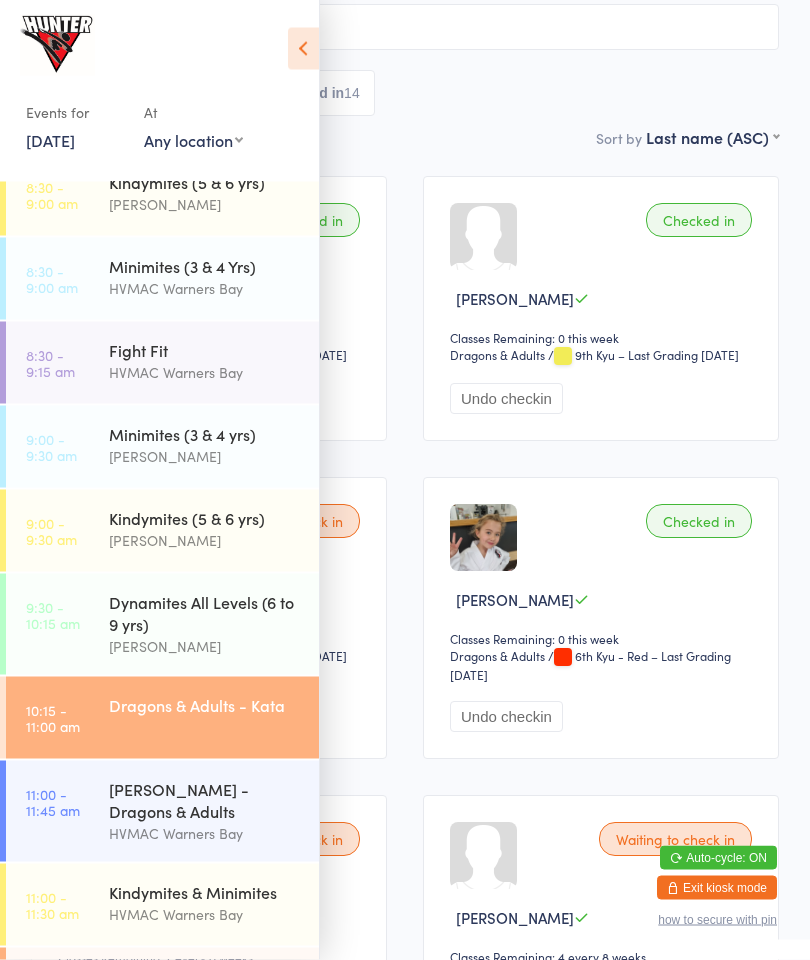 click on "11:00 - 11:45 am Dragons & Adults - Bunkai HVMAC Warners Bay" at bounding box center (162, 989) 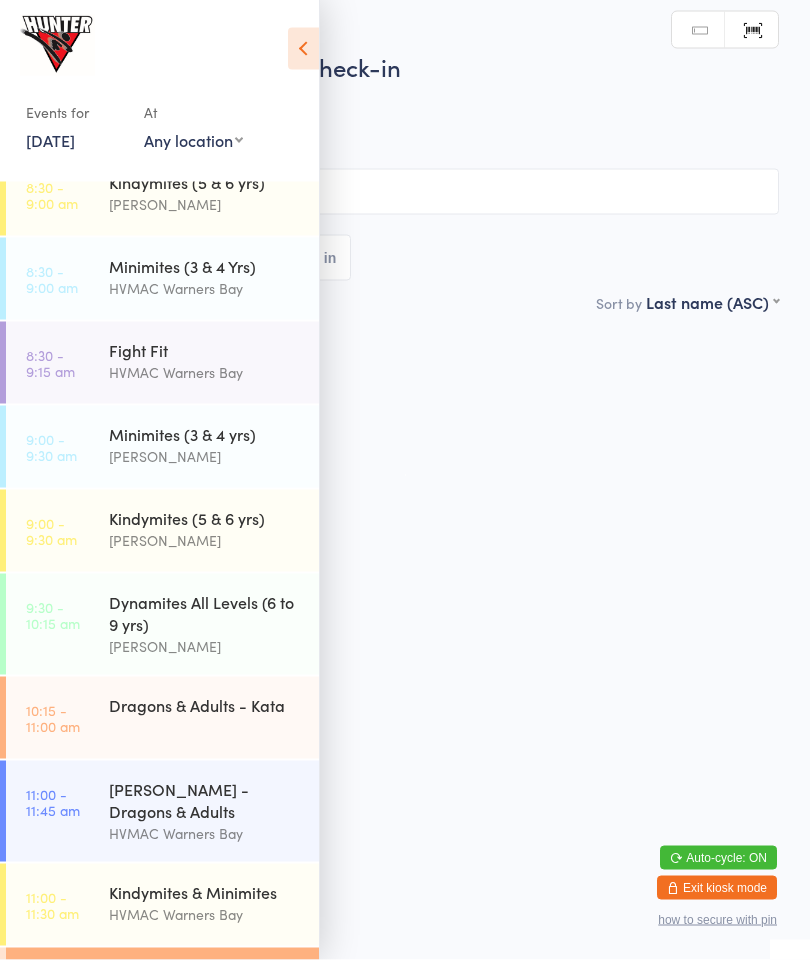 scroll, scrollTop: 0, scrollLeft: 0, axis: both 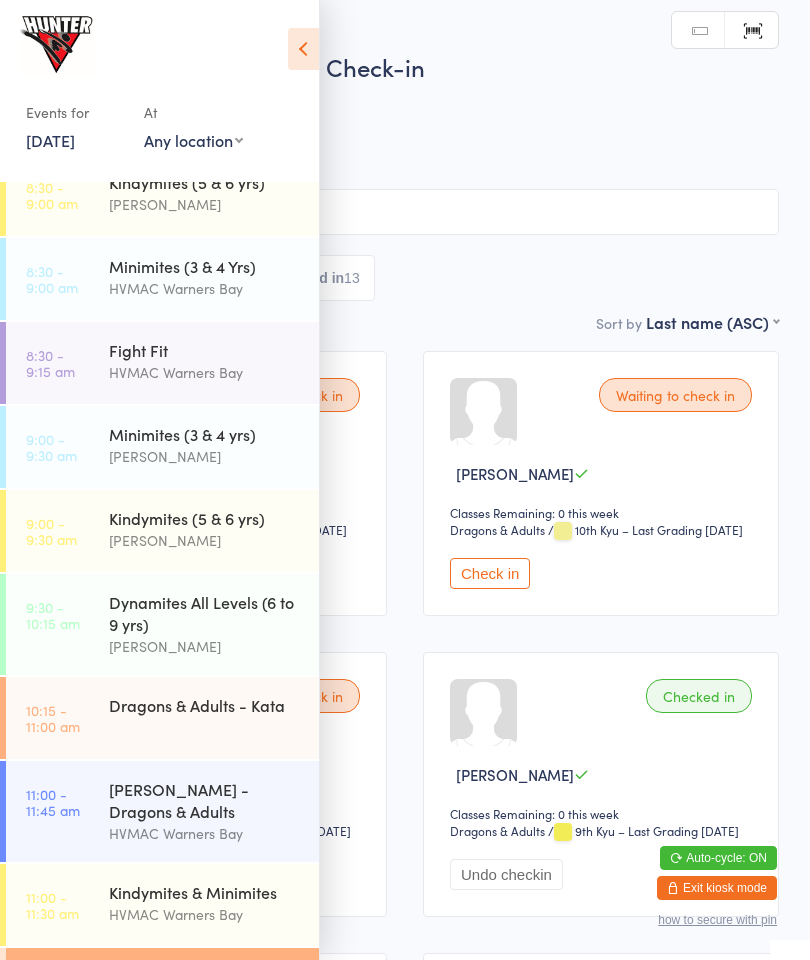 click at bounding box center (303, 49) 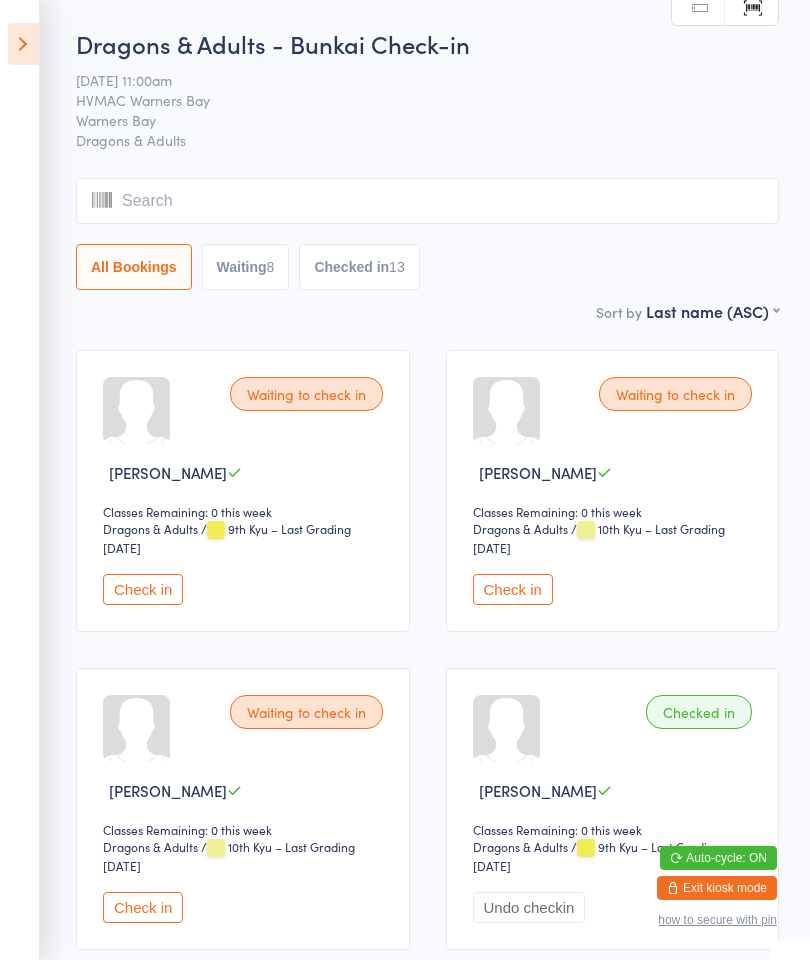 scroll, scrollTop: 0, scrollLeft: 0, axis: both 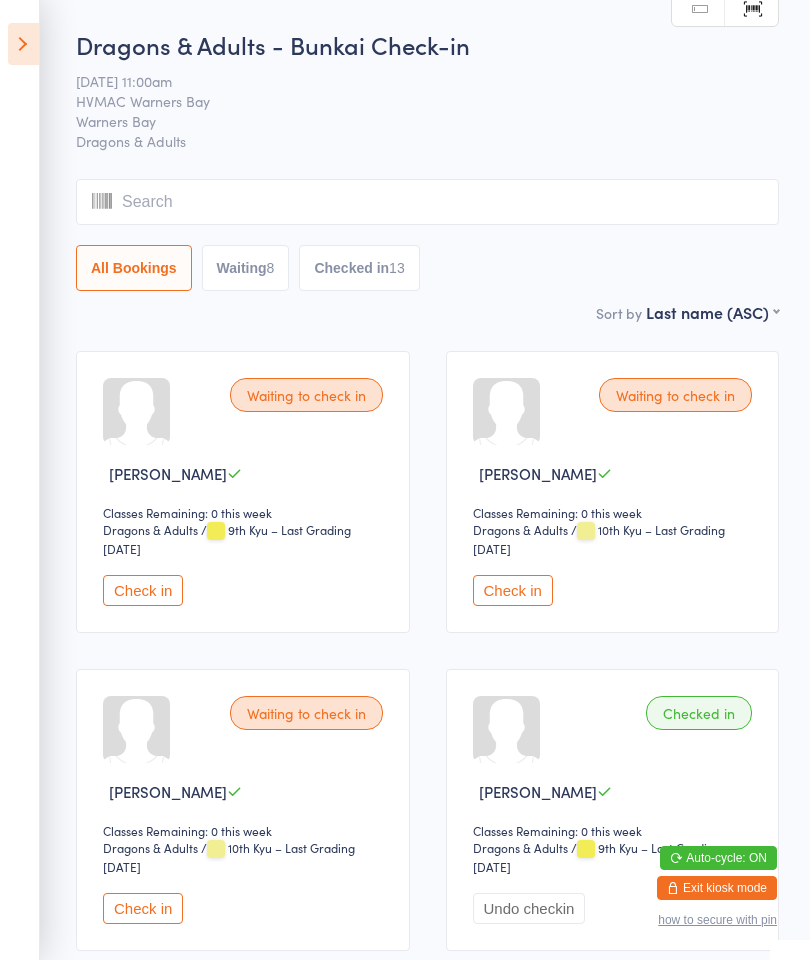 click at bounding box center [23, 44] 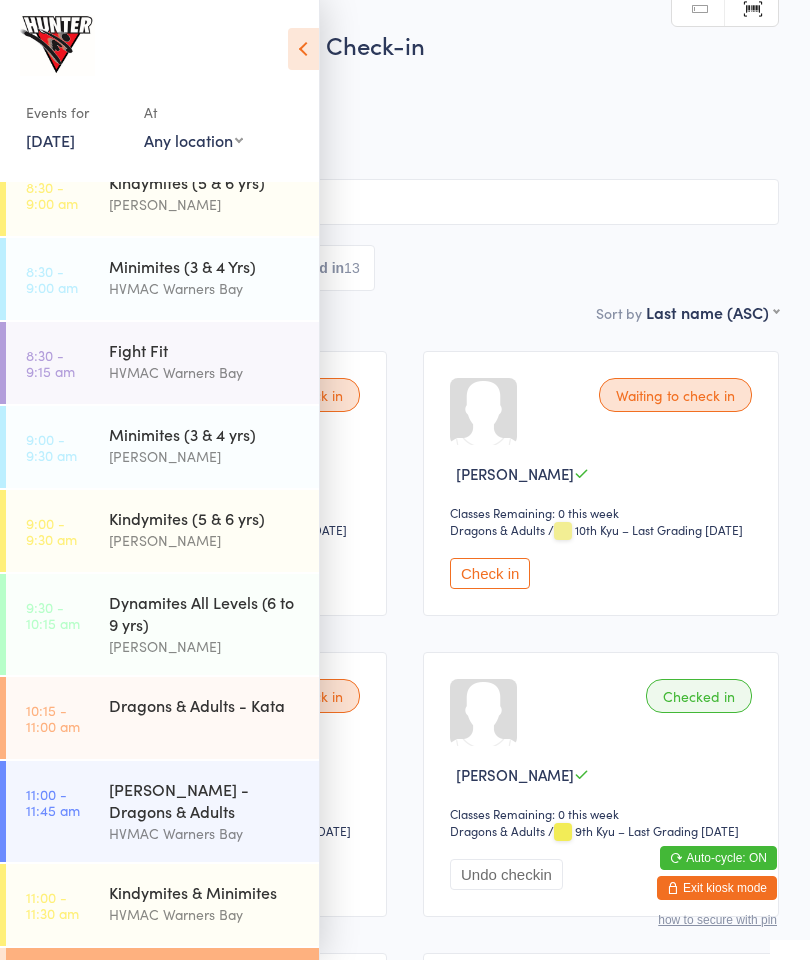 click on "10:15 - 11:00 am" at bounding box center [53, 718] 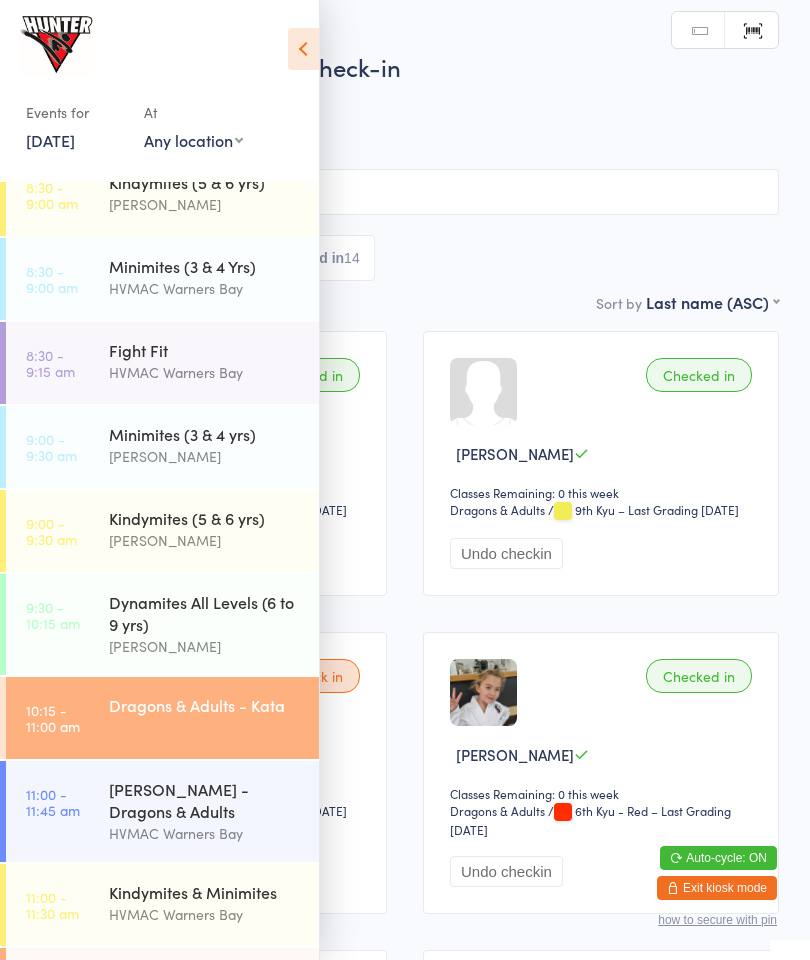 click at bounding box center [303, 49] 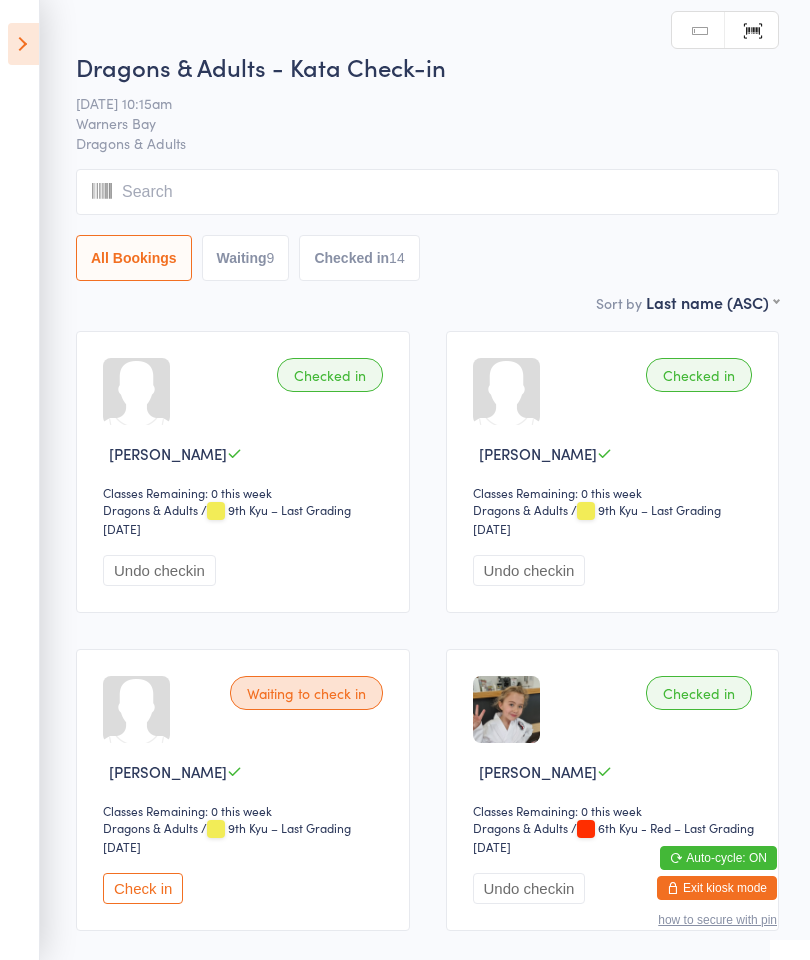 click at bounding box center (427, 192) 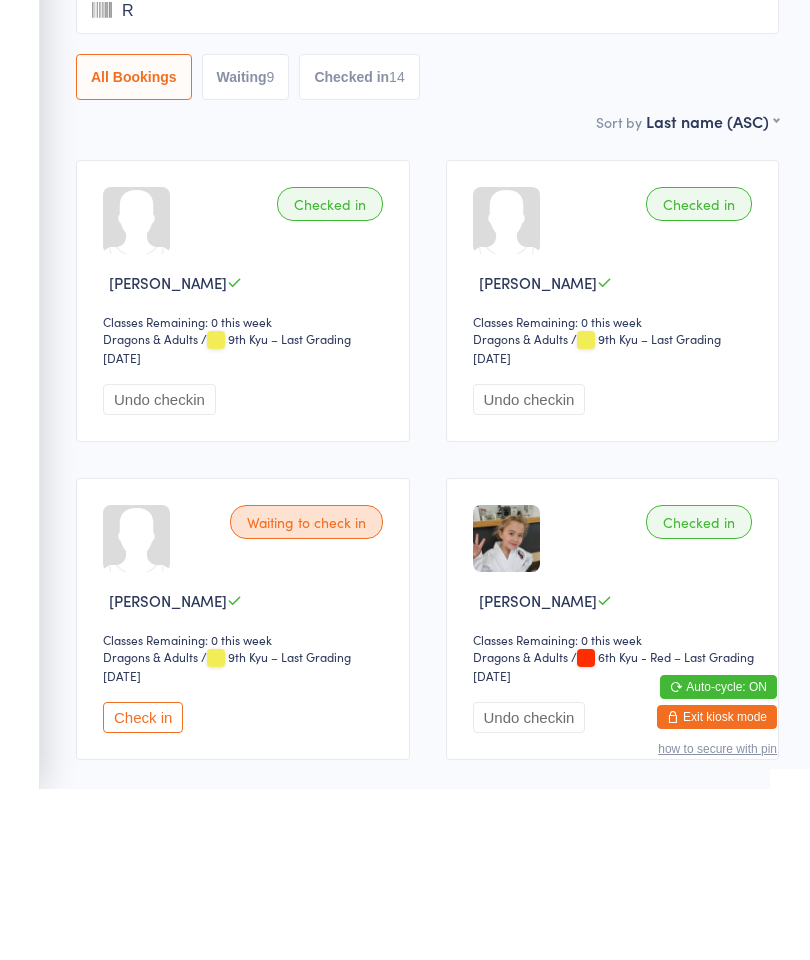 type on "Ri" 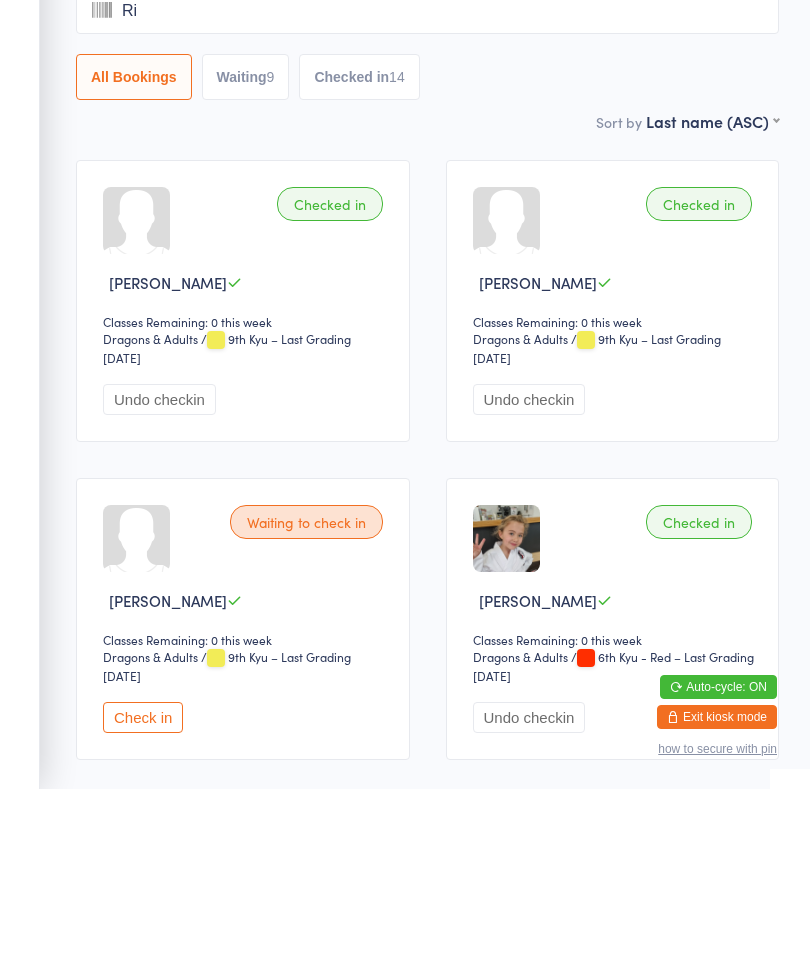 type 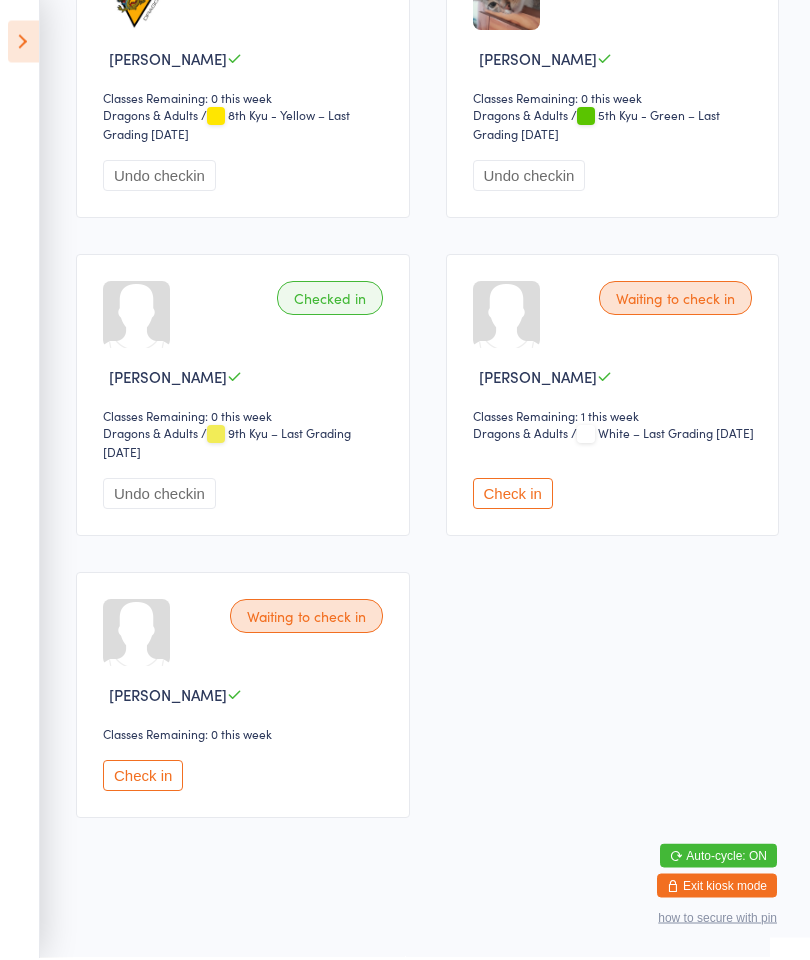 scroll, scrollTop: 3266, scrollLeft: 0, axis: vertical 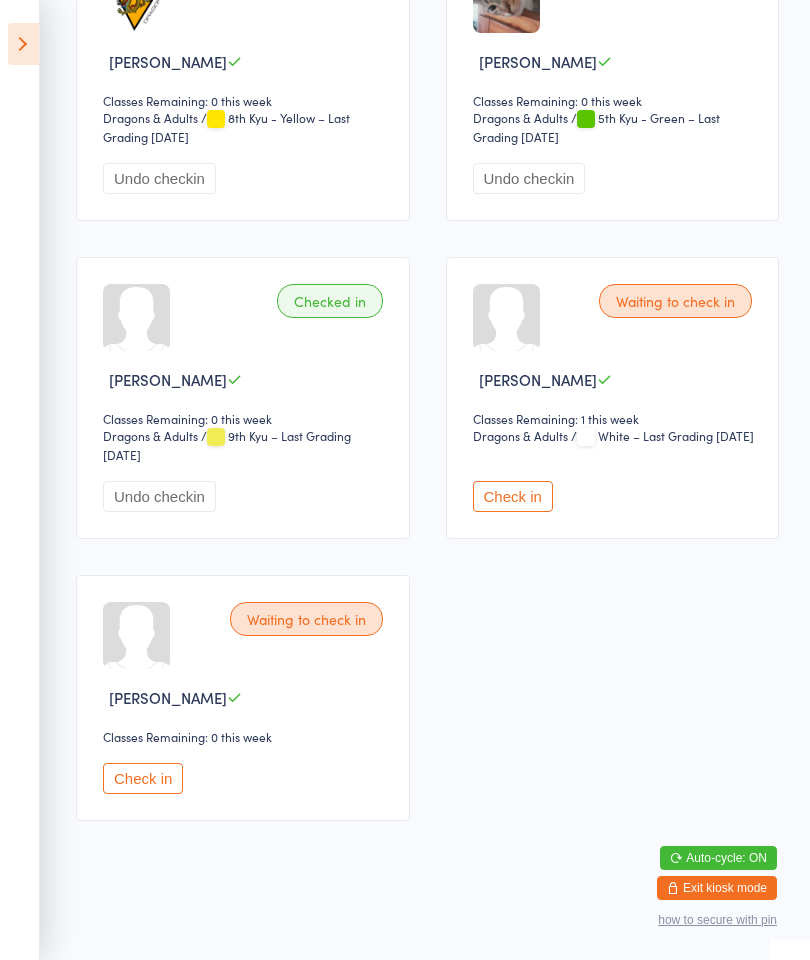 click on "Check in" at bounding box center (513, 496) 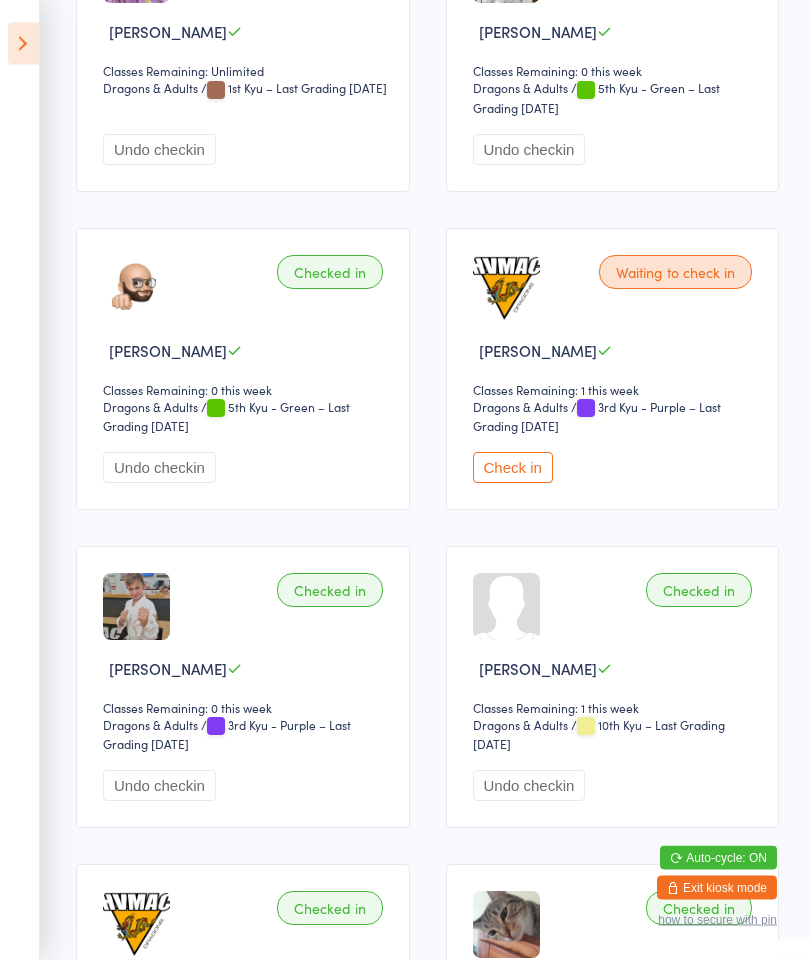scroll, scrollTop: 2649, scrollLeft: 0, axis: vertical 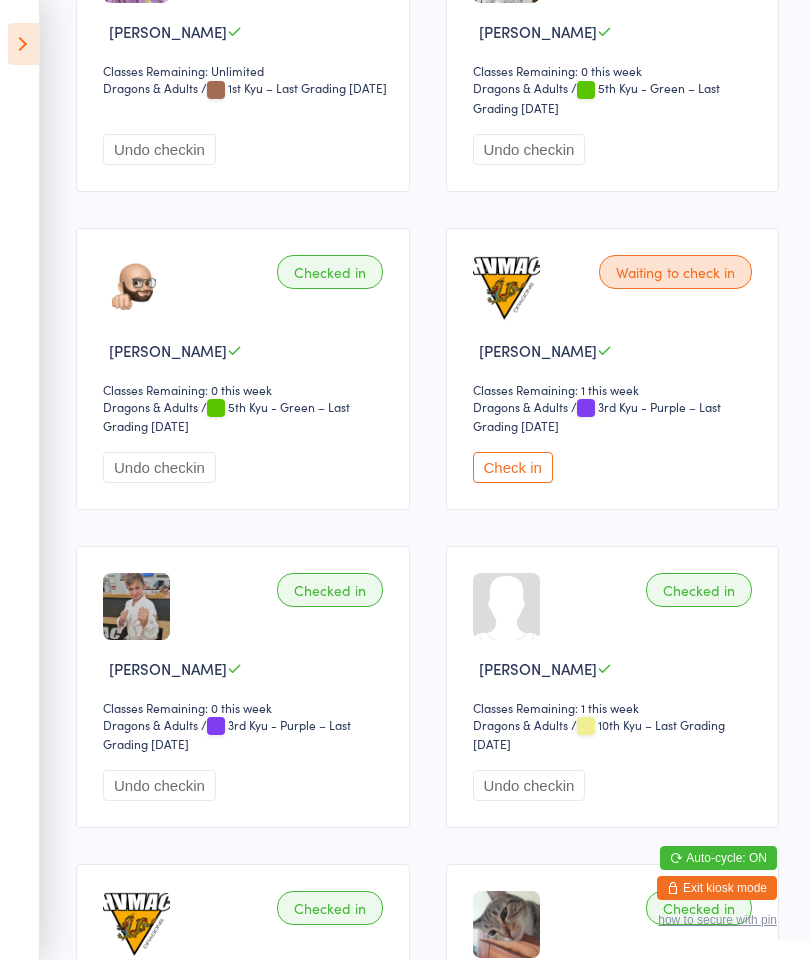 click on "Check in" at bounding box center (513, 467) 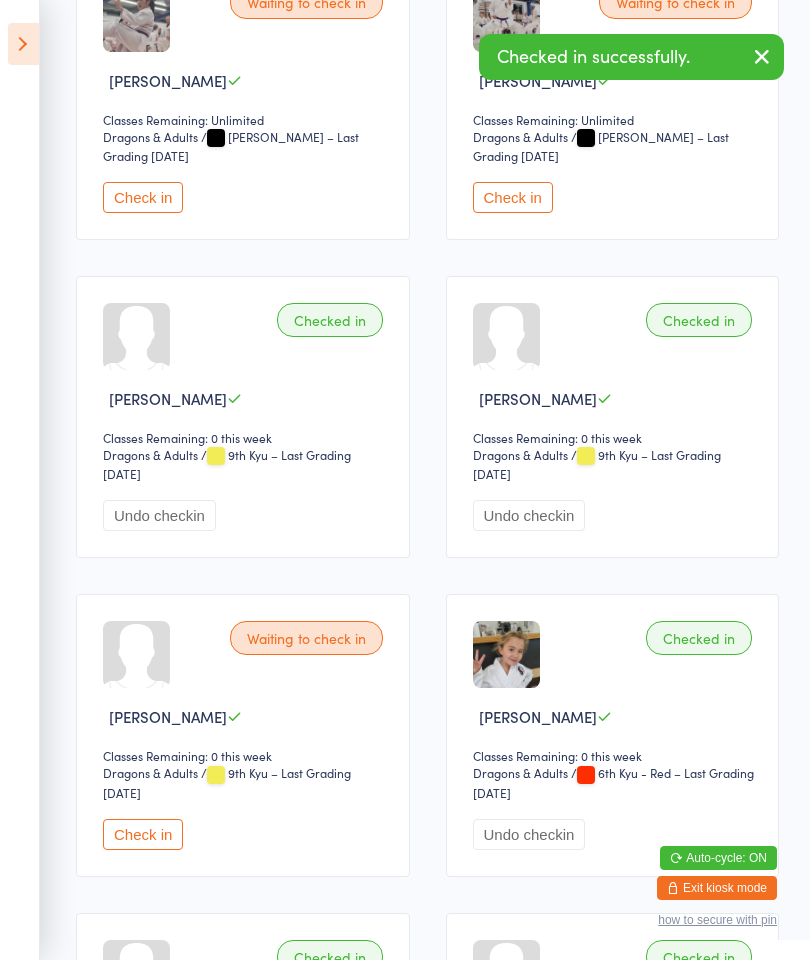 scroll, scrollTop: 247, scrollLeft: 0, axis: vertical 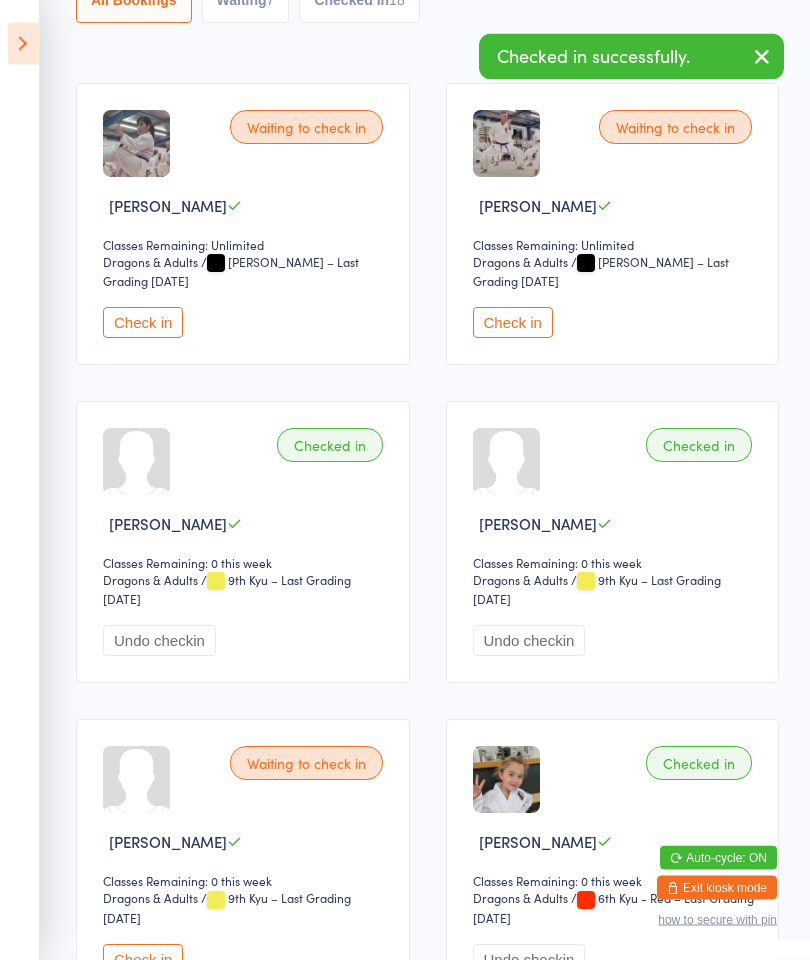 click on "Events for [DATE] [DATE]
[DATE]
Sun Mon Tue Wed Thu Fri Sat
27
29
30
01
02
03
04
05
28
06
07
08
09
10
11
12
29
13
14
15
16
17
18
19
30
20
21
22
23
24
25
26
31
27
28
29
30
31
01
02" at bounding box center [20, 480] 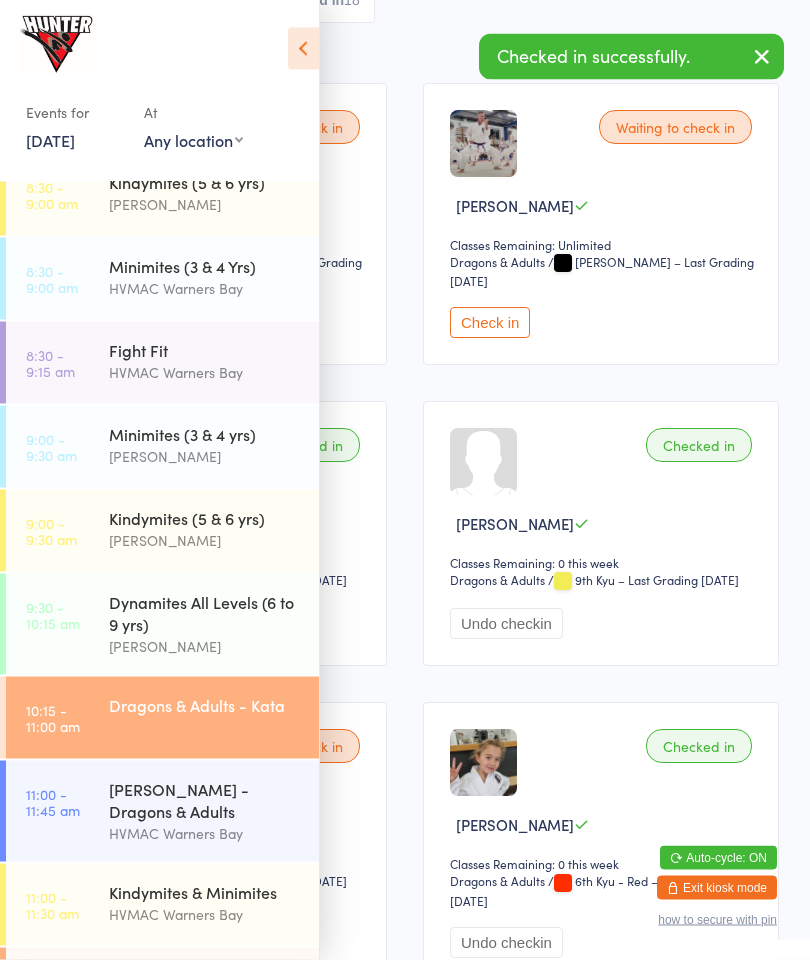 scroll, scrollTop: 248, scrollLeft: 0, axis: vertical 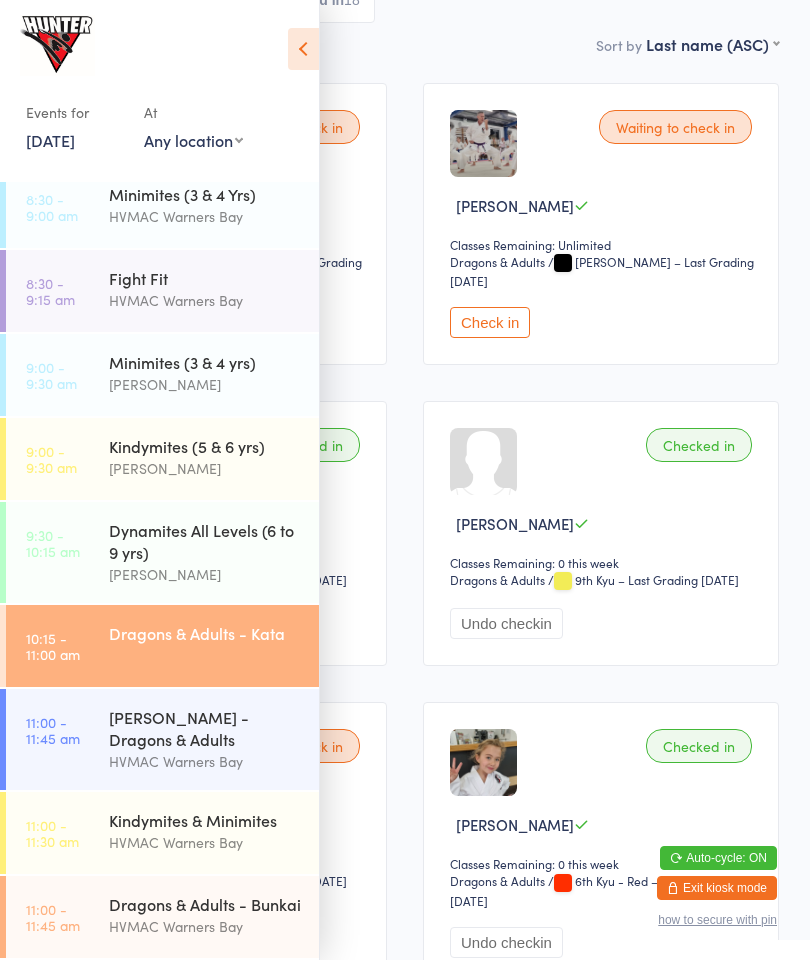 click on "Dragons & Adults - Bunkai" at bounding box center [205, 904] 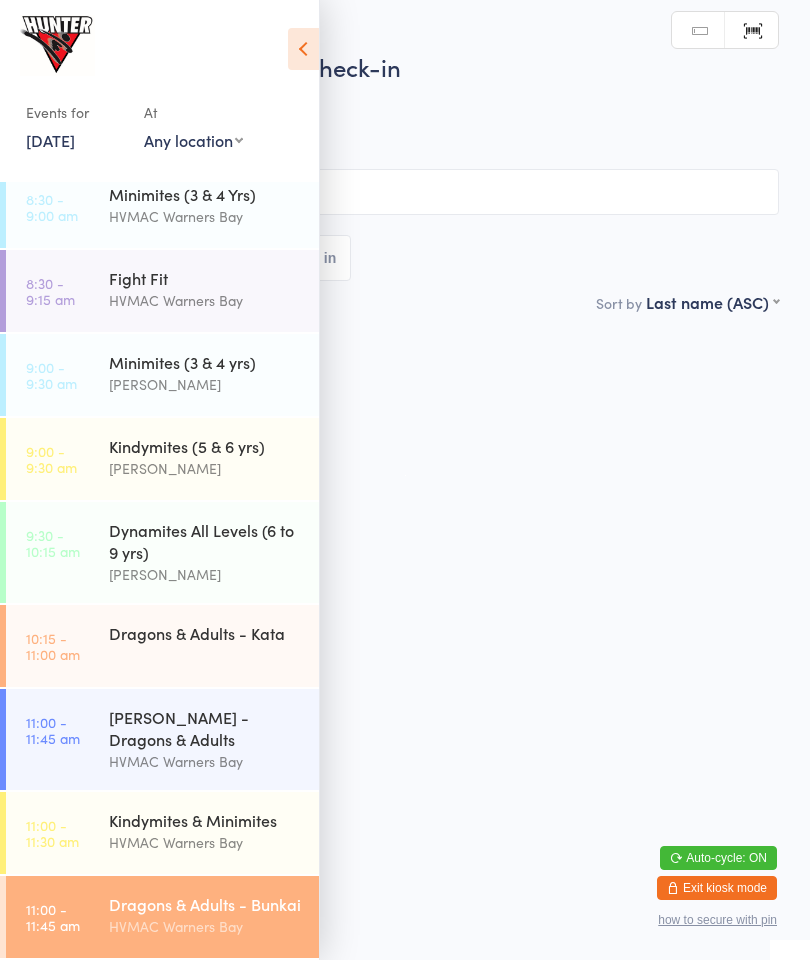 scroll, scrollTop: 0, scrollLeft: 0, axis: both 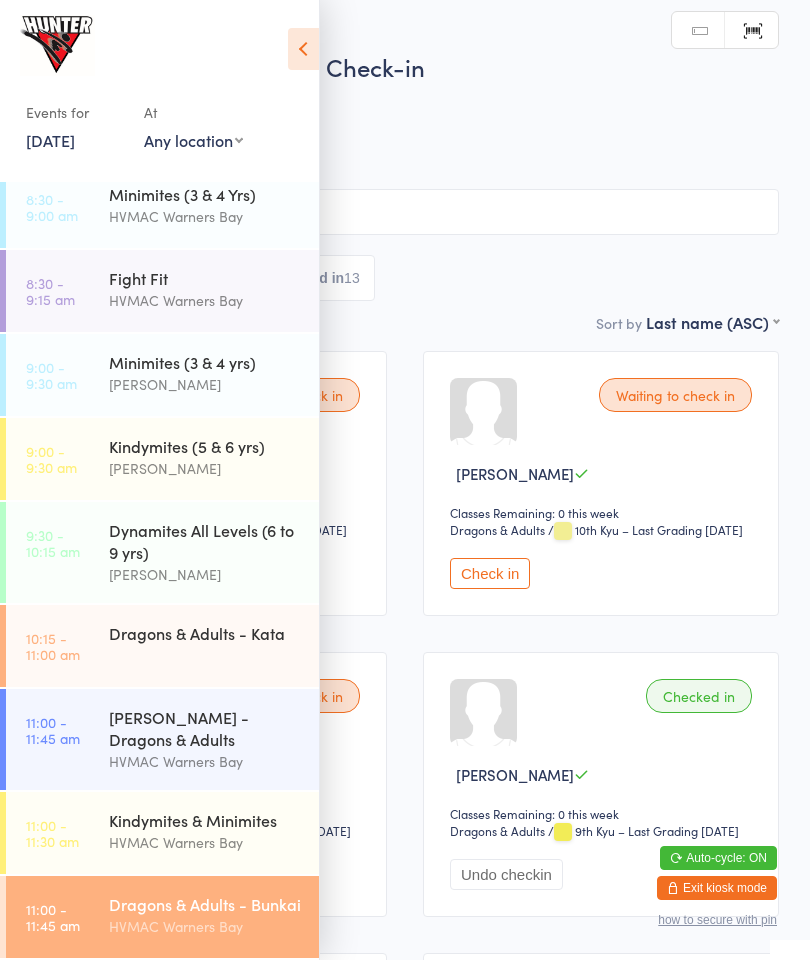 click on "Events for [DATE] [DATE]
[DATE]
Sun Mon Tue Wed Thu Fri Sat
27
29
30
01
02
03
04
05
28
06
07
08
09
10
11
12
29
13
14
15
16
17
18
19
30
20
21
22
23
24
25
26
31
27
28
29
30
31
01
02" at bounding box center [159, 87] 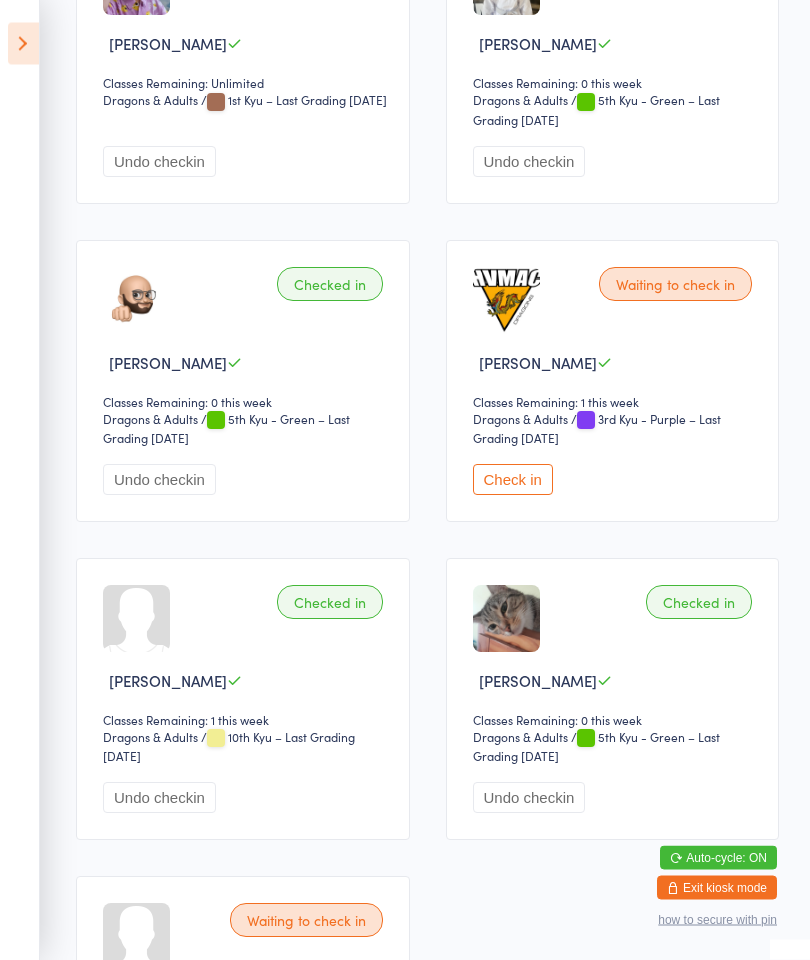 scroll, scrollTop: 2657, scrollLeft: 0, axis: vertical 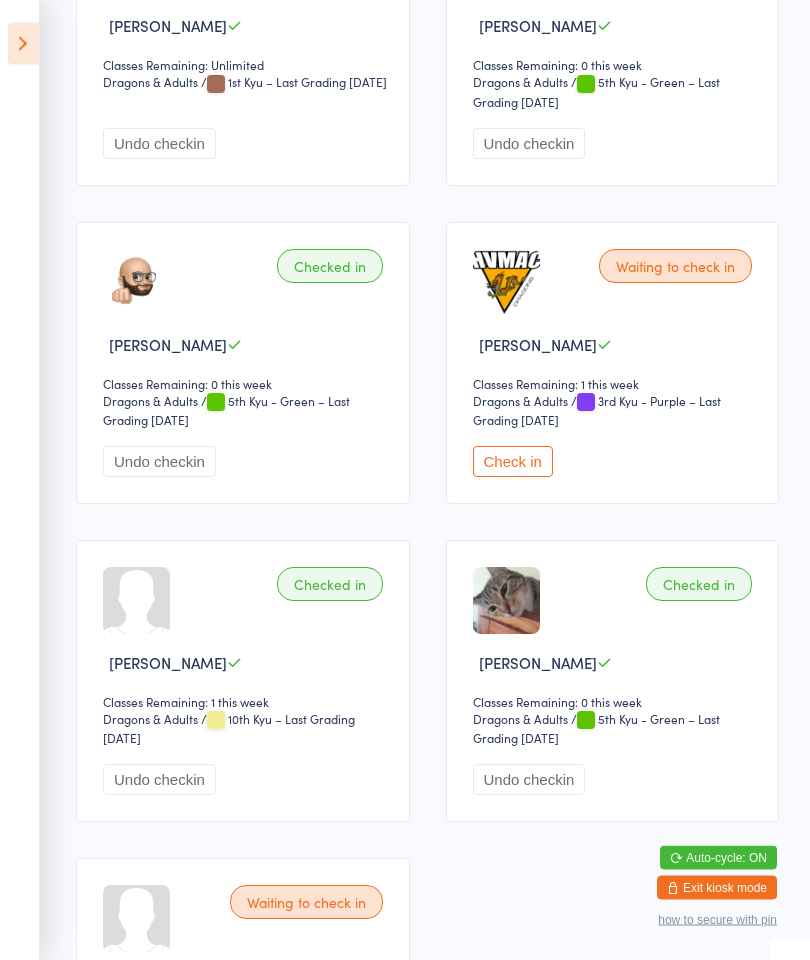 click on "Check in" at bounding box center [513, 462] 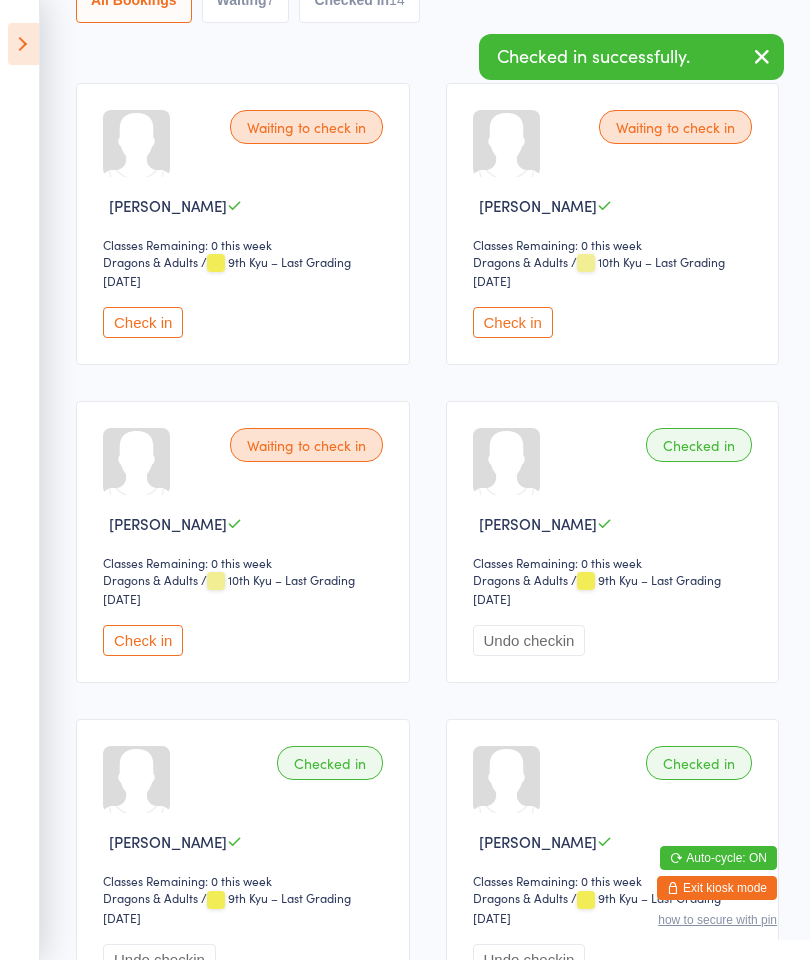 scroll, scrollTop: 0, scrollLeft: 0, axis: both 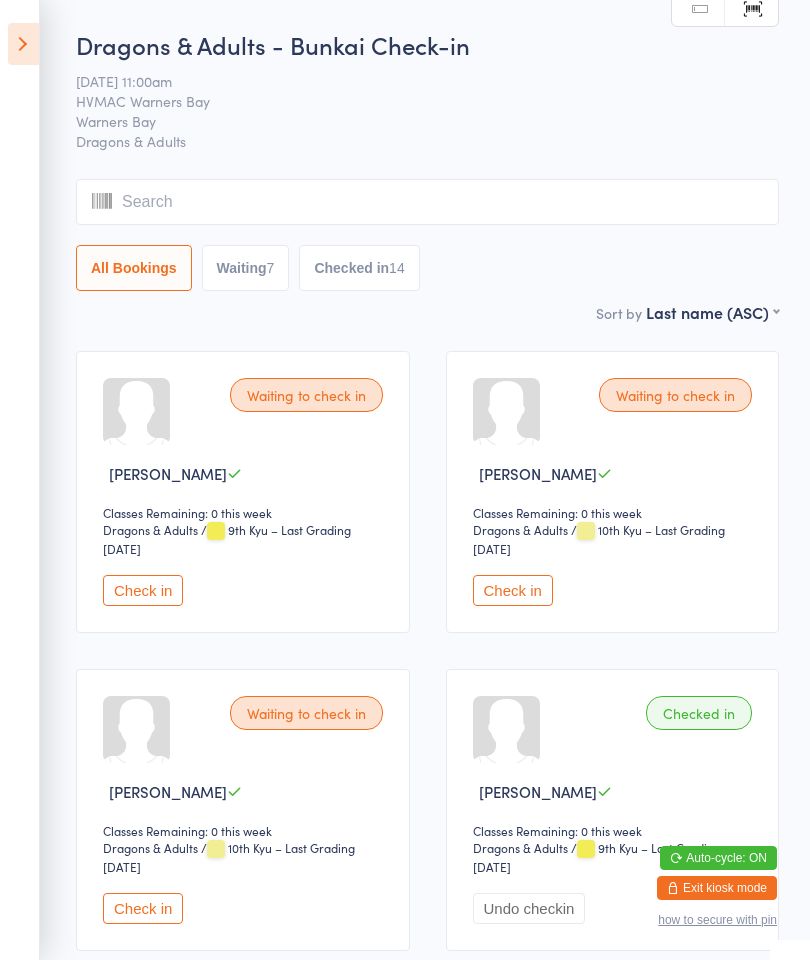 click on "Events for [DATE] [DATE]
[DATE]
Sun Mon Tue Wed Thu Fri Sat
27
29
30
01
02
03
04
05
28
06
07
08
09
10
11
12
29
13
14
15
16
17
18
19
30
20
21
22
23
24
25
26
31
27
28
29
30
31
01
02" at bounding box center (20, 480) 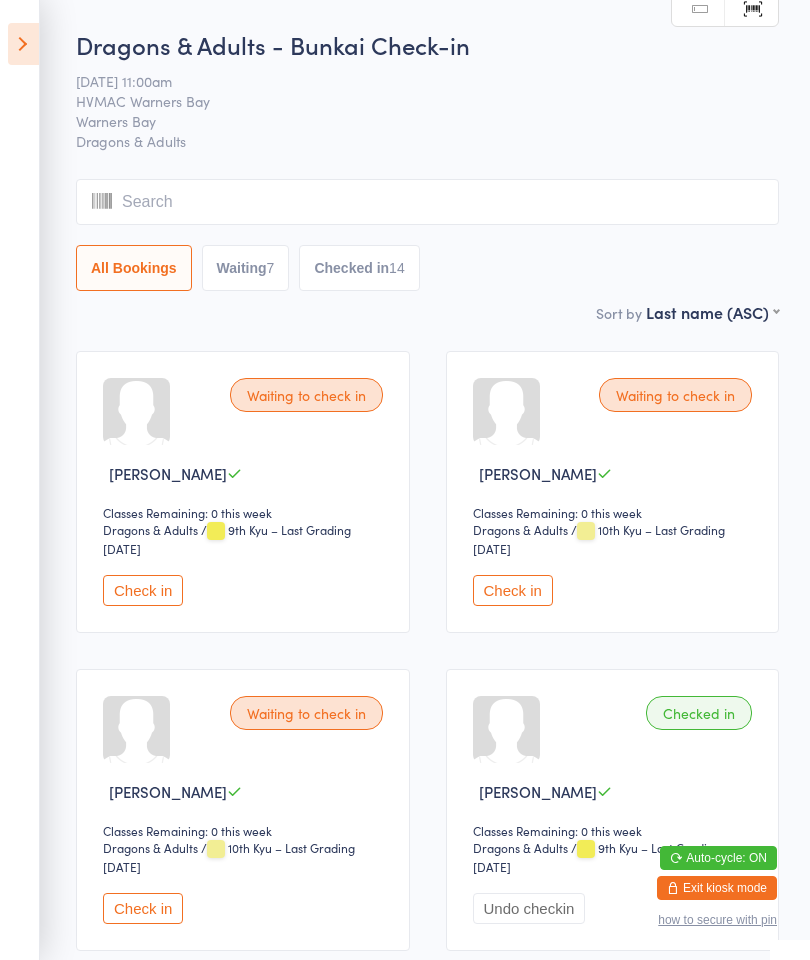 click at bounding box center (23, 44) 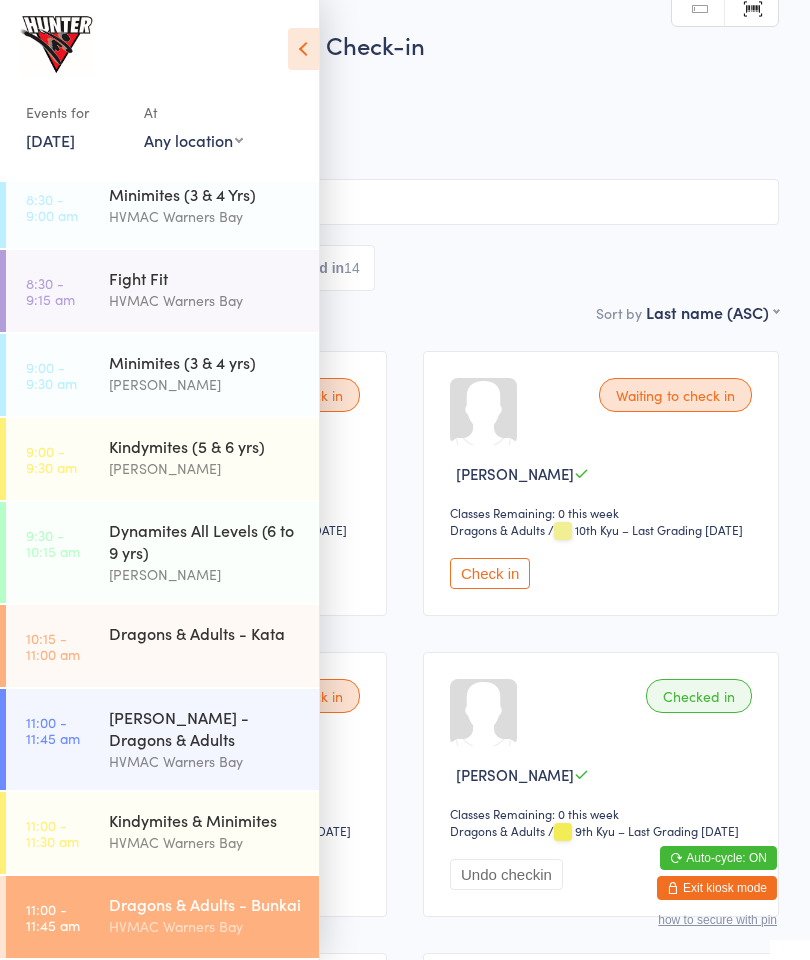 click on "Dragons & Adults - Kata" at bounding box center [205, 633] 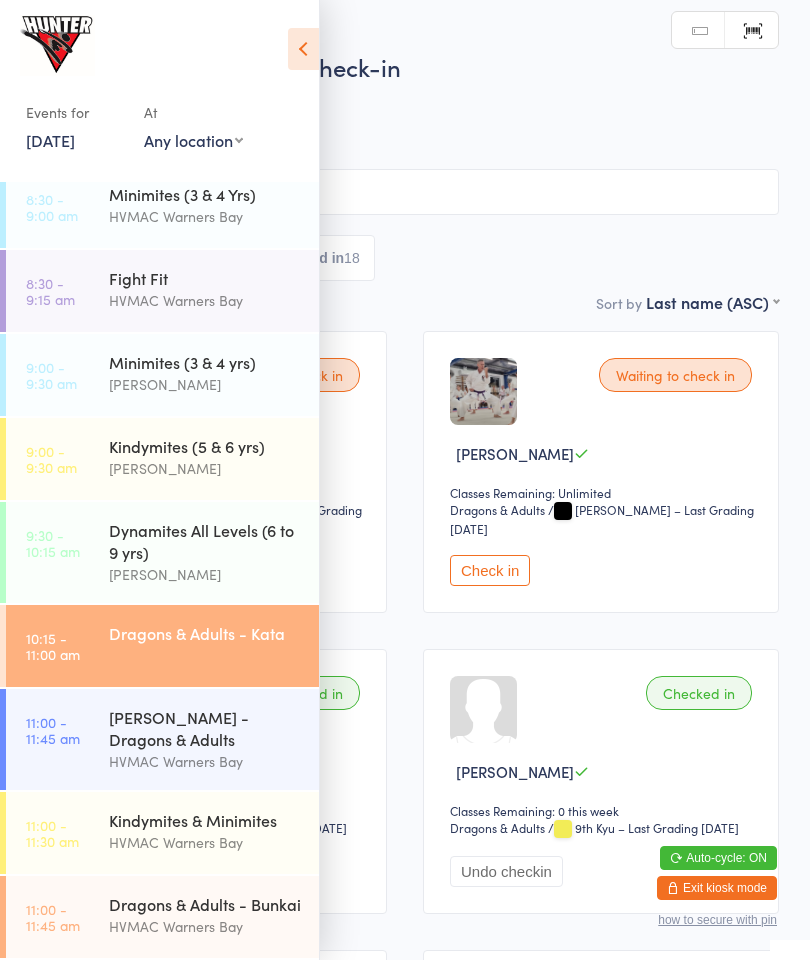 click at bounding box center (303, 49) 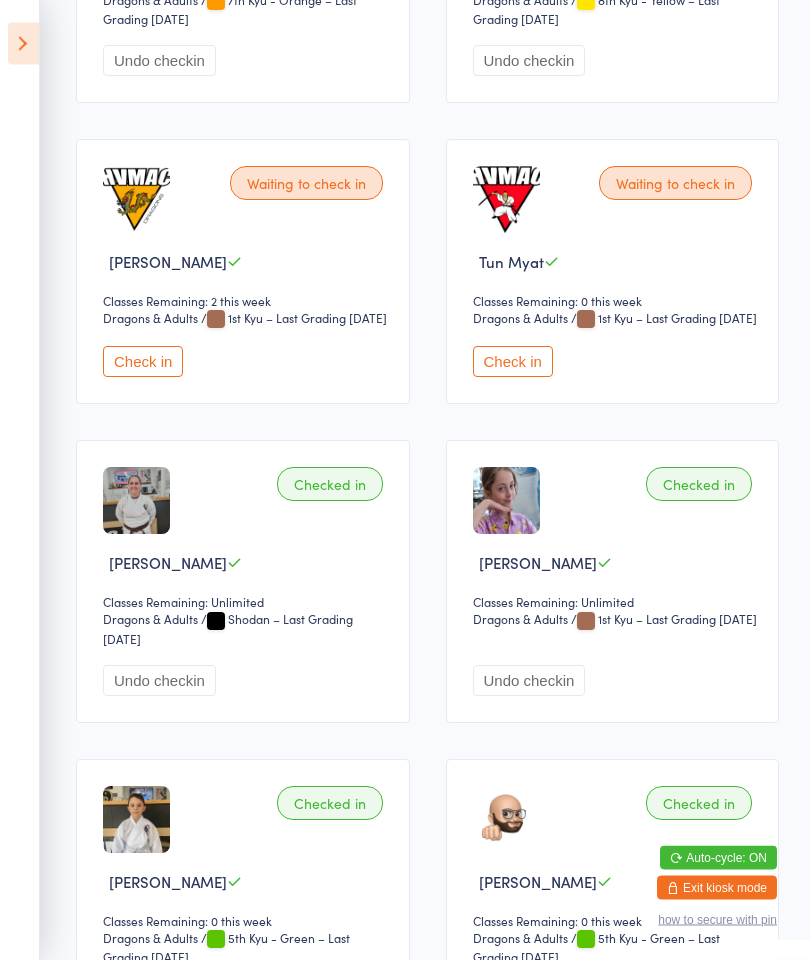 scroll, scrollTop: 2084, scrollLeft: 0, axis: vertical 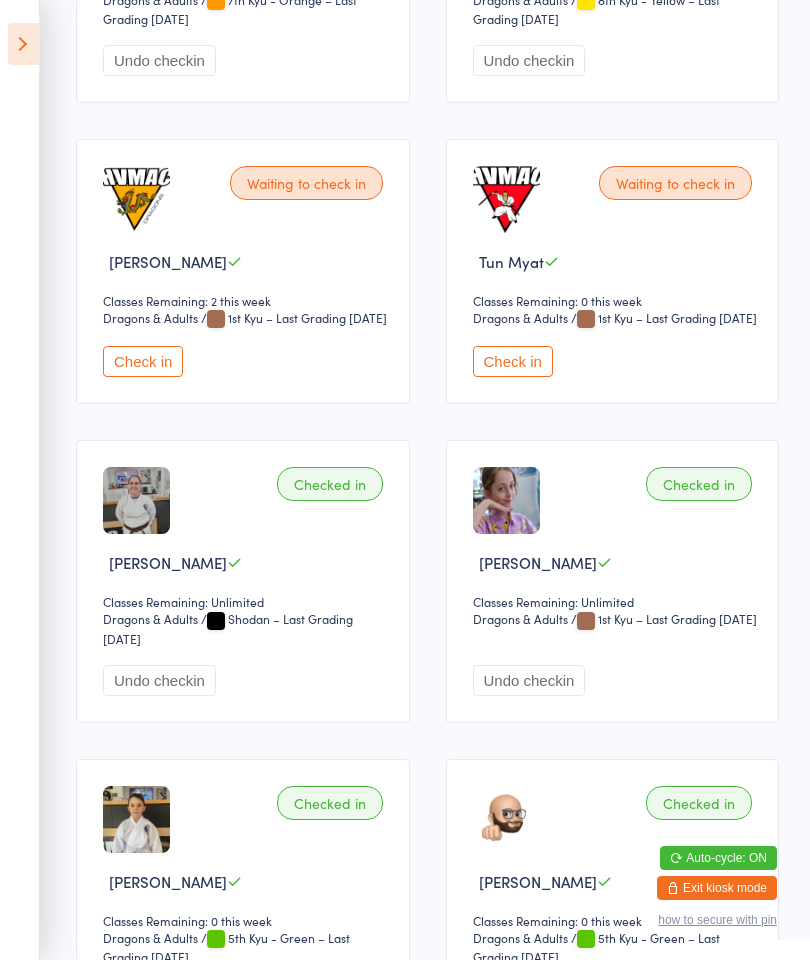 click on "Check in" at bounding box center [143, 361] 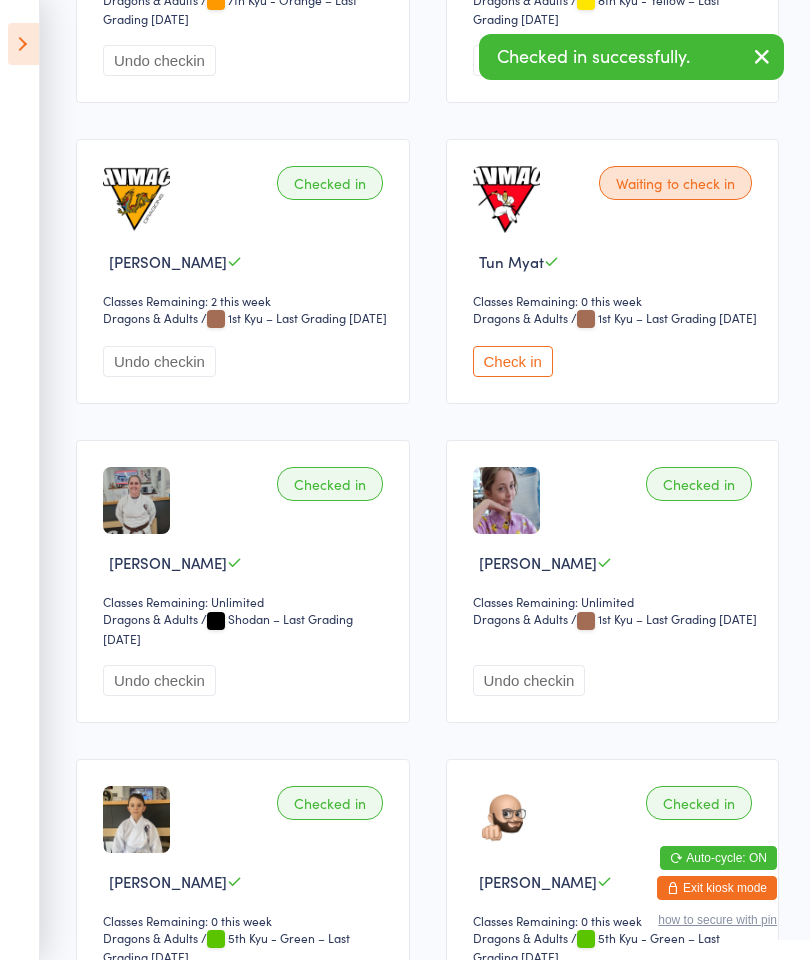 click on "Waiting to check in Tun Myat  Classes Remaining: 0 this week Dragons & Adults  Dragons & Adults   /  1st Kyu – Last Grading [DATE]   Check in" at bounding box center (613, 271) 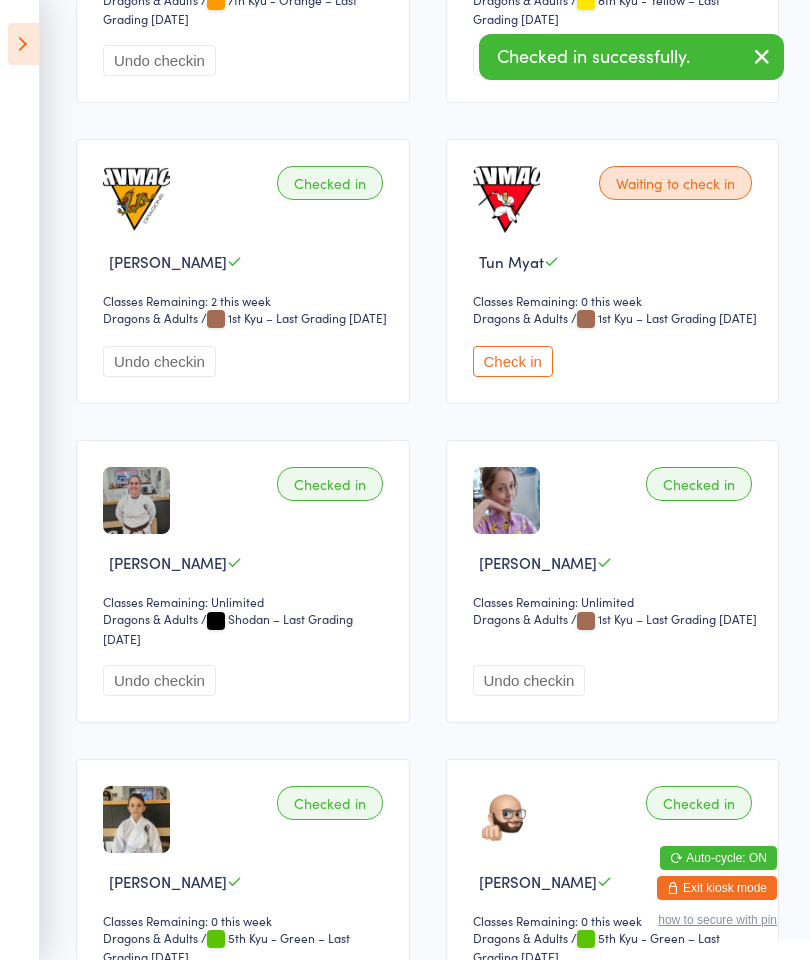 click on "Check in" at bounding box center (513, 361) 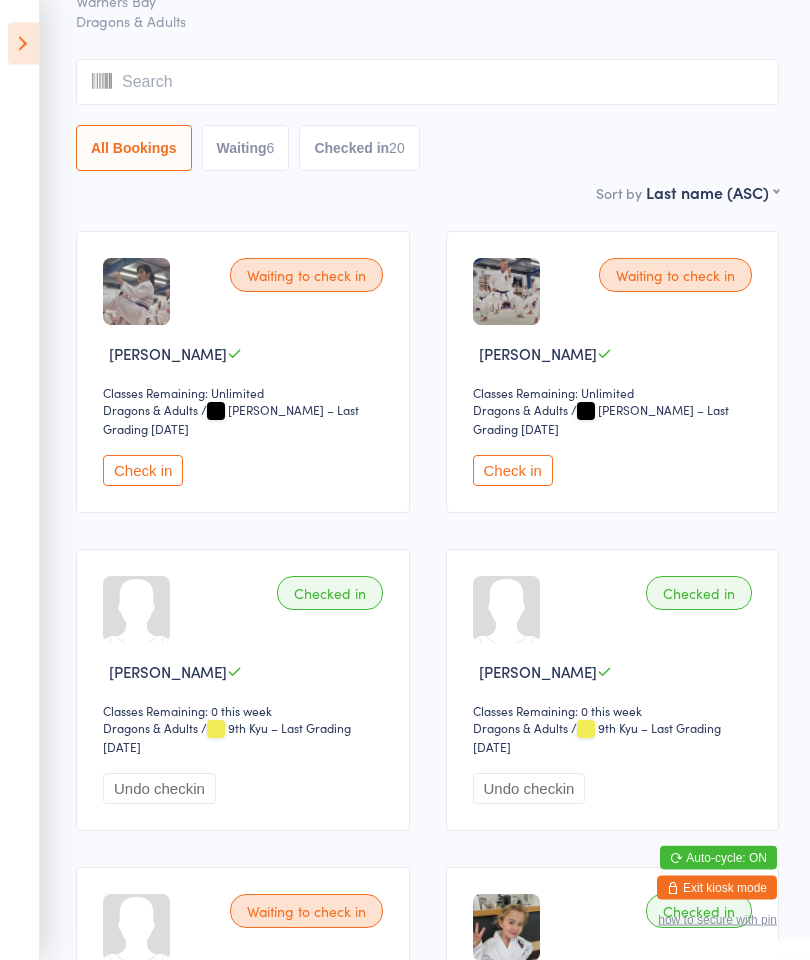 scroll, scrollTop: 0, scrollLeft: 0, axis: both 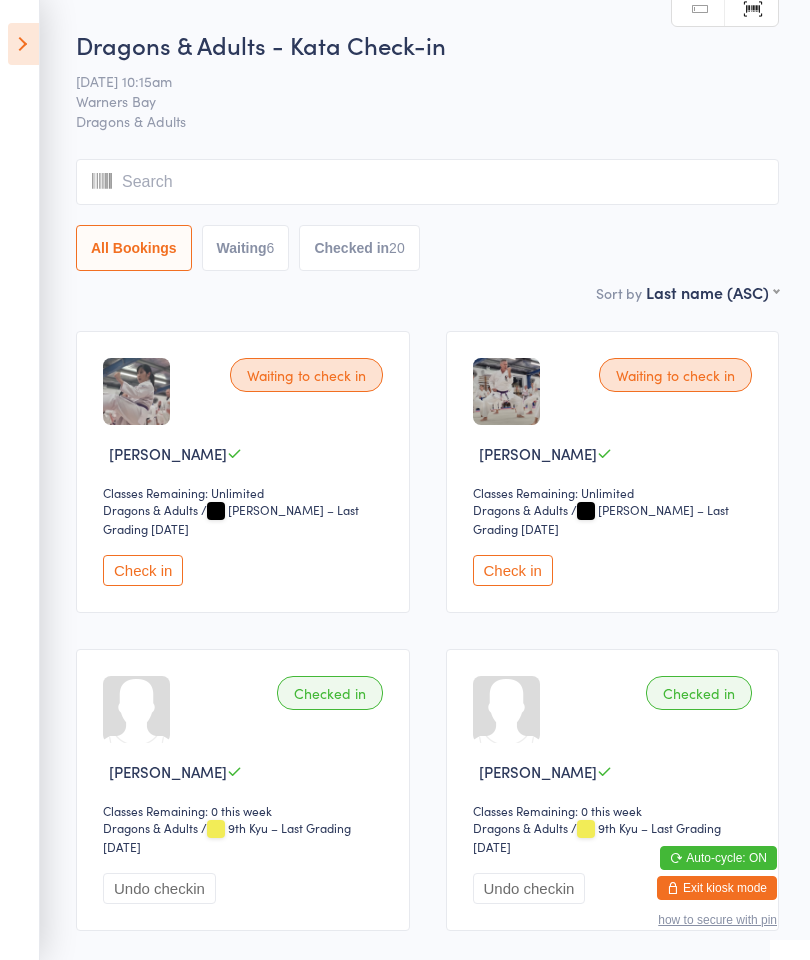 click at bounding box center (23, 44) 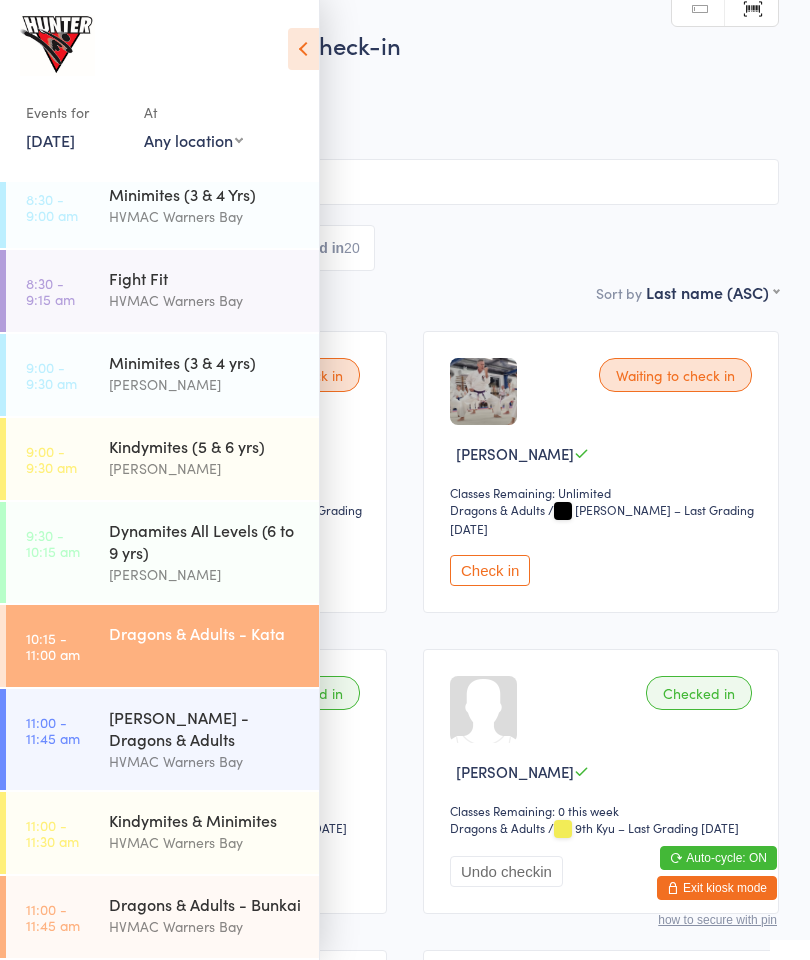 scroll, scrollTop: 58, scrollLeft: 0, axis: vertical 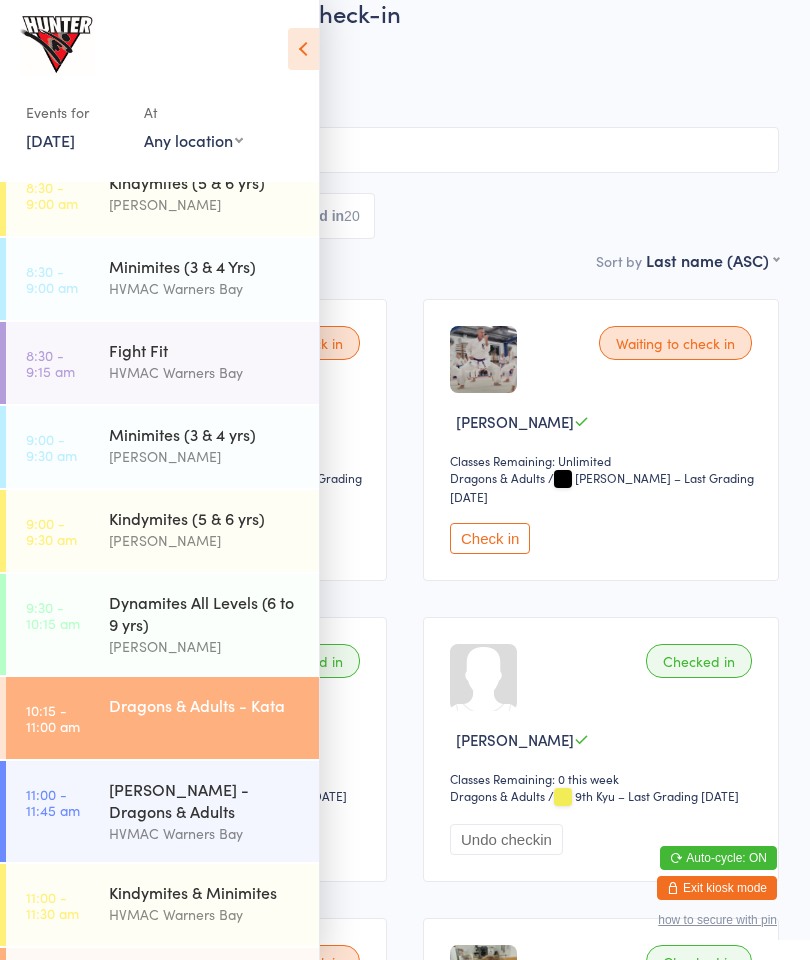 click on "HVMAC Warners Bay" at bounding box center [205, 998] 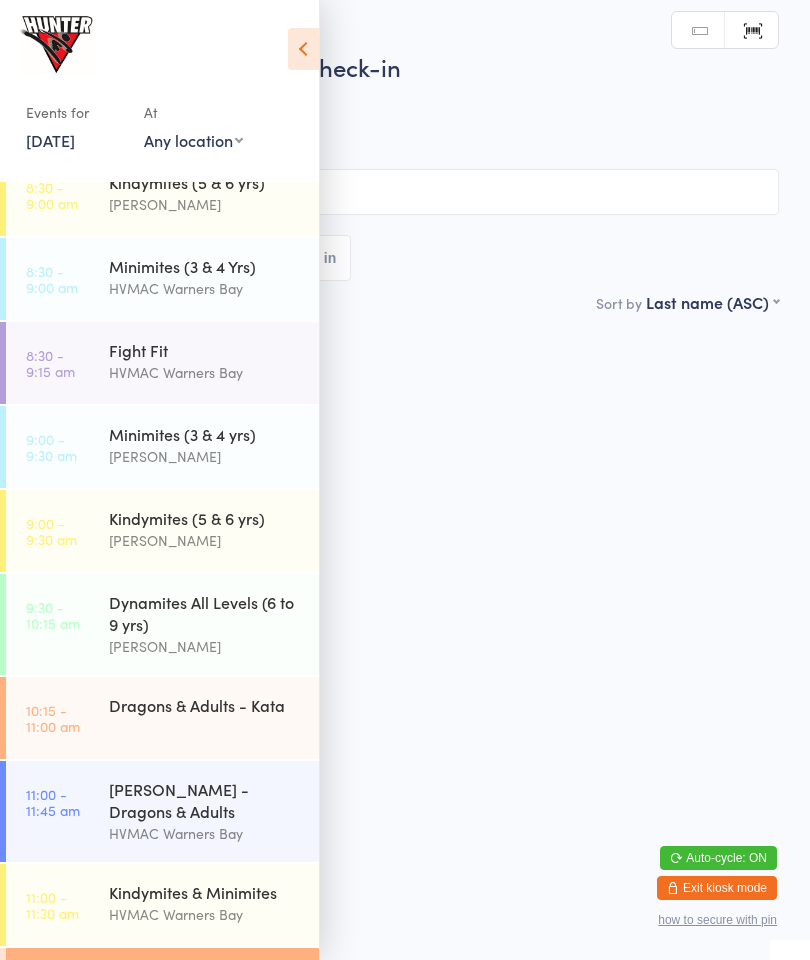 scroll, scrollTop: 0, scrollLeft: 0, axis: both 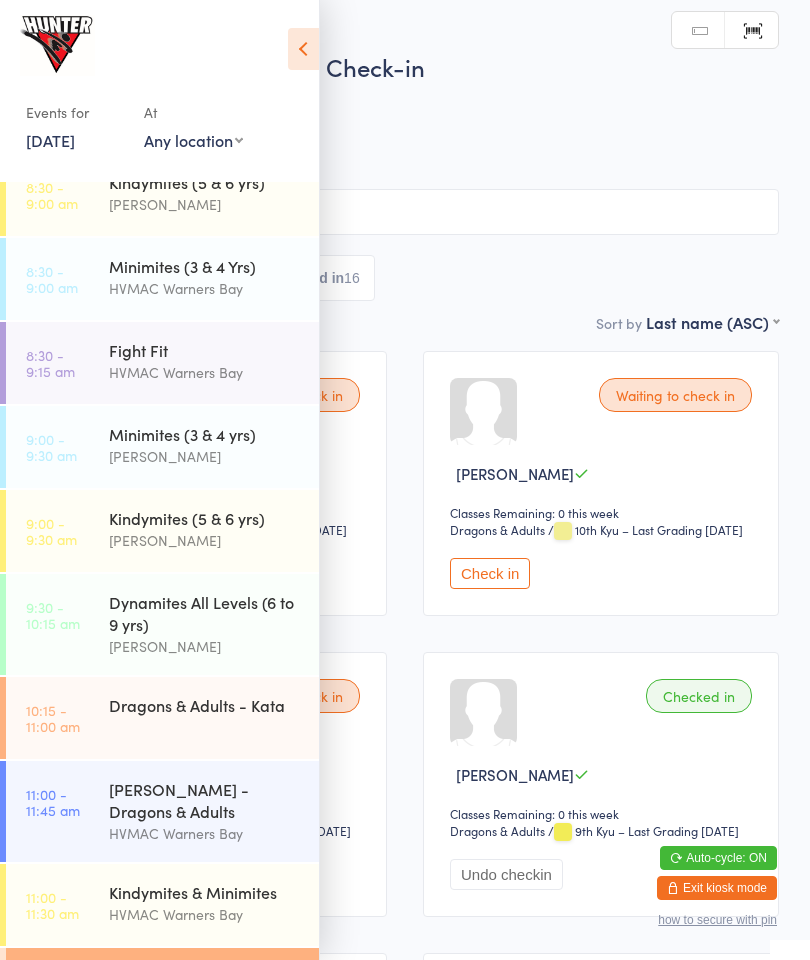 click at bounding box center (150, 51) 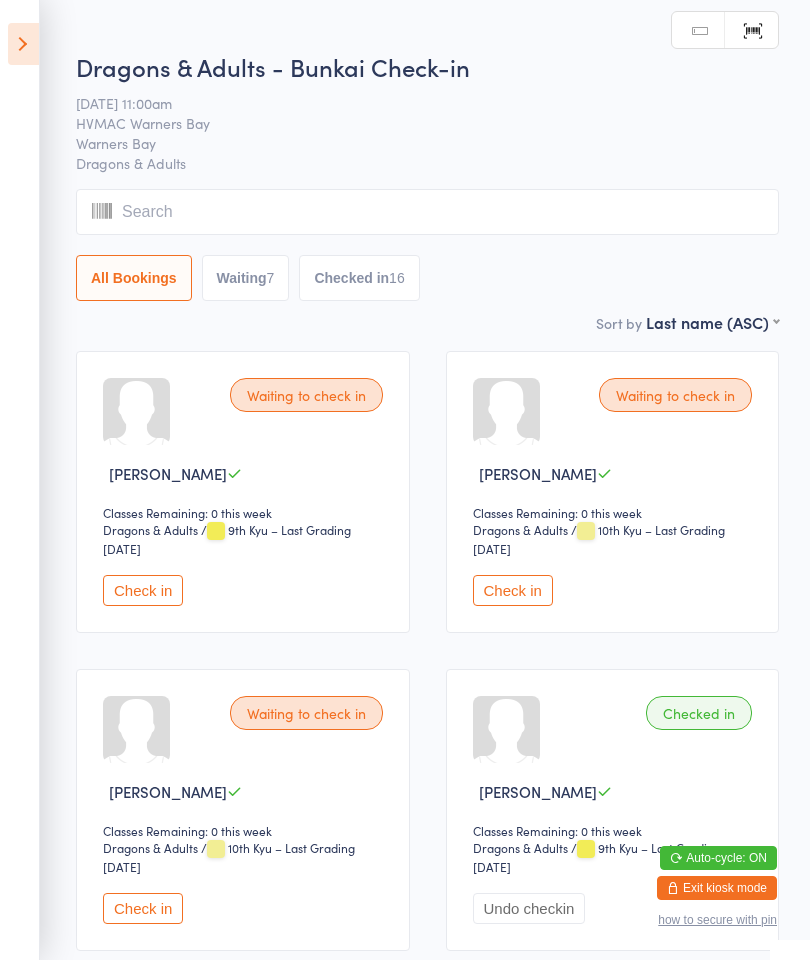 click on "Check in" at bounding box center (143, 590) 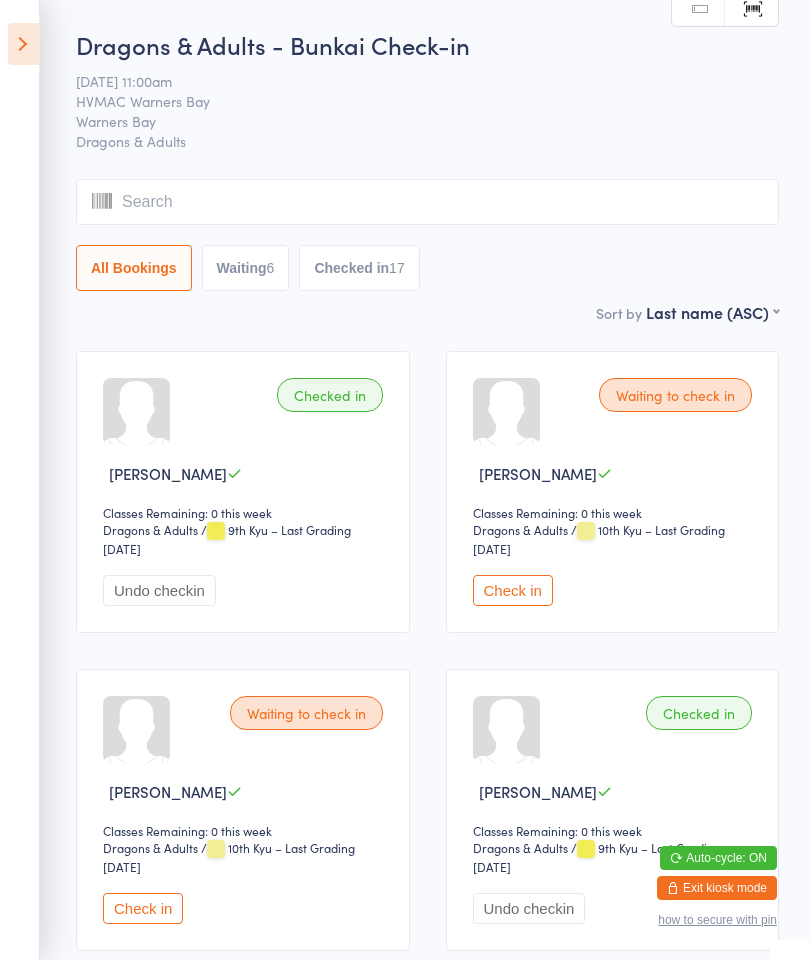 click at bounding box center [23, 44] 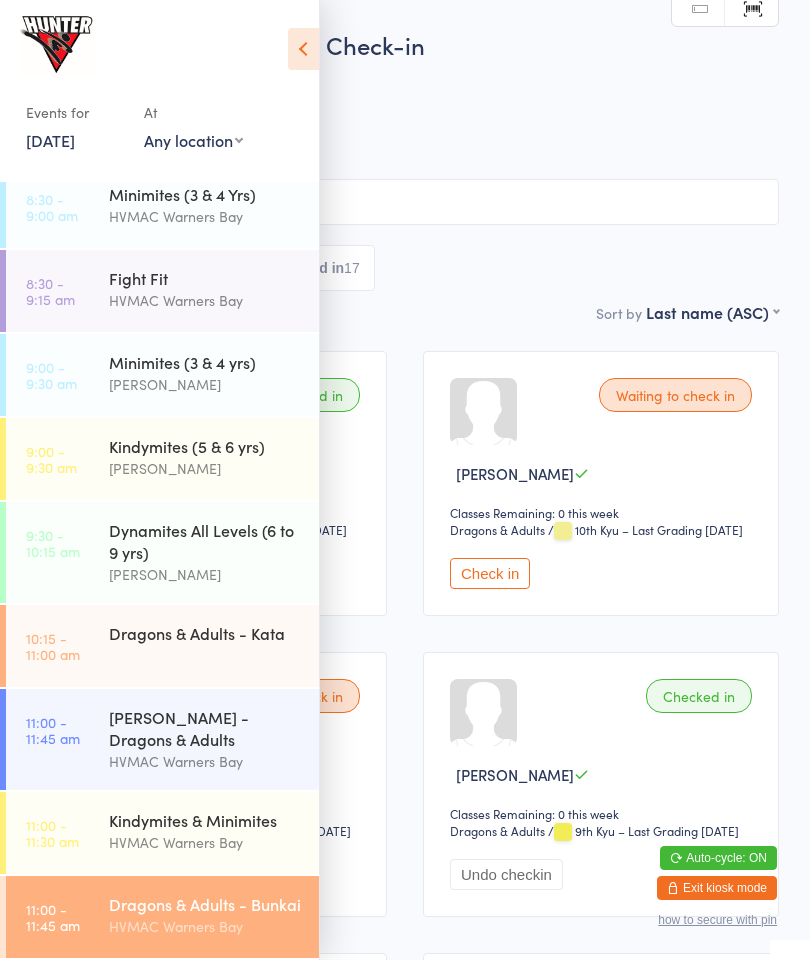 scroll, scrollTop: 108, scrollLeft: 0, axis: vertical 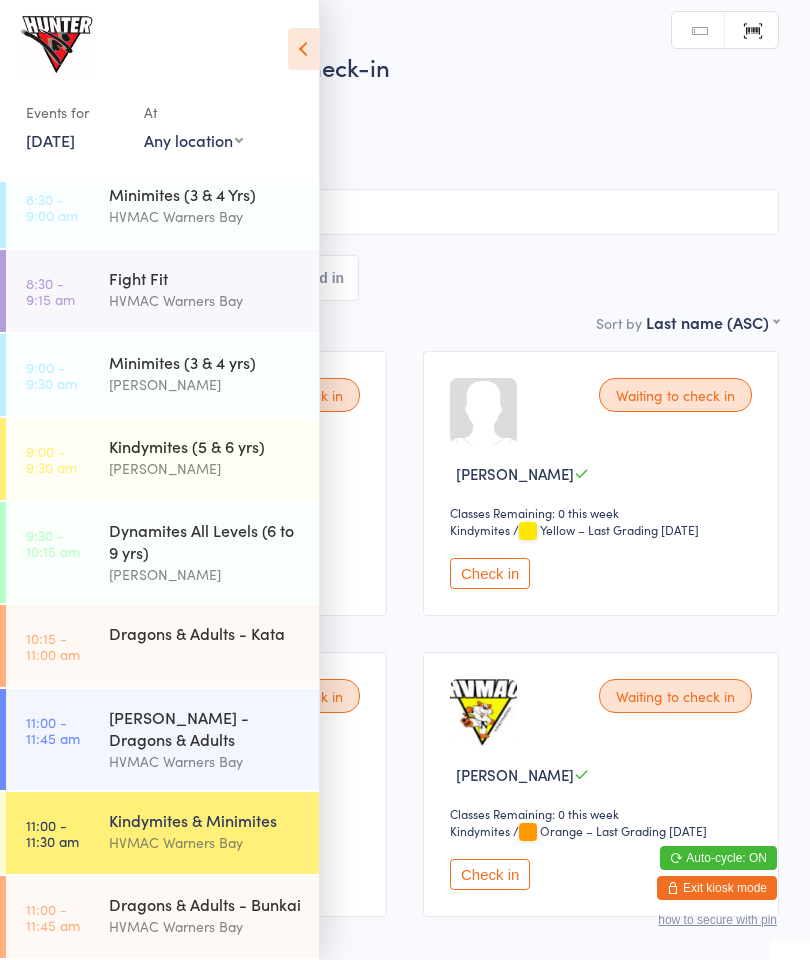 click at bounding box center [303, 49] 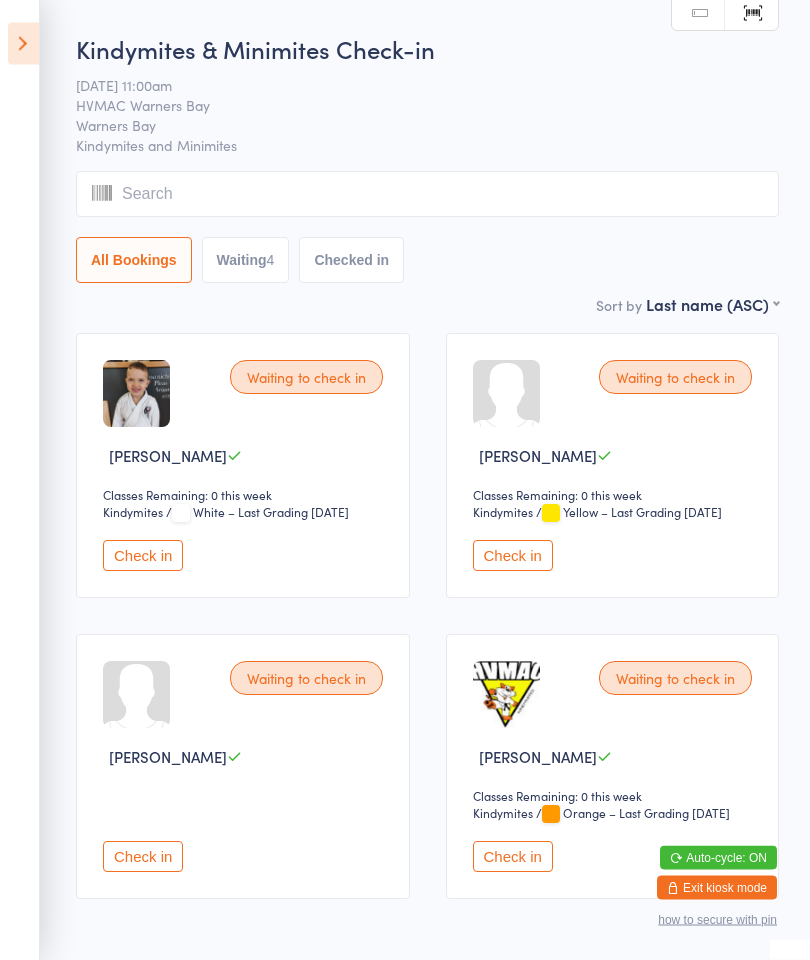 scroll, scrollTop: 125, scrollLeft: 0, axis: vertical 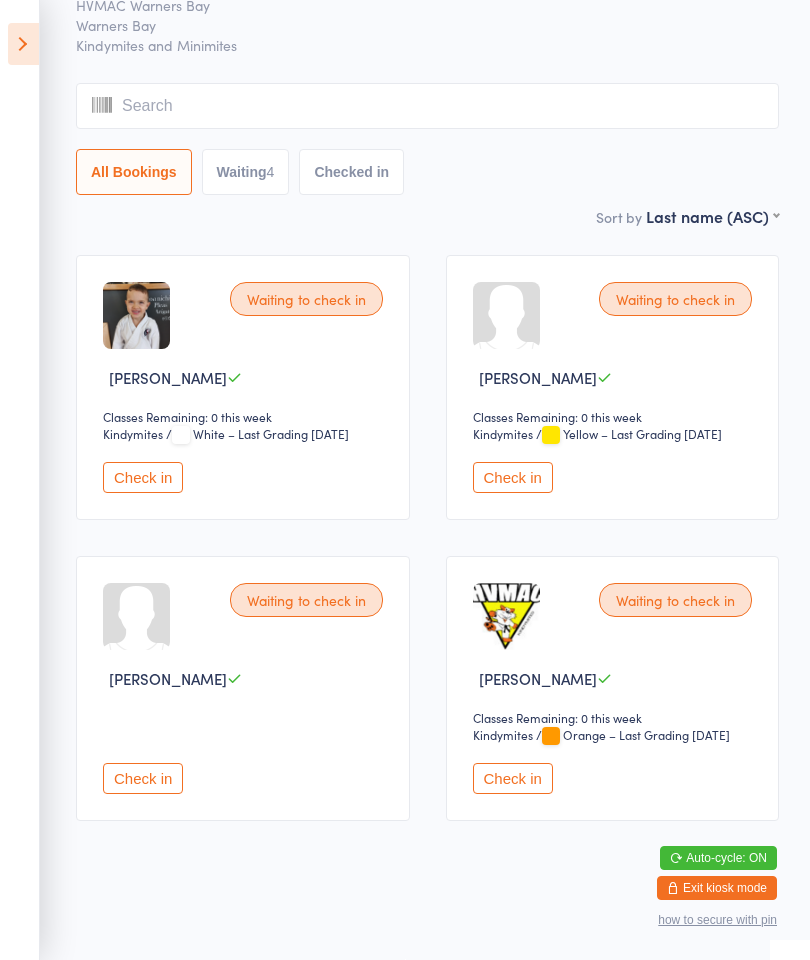 click on "Check in" at bounding box center [513, 778] 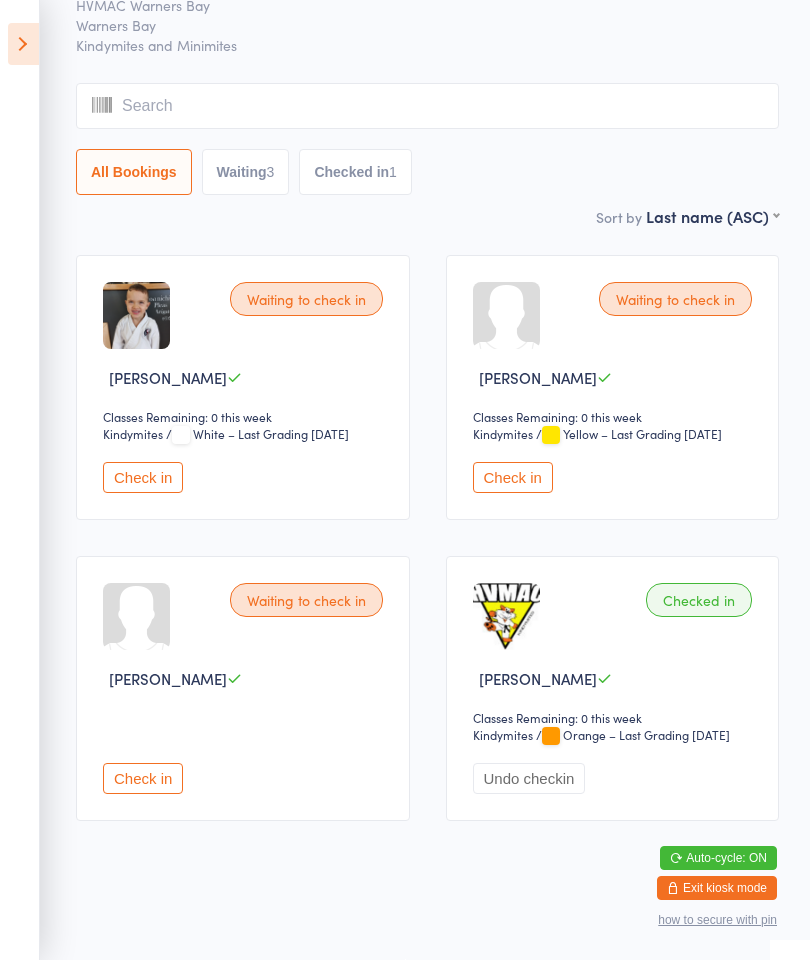 click at bounding box center (23, 44) 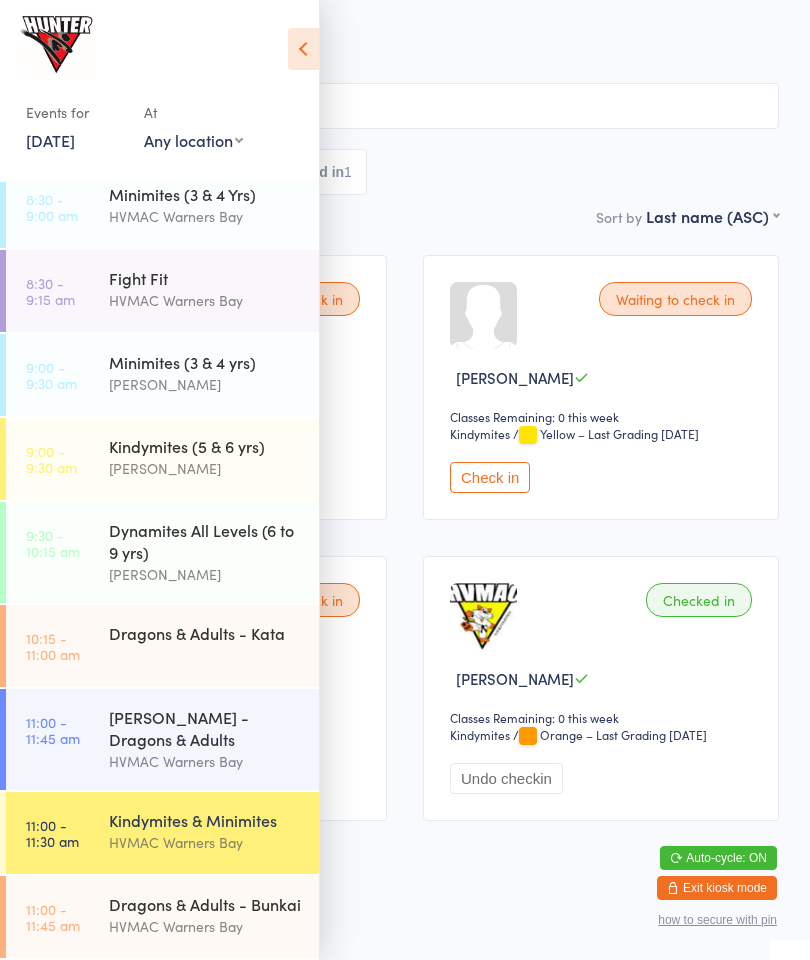 click on "11:00 - 11:45 am [PERSON_NAME] - Dragons & Adults HVMAC Warners Bay" at bounding box center (162, 739) 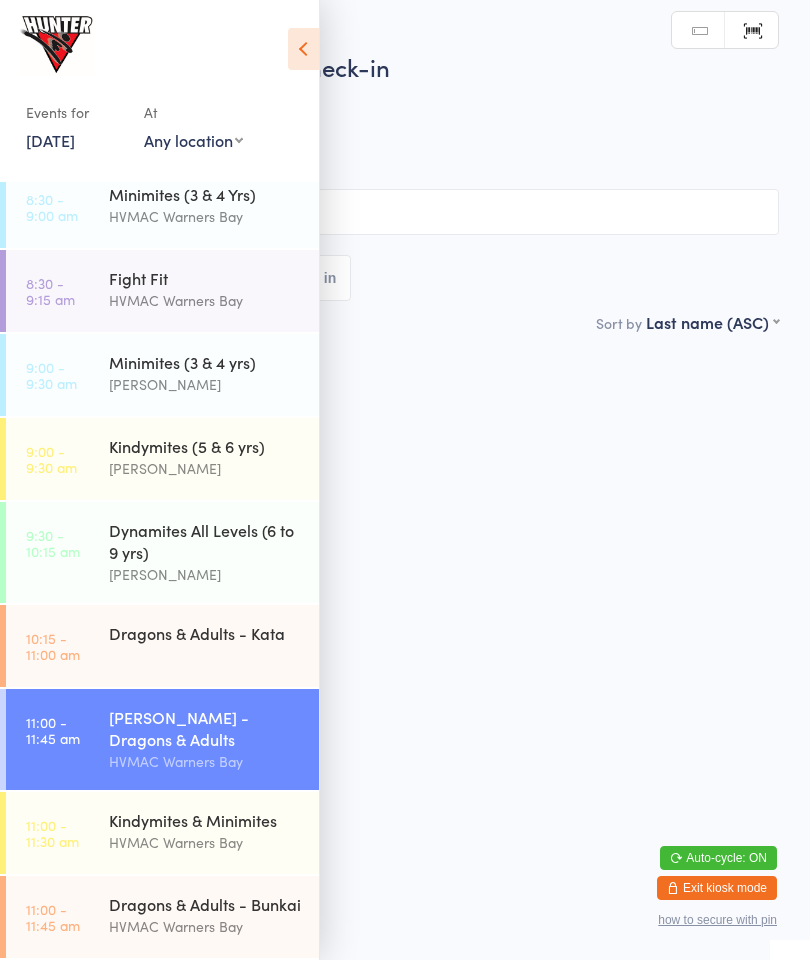 scroll, scrollTop: 0, scrollLeft: 0, axis: both 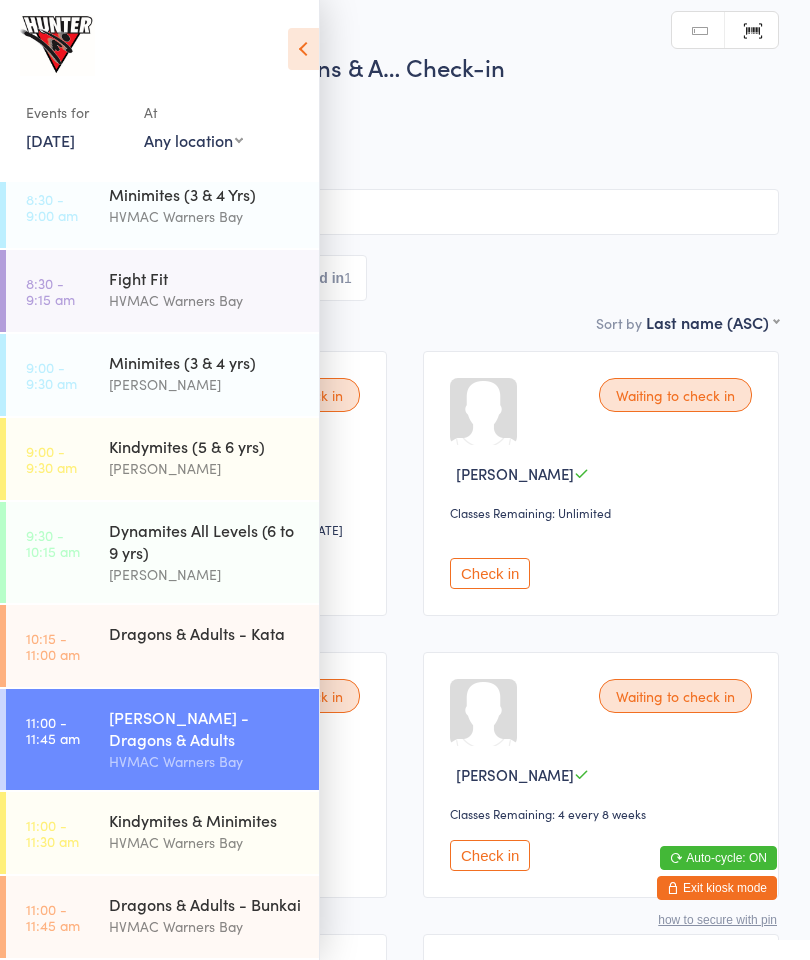 click at bounding box center (303, 49) 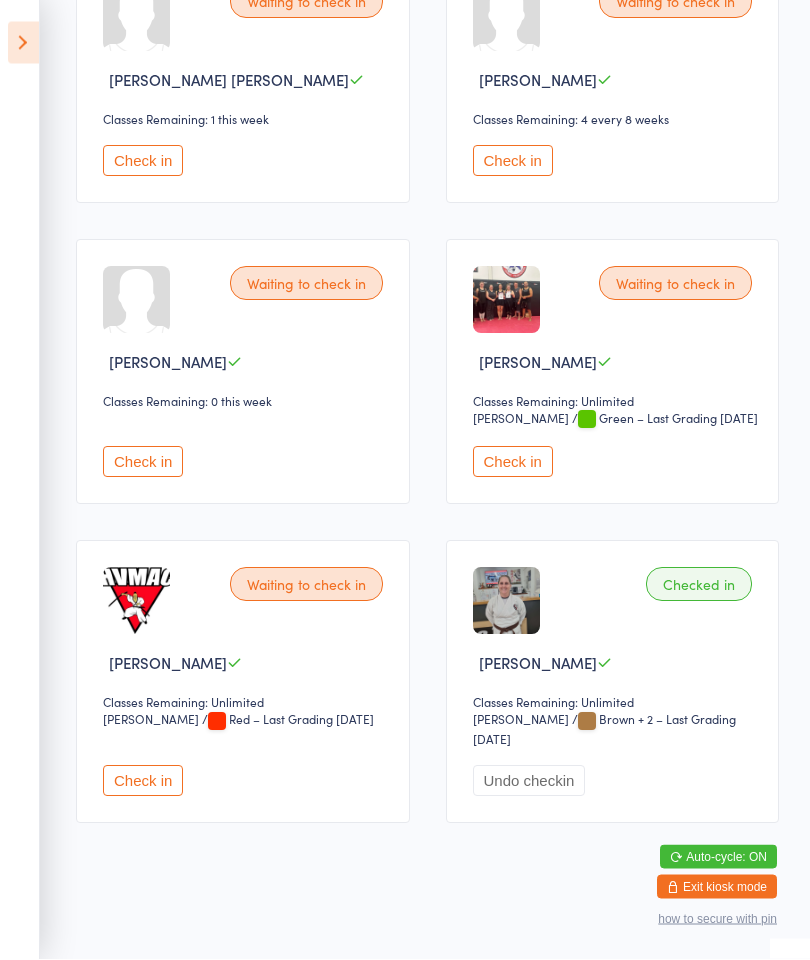 scroll, scrollTop: 693, scrollLeft: 0, axis: vertical 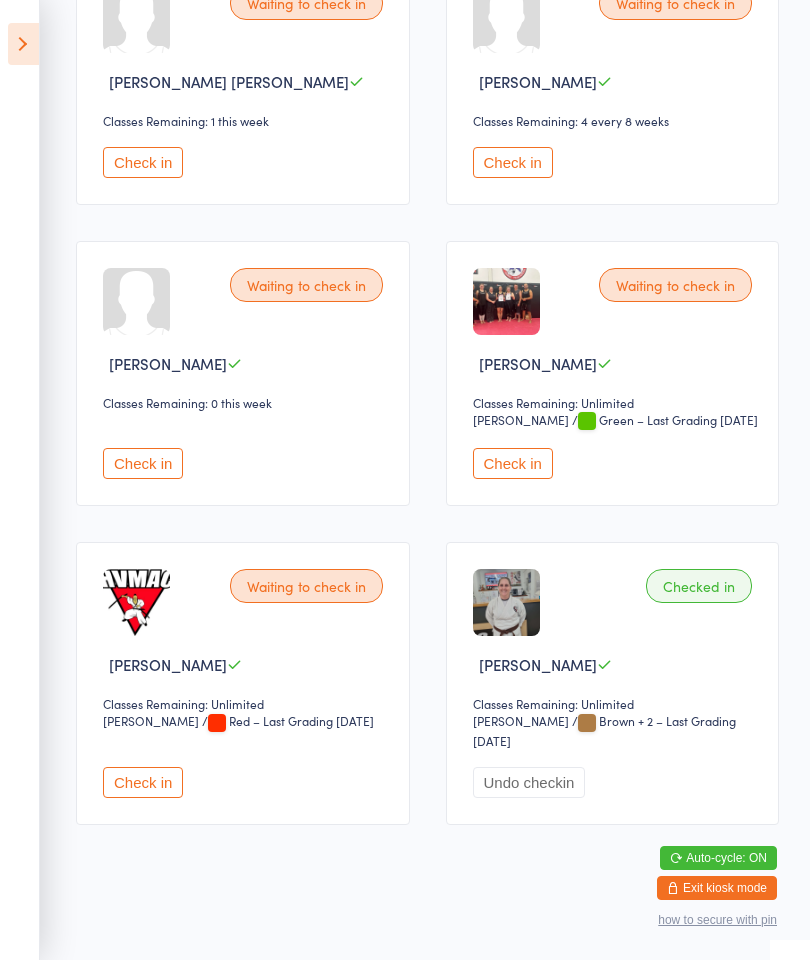 click on "Check in" at bounding box center (143, 782) 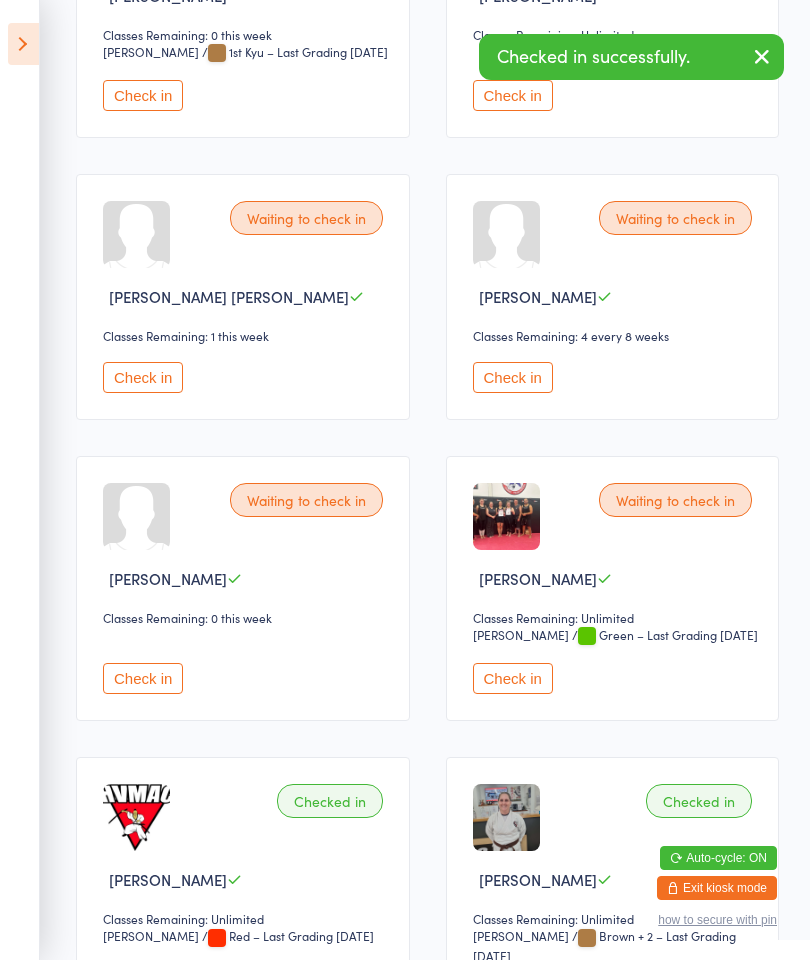 scroll, scrollTop: 0, scrollLeft: 0, axis: both 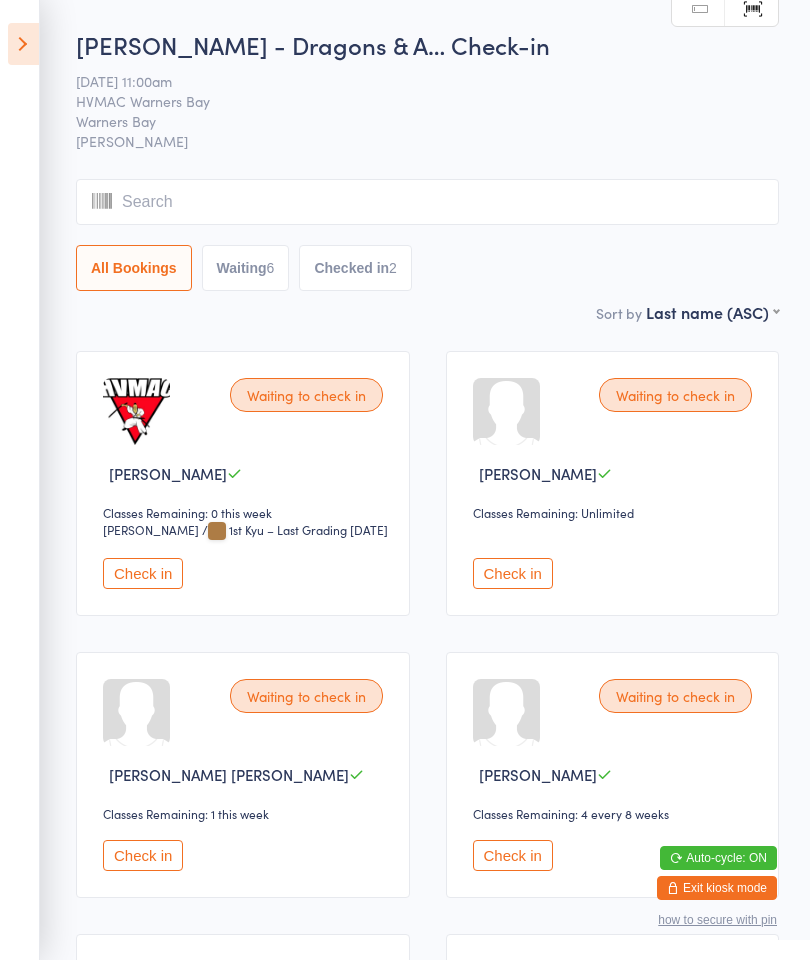 click at bounding box center (23, 44) 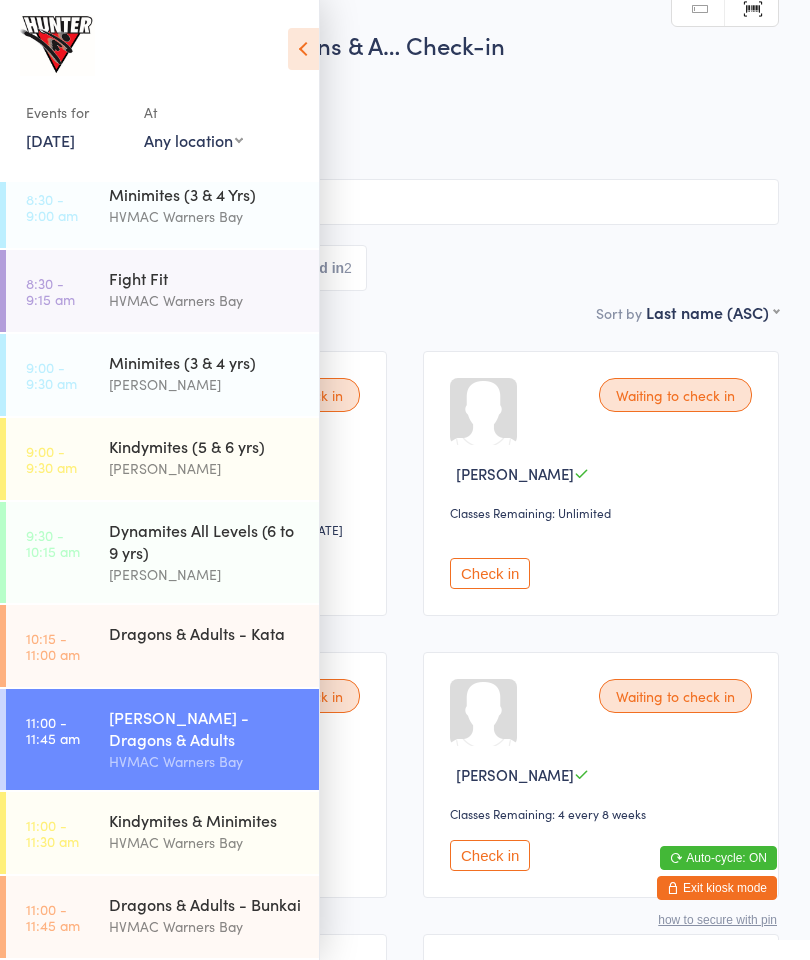 scroll, scrollTop: 74, scrollLeft: 0, axis: vertical 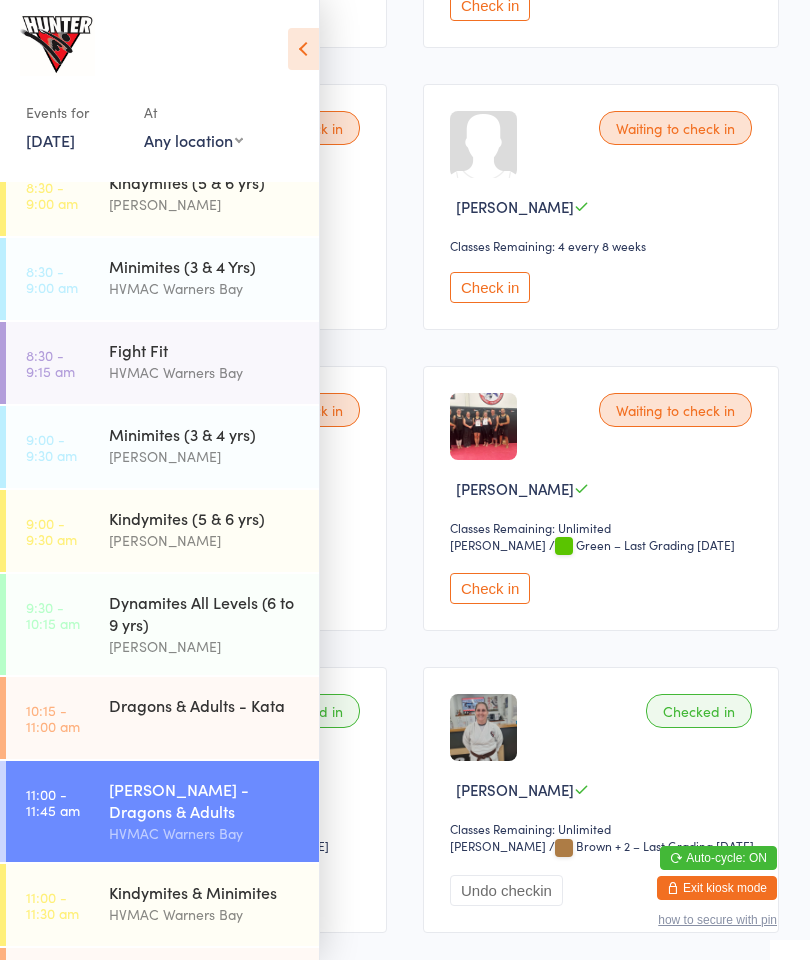 click on "Dragons & Adults - Bunkai" at bounding box center (205, 976) 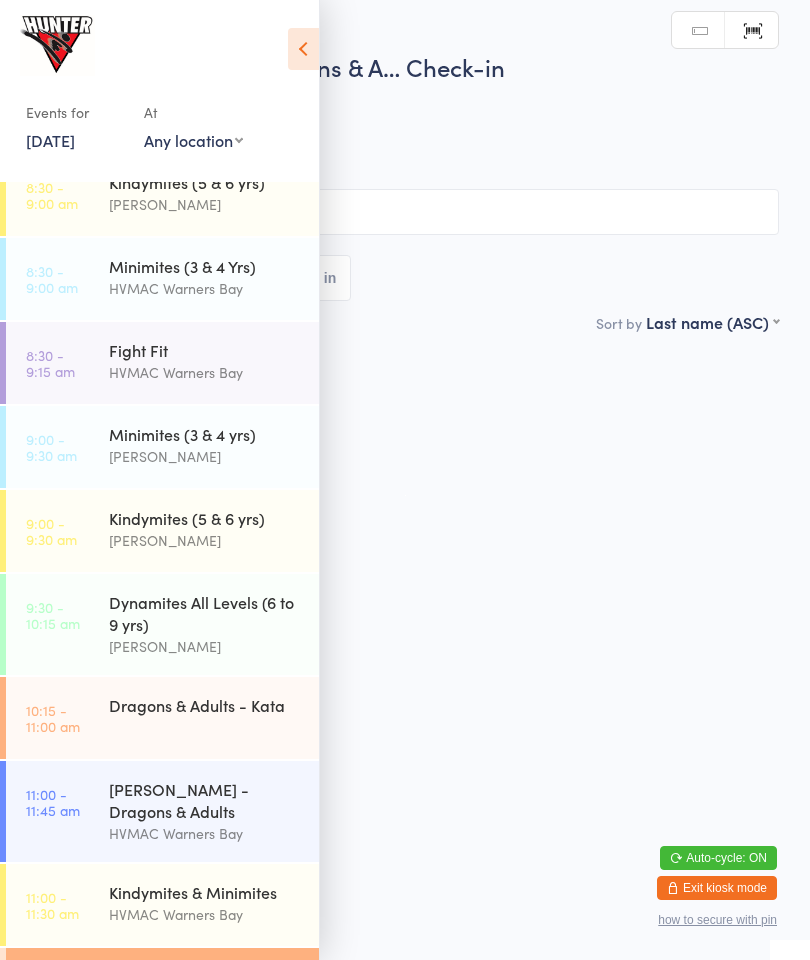 scroll, scrollTop: 0, scrollLeft: 0, axis: both 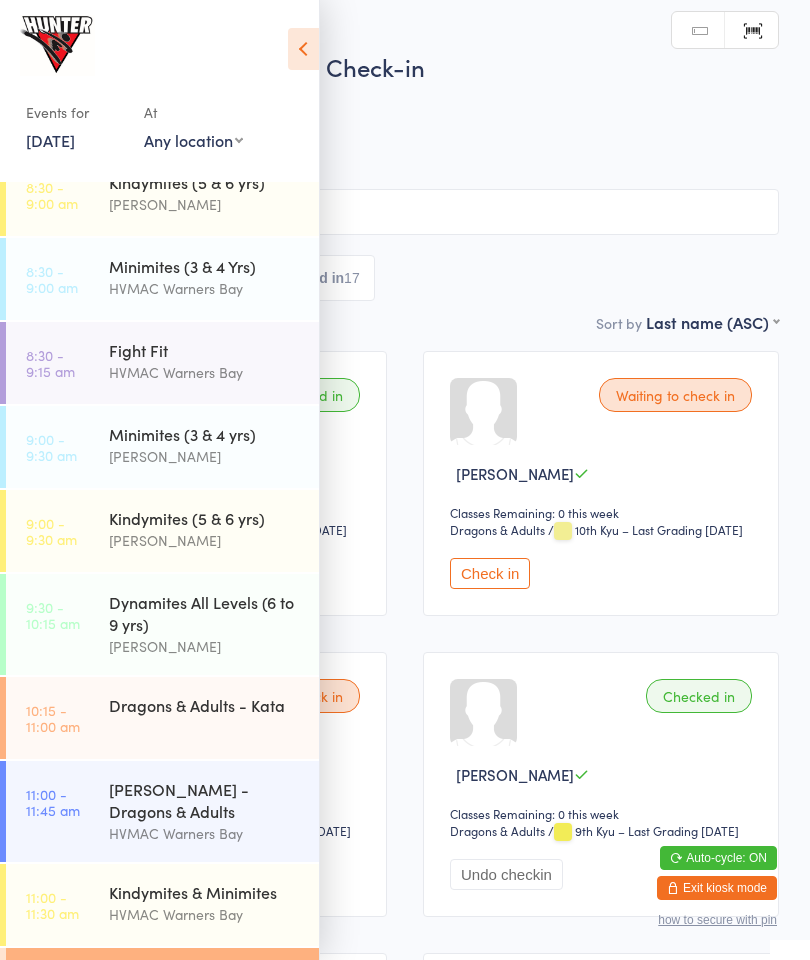 click on "Check in" at bounding box center [490, 573] 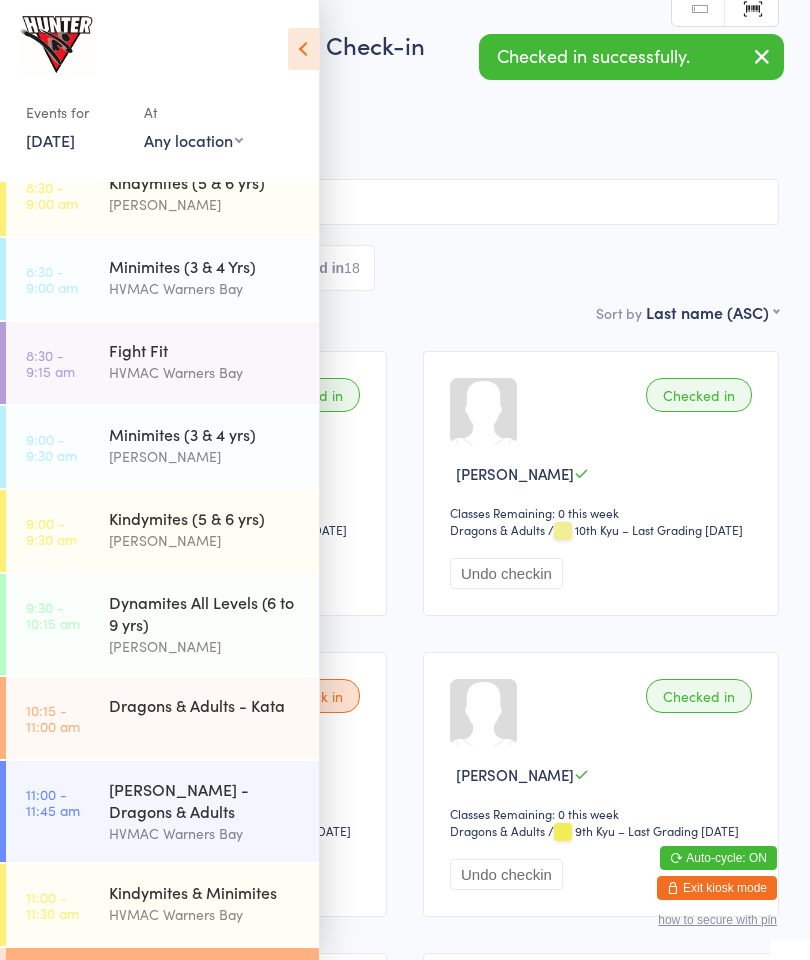 click on "Events for [DATE] [DATE]
[DATE]
Sun Mon Tue Wed Thu Fri Sat
27
29
30
01
02
03
04
05
28
06
07
08
09
10
11
12
29
13
14
15
16
17
18
19
30
20
21
22
23
24
25
26
31
27
28
29
30
31
01
02" at bounding box center [159, 87] 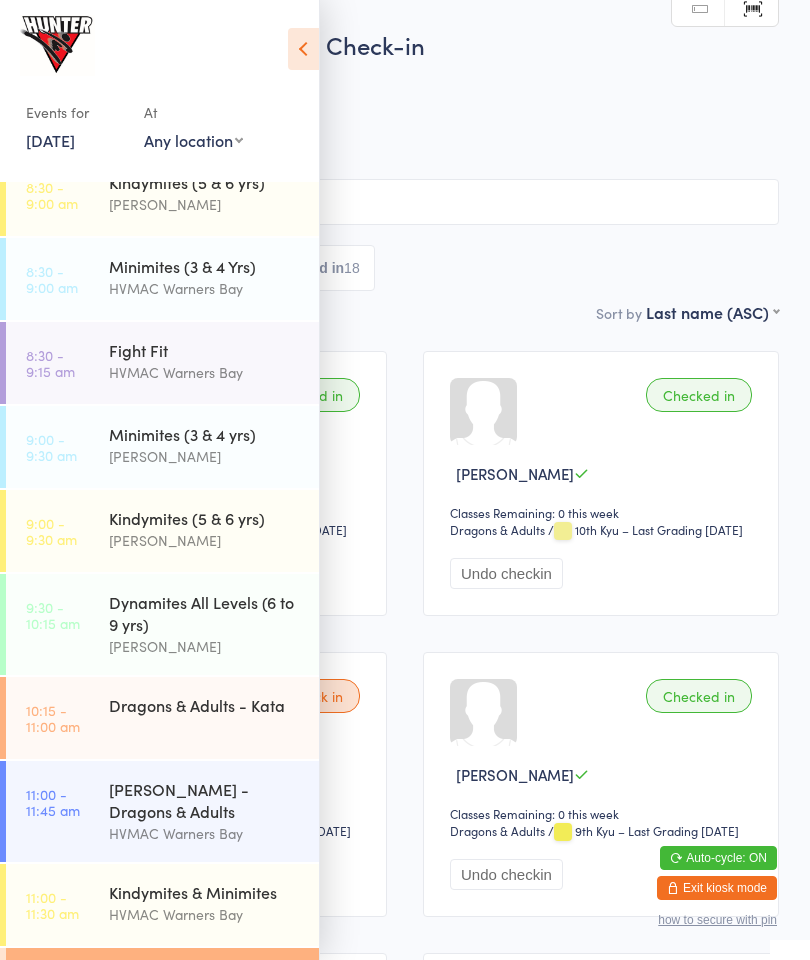 click at bounding box center [303, 49] 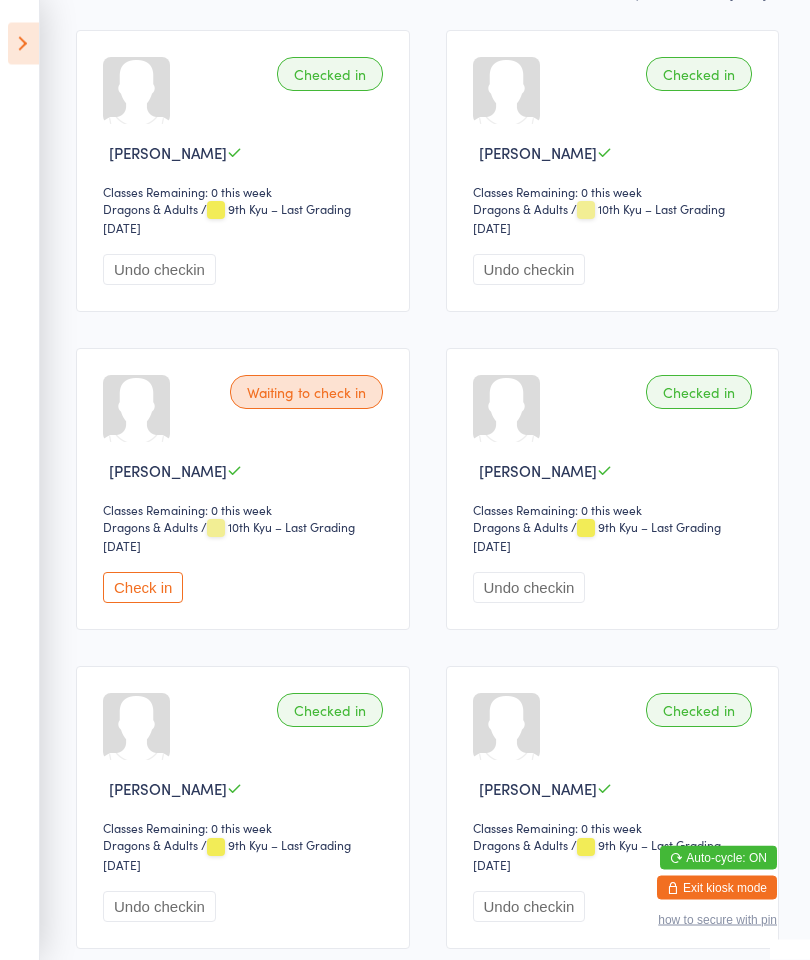 click on "Check in" at bounding box center [143, 588] 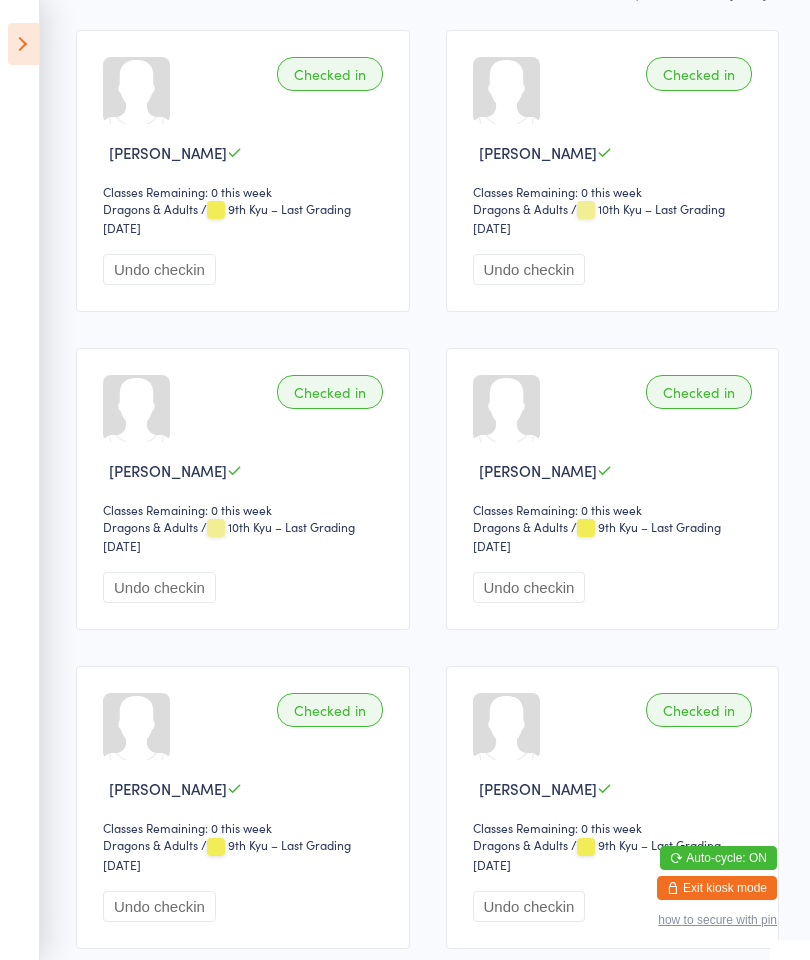 click at bounding box center [23, 44] 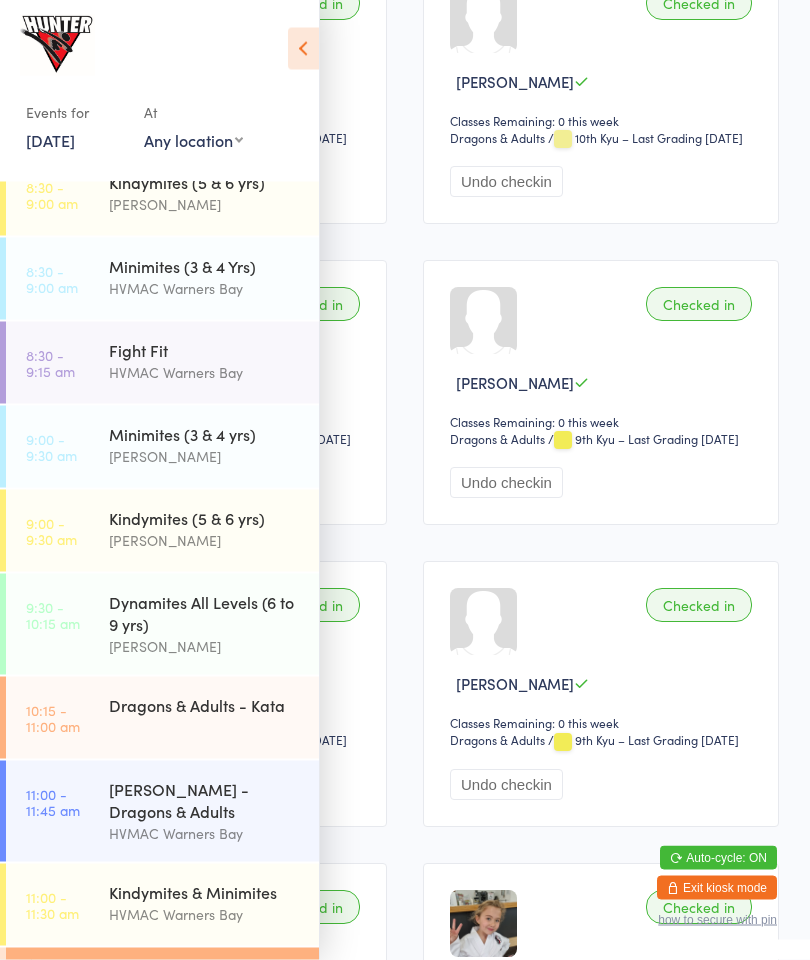 scroll, scrollTop: 395, scrollLeft: 0, axis: vertical 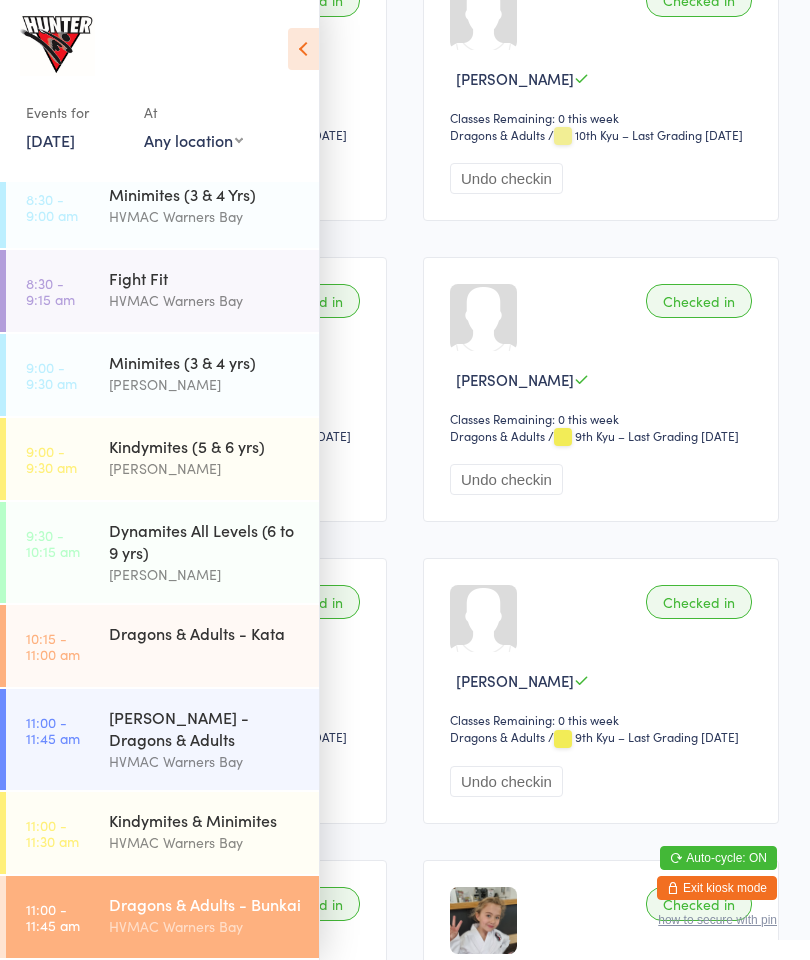 click on "[PERSON_NAME] - Dragons & Adults" at bounding box center [205, 728] 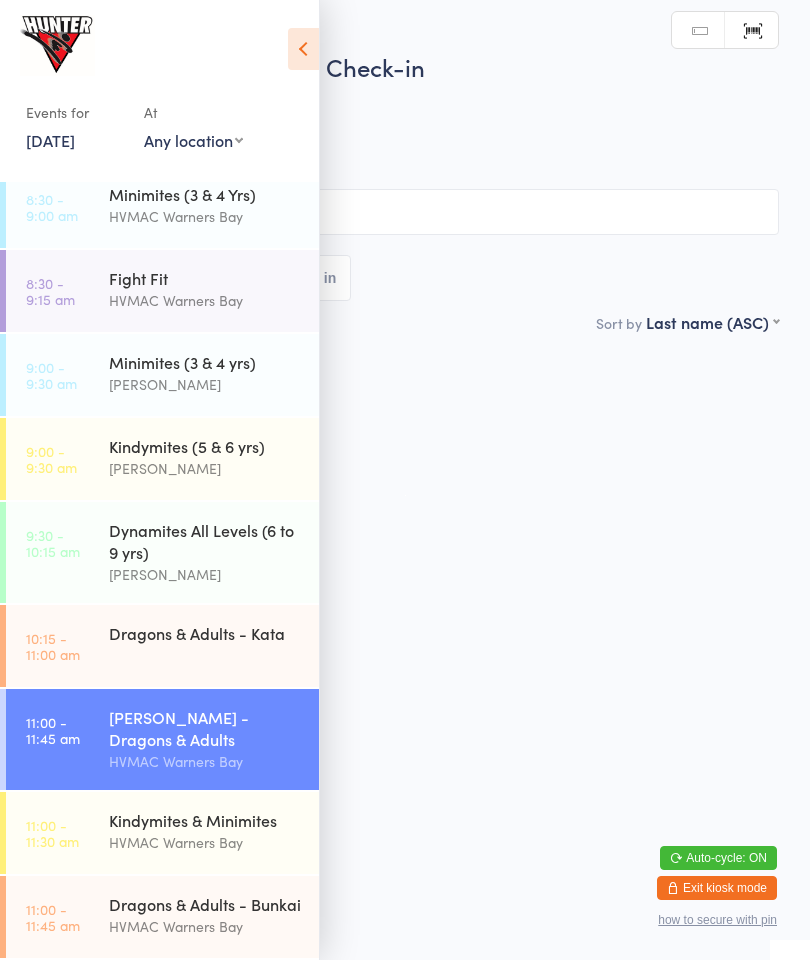 scroll, scrollTop: 0, scrollLeft: 0, axis: both 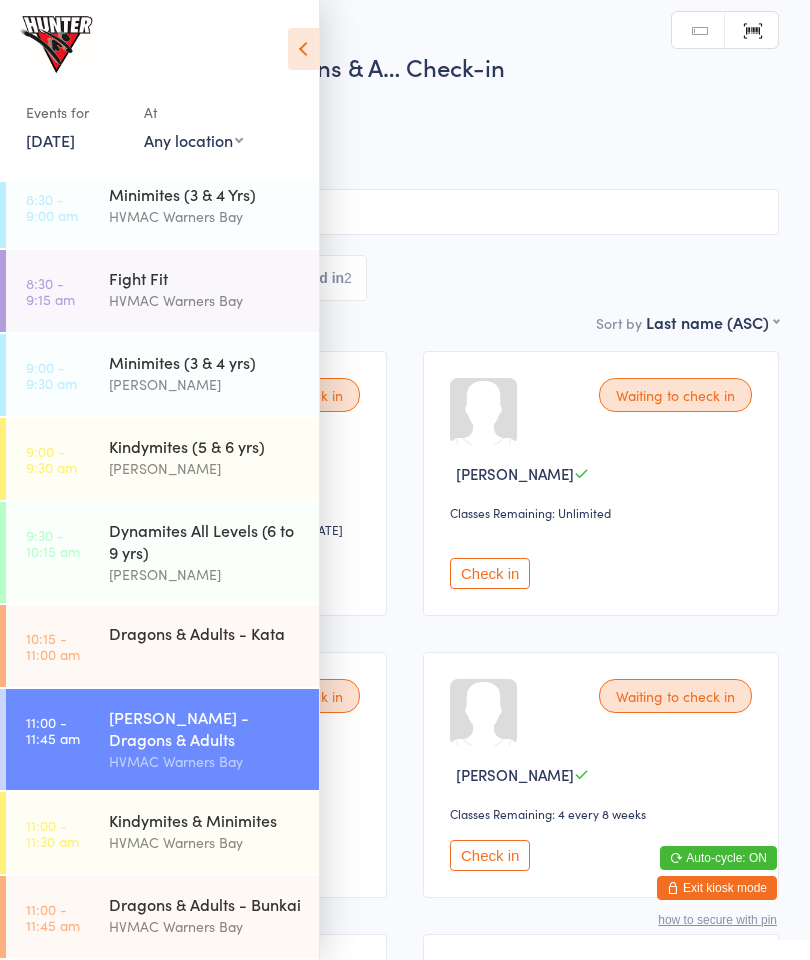 click at bounding box center [303, 49] 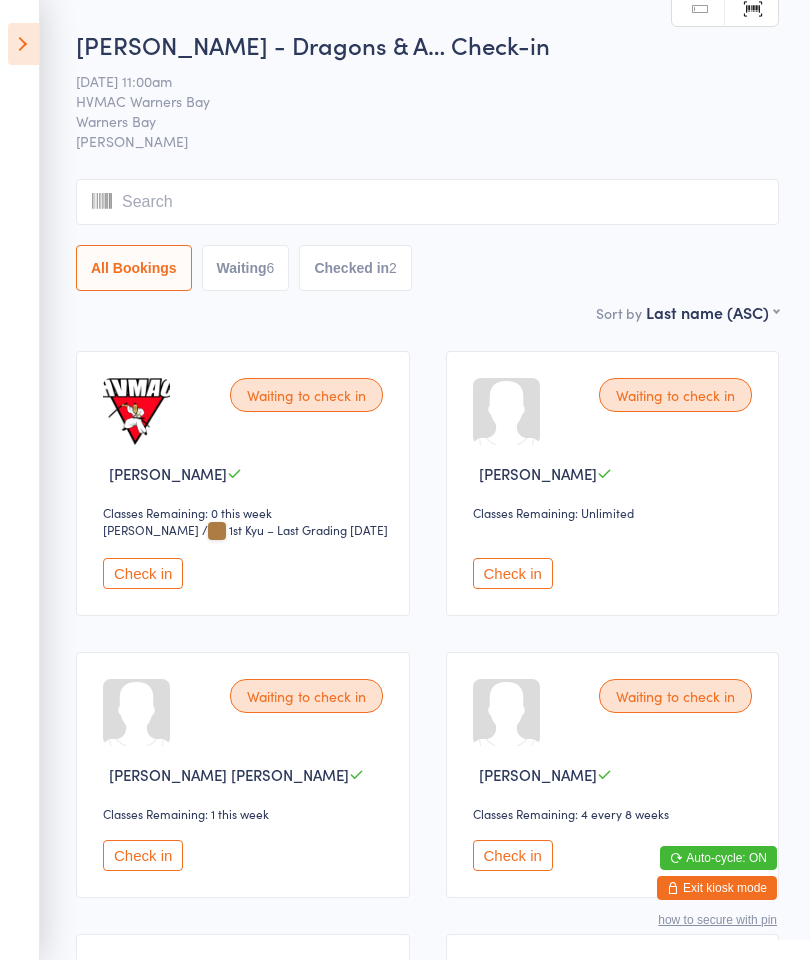 click on "Check in" at bounding box center [143, 855] 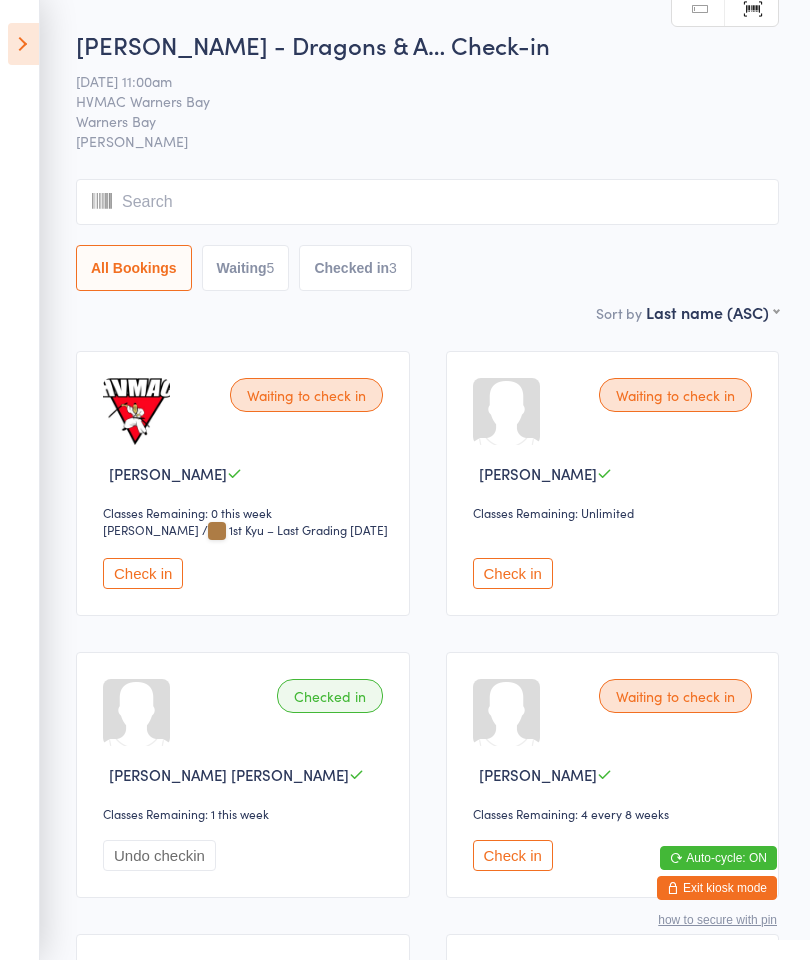 click at bounding box center (23, 44) 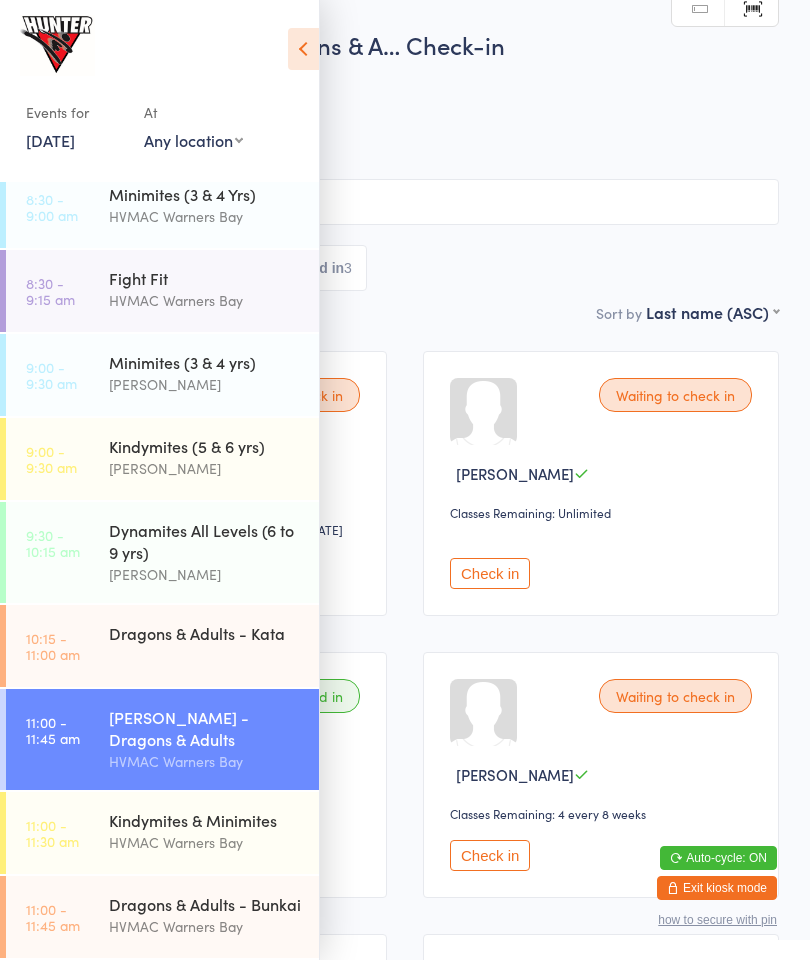 click at bounding box center (303, 49) 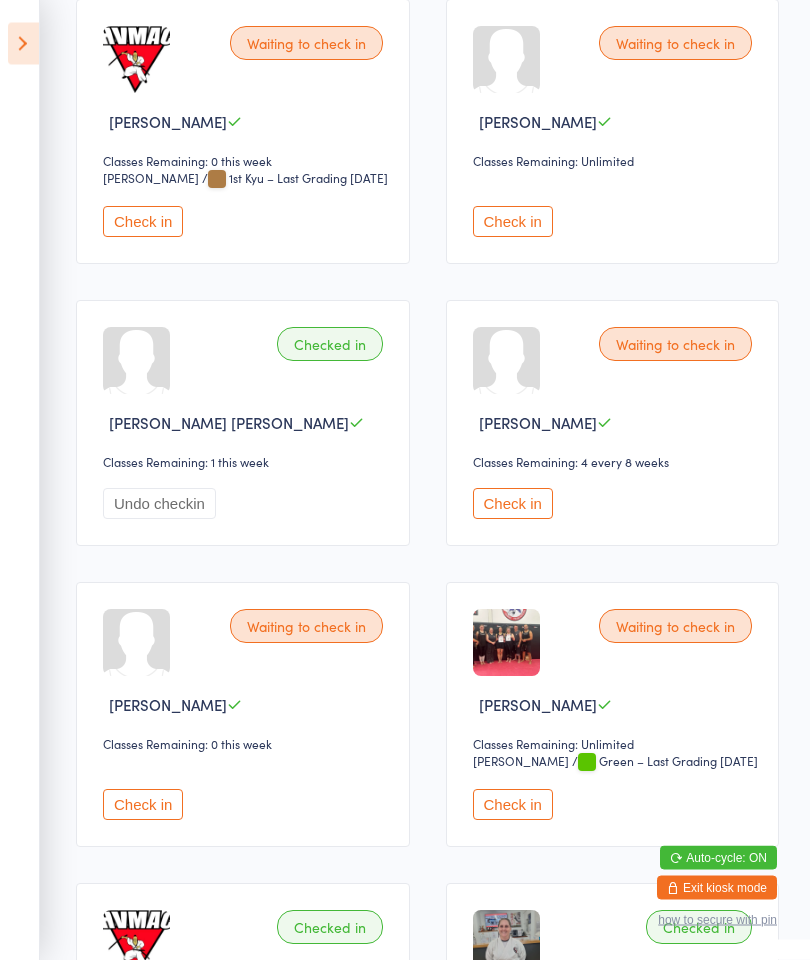 scroll, scrollTop: 352, scrollLeft: 0, axis: vertical 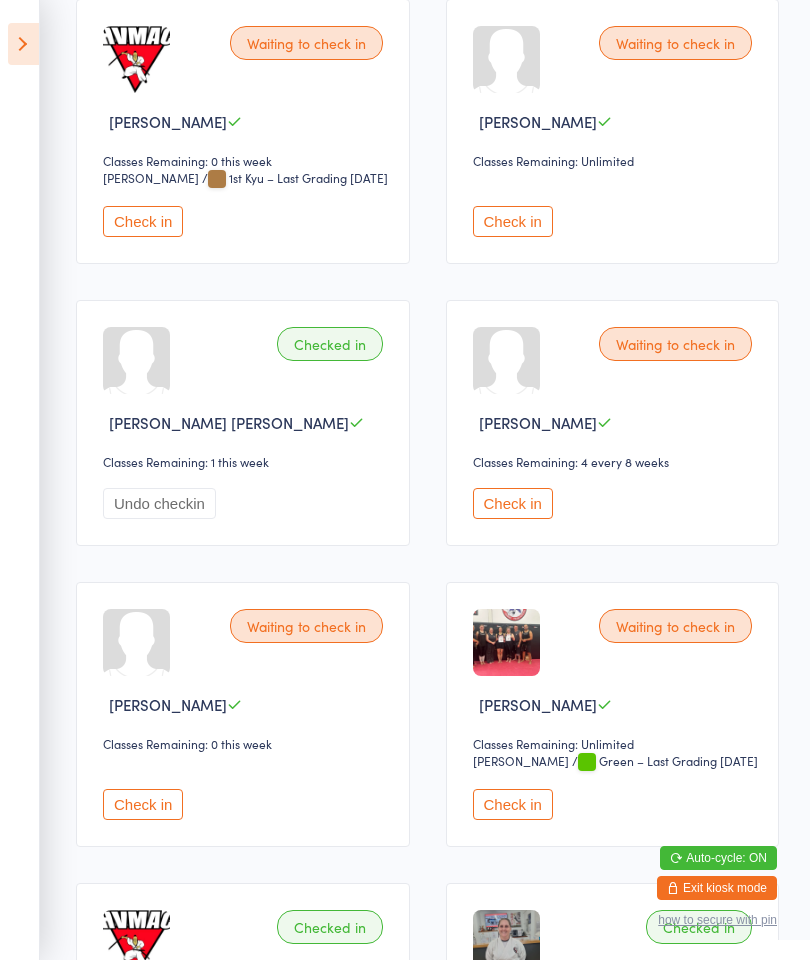 click on "Check in" at bounding box center [513, 804] 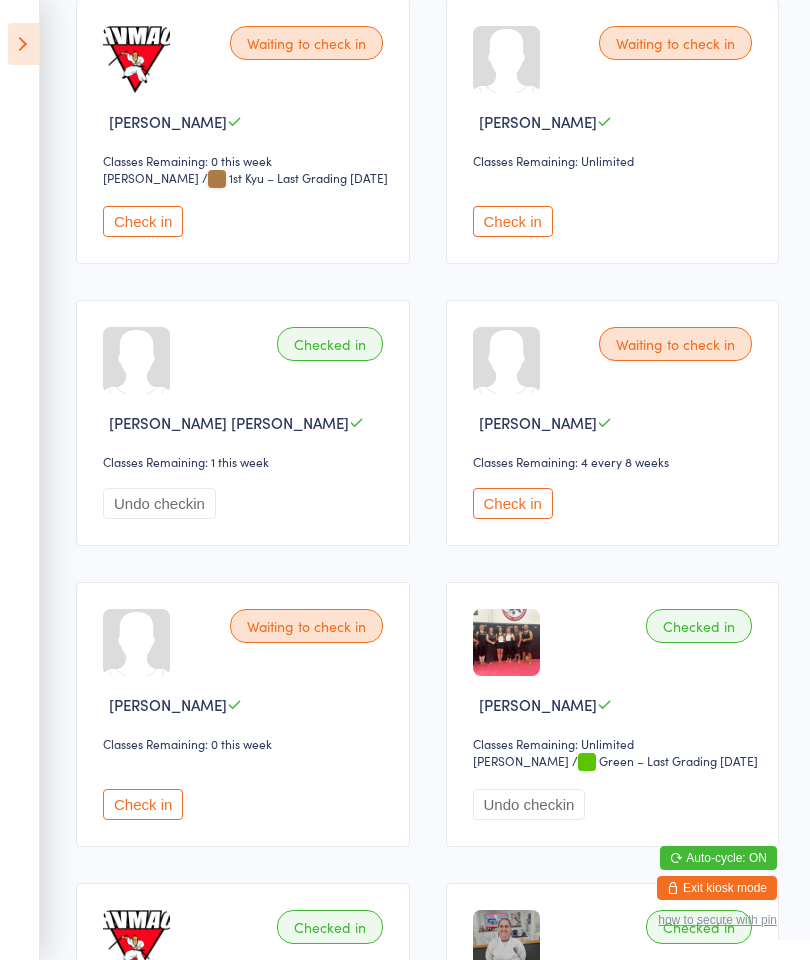 click on "Check in" at bounding box center (143, 221) 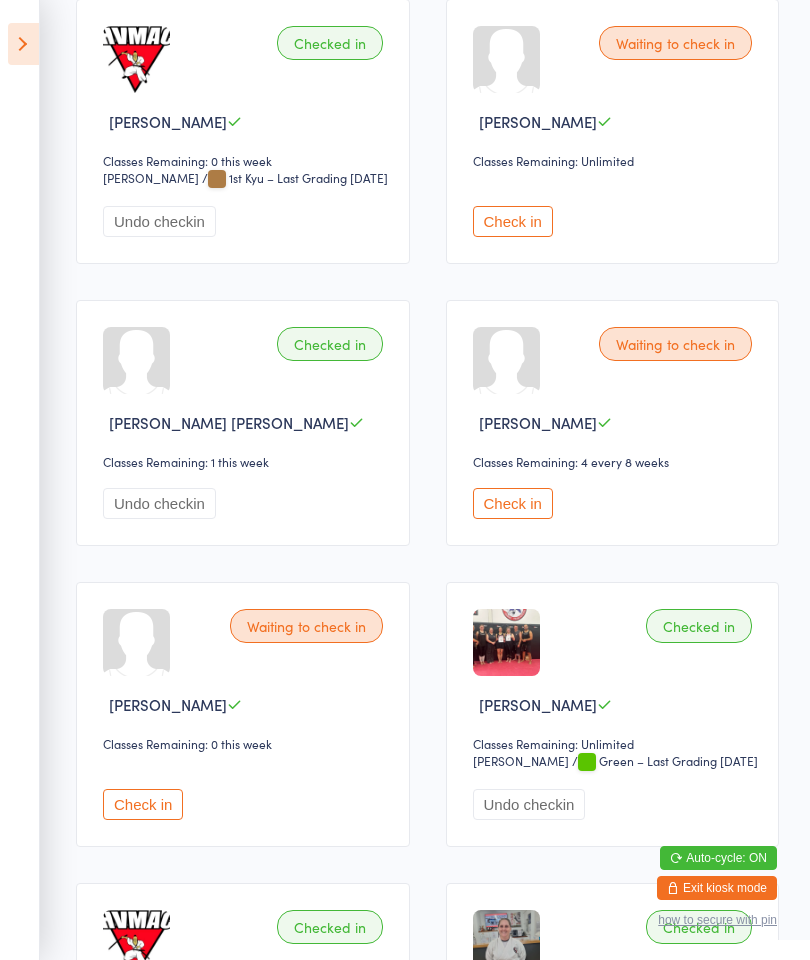 click on "Check in" at bounding box center [513, 503] 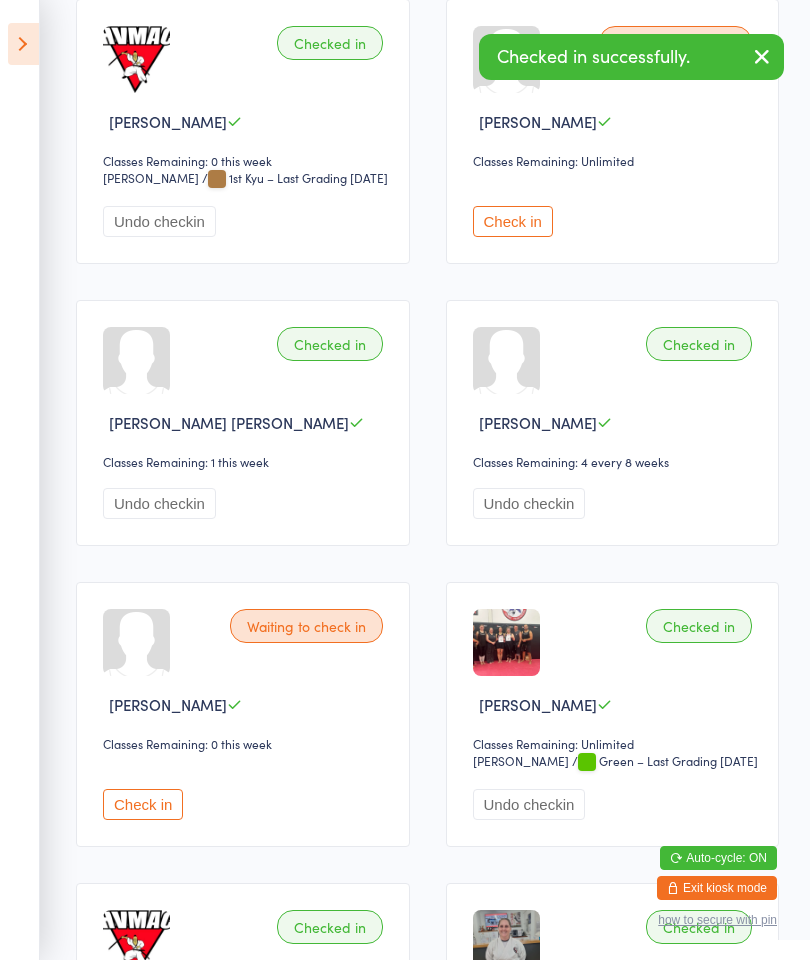 click on "Check in" at bounding box center [143, 804] 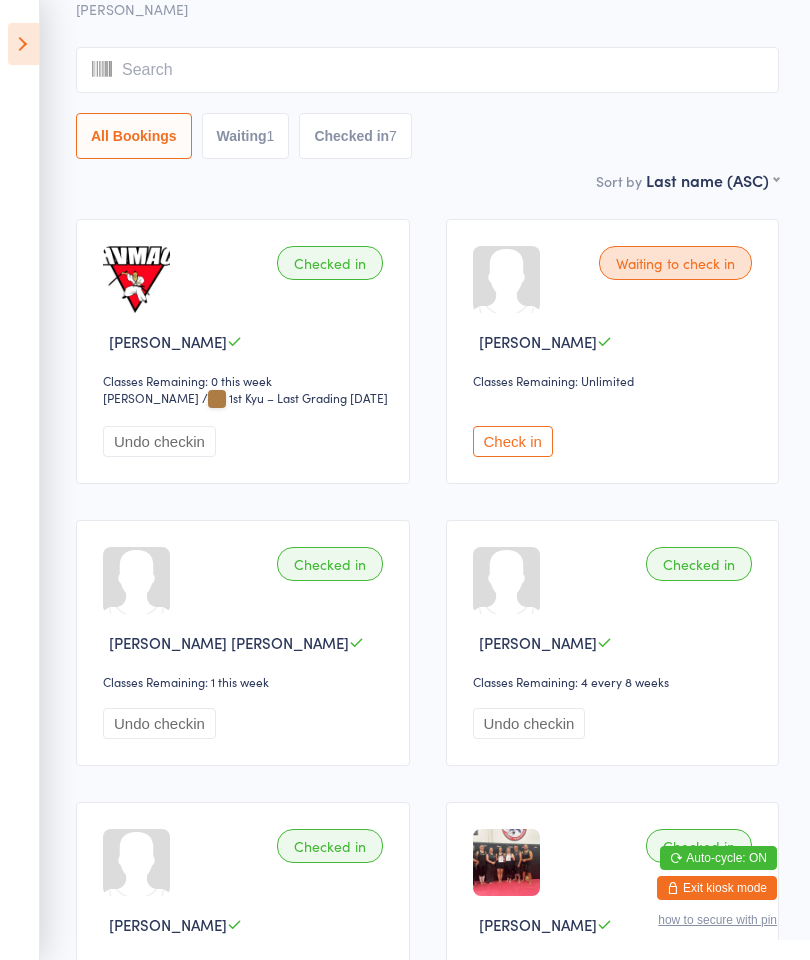 scroll, scrollTop: 131, scrollLeft: 0, axis: vertical 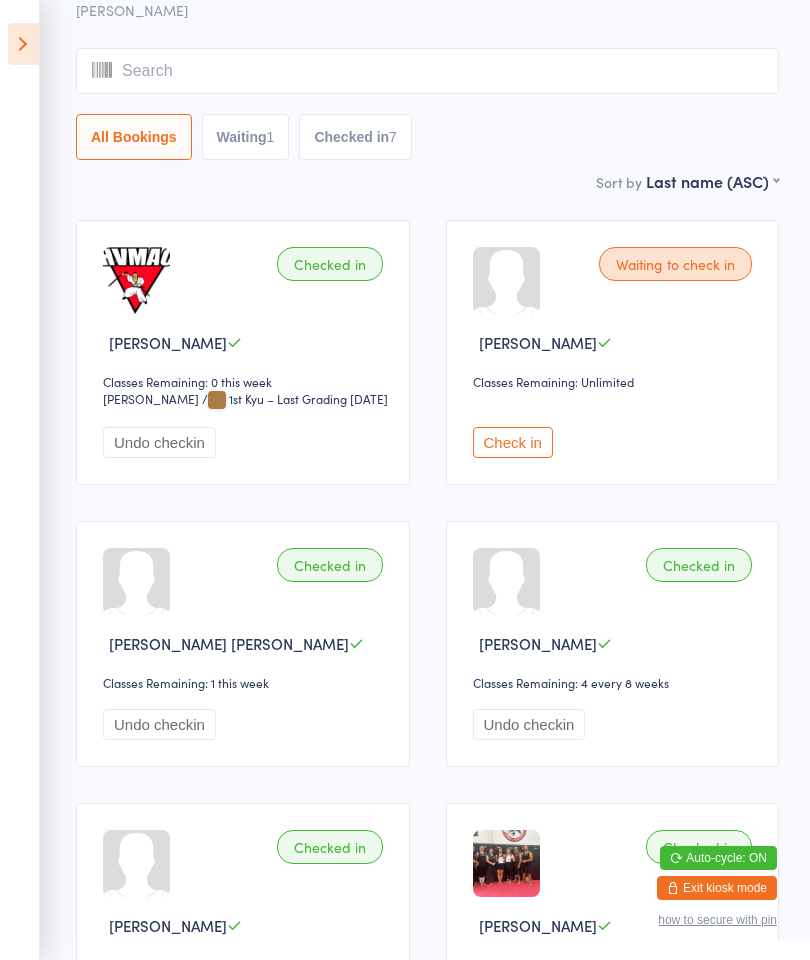 click at bounding box center (23, 44) 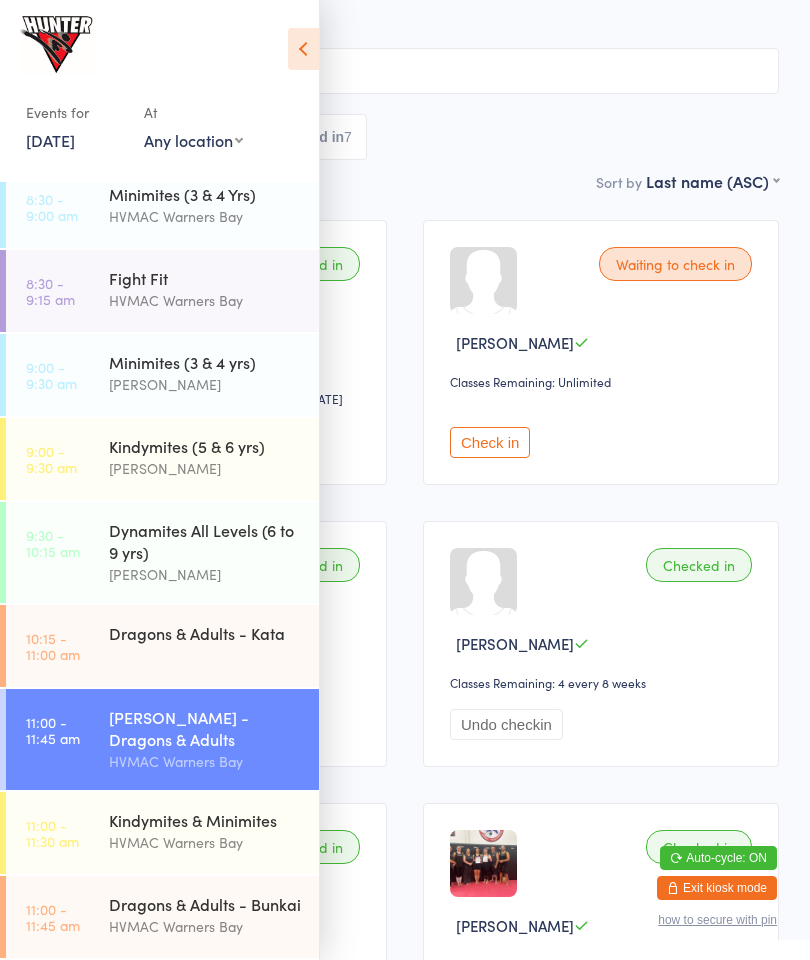 click on "HVMAC Warners Bay" at bounding box center (205, 842) 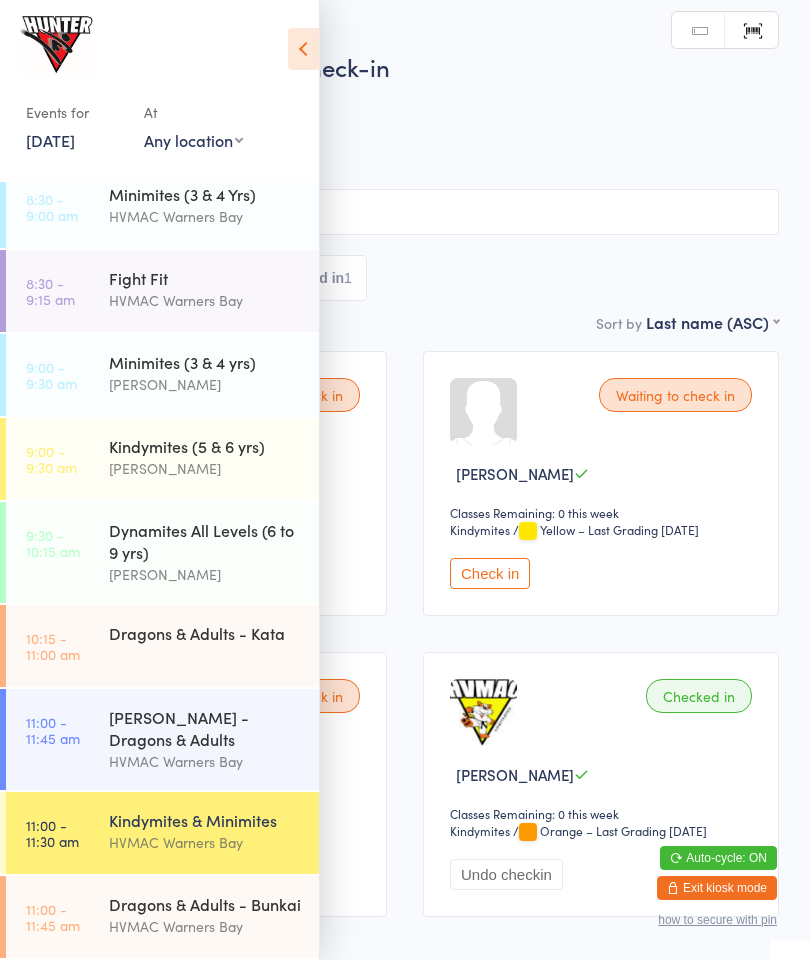 click on "Check in" at bounding box center (490, 573) 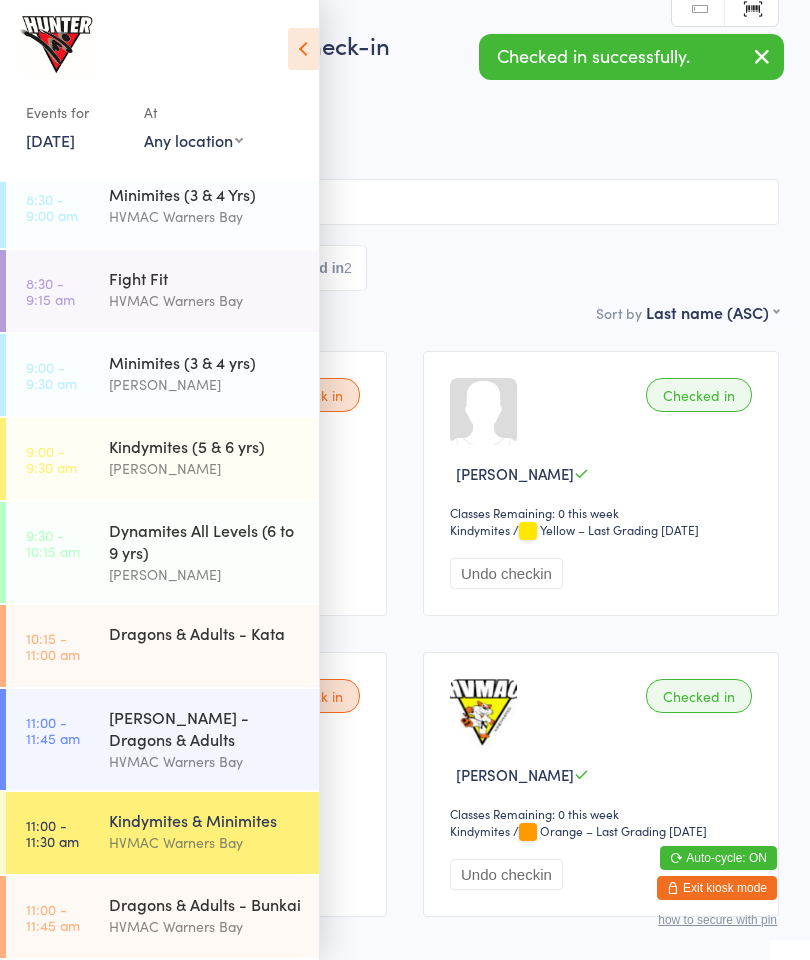 click on "Events for [DATE] [DATE]
[DATE]
Sun Mon Tue Wed Thu Fri Sat
27
29
30
01
02
03
04
05
28
06
07
08
09
10
11
12
29
13
14
15
16
17
18
19
30
20
21
22
23
24
25
26
31
27
28
29
30
31
01
02" at bounding box center [159, 87] 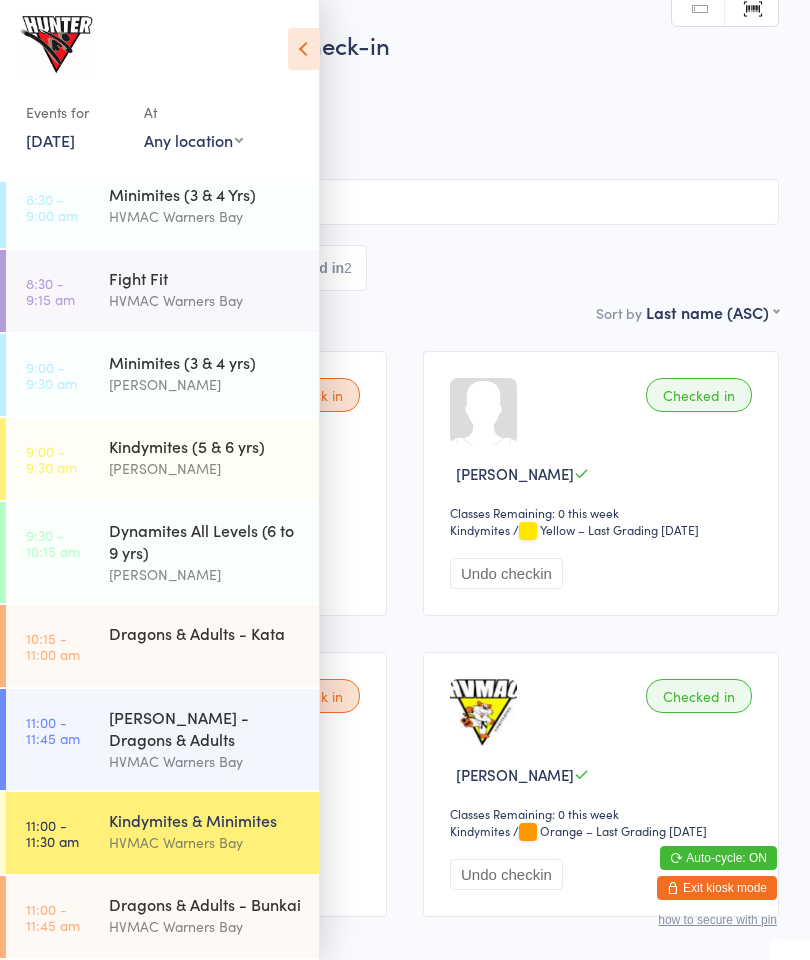 click at bounding box center [303, 49] 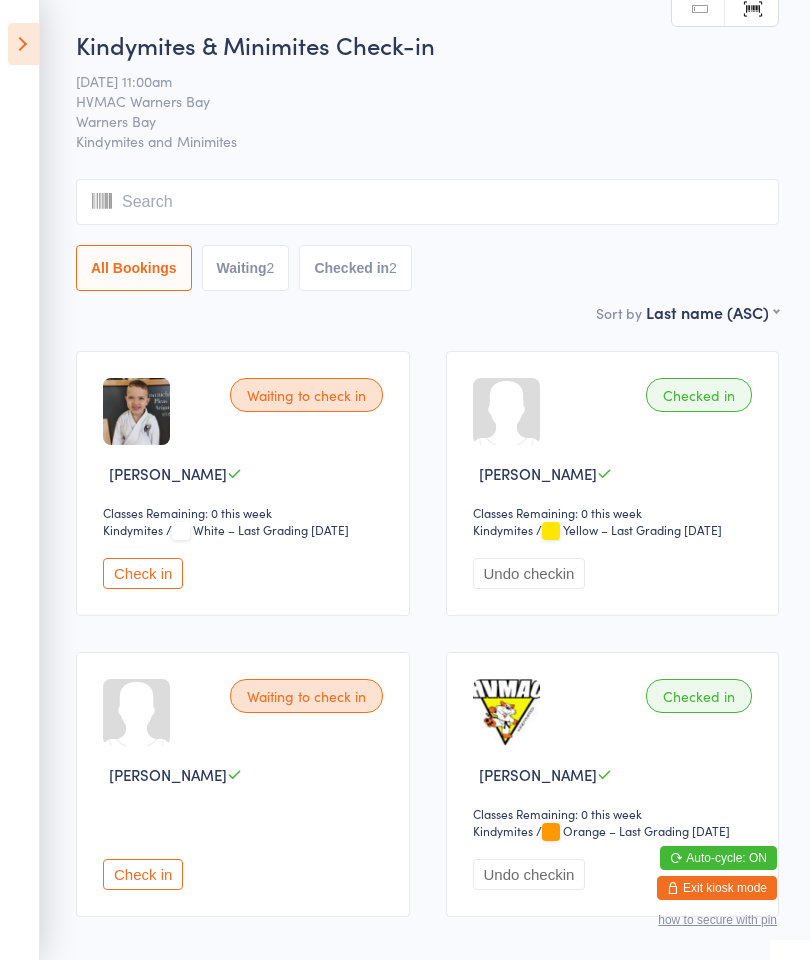 click on "Events for [DATE] [DATE]
[DATE]
Sun Mon Tue Wed Thu Fri Sat
27
29
30
01
02
03
04
05
28
06
07
08
09
10
11
12
29
13
14
15
16
17
18
19
30
20
21
22
23
24
25
26
31
27
28
29
30
31
01
02" at bounding box center [20, 480] 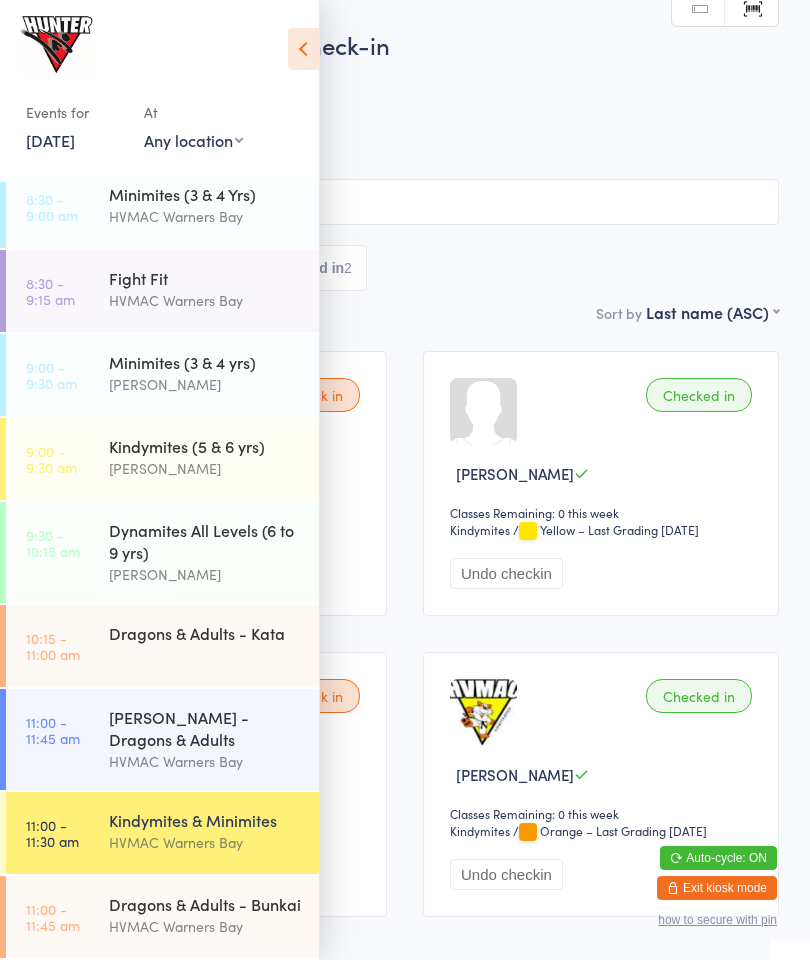 click on "[PERSON_NAME] - Dragons & Adults" at bounding box center (205, 728) 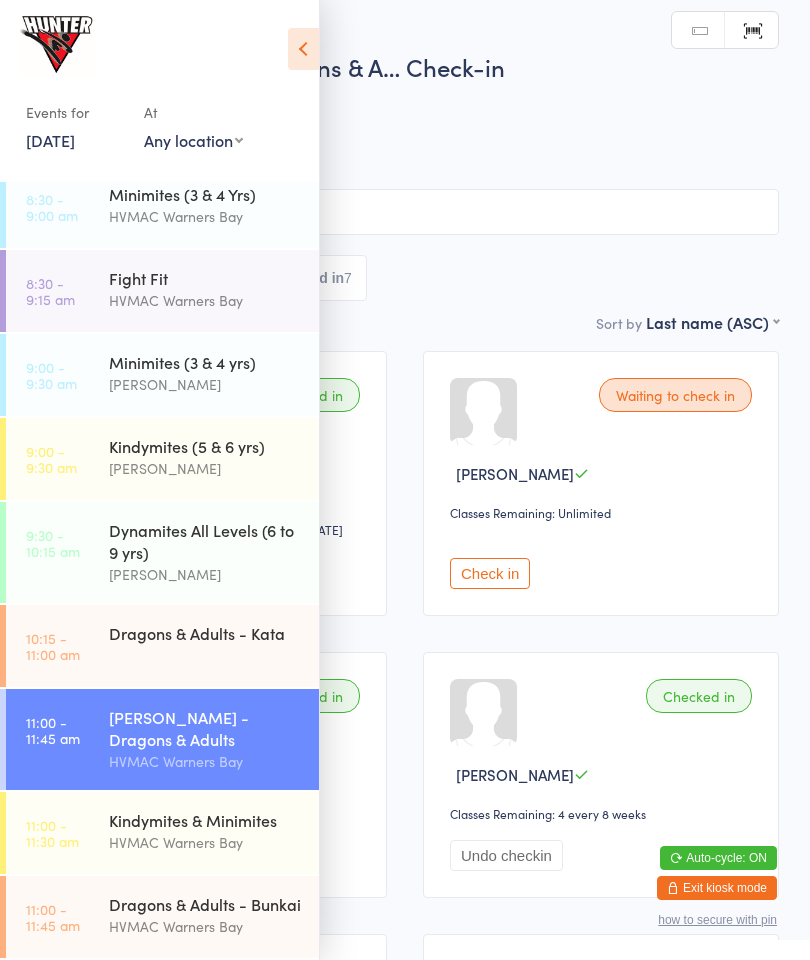 click at bounding box center [303, 49] 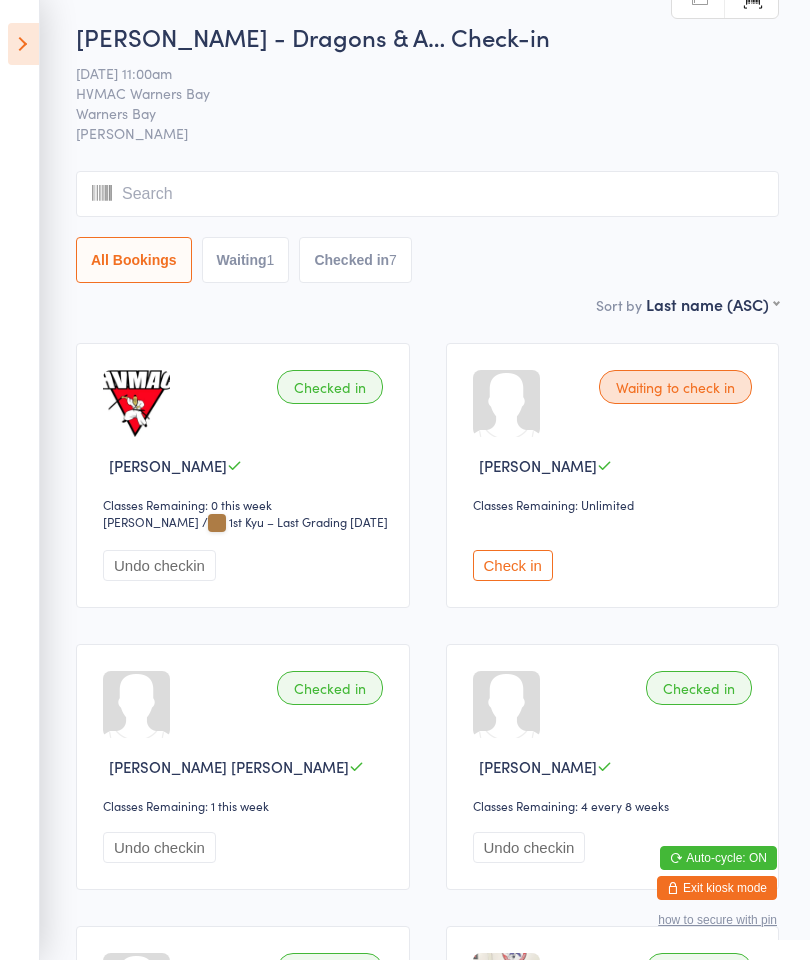 scroll, scrollTop: 0, scrollLeft: 0, axis: both 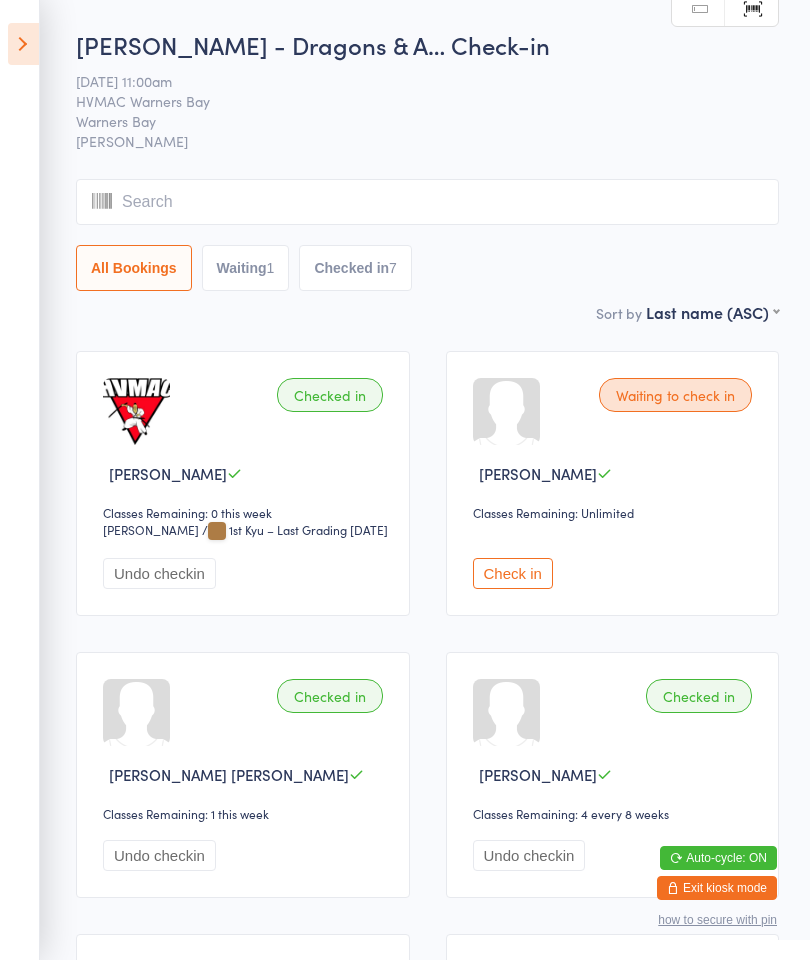click at bounding box center [23, 44] 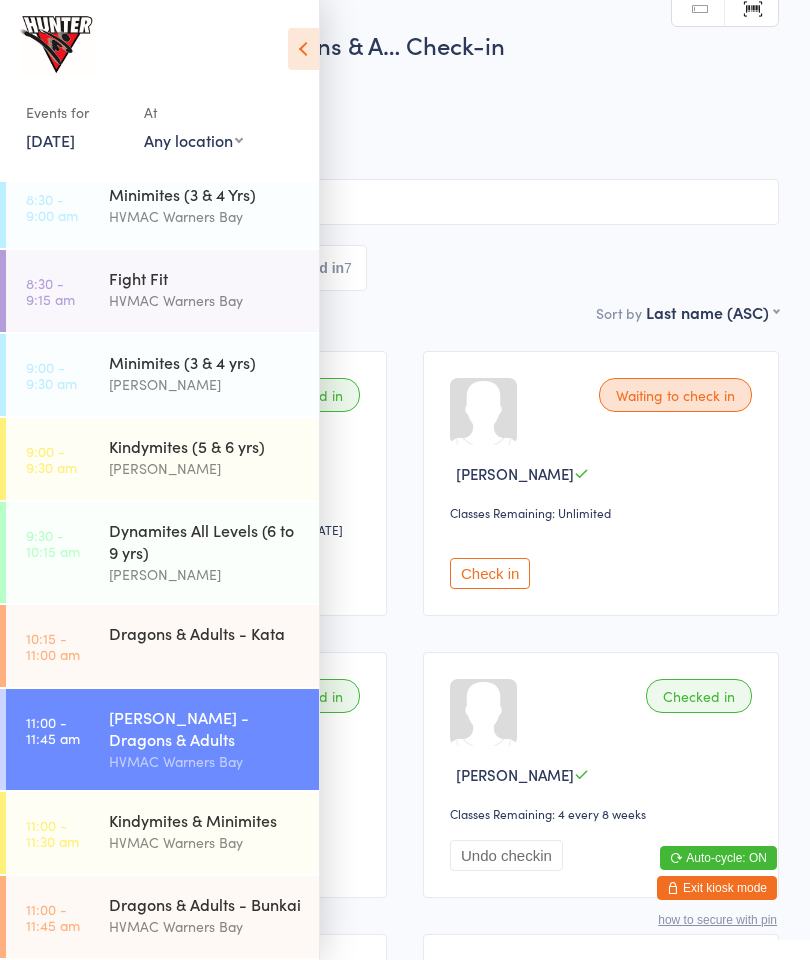 click at bounding box center [303, 49] 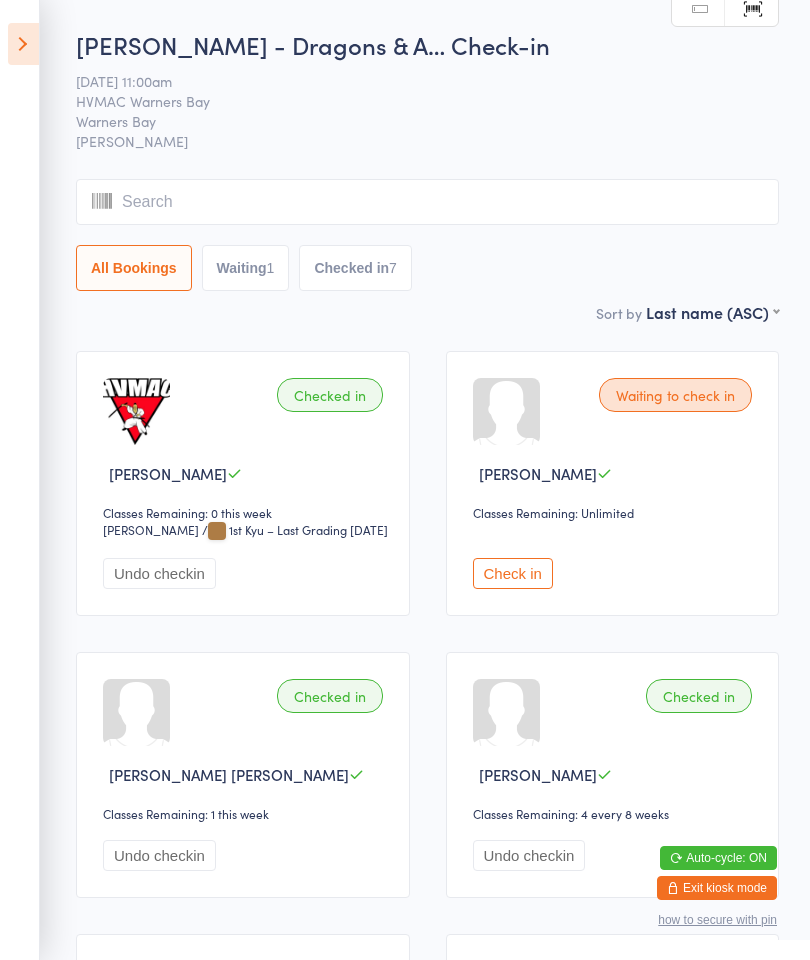 click on "Check in" at bounding box center [513, 573] 